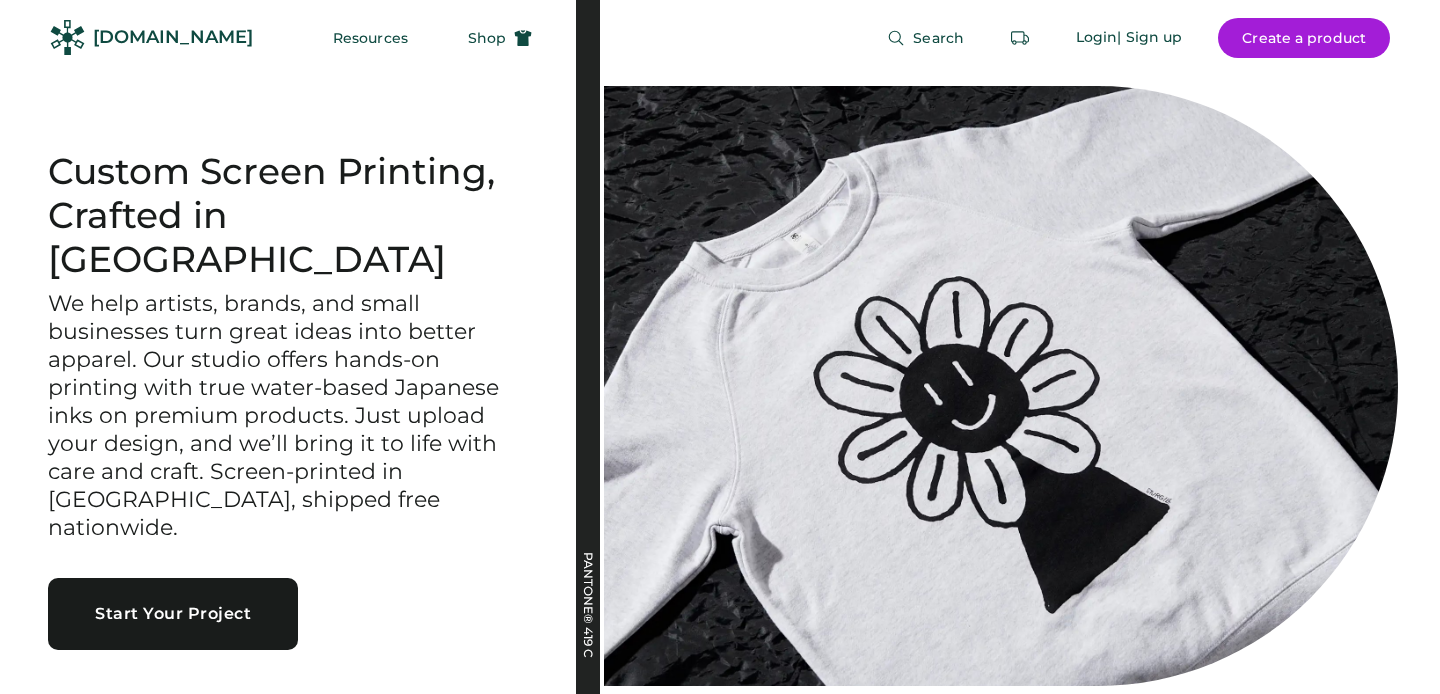 scroll, scrollTop: 0, scrollLeft: 0, axis: both 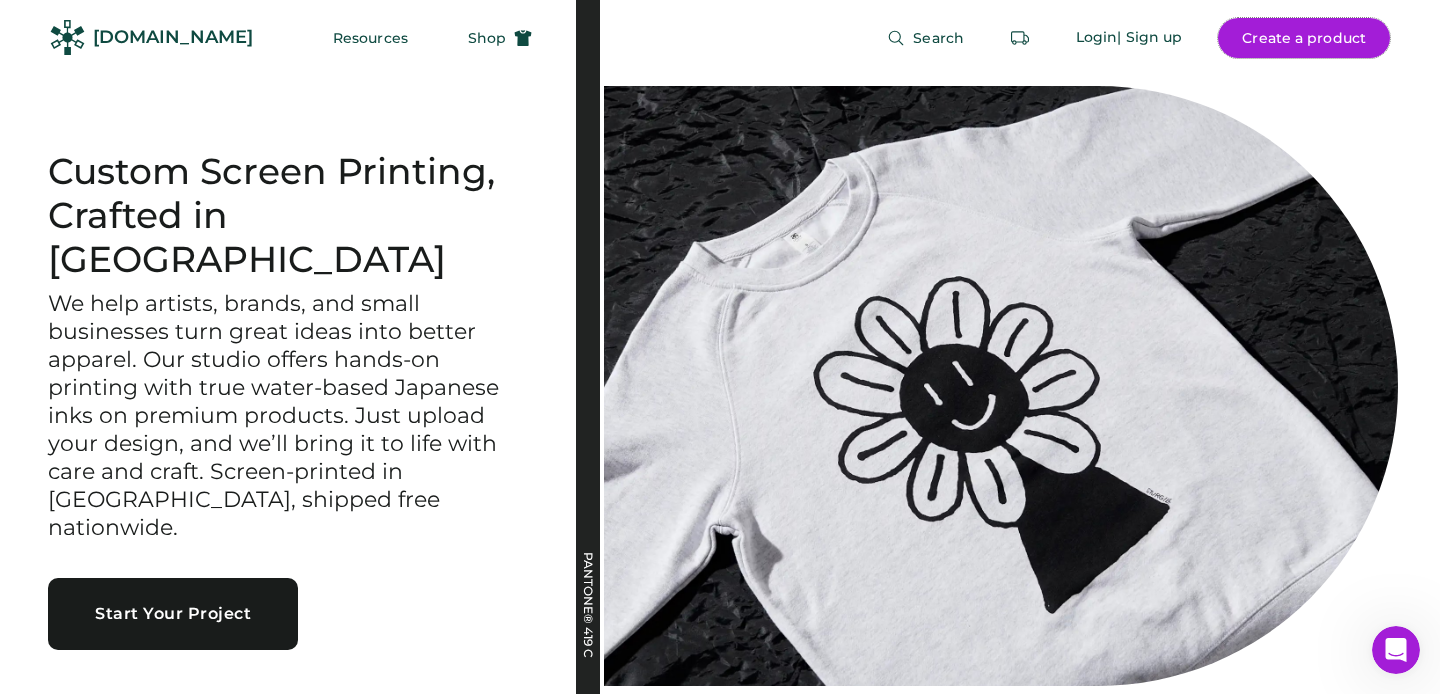 click on "Create a product" at bounding box center [1304, 38] 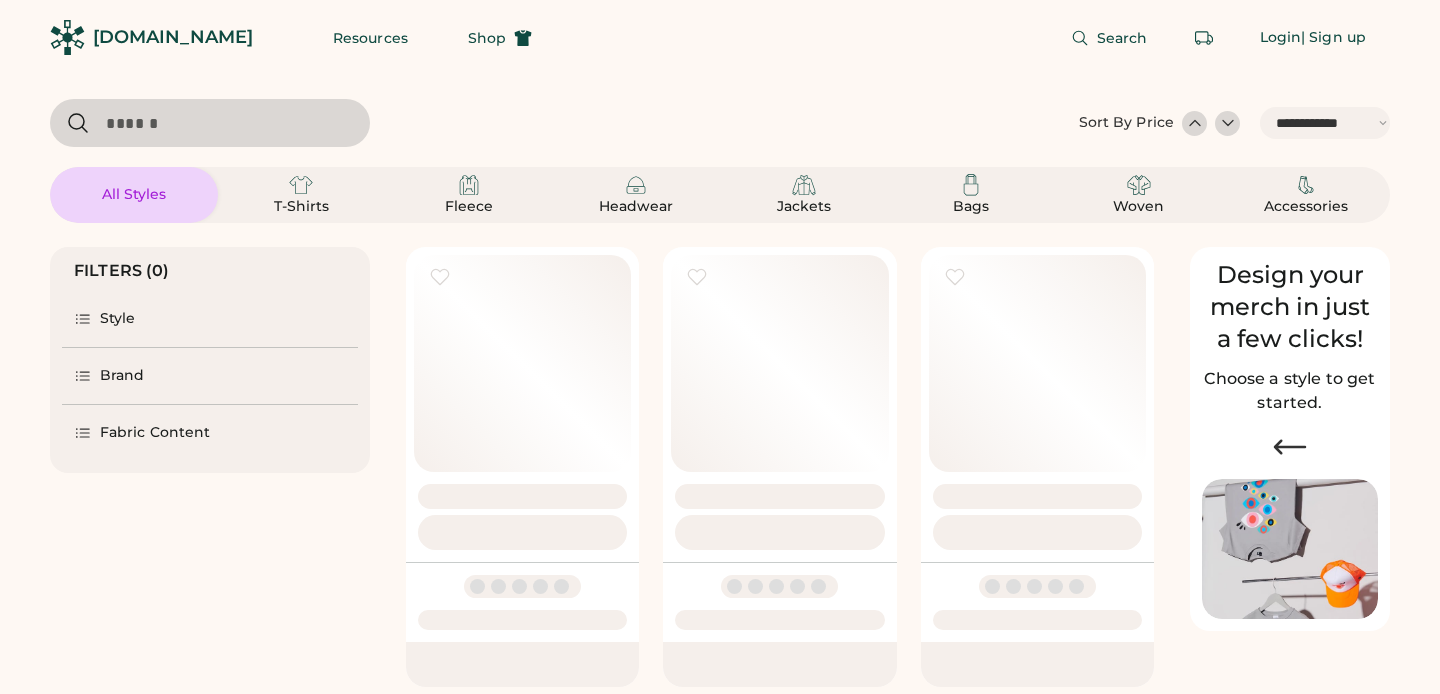 select on "*****" 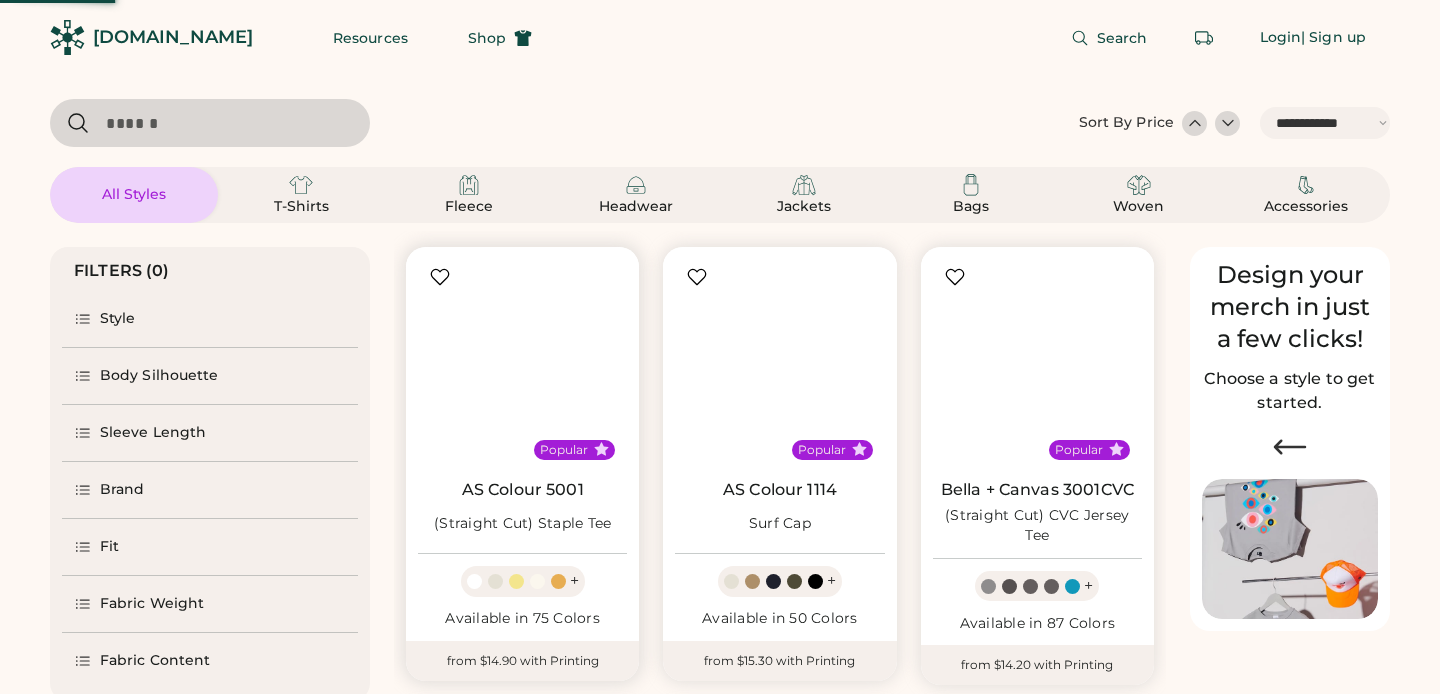 scroll, scrollTop: 0, scrollLeft: 0, axis: both 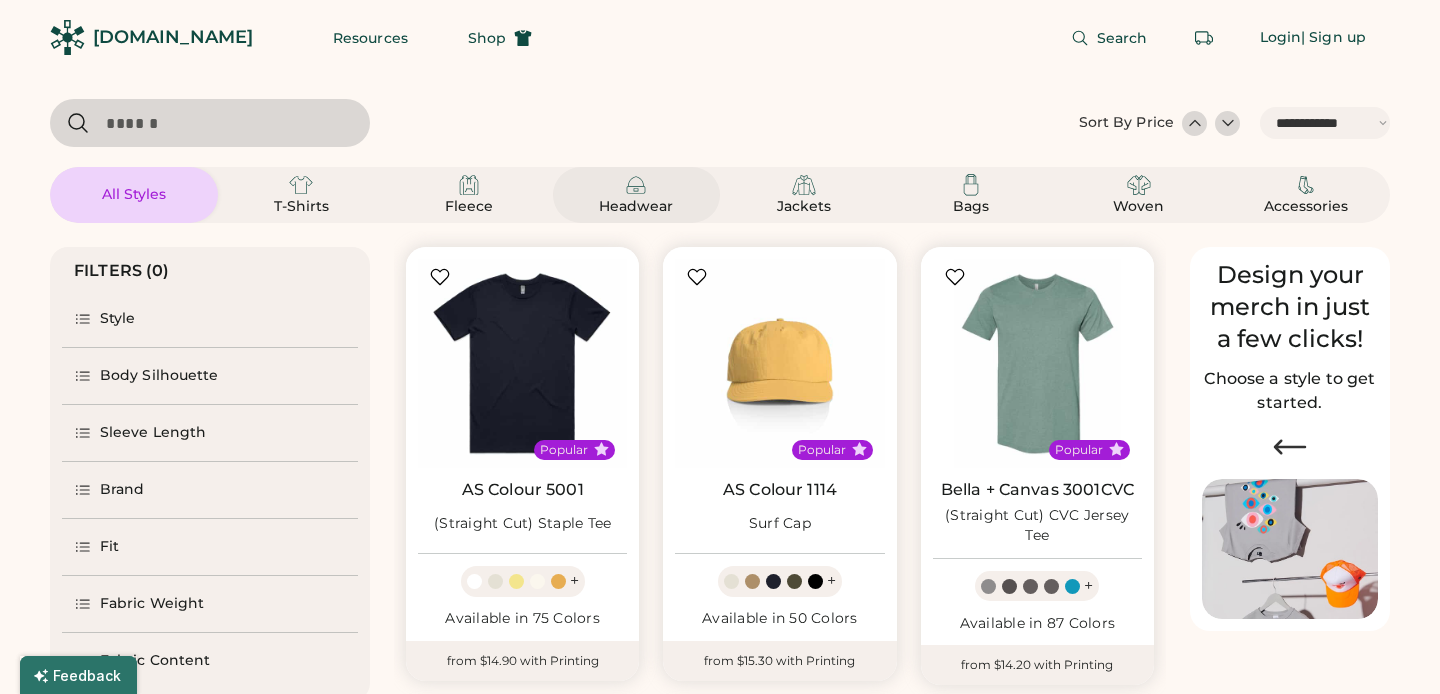 click 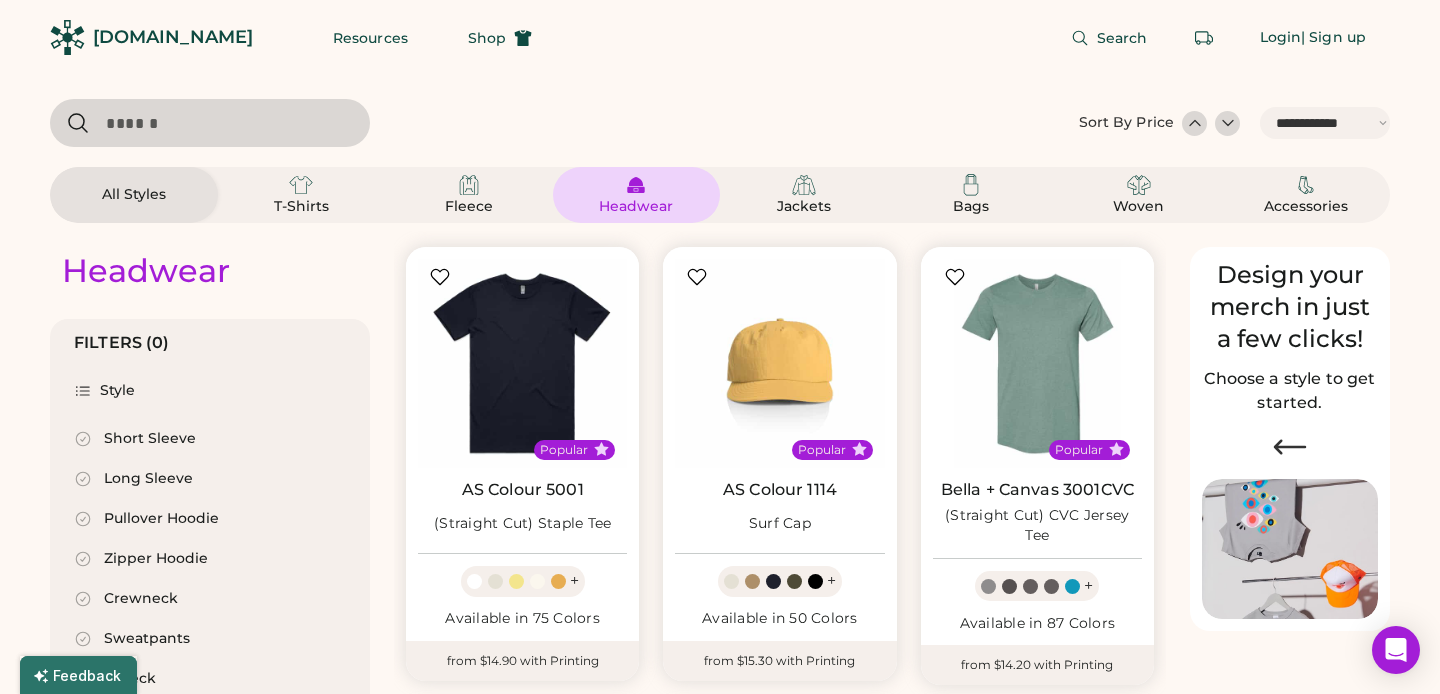 select on "*" 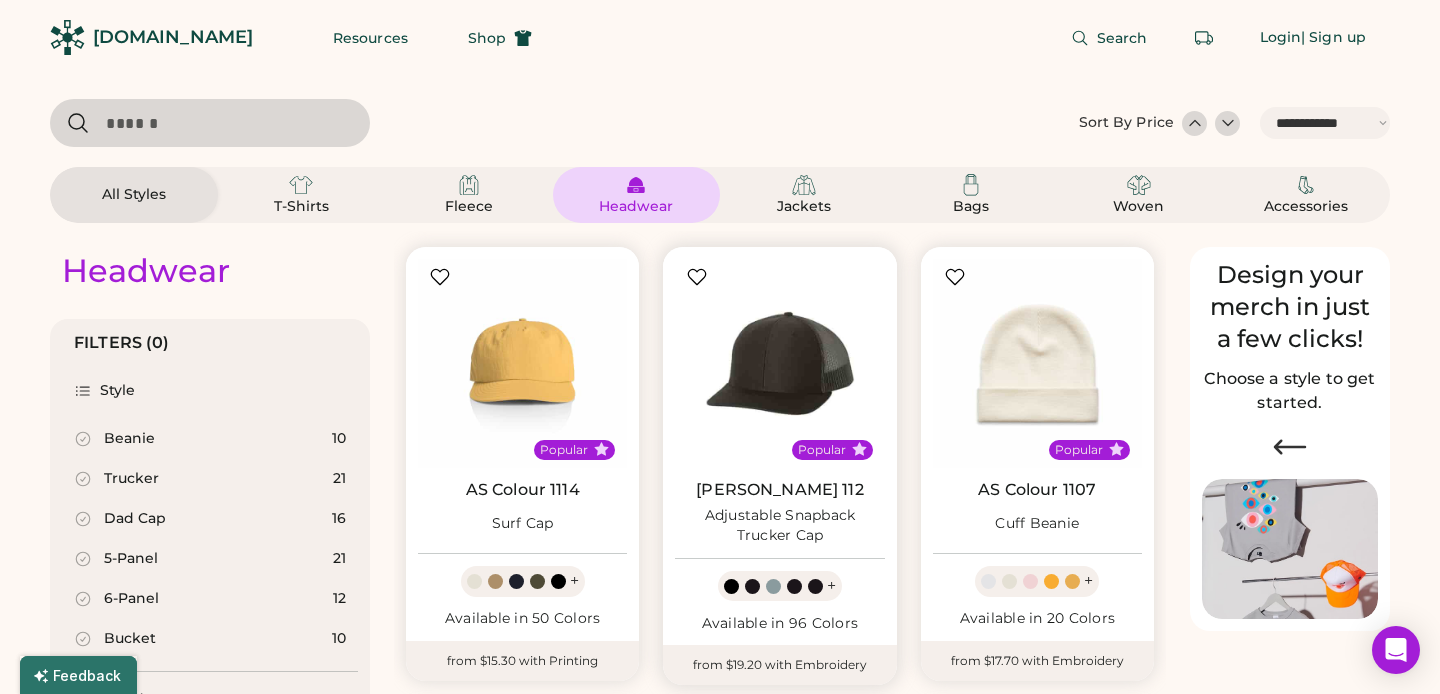 click at bounding box center [779, 363] 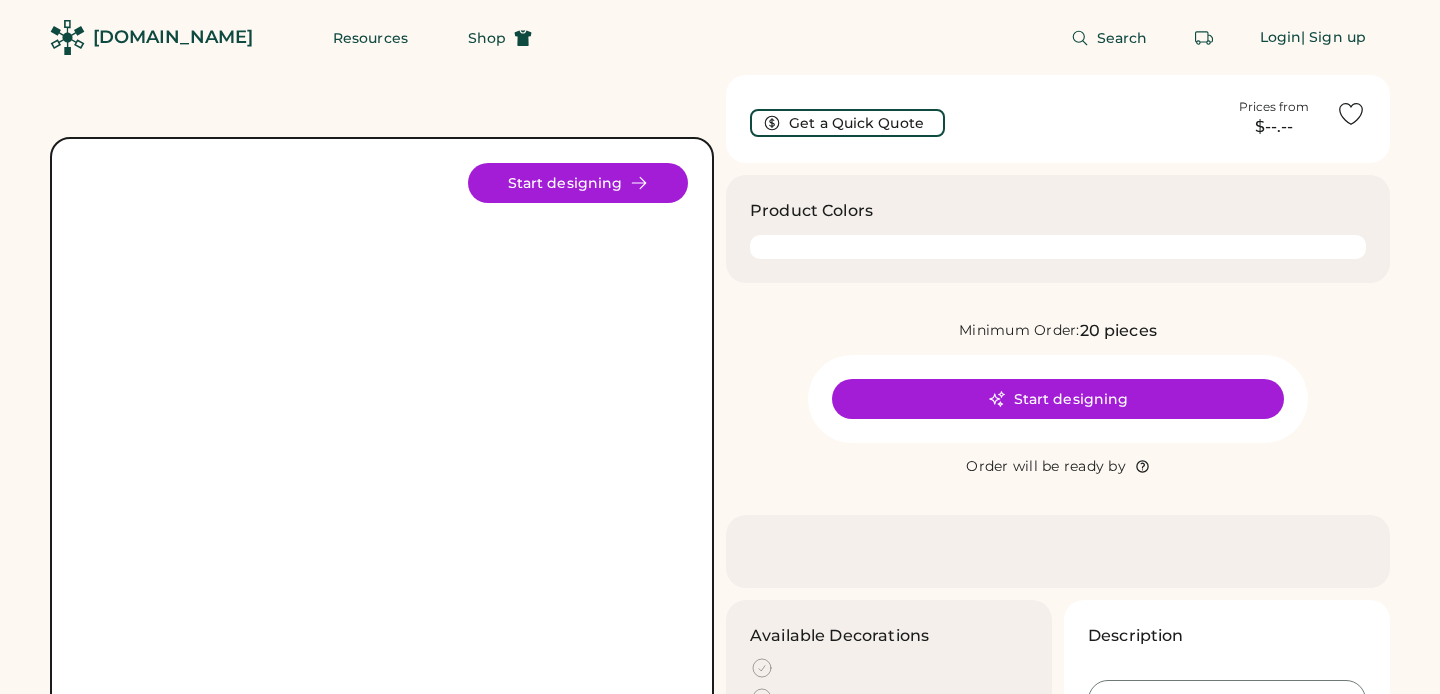 scroll, scrollTop: 0, scrollLeft: 0, axis: both 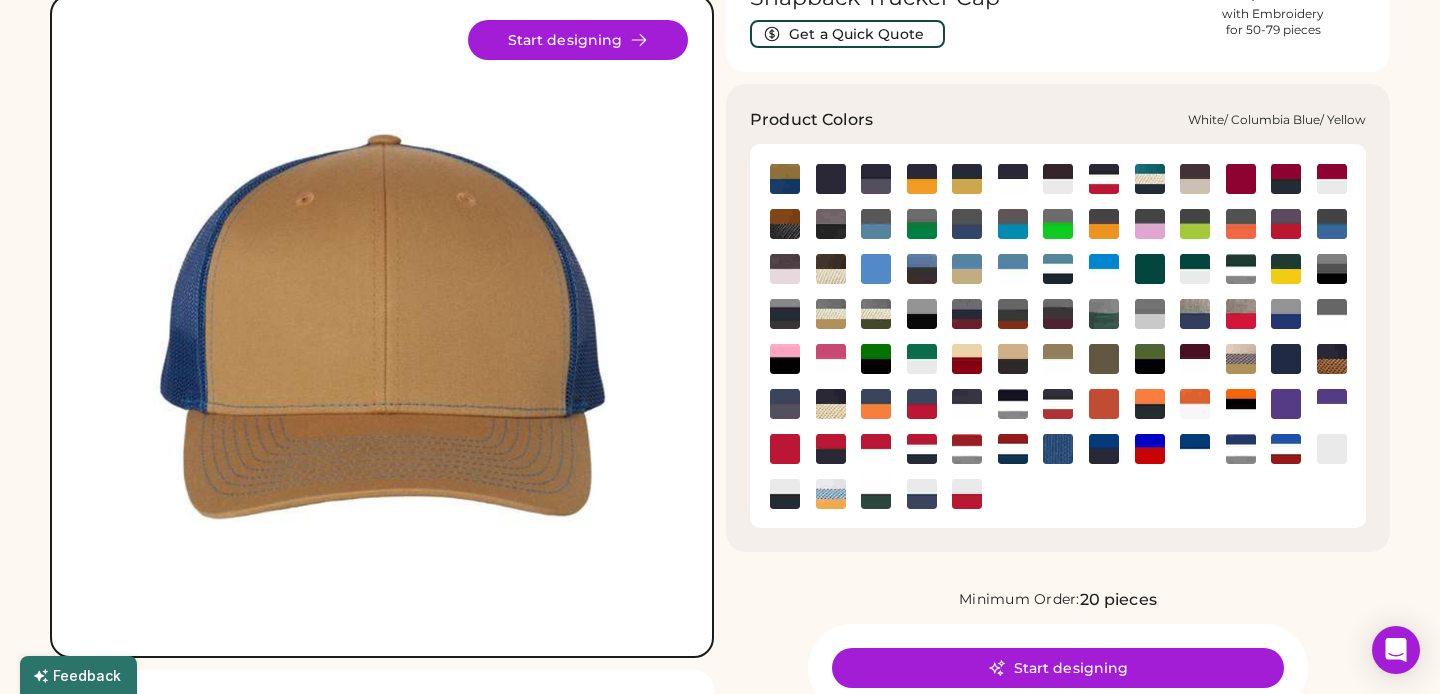 click 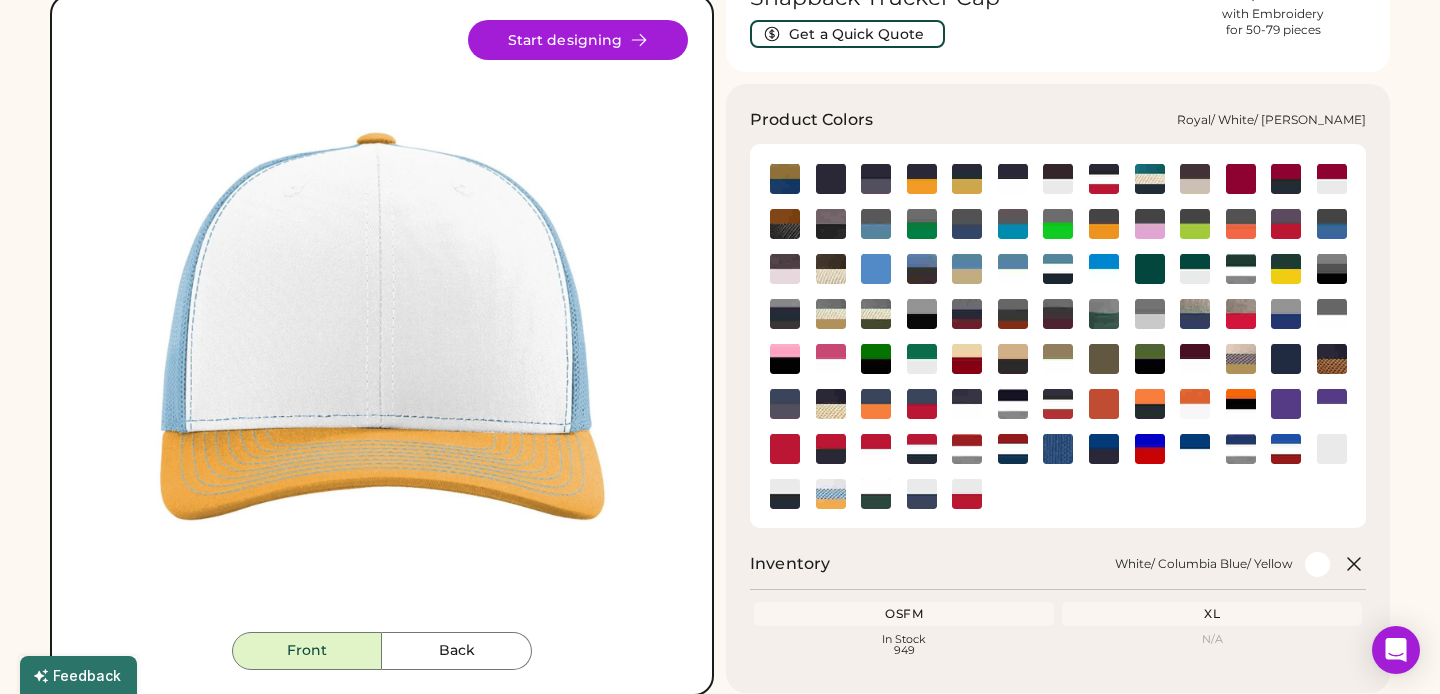 click 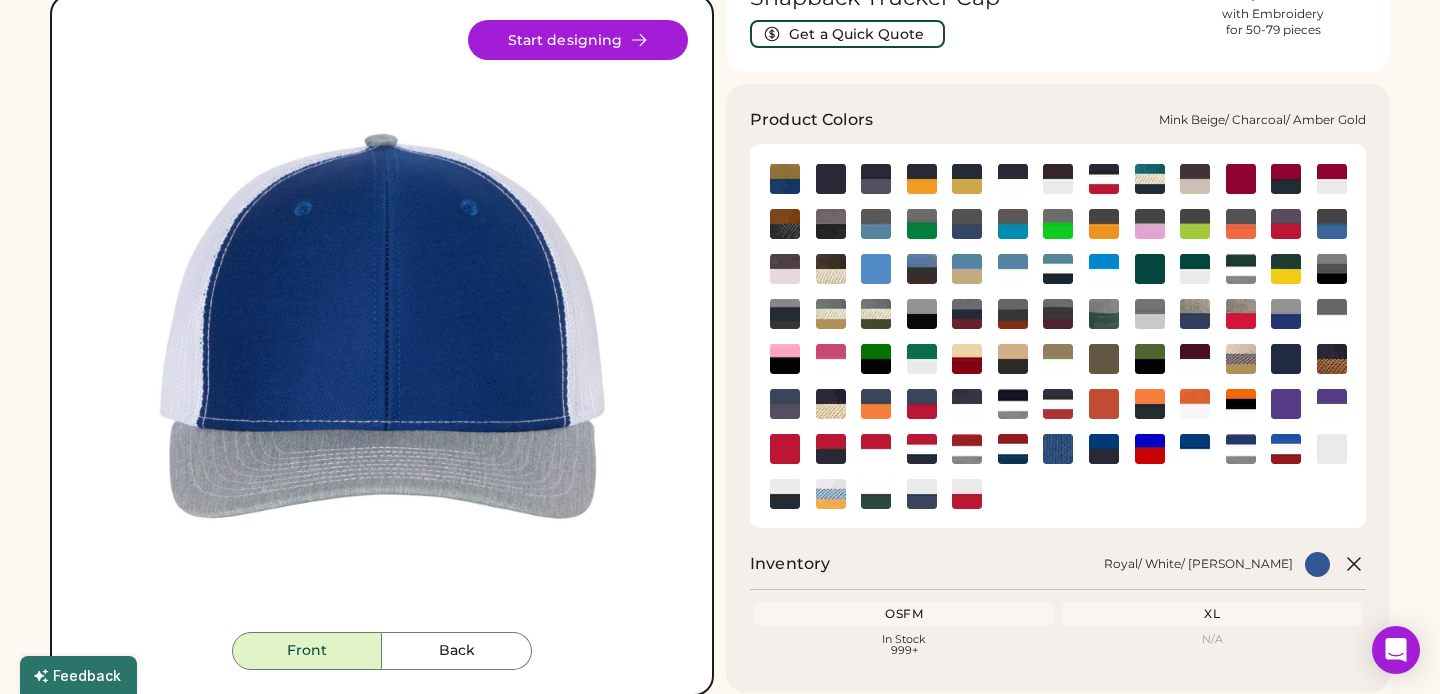 click 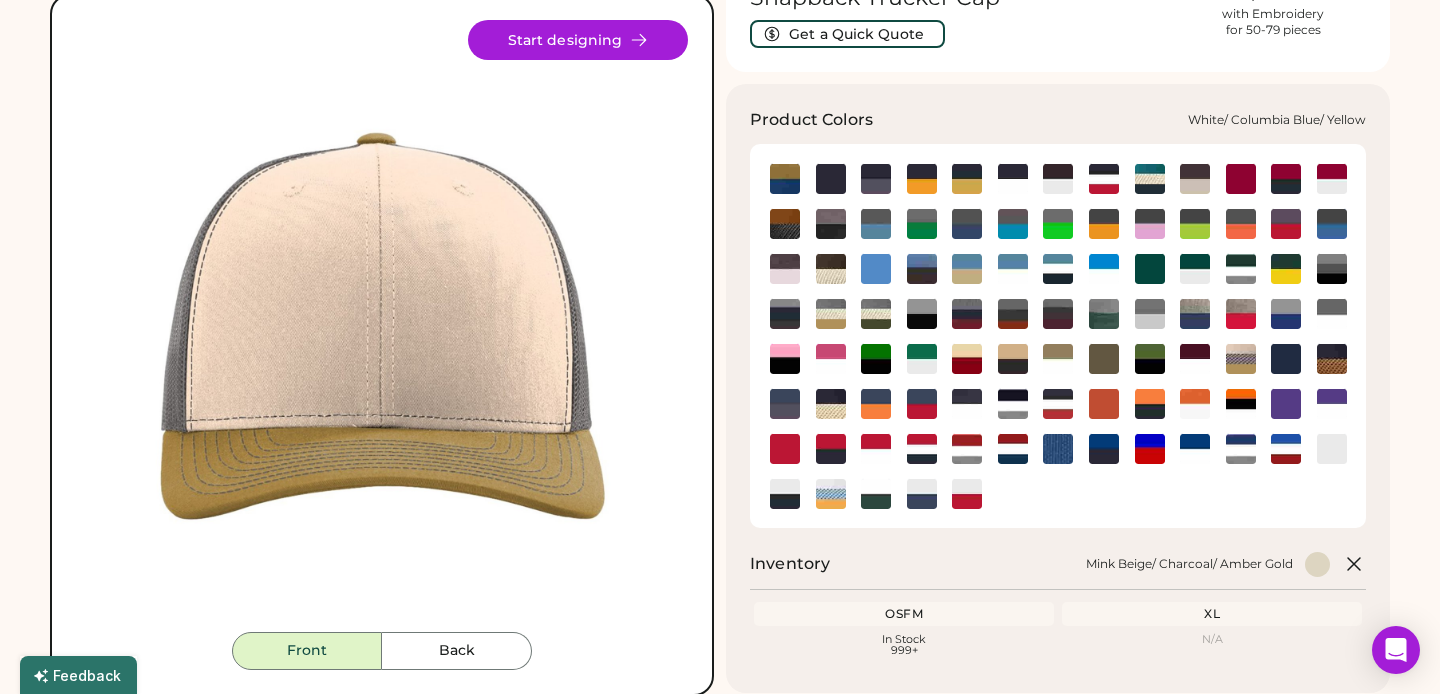 click 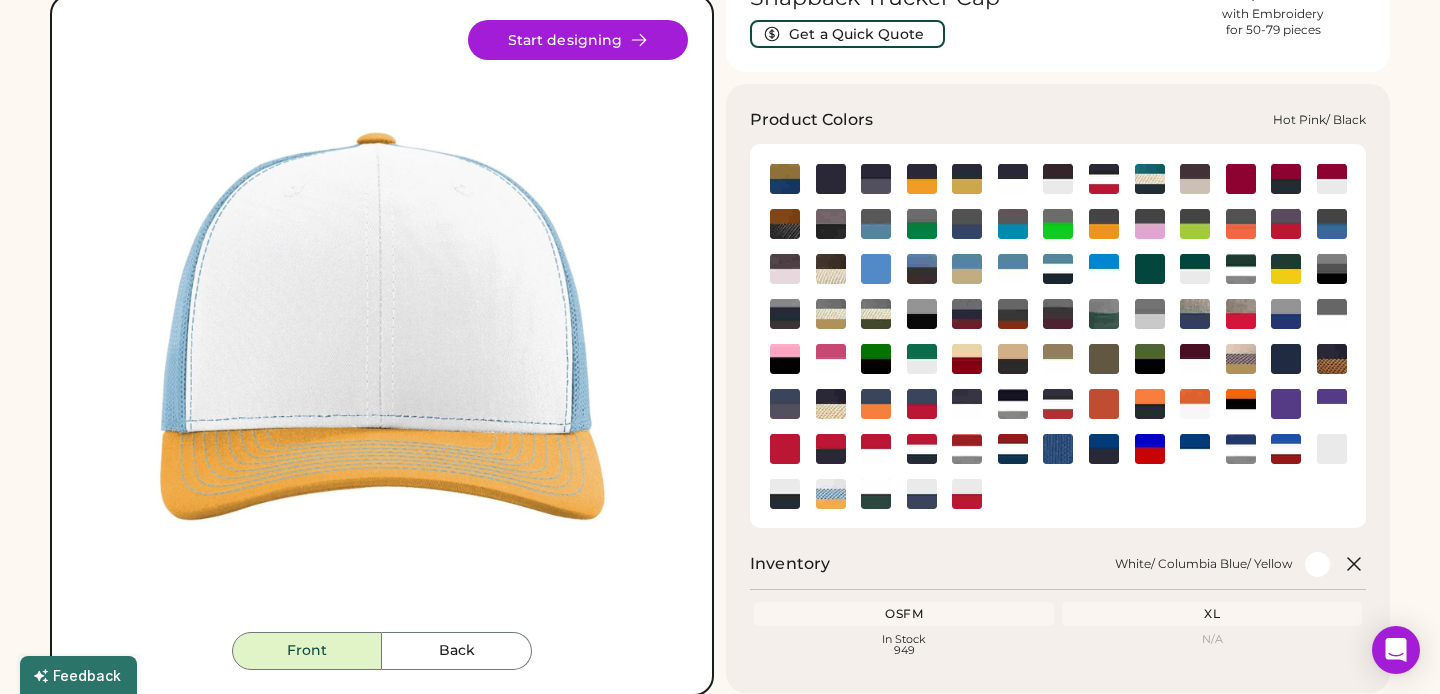 click 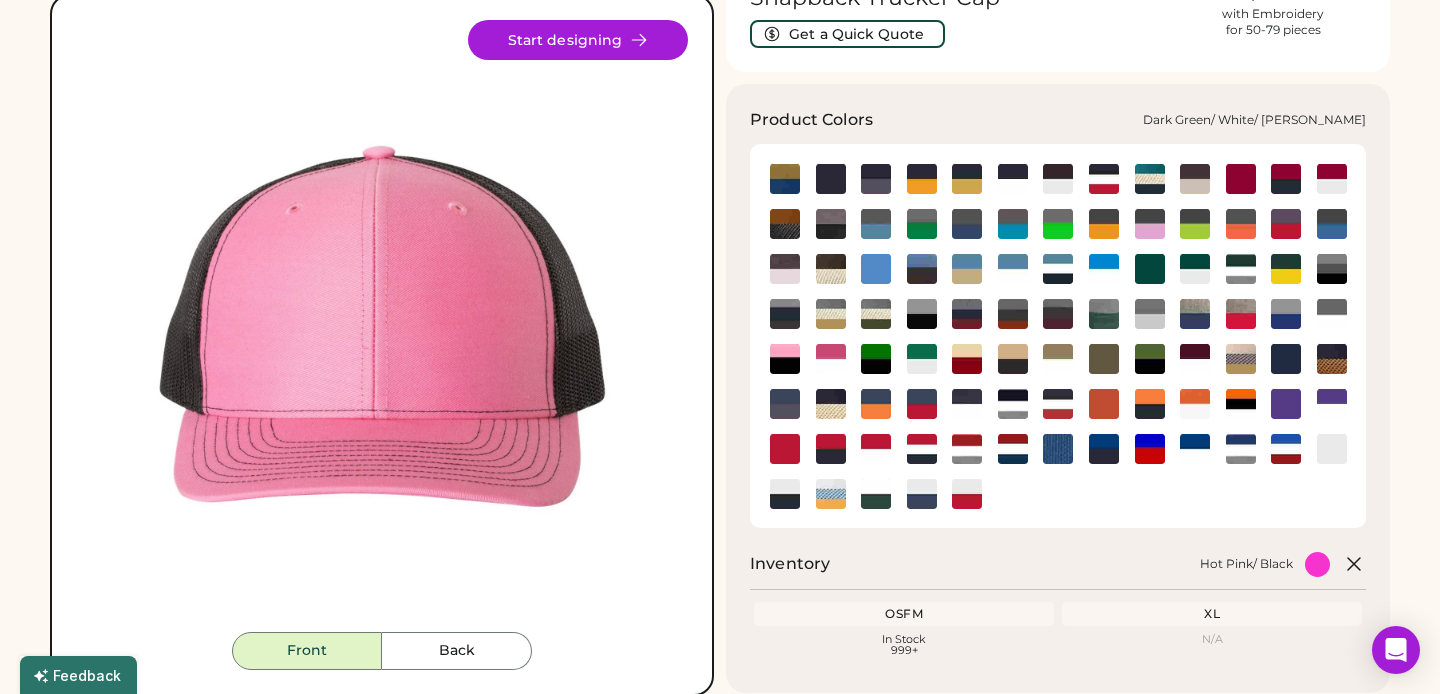 click 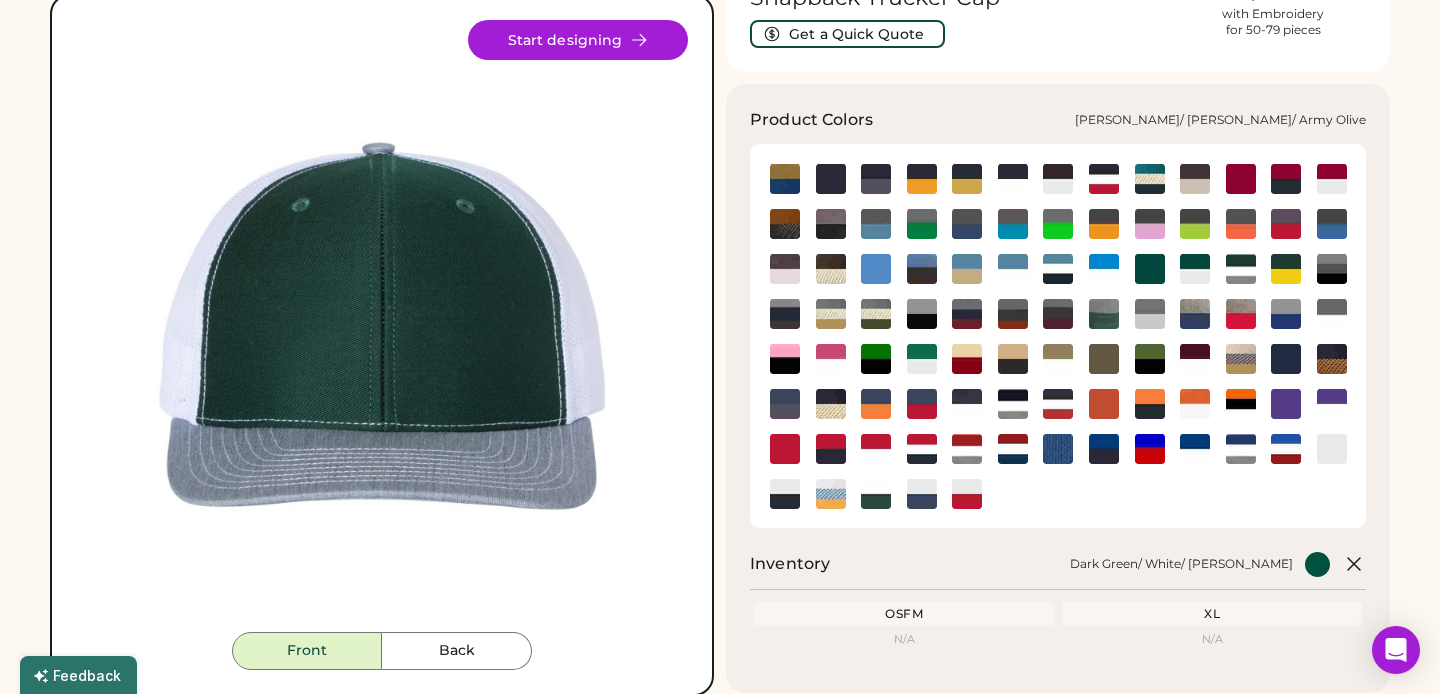 click 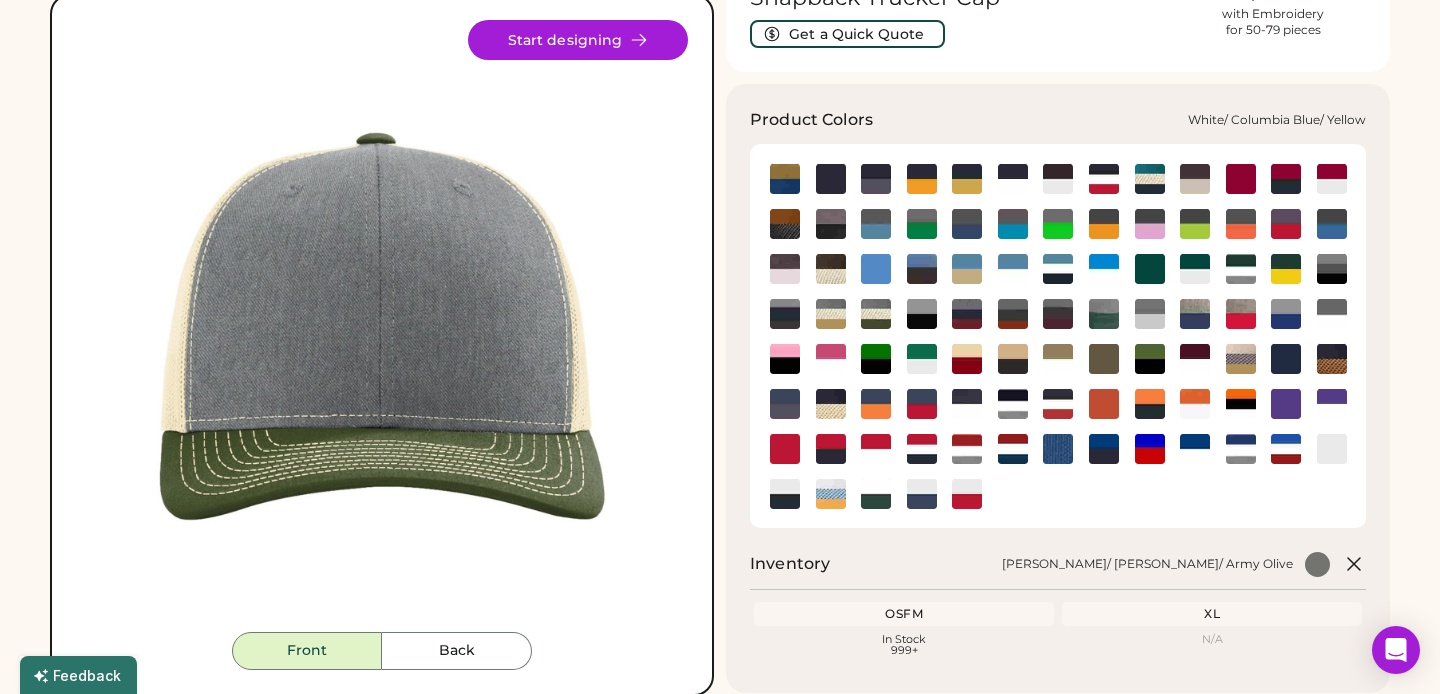 click 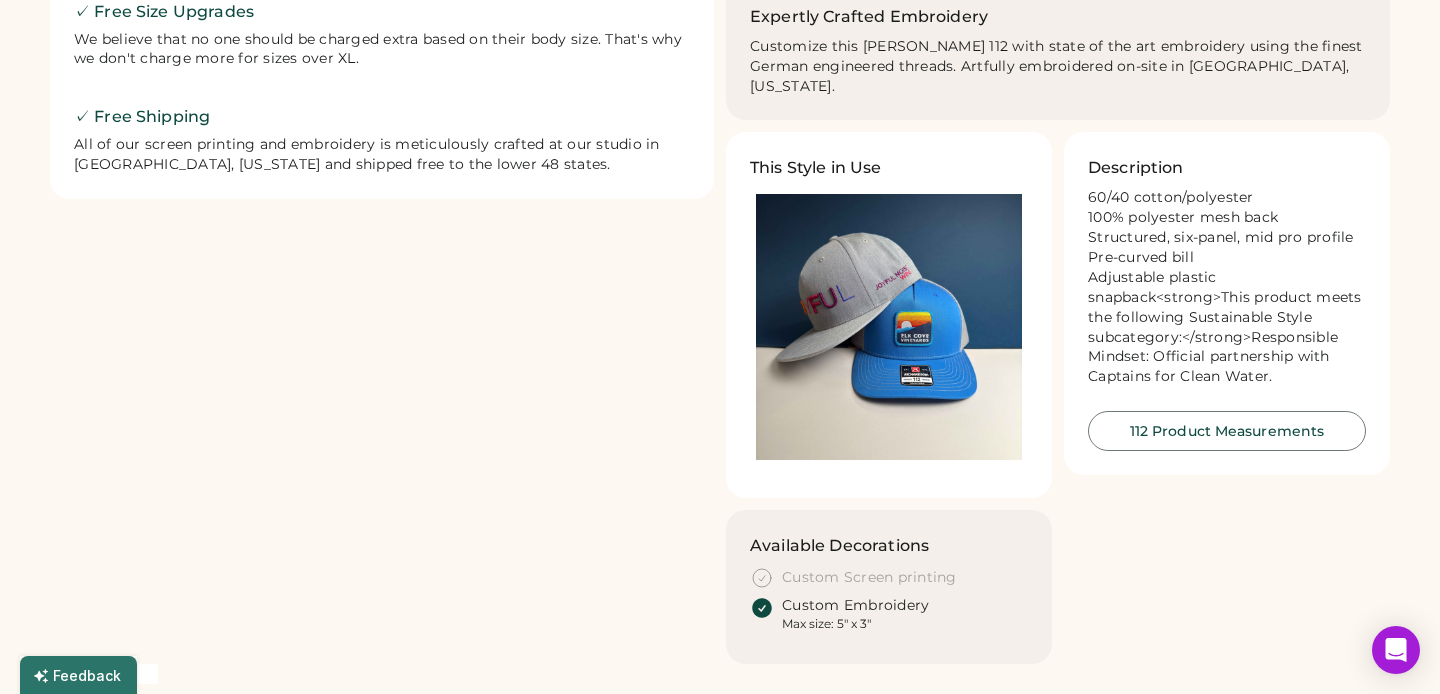 scroll, scrollTop: 1093, scrollLeft: 0, axis: vertical 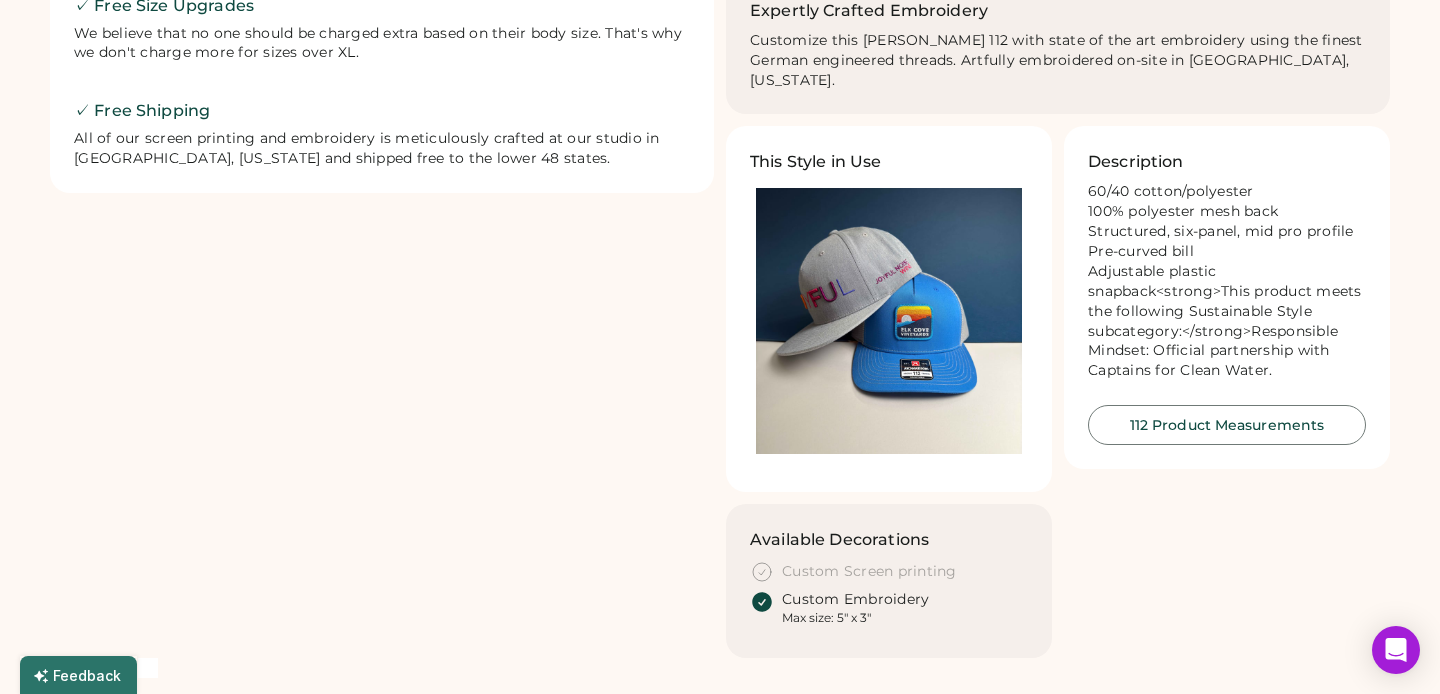click at bounding box center [889, 321] 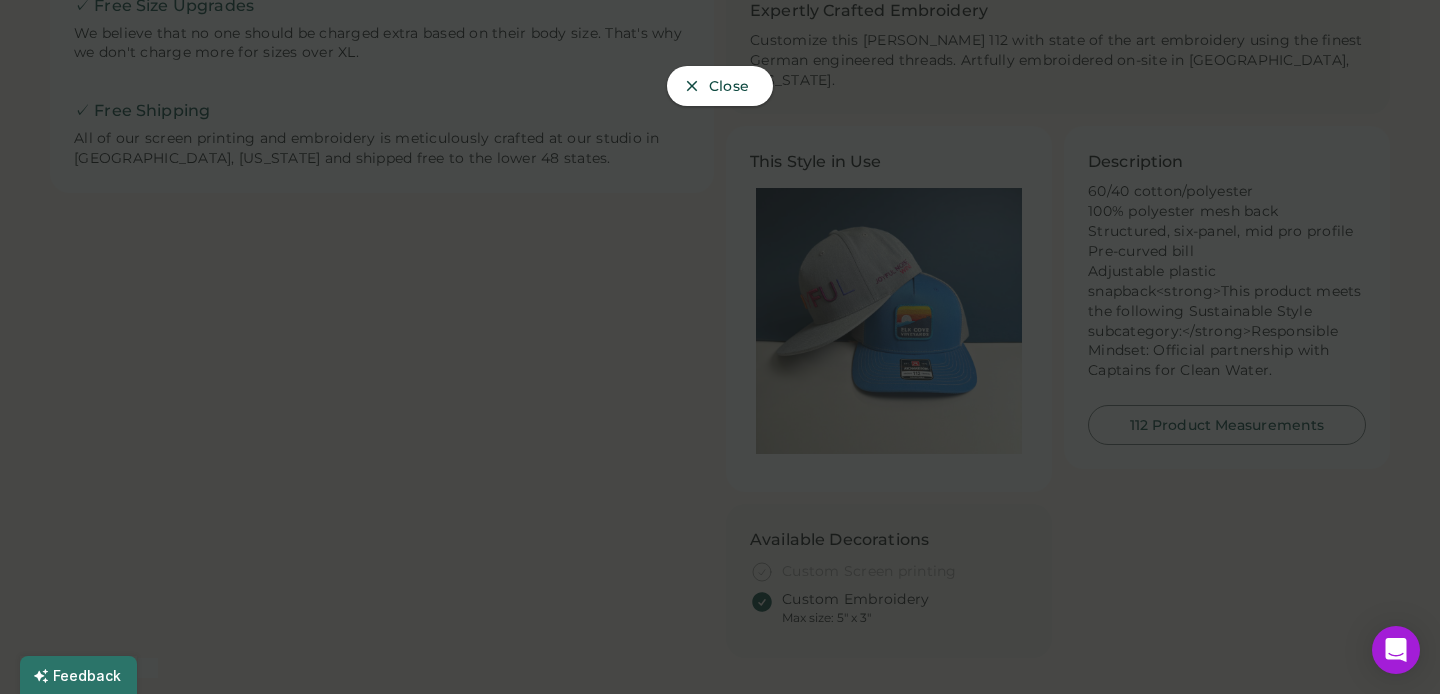 click 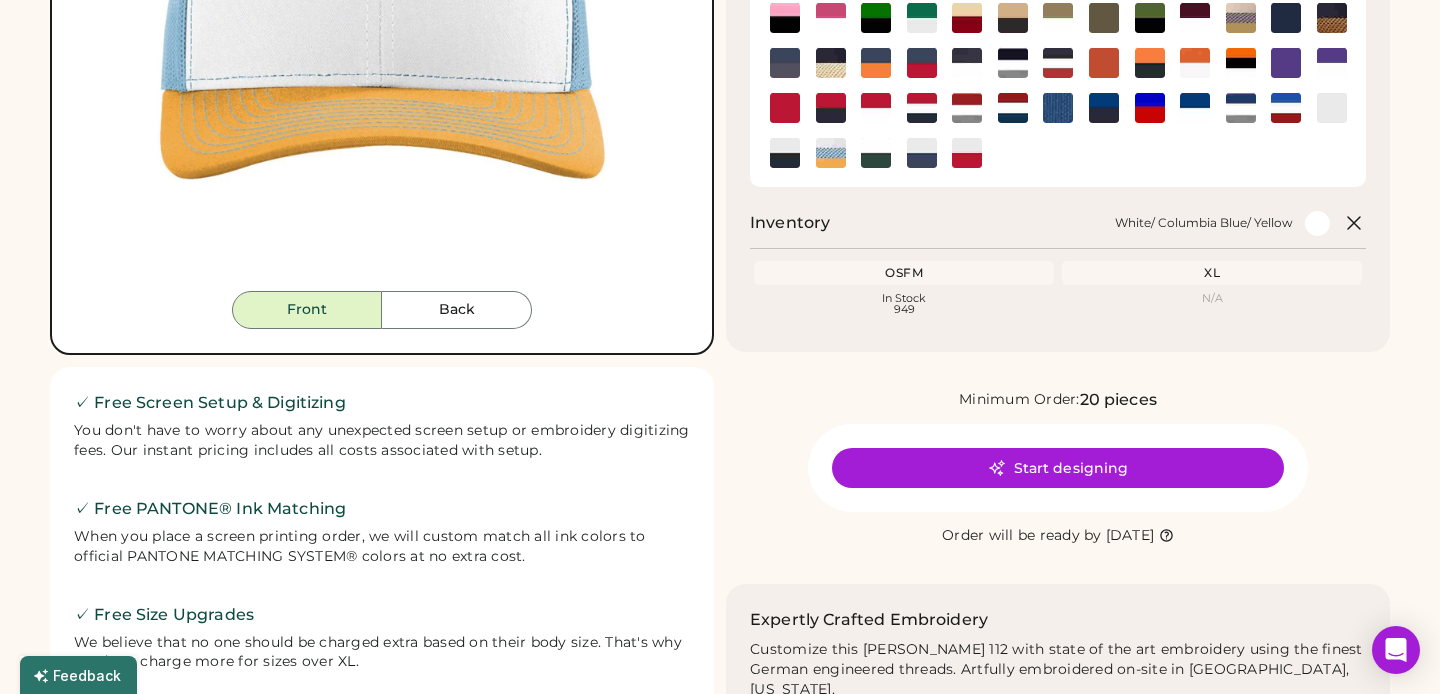 scroll, scrollTop: 501, scrollLeft: 0, axis: vertical 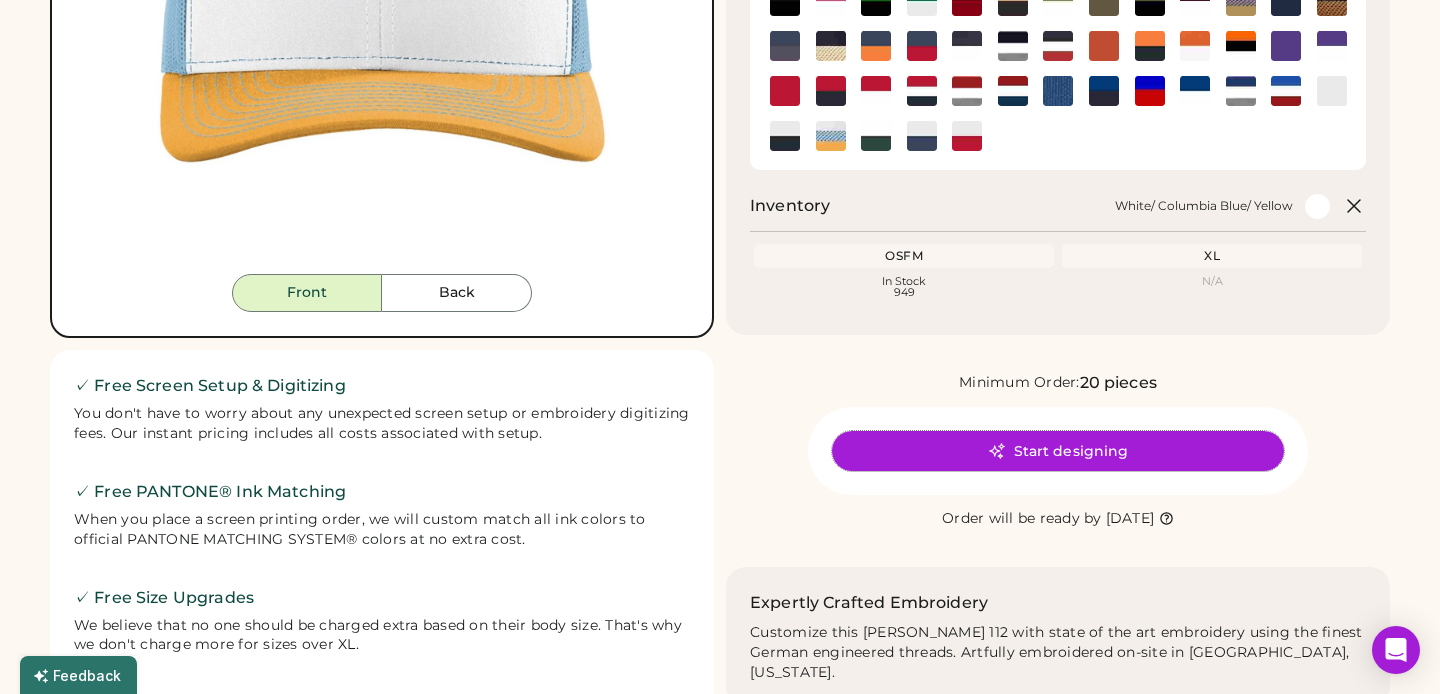 click on "Start designing" at bounding box center [1058, 451] 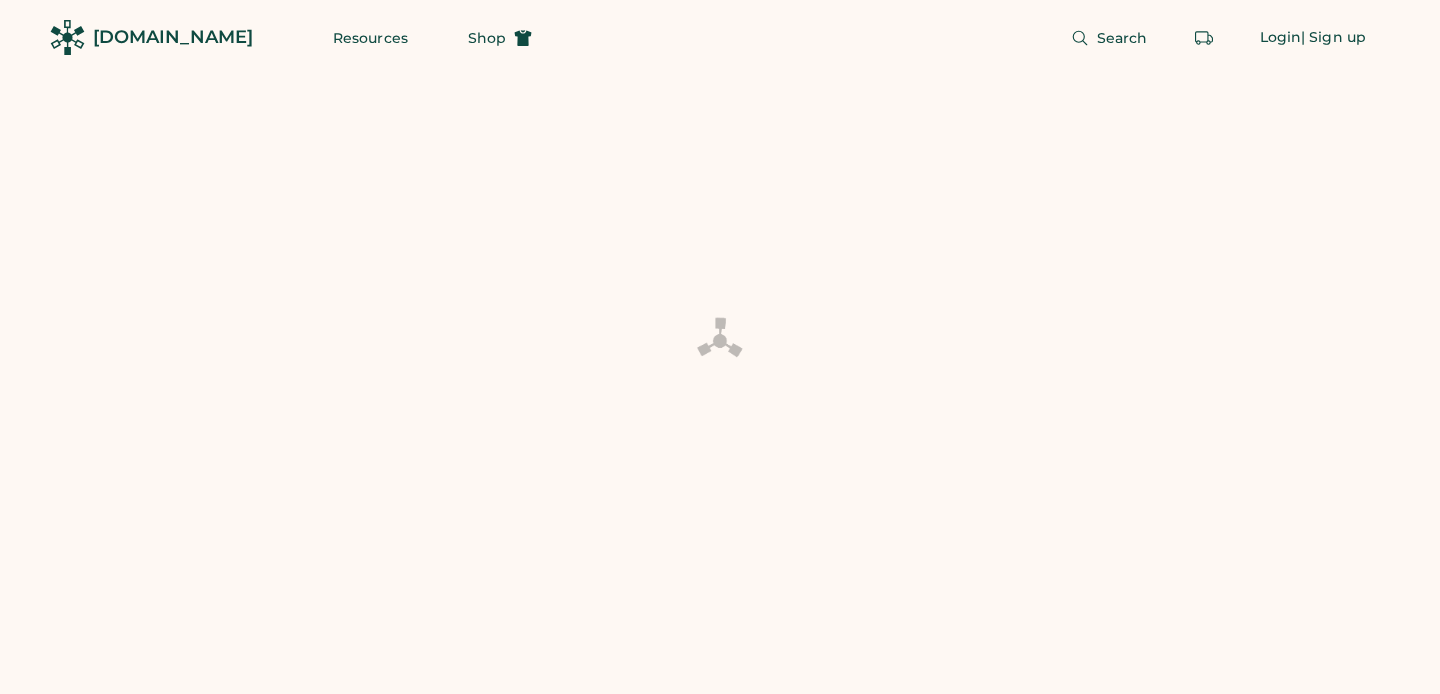 scroll, scrollTop: 0, scrollLeft: 0, axis: both 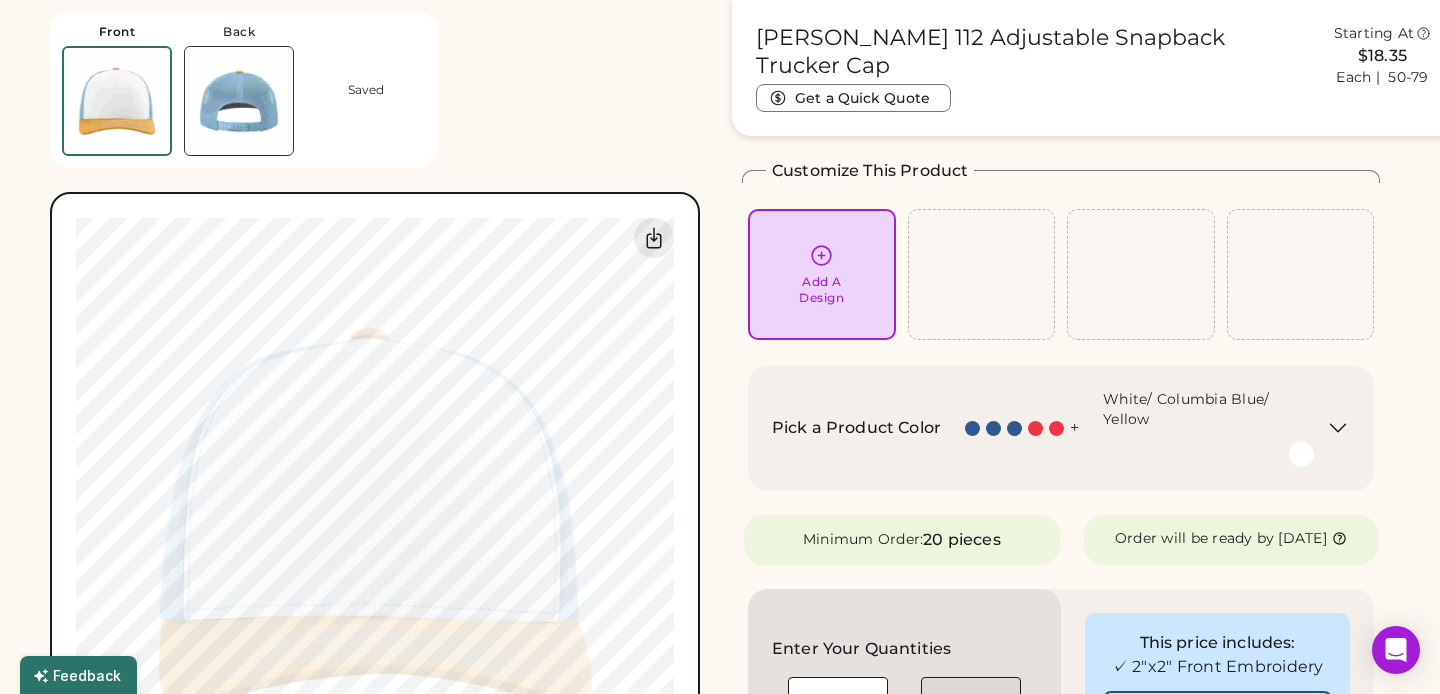 click 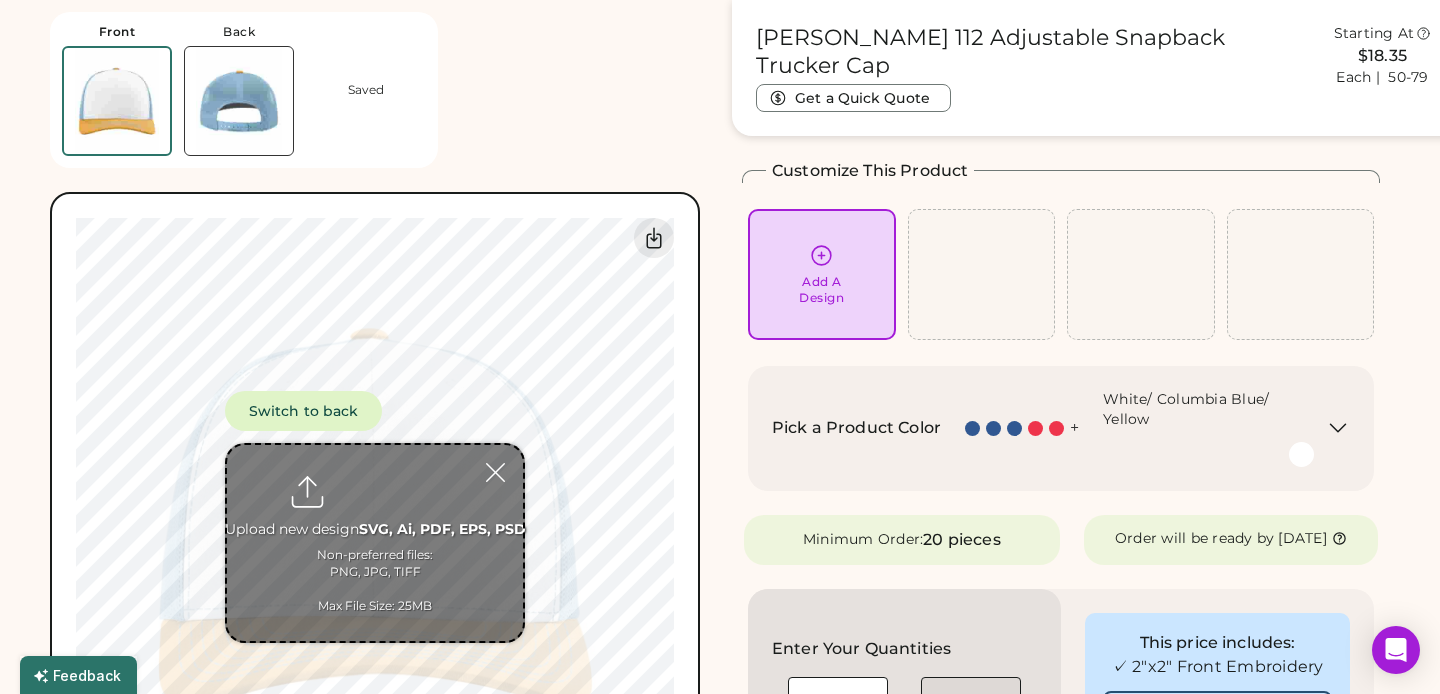 click at bounding box center (375, 543) 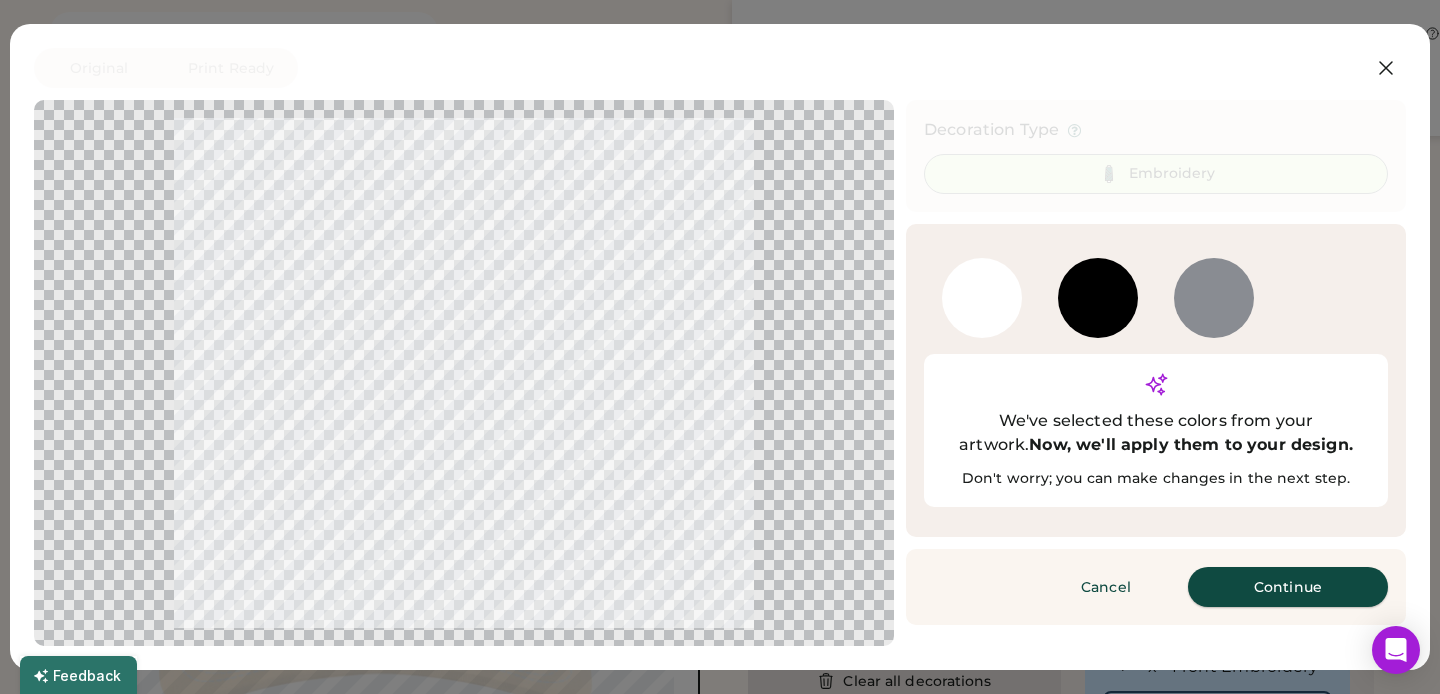 click on "Continue" at bounding box center [1288, 587] 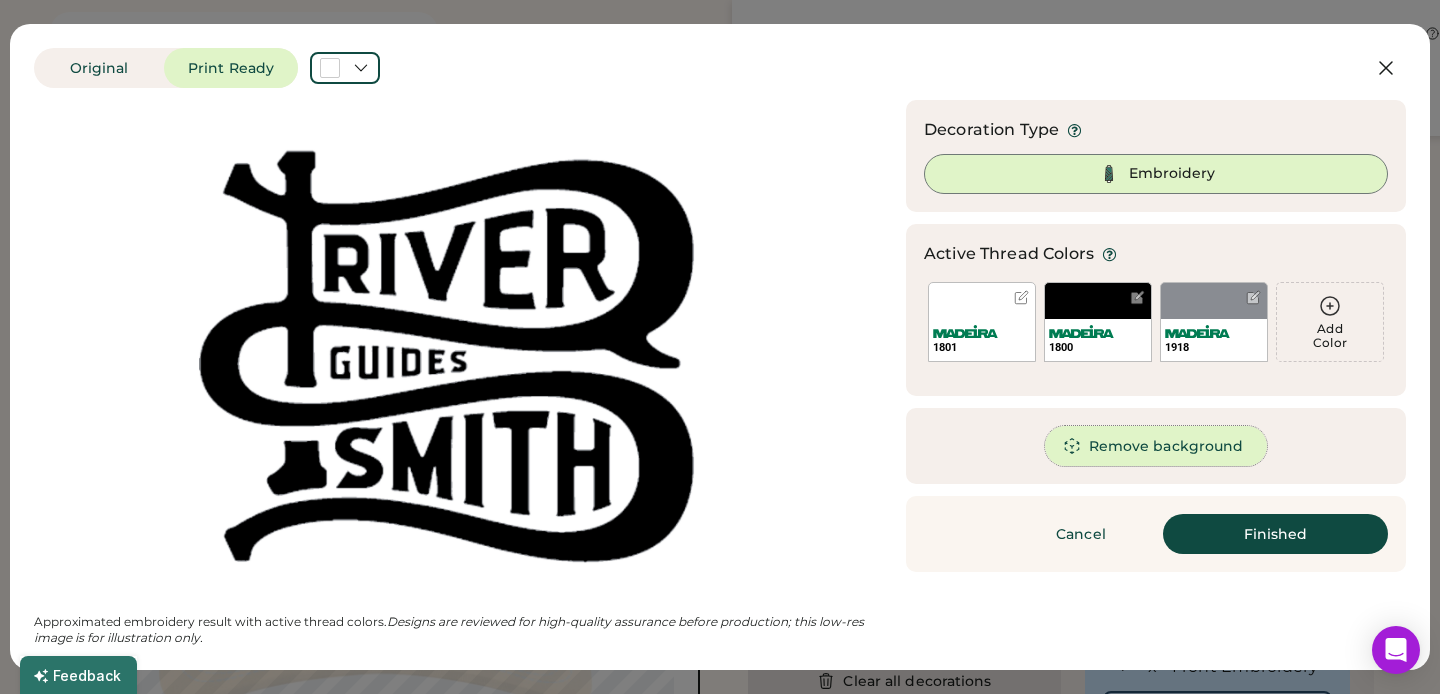click on "Remove background" at bounding box center (1156, 446) 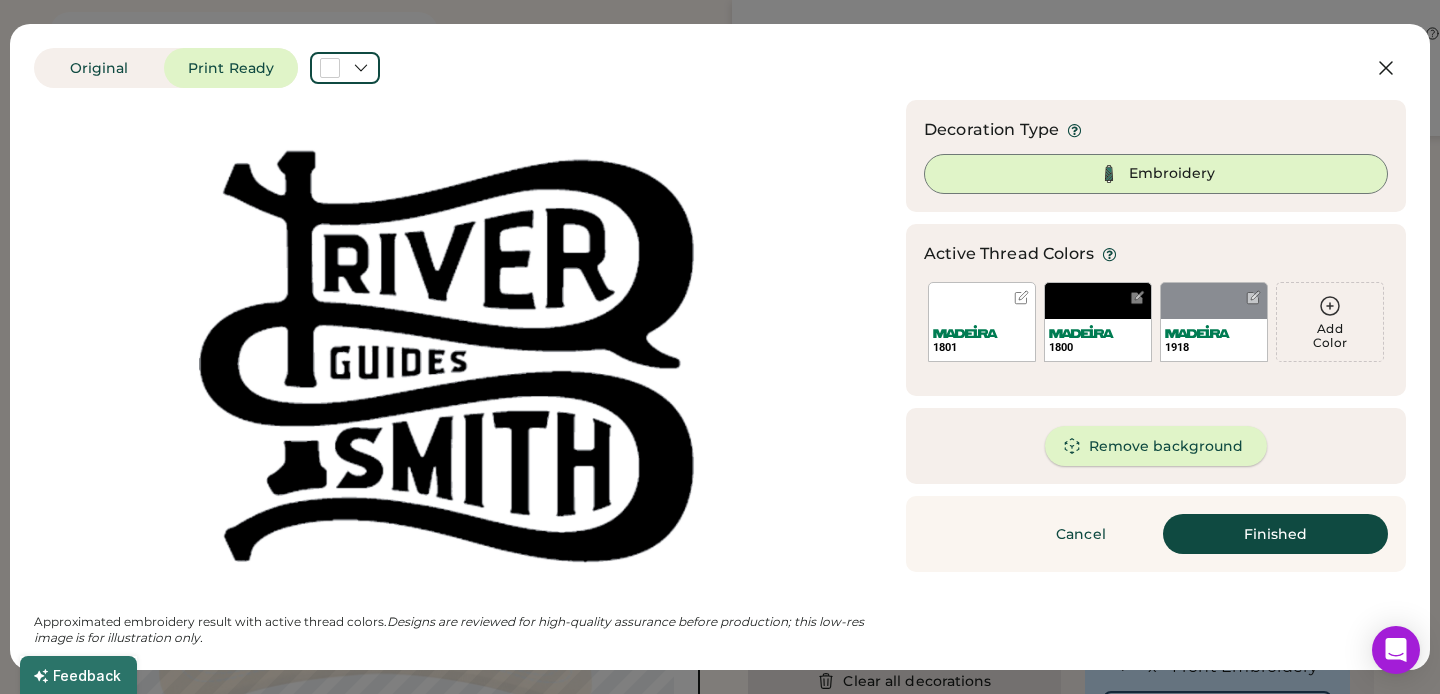 scroll, scrollTop: 0, scrollLeft: 0, axis: both 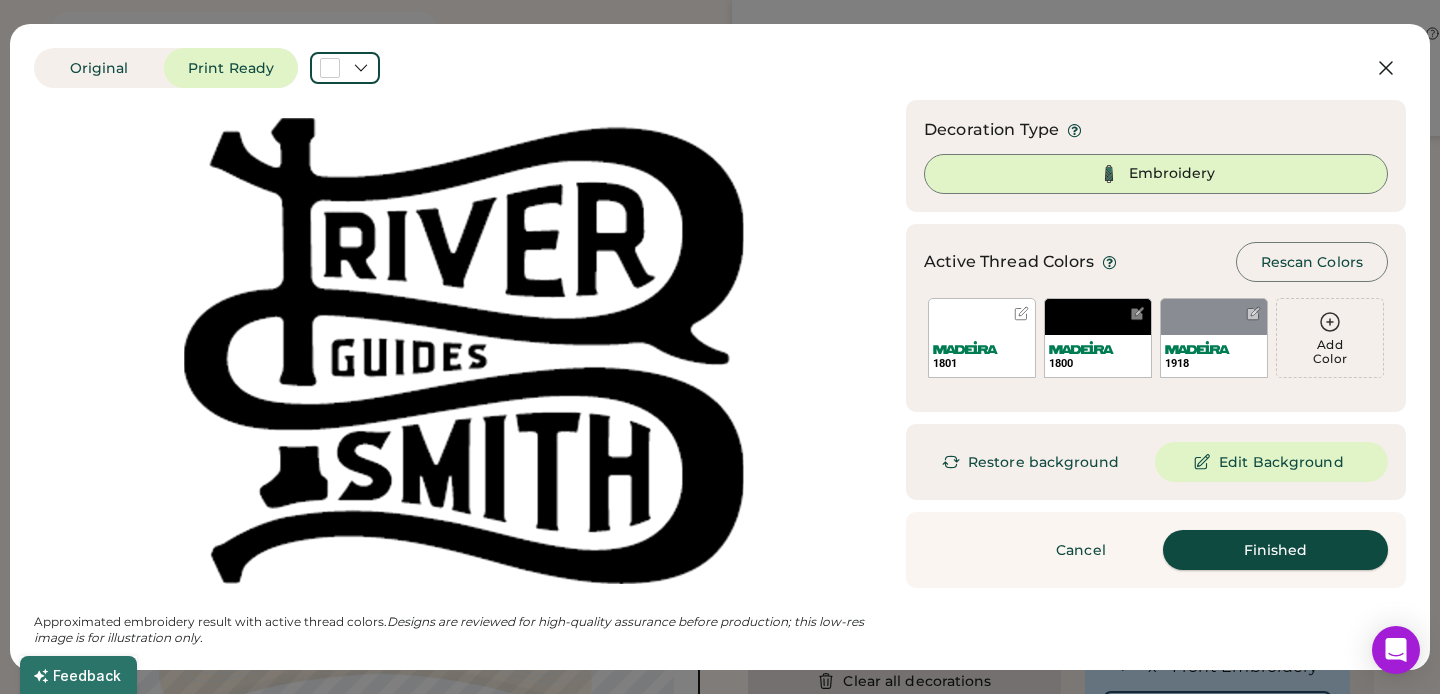 click on "Finished" at bounding box center [1275, 550] 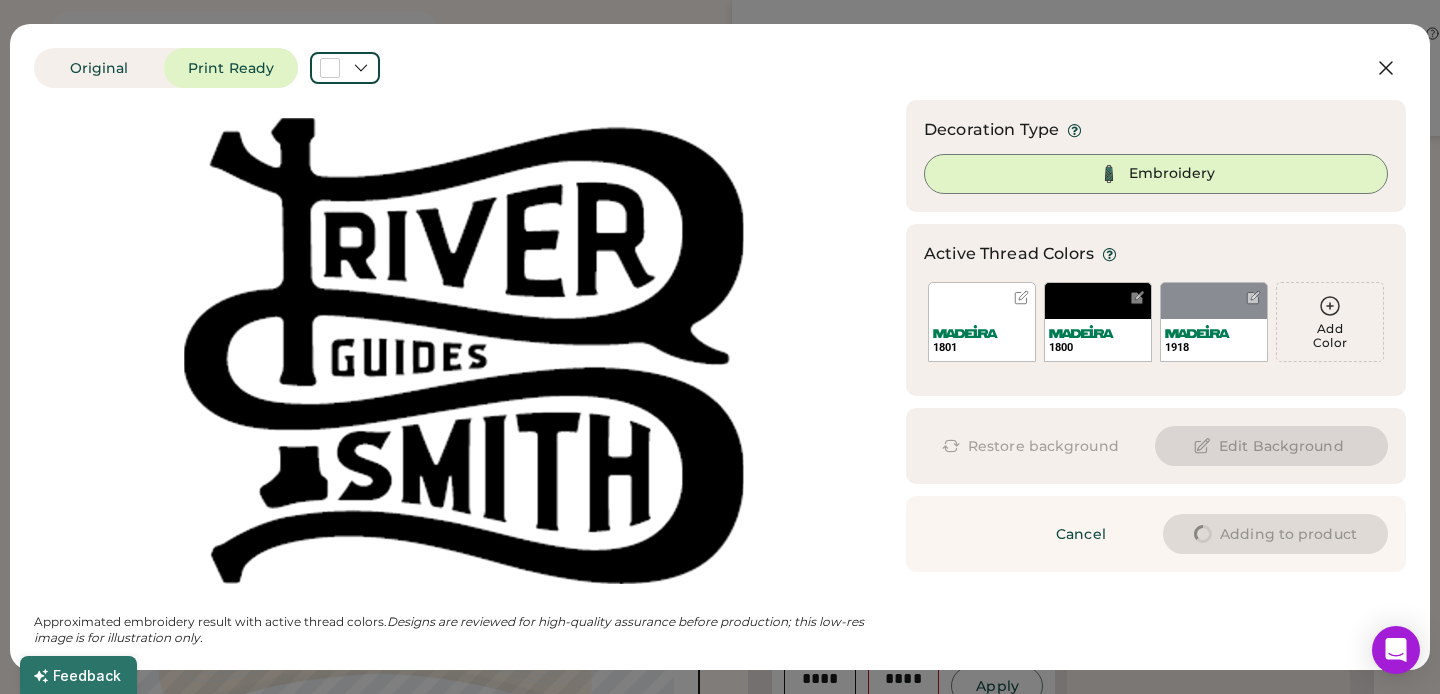 type on "****" 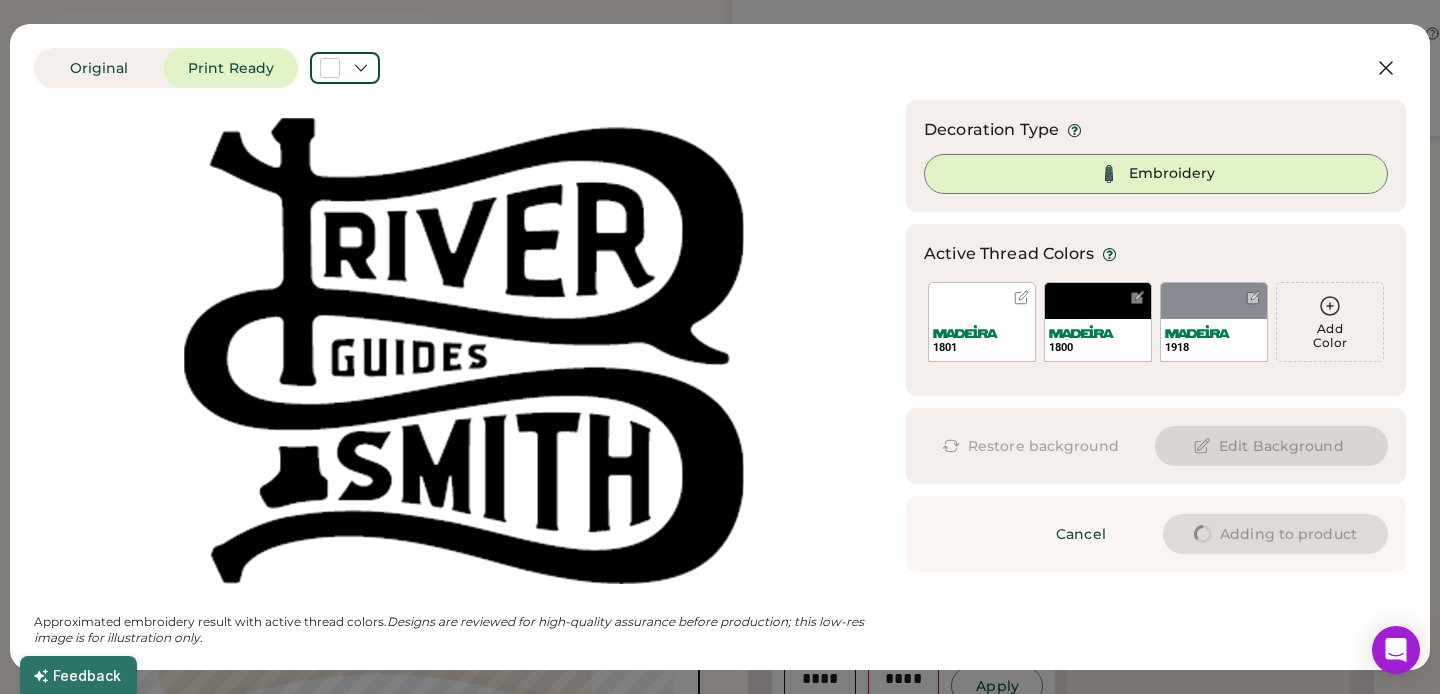 type on "****" 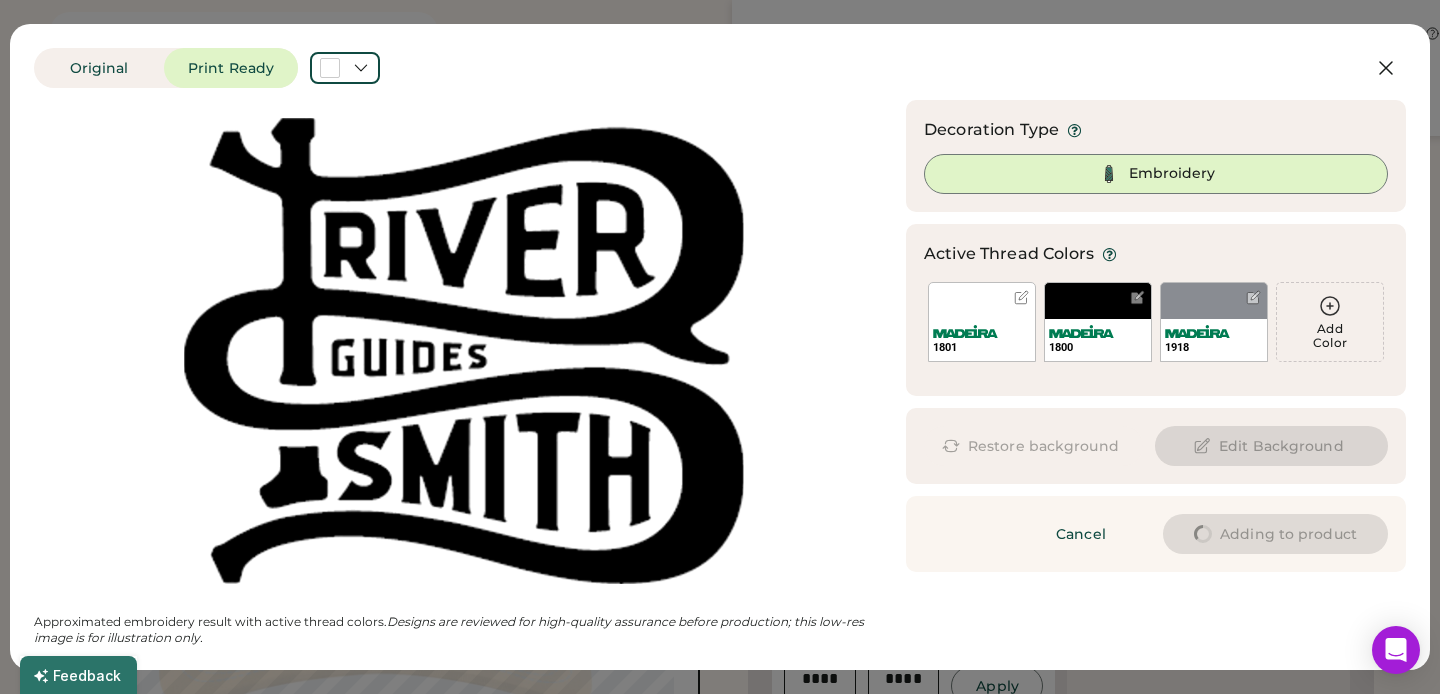 type on "****" 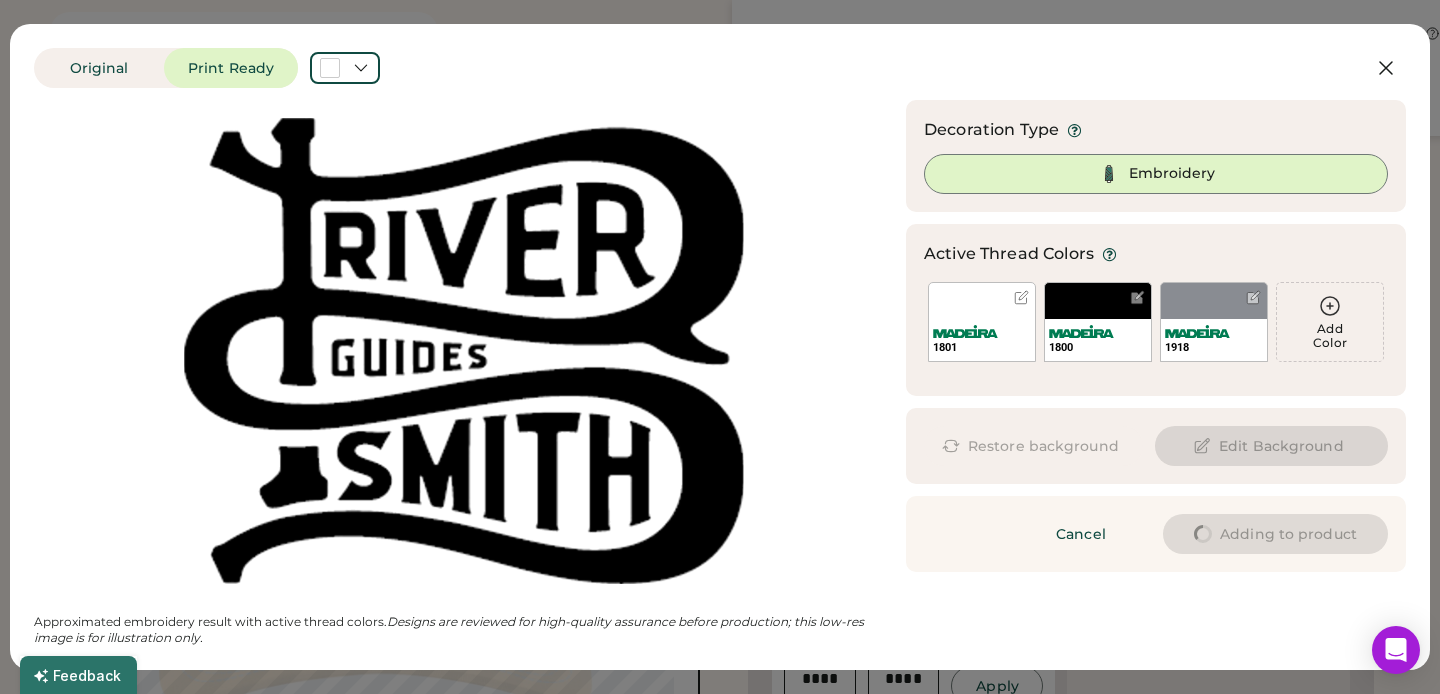 type on "****" 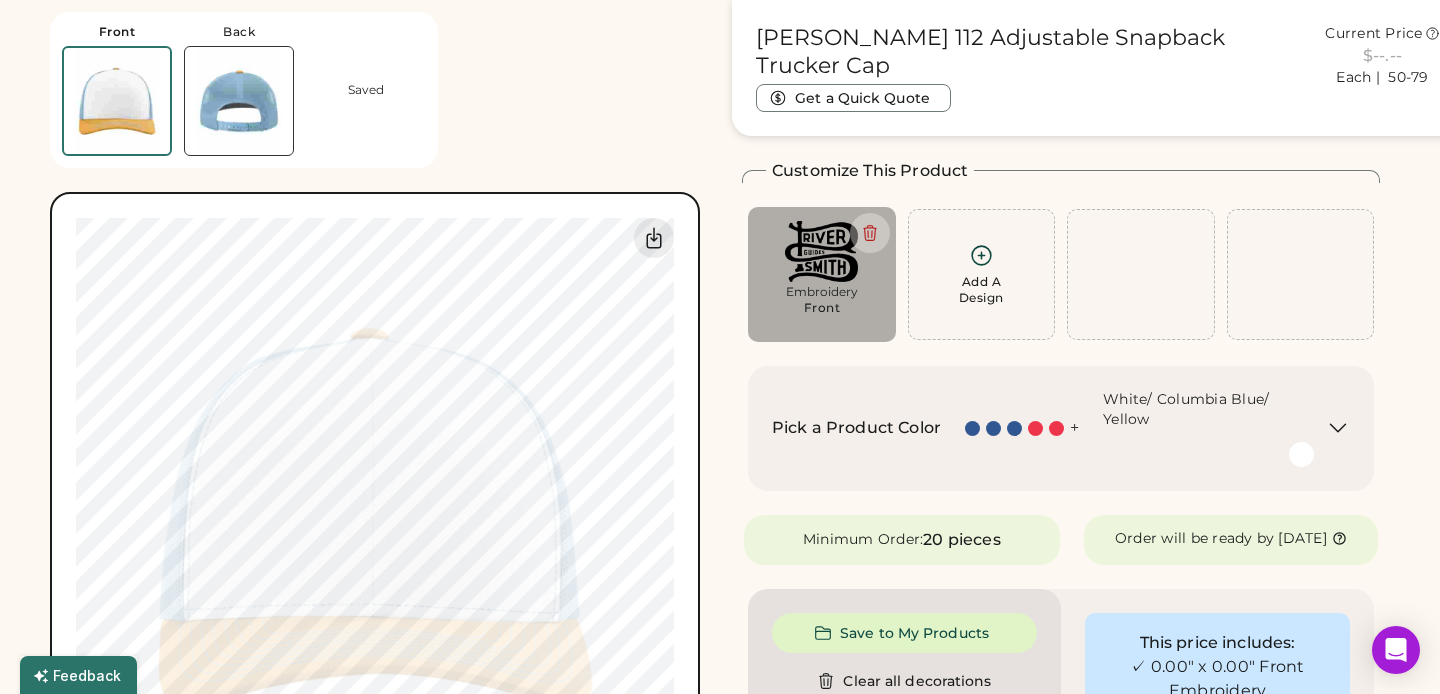 type on "****" 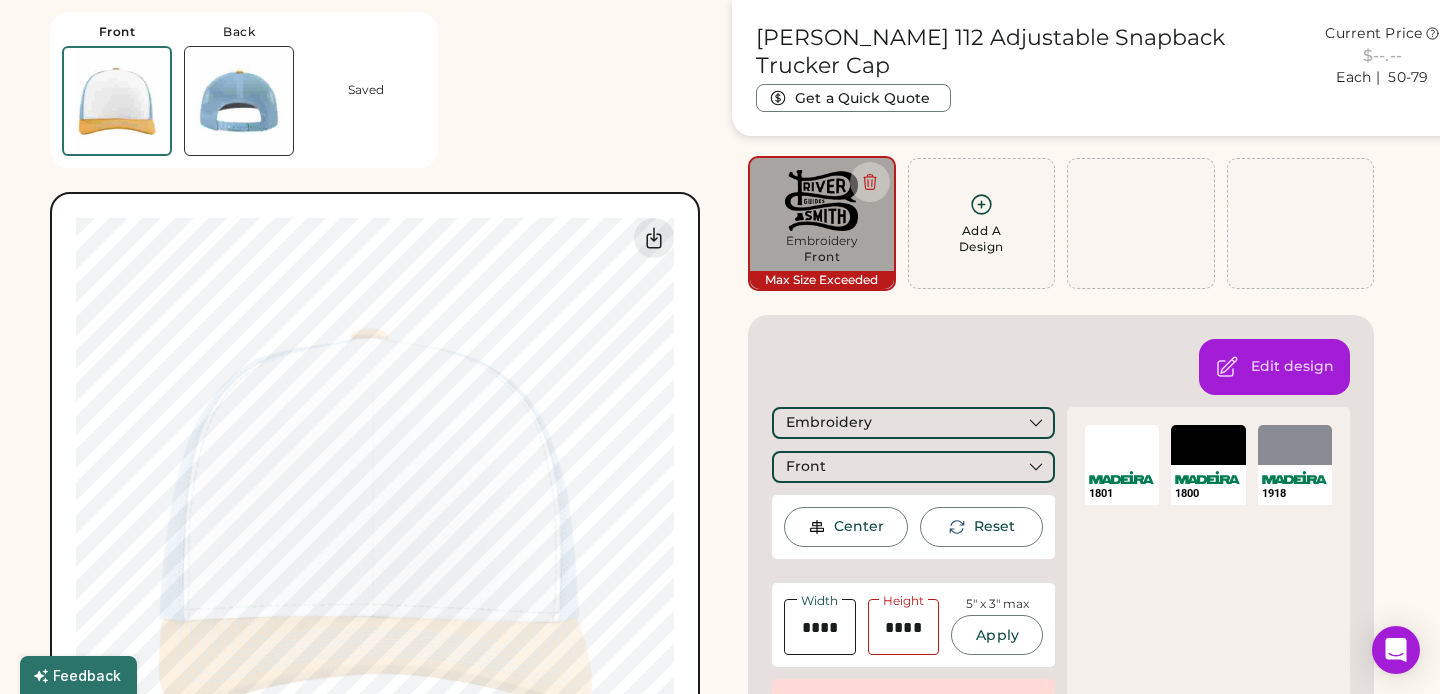 scroll, scrollTop: 125, scrollLeft: 0, axis: vertical 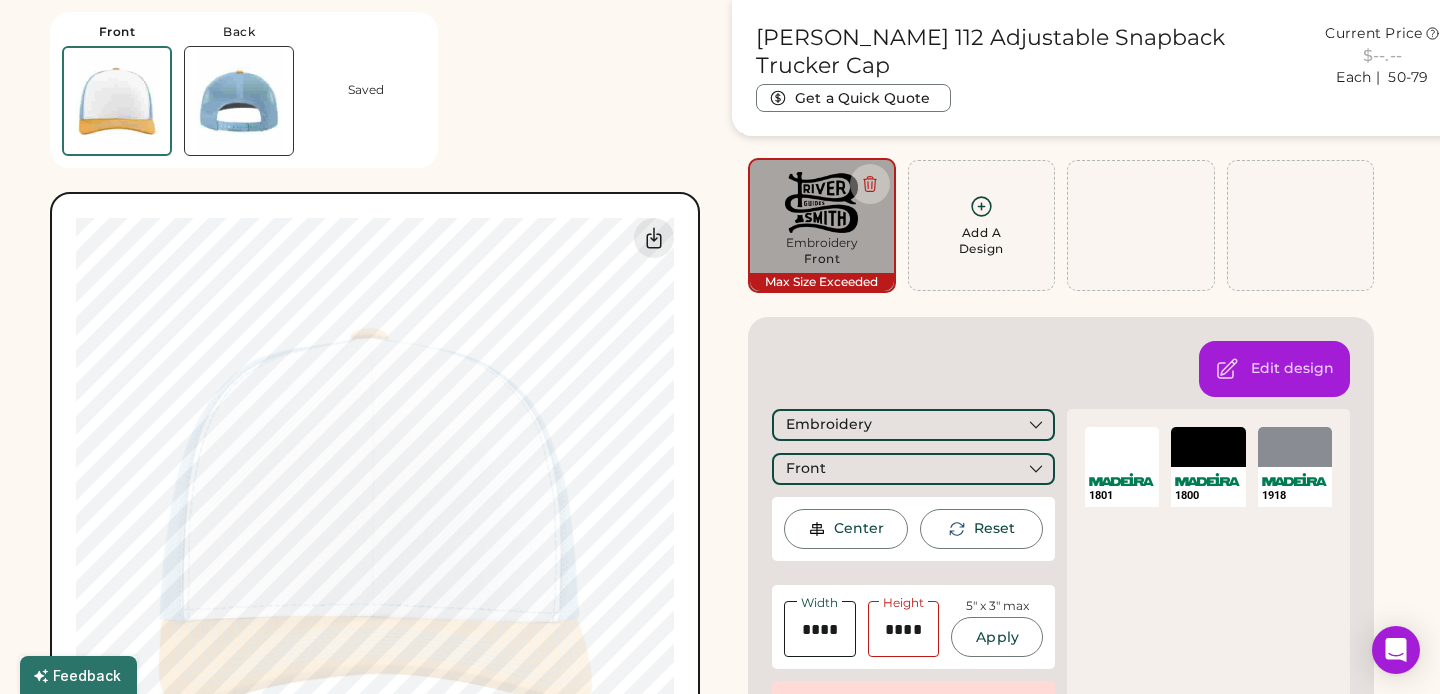 type on "****" 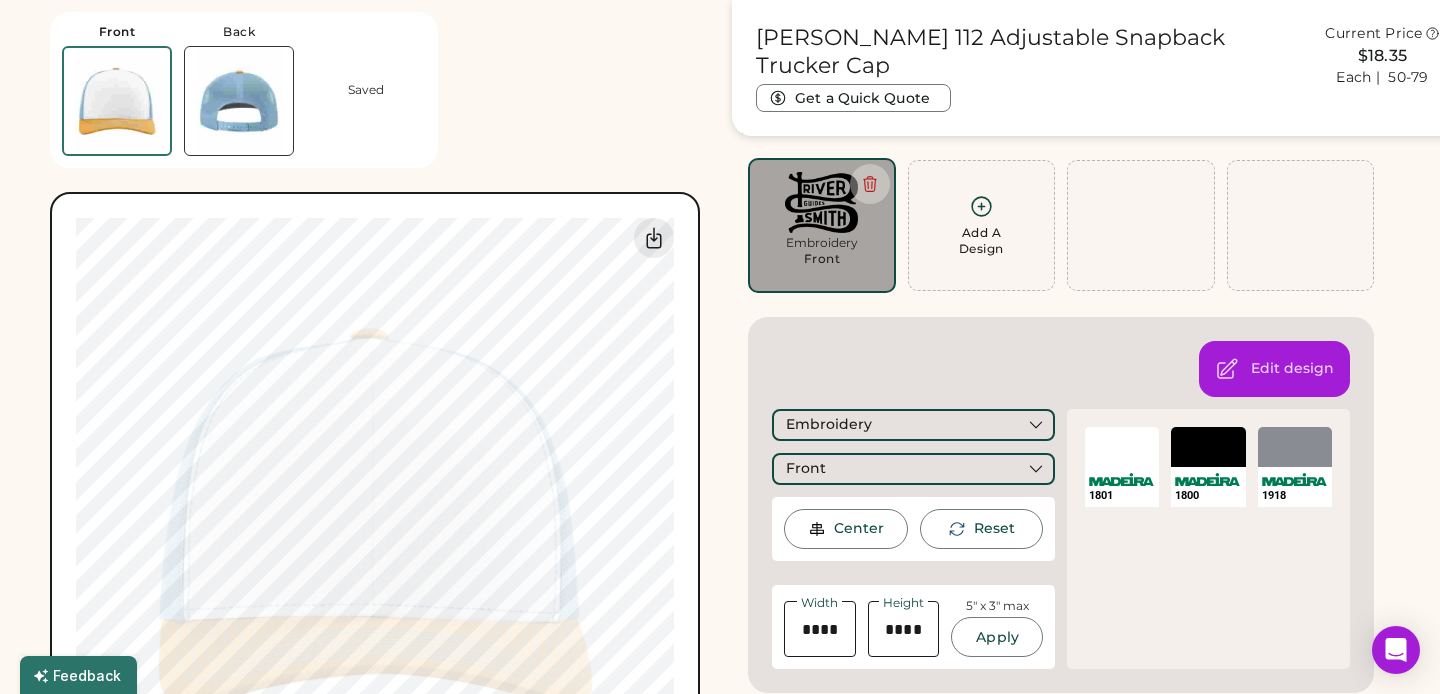 click on "Front Back Saved Switch to back Upload new design
SVG, Ai, PDF, EPS, PSD Non-preferred files:
PNG, JPG, TIFF Max File Size: 25MB    Guidelines are approximate; our team will confirm the correct placement. 0% 0%    Richardson 112 Adjustable Snapback Trucker Cap    Get a Quick Quote Current Price    $18.35 Each |  50-79    Customize This Product    Add A
Design Embroidery Front Max Size Exceeded       Add A
Design    Edit design Embroidery    Front    Center    Reset Width Height 5" x 3" max Apply Maximum Embroidery Size Exceeded Resize to fit 1801 SELECT
A COLOR 1800 SELECT
A COLOR 1918 Pick a Product Color + White/ Columbia Blue/ Yellow    Minimum Order:  20 pieces Order will be ready by Tuesday, Aug. 19        Save to My Products    Clear all decorations Enter Your Quantities OSFM In Stock
949 XL N/A Enter Quantities to Finalize Your Order Minimum Order Quantity is 20 Pieces Special instructions Add to cart This price includes: ✓ 1.23" x 1.03" Front Embroidery    How does pricing work? Quantity 20-29" at bounding box center (720, 877) 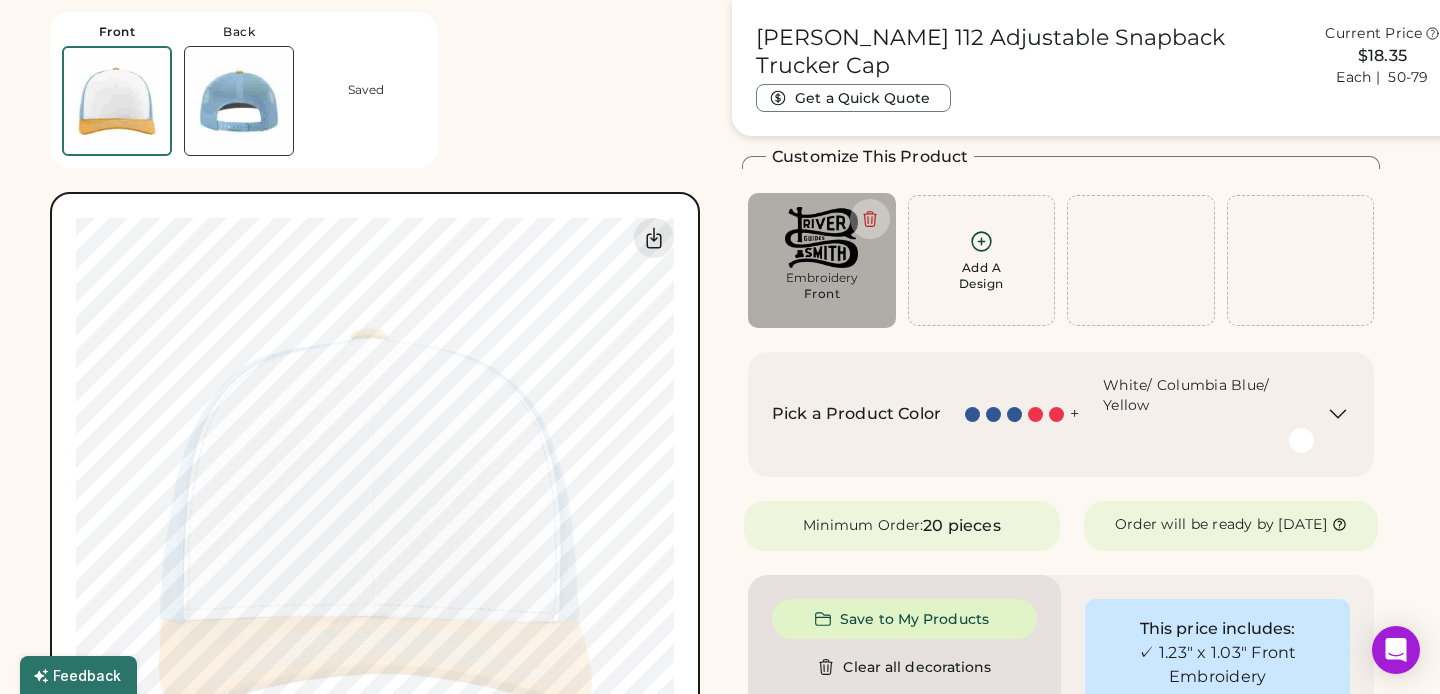 scroll, scrollTop: 87, scrollLeft: 0, axis: vertical 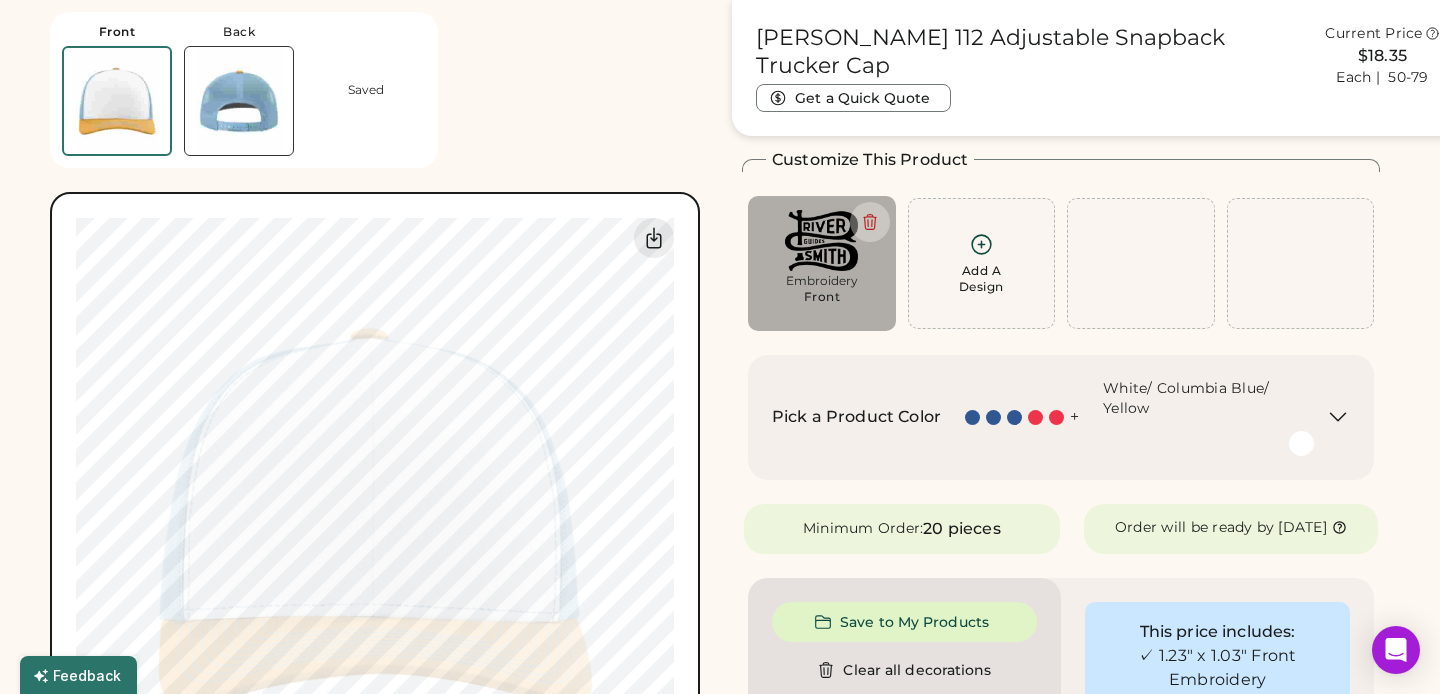 click at bounding box center (1035, 417) 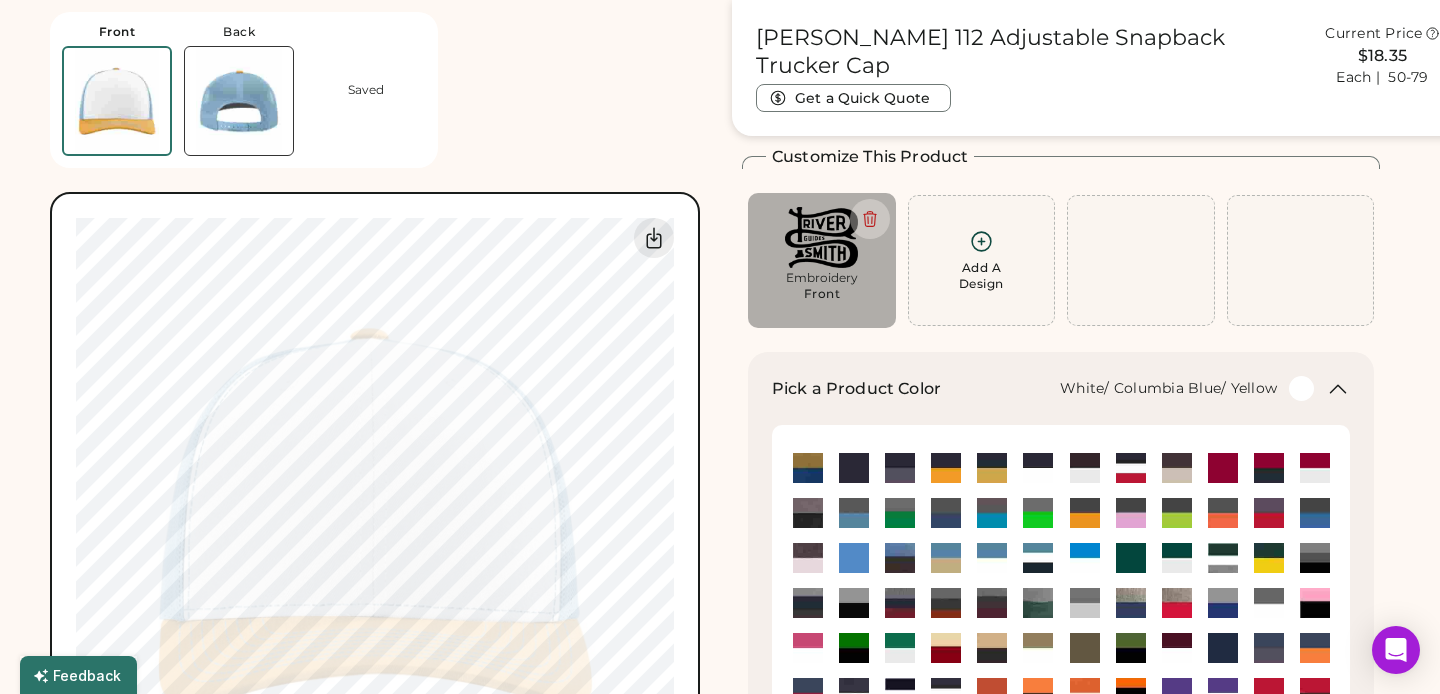 scroll, scrollTop: 85, scrollLeft: 0, axis: vertical 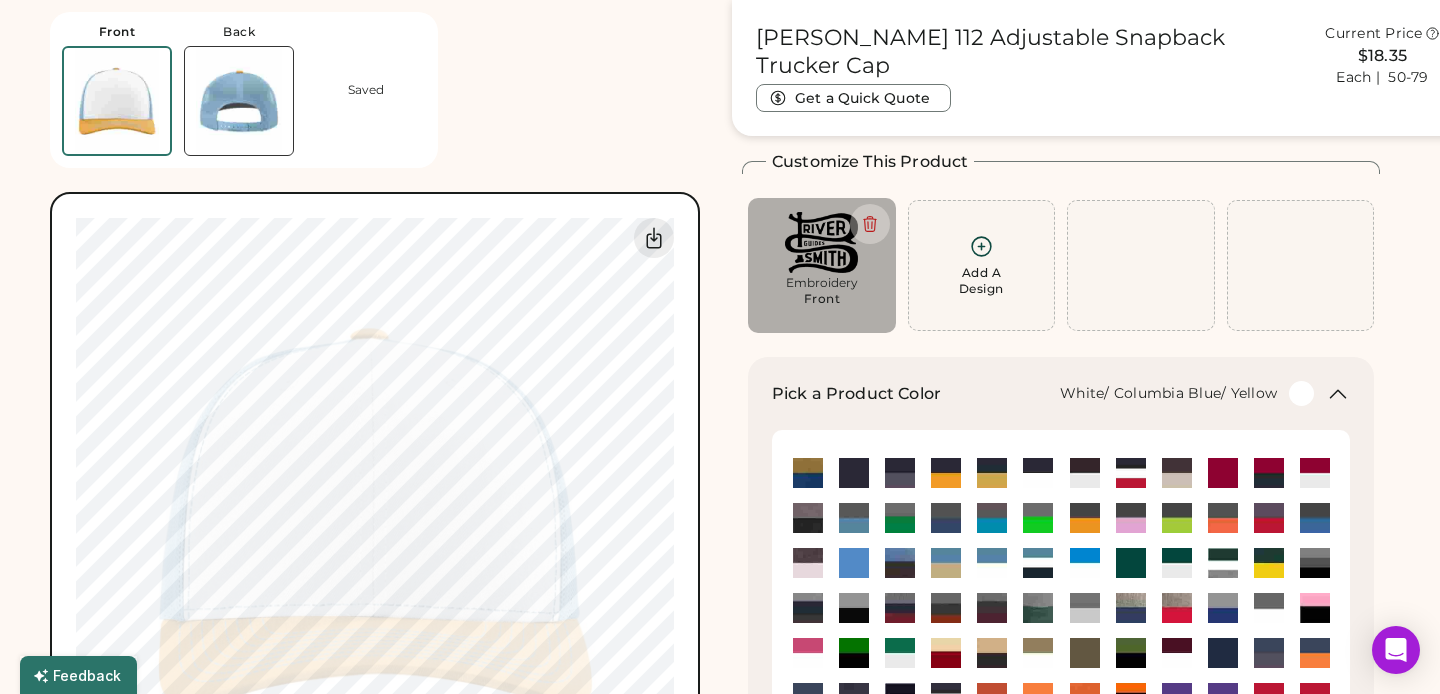 click on "Add A
Design" at bounding box center [981, 281] 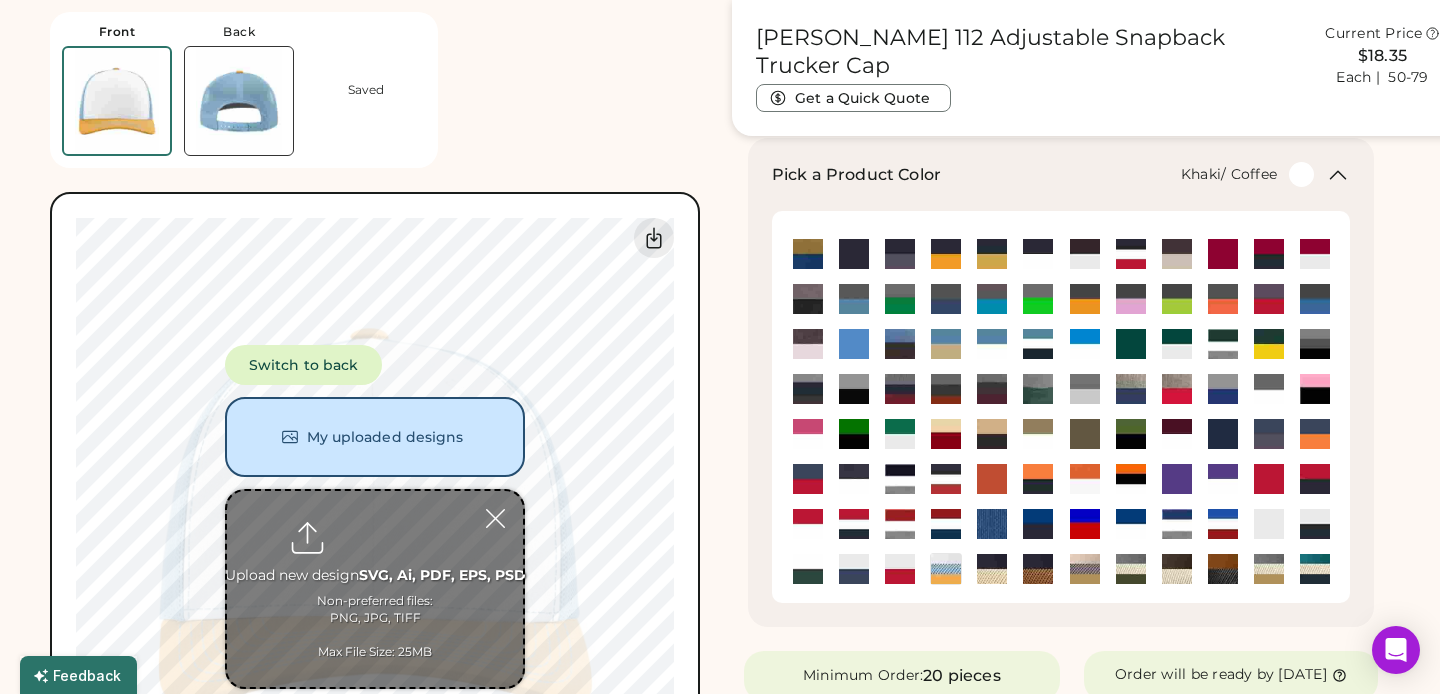 scroll, scrollTop: 322, scrollLeft: 0, axis: vertical 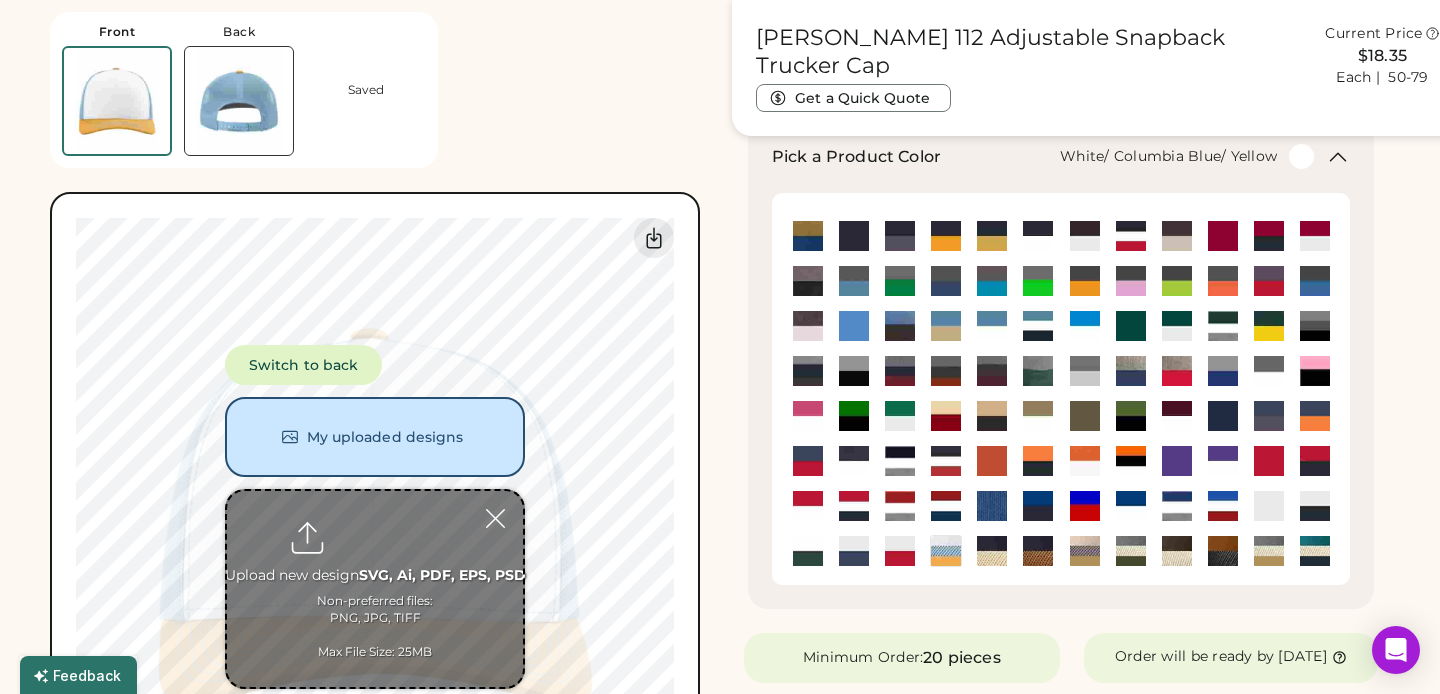 click at bounding box center (946, 551) 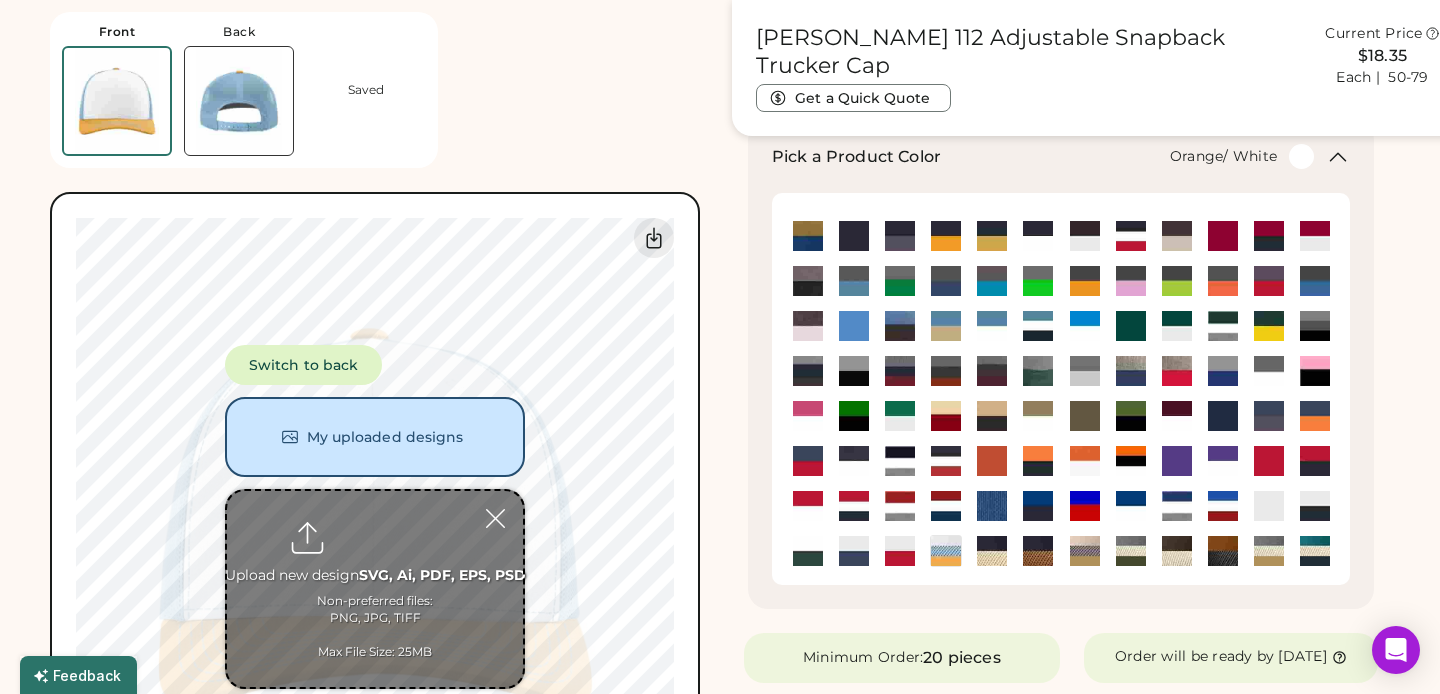 click at bounding box center [1085, 461] 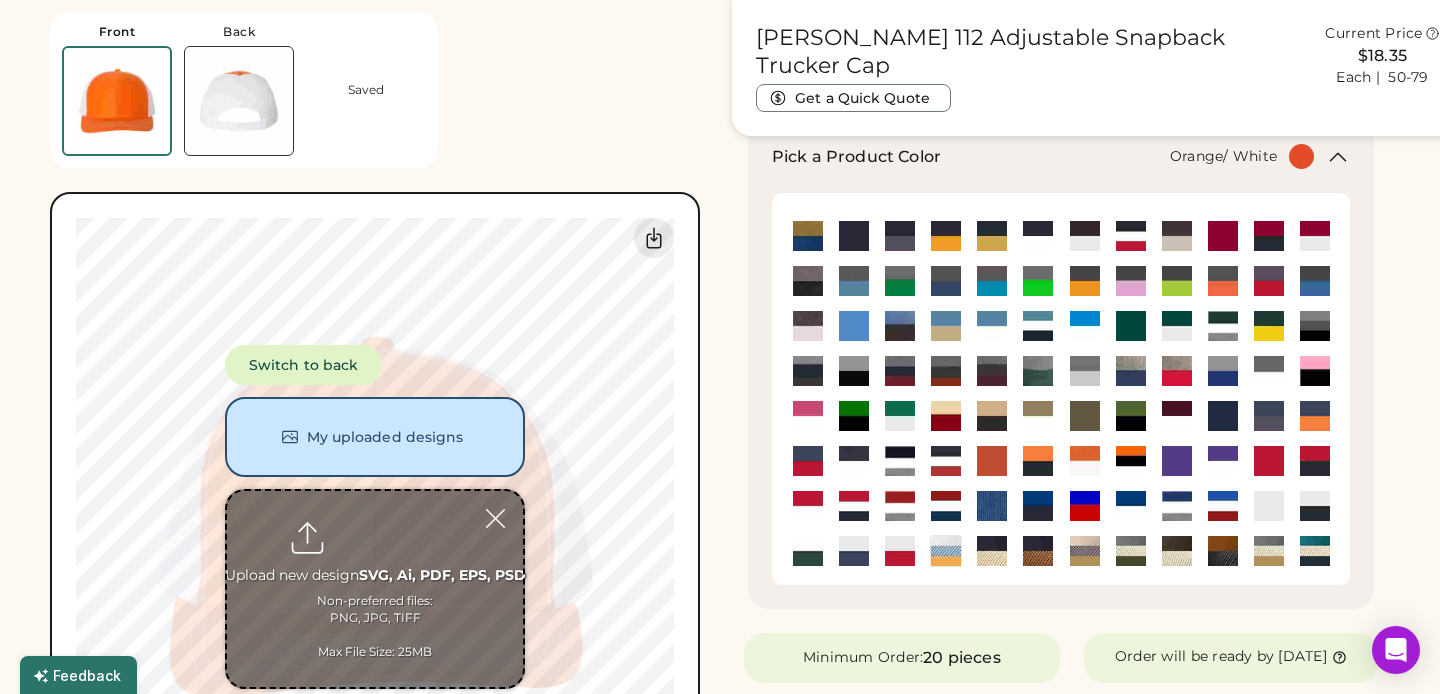 click on "Front Back Saved Switch to back    My uploaded designs Upload new design
SVG, Ai, PDF, EPS, PSD Non-preferred files:
PNG, JPG, TIFF Max File Size: 25MB    Guidelines are approximate; our team will confirm the correct placement. 0% 0%" at bounding box center (379, 421) 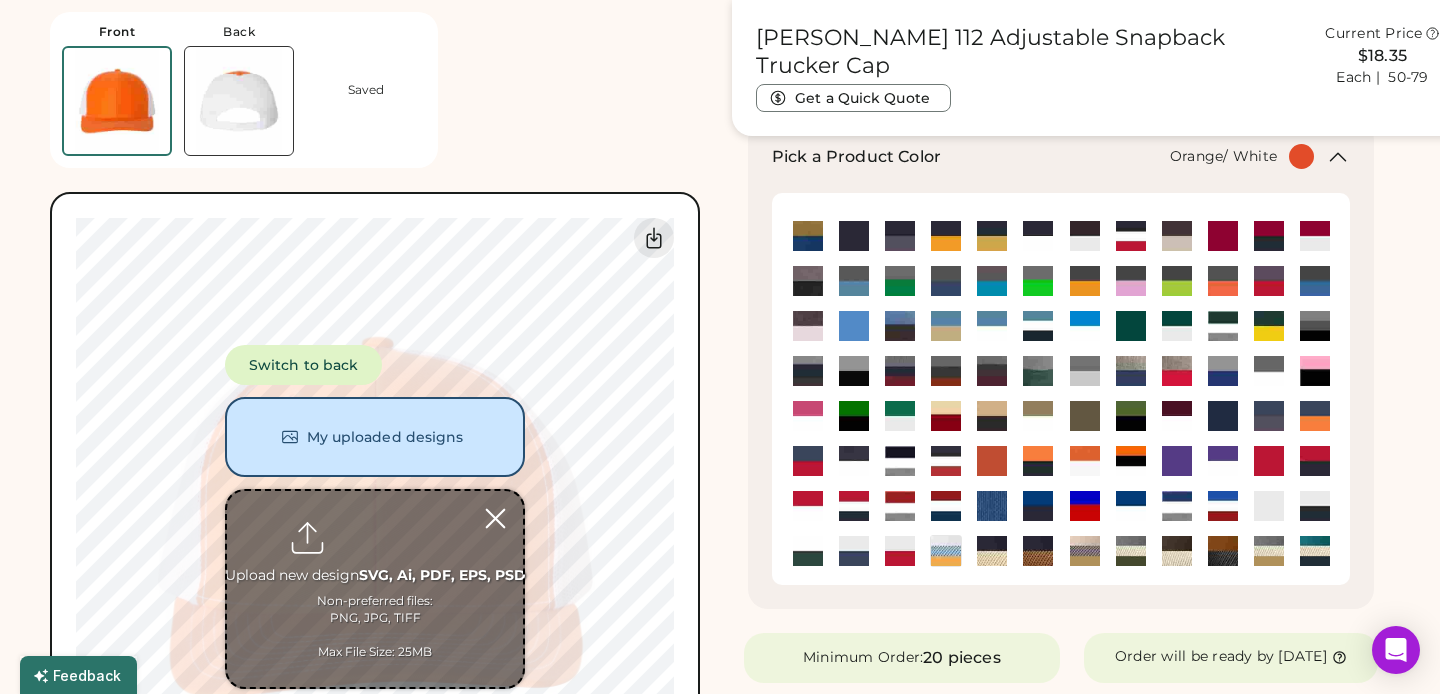 click at bounding box center (495, 518) 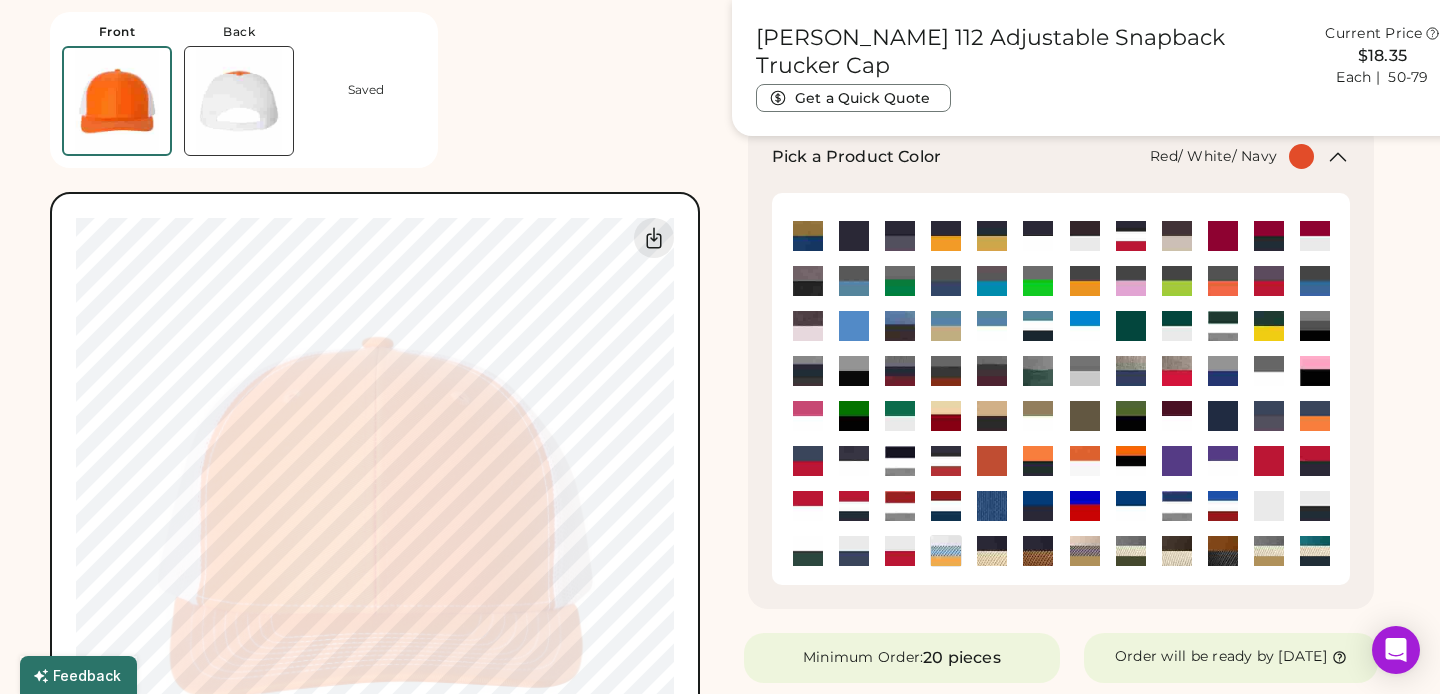 click at bounding box center [946, 506] 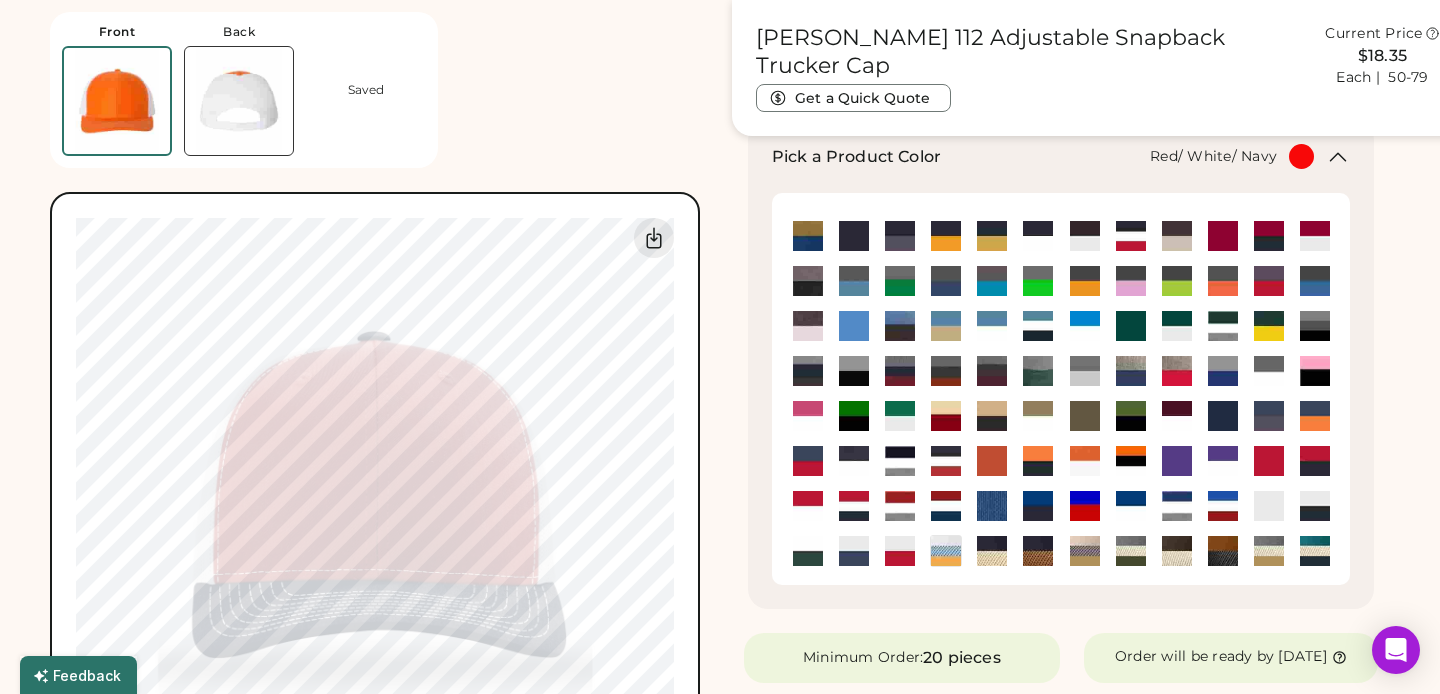 type on "****" 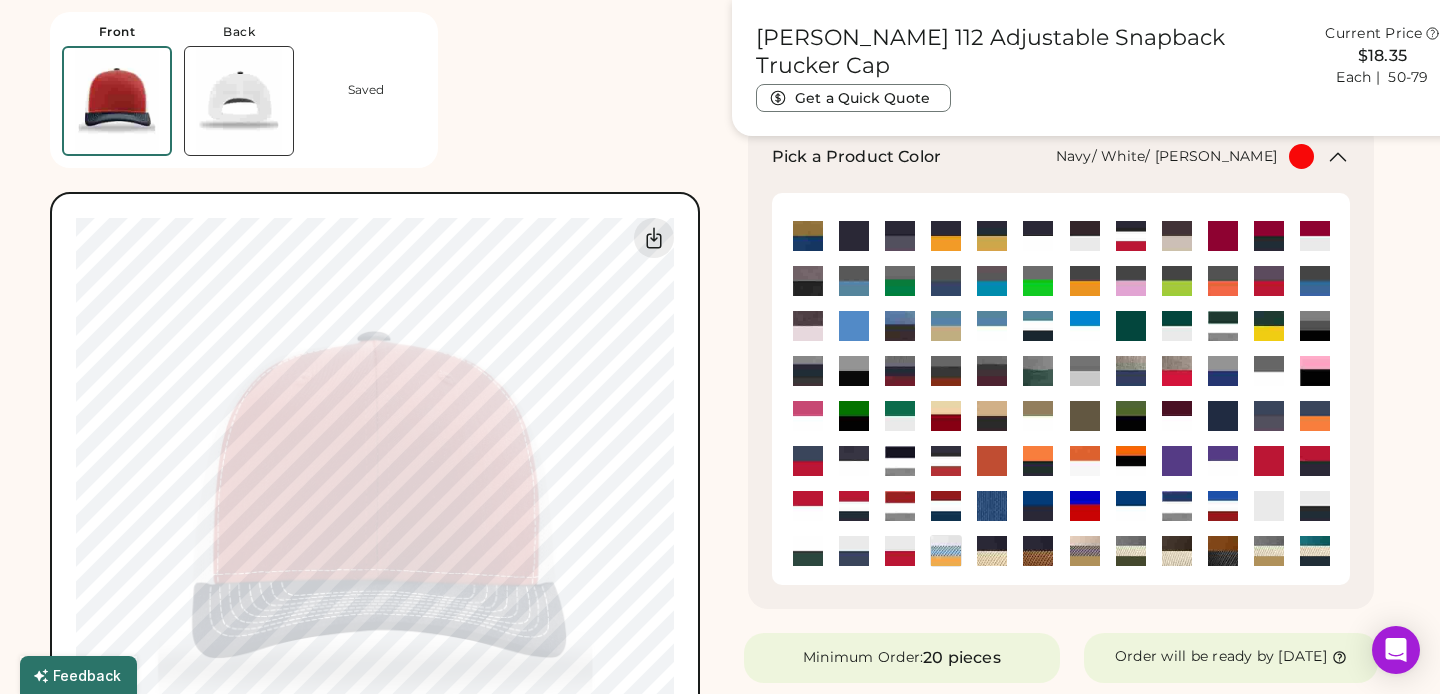 click at bounding box center (900, 461) 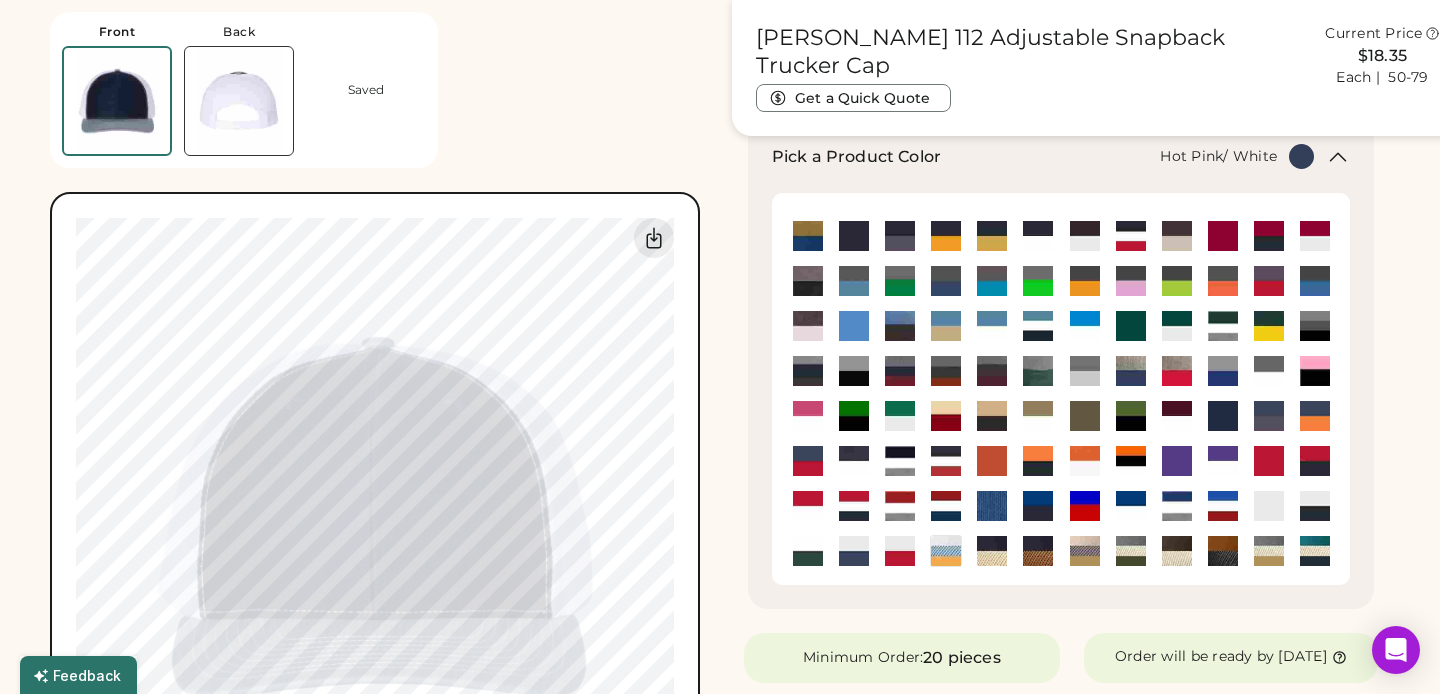 click at bounding box center (808, 416) 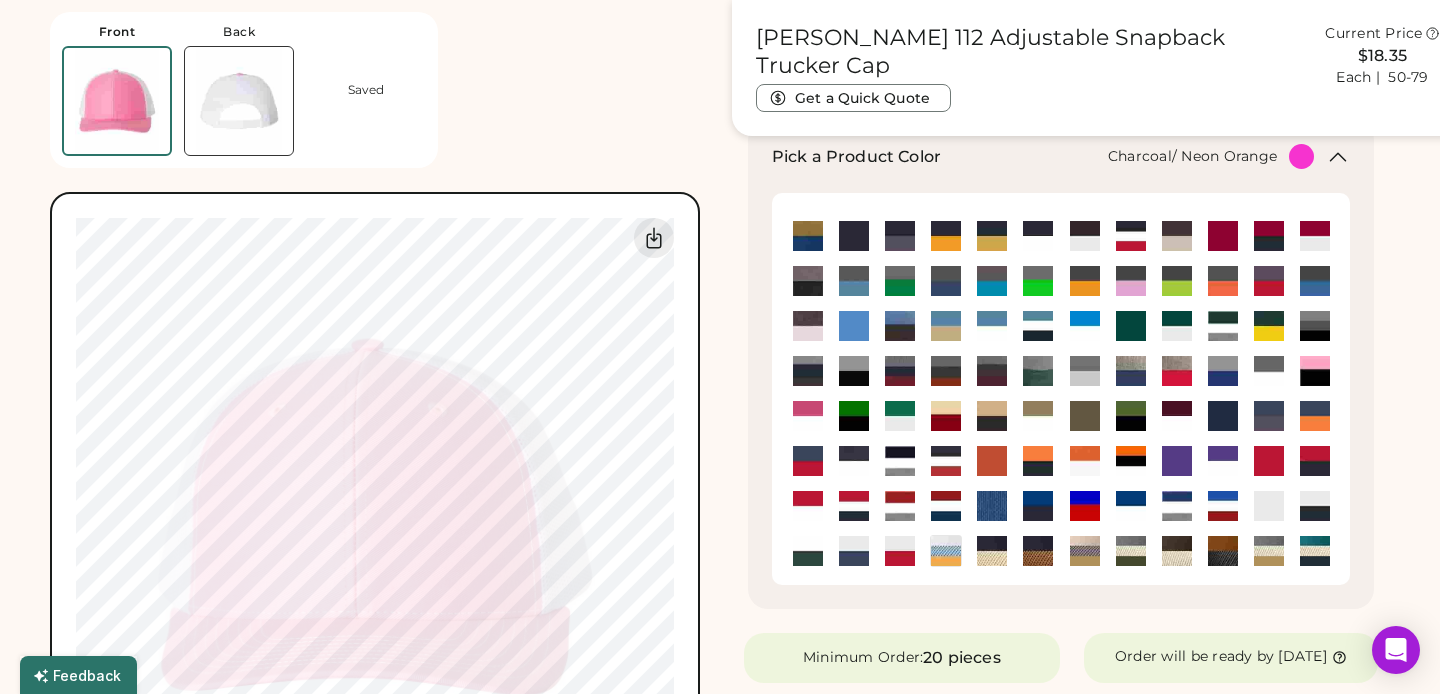 click at bounding box center [1085, 281] 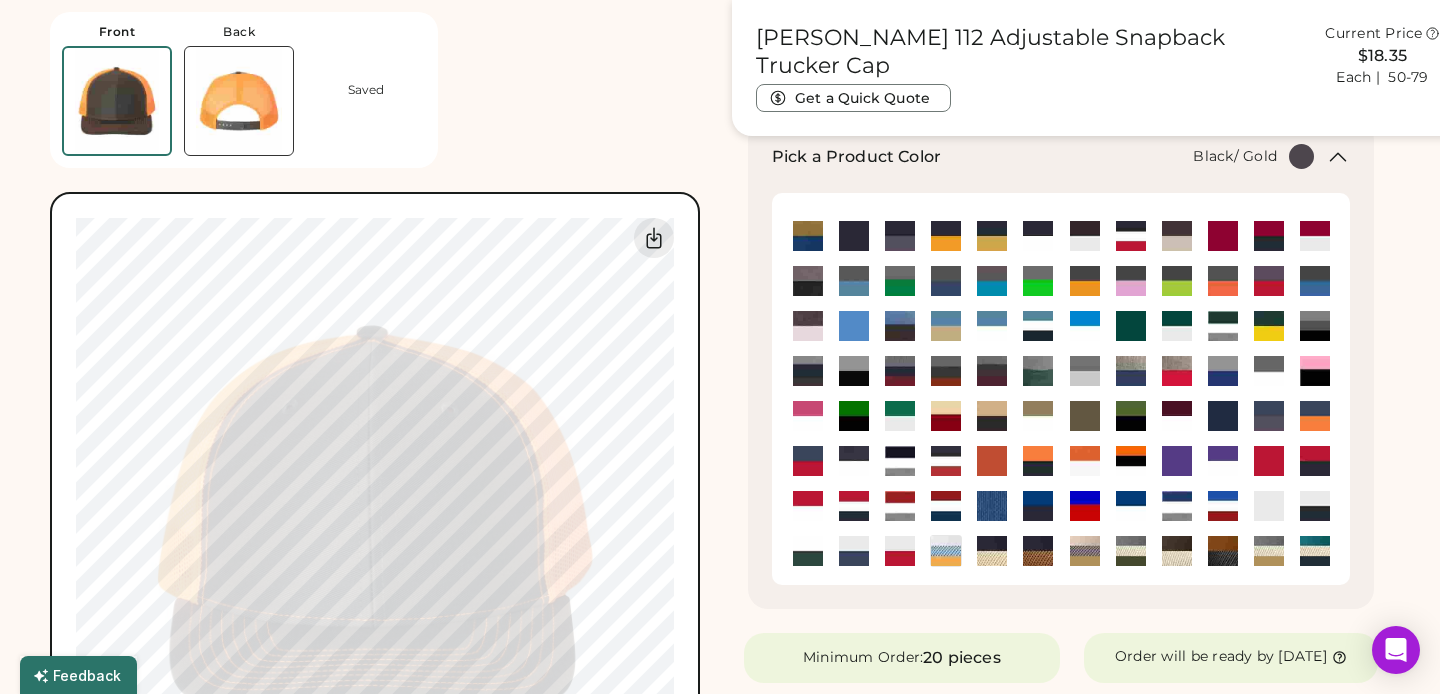 click at bounding box center [946, 236] 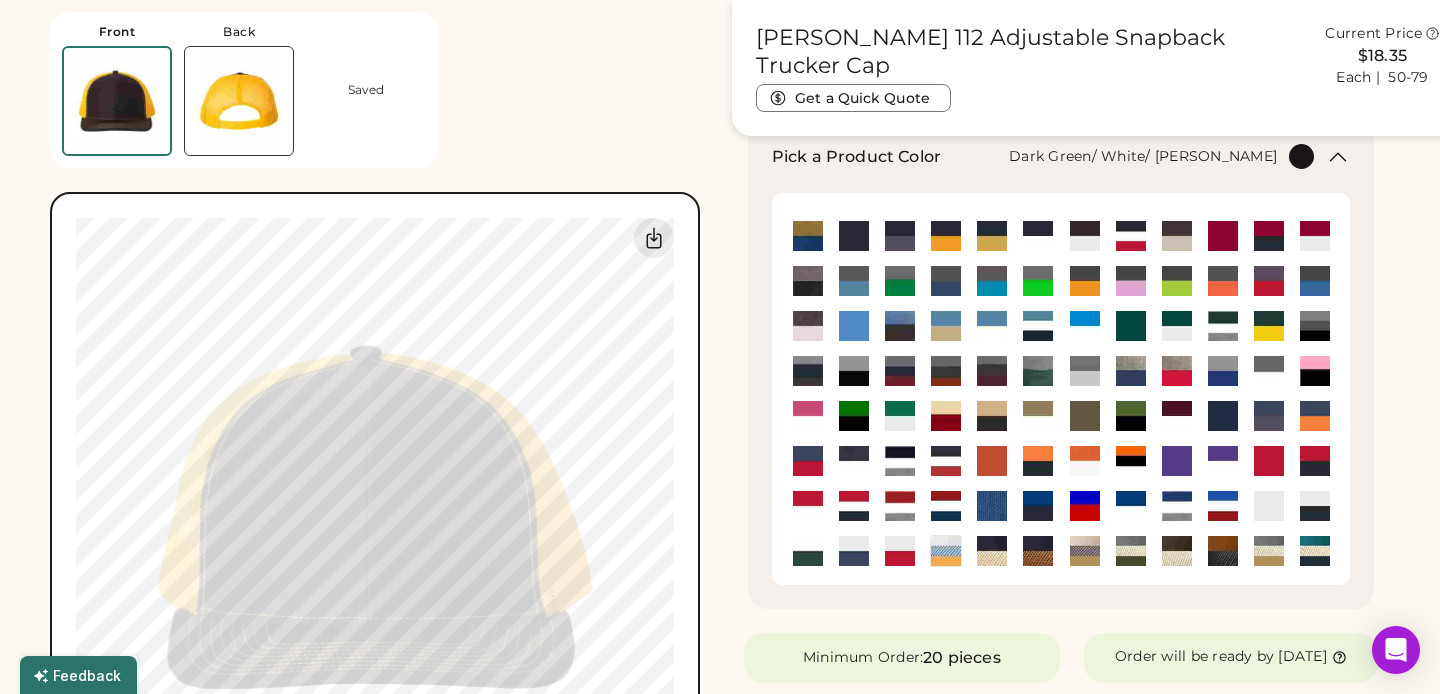click at bounding box center (1223, 326) 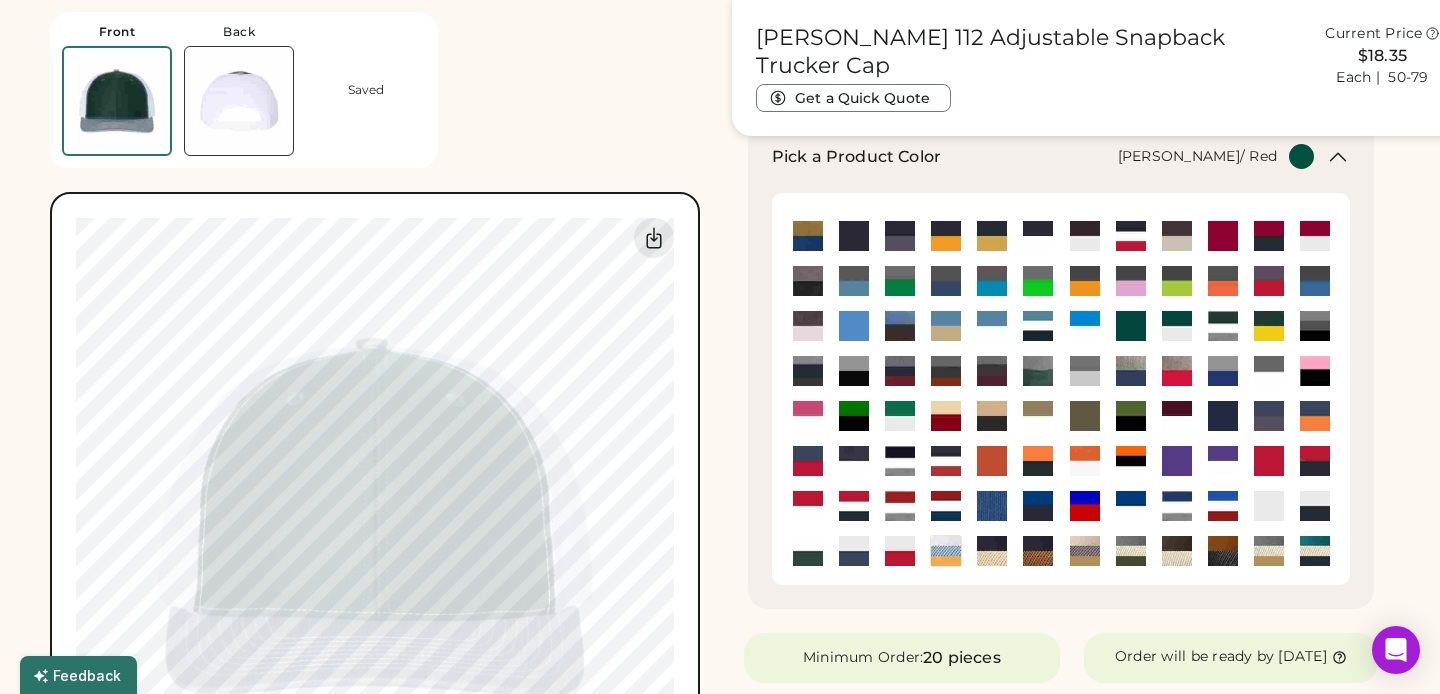click at bounding box center [1177, 371] 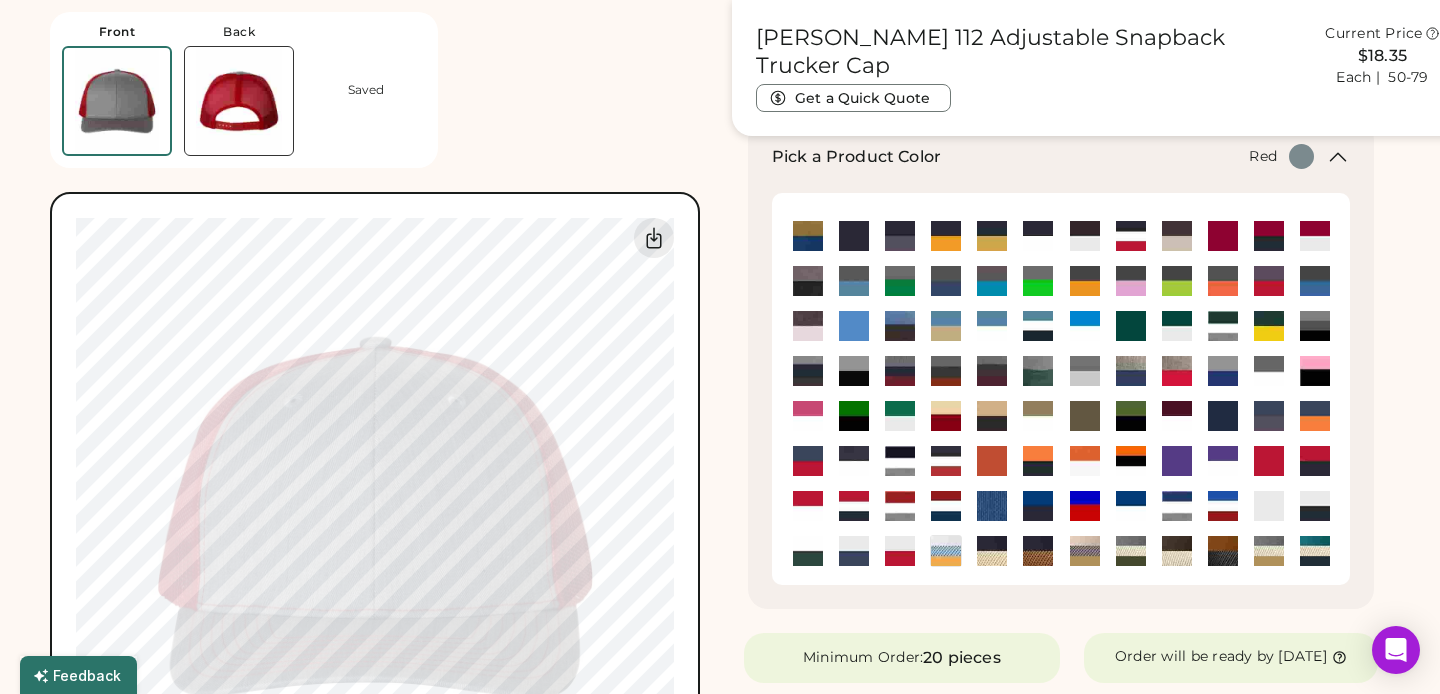 click at bounding box center [1269, 461] 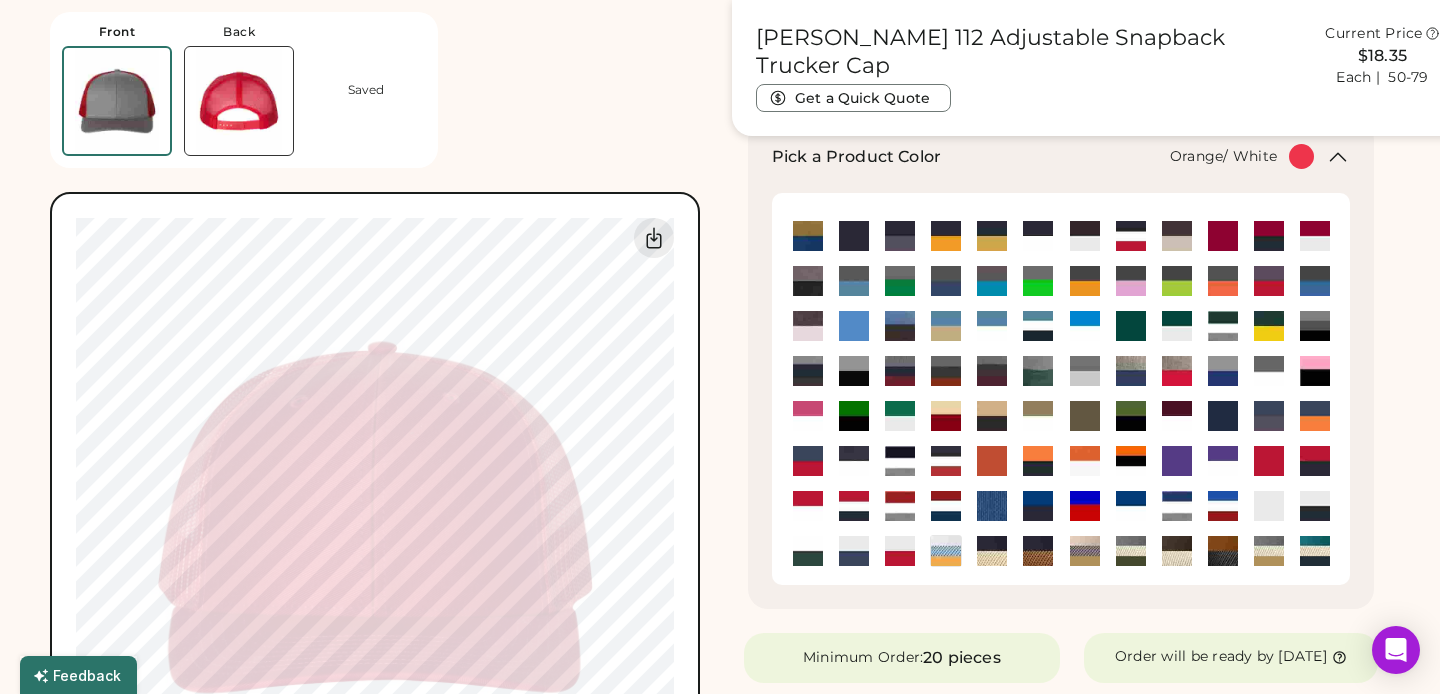 click at bounding box center [1085, 461] 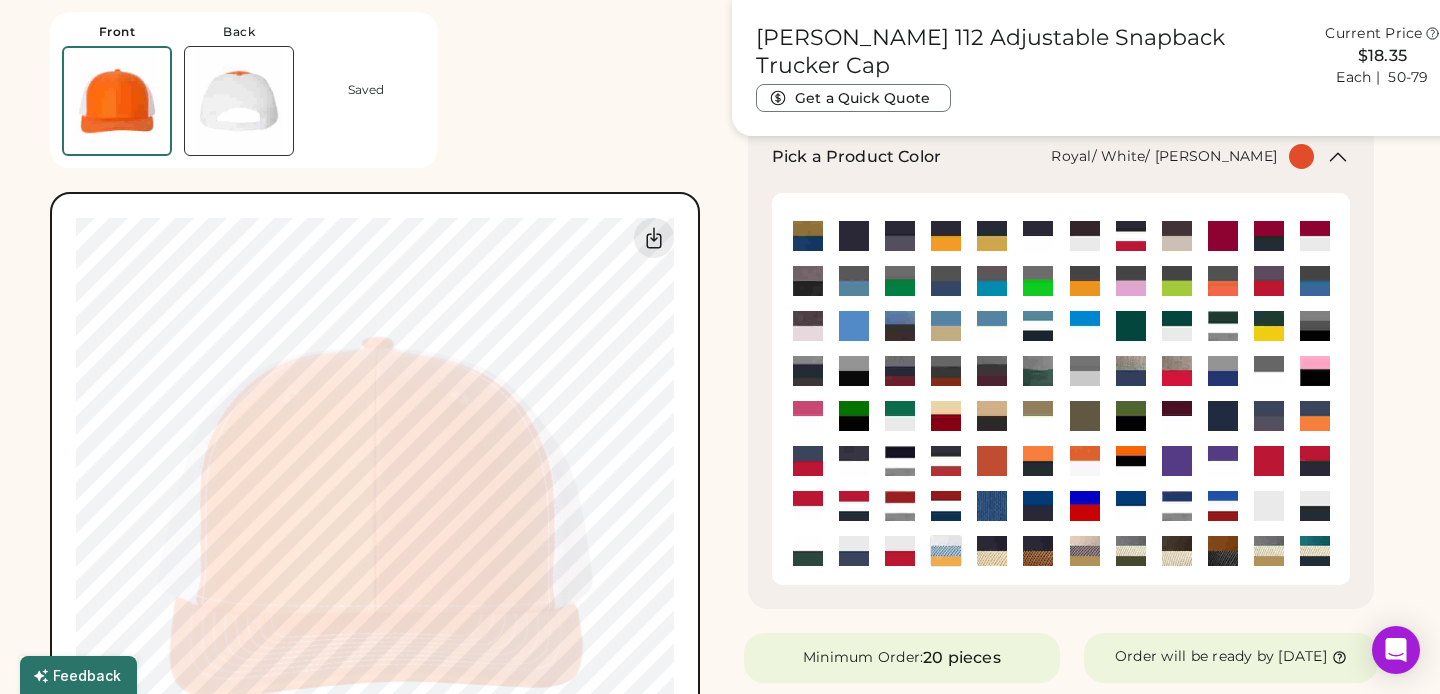 click at bounding box center (1177, 506) 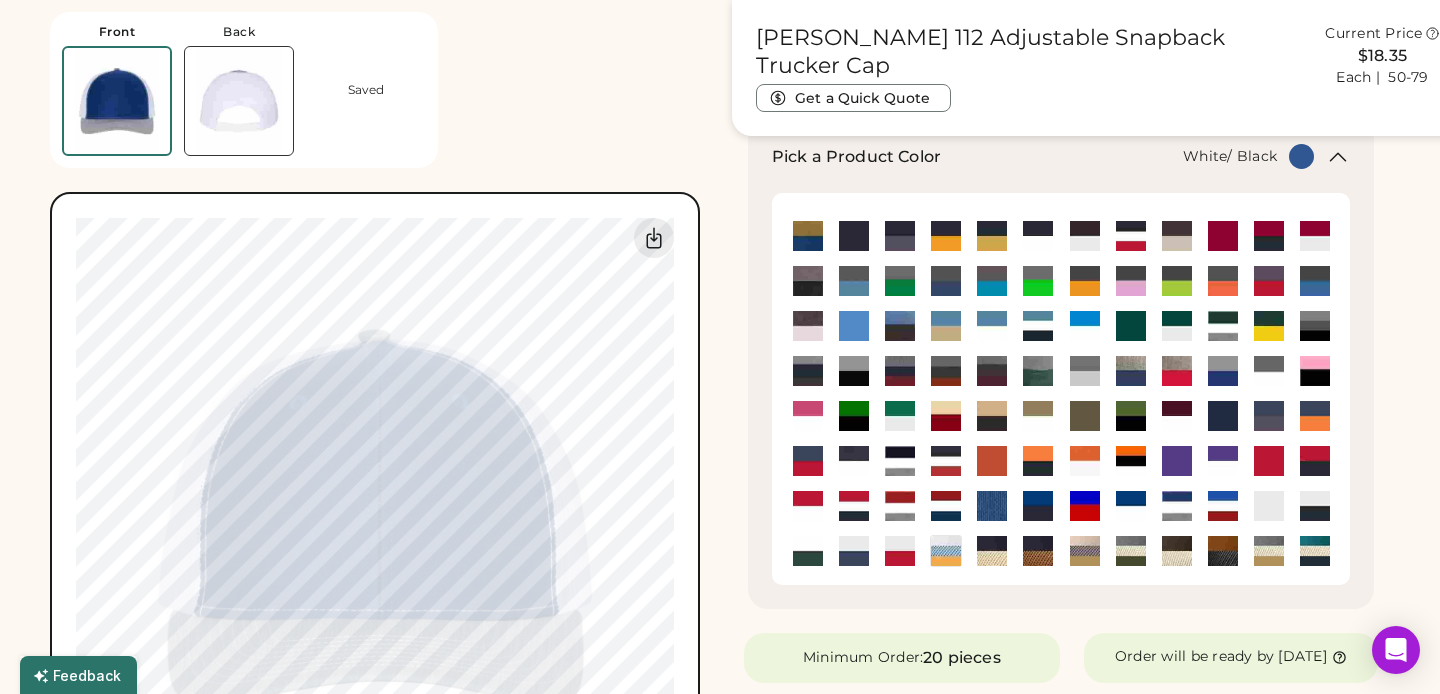 click at bounding box center (1315, 506) 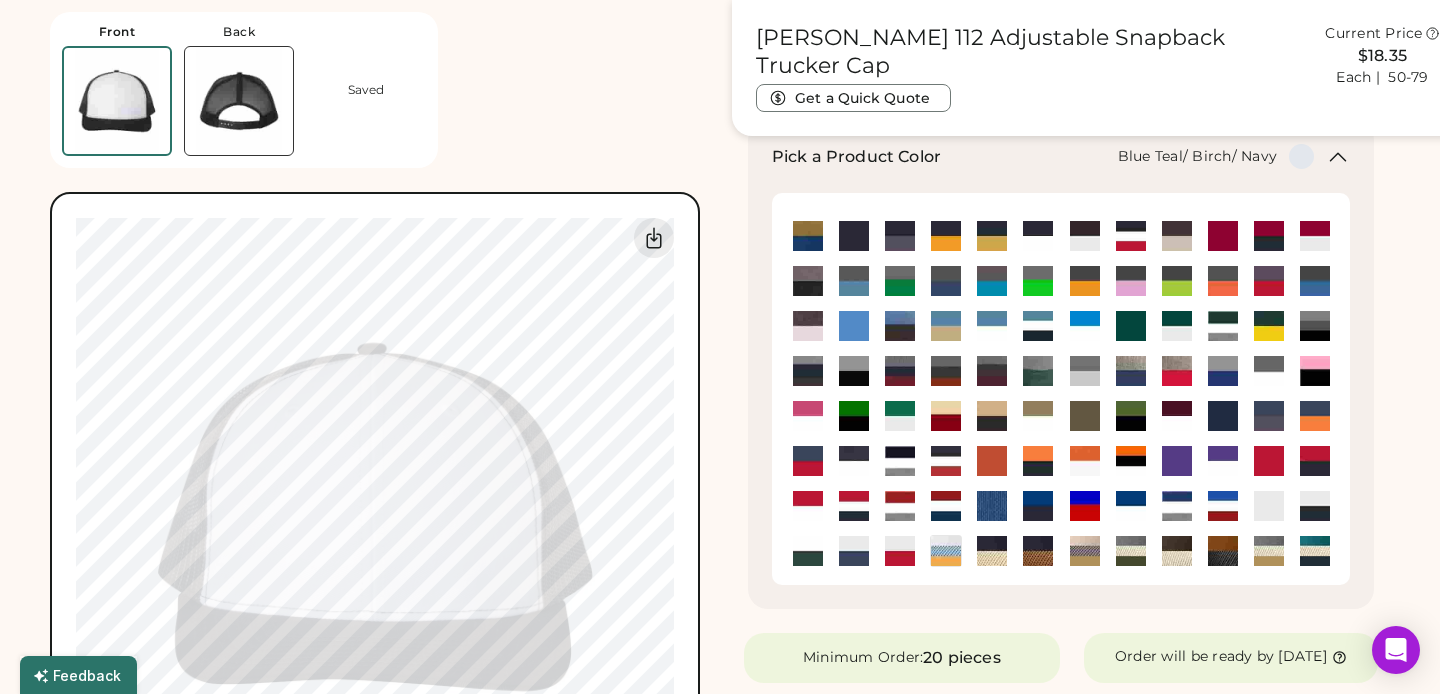 click at bounding box center [1315, 551] 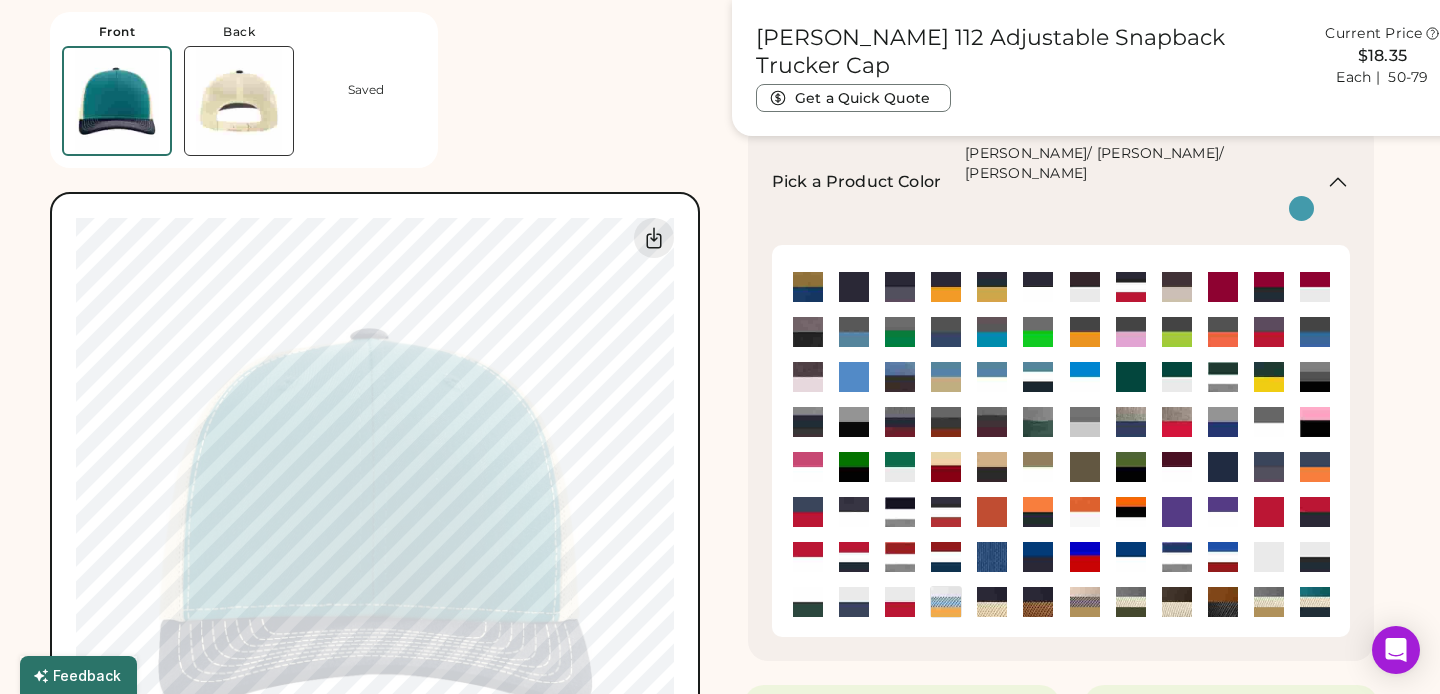 click at bounding box center [1269, 602] 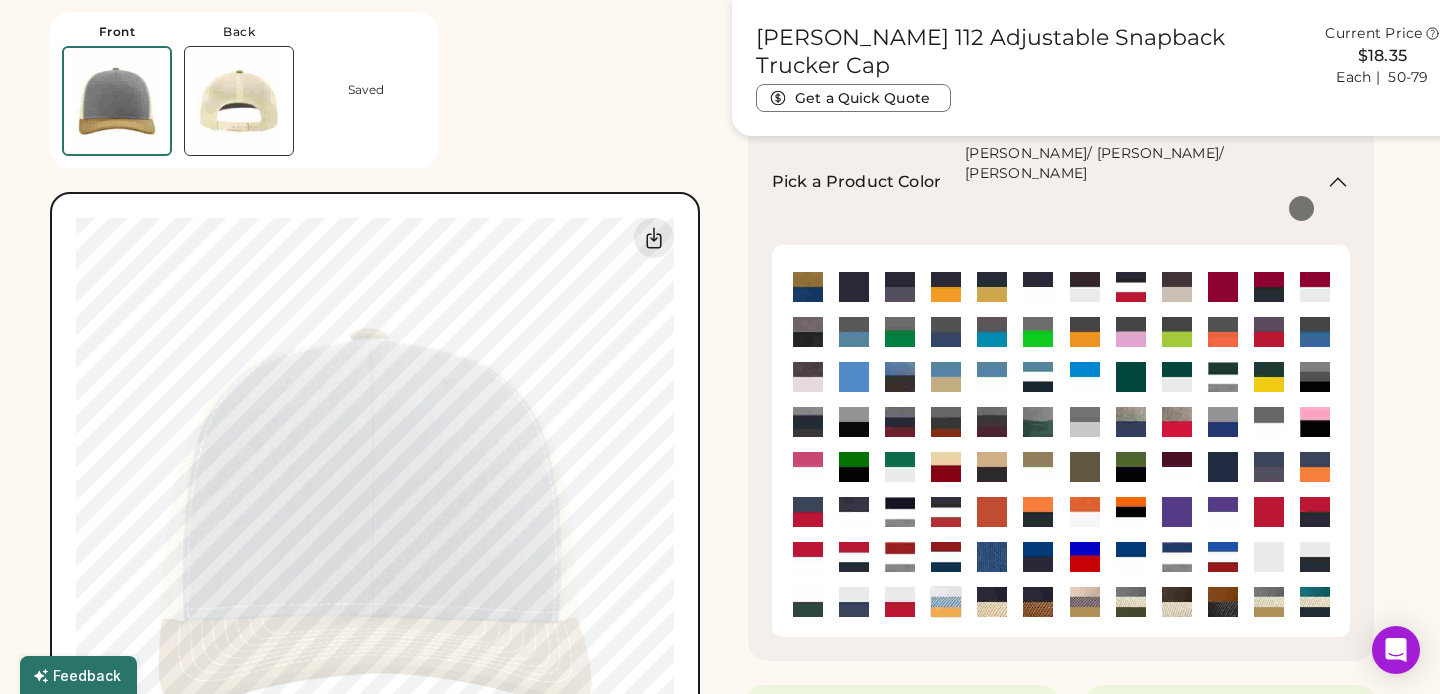 type on "****" 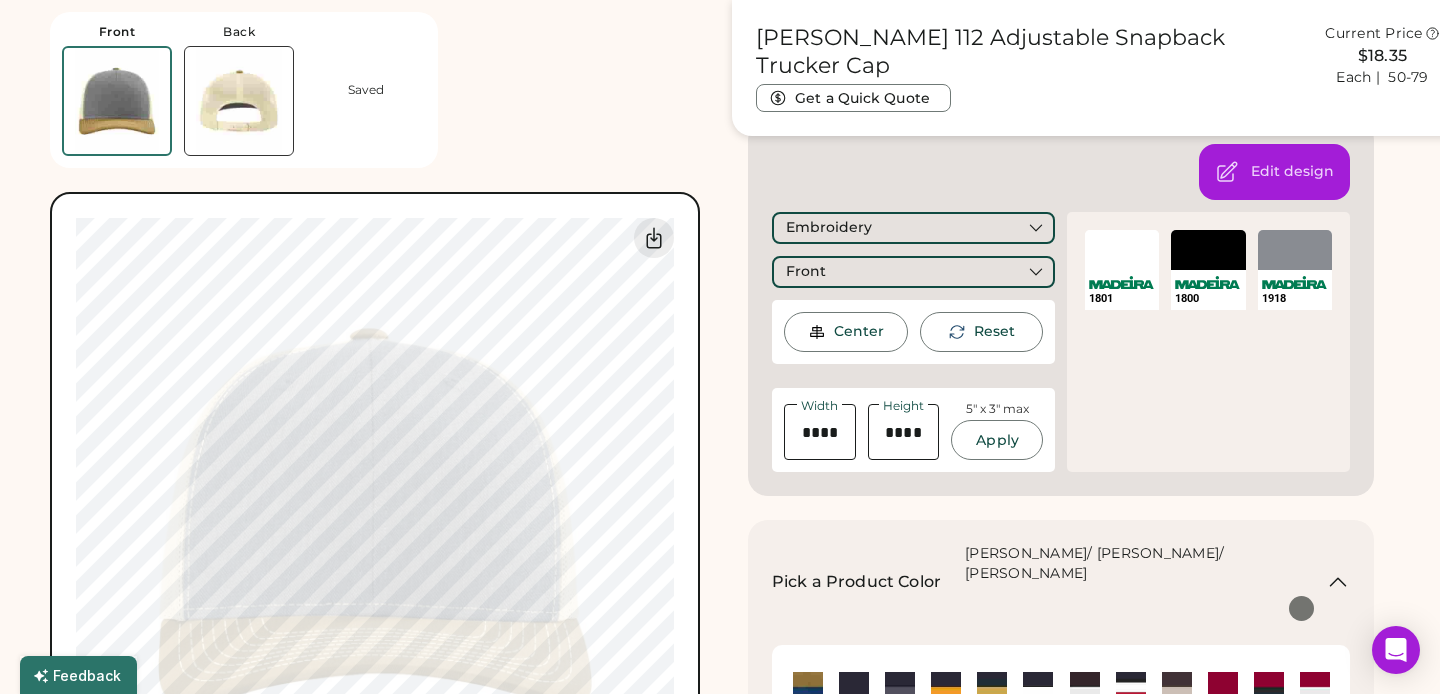type on "****" 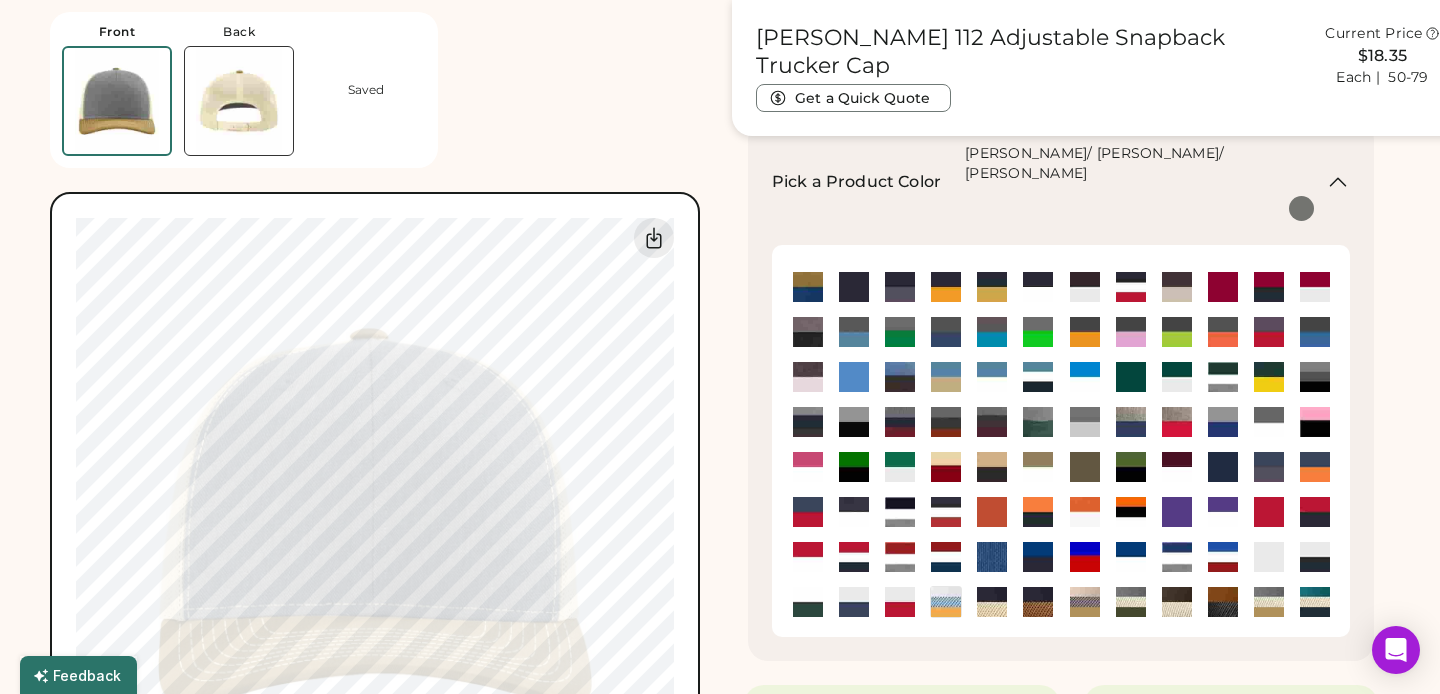 type on "****" 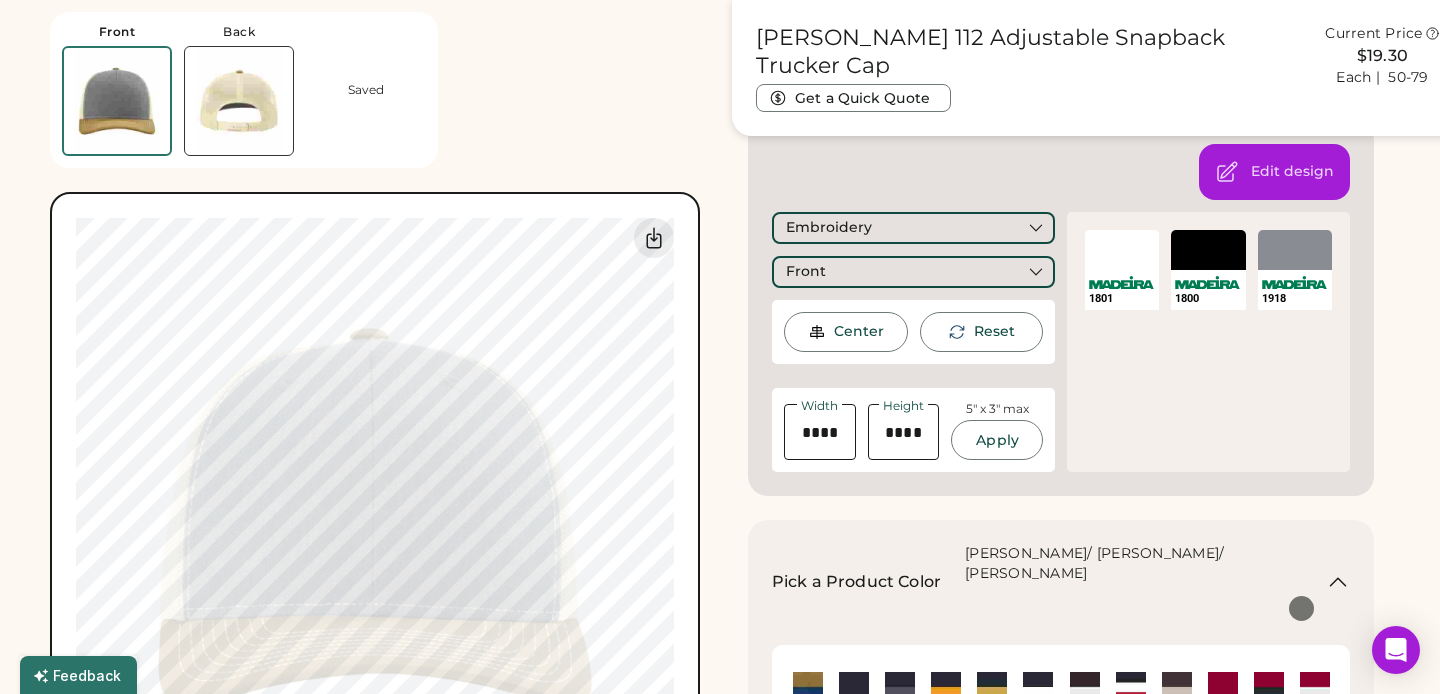 type on "****" 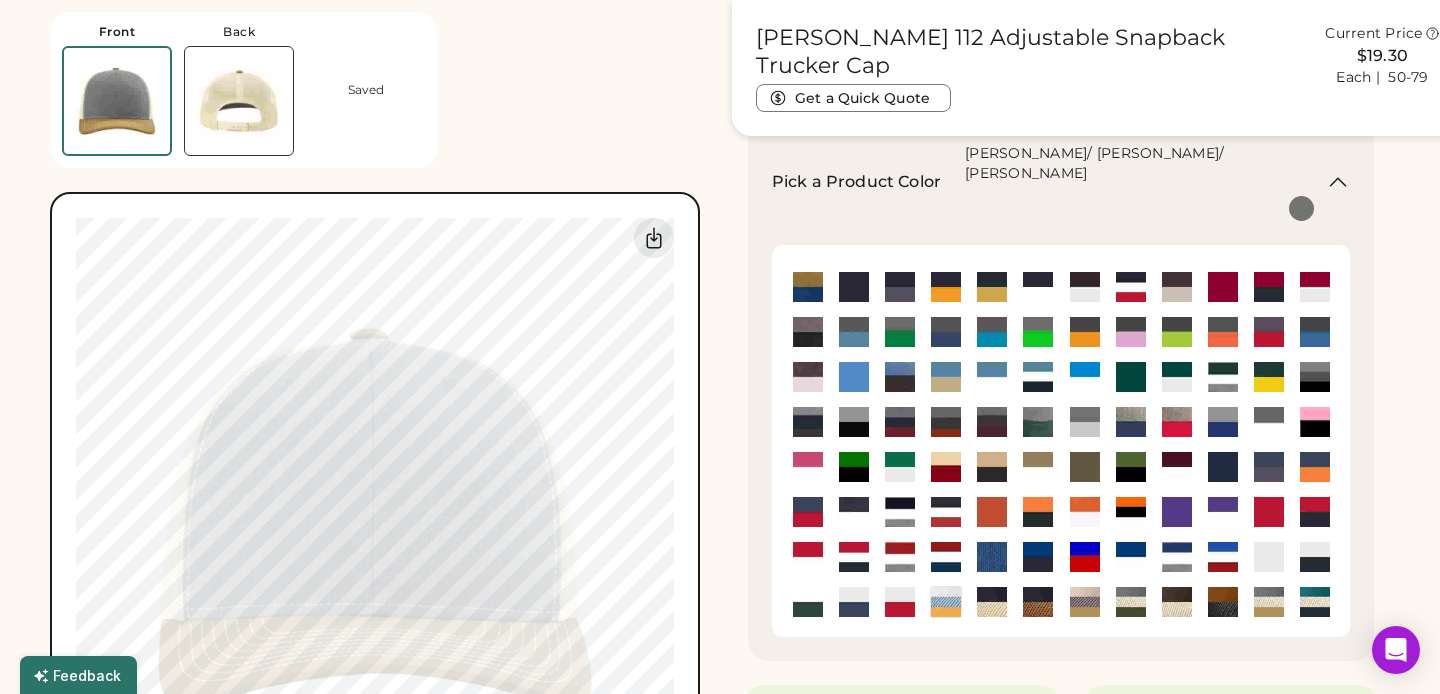 type on "****" 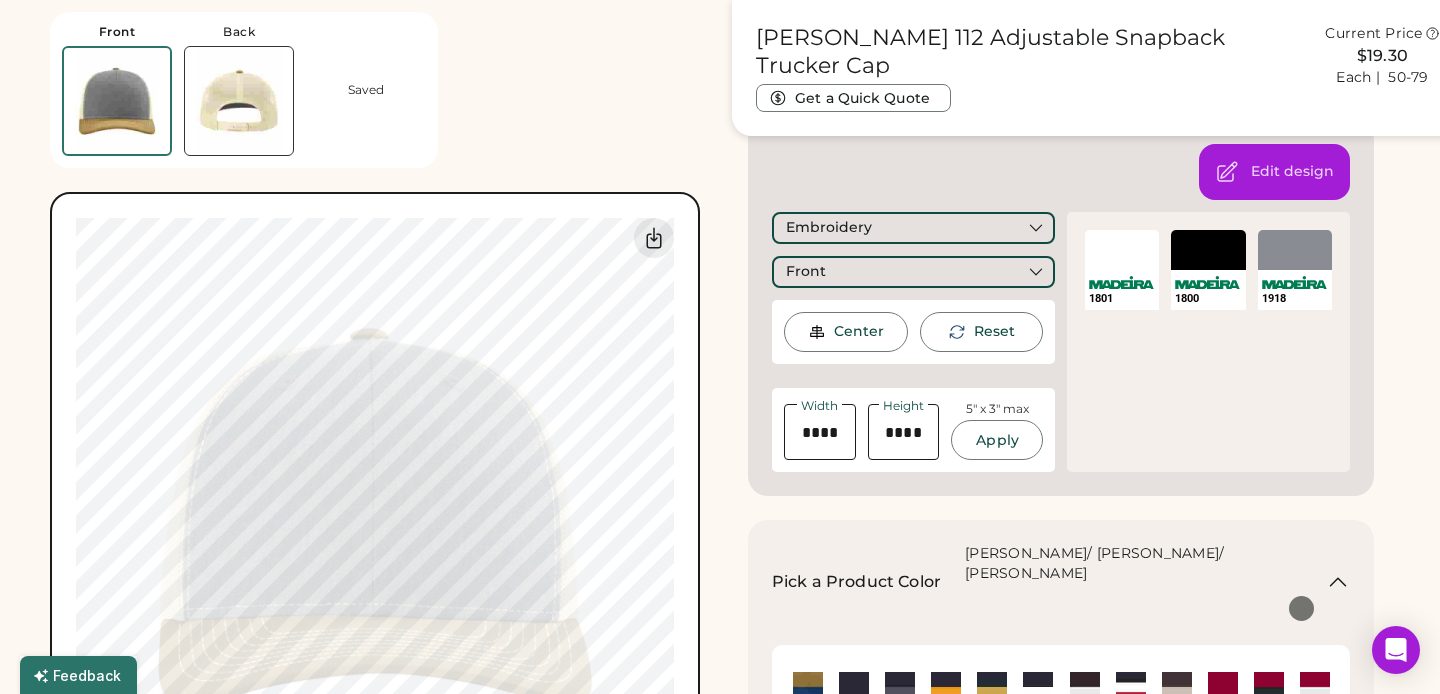 type on "****" 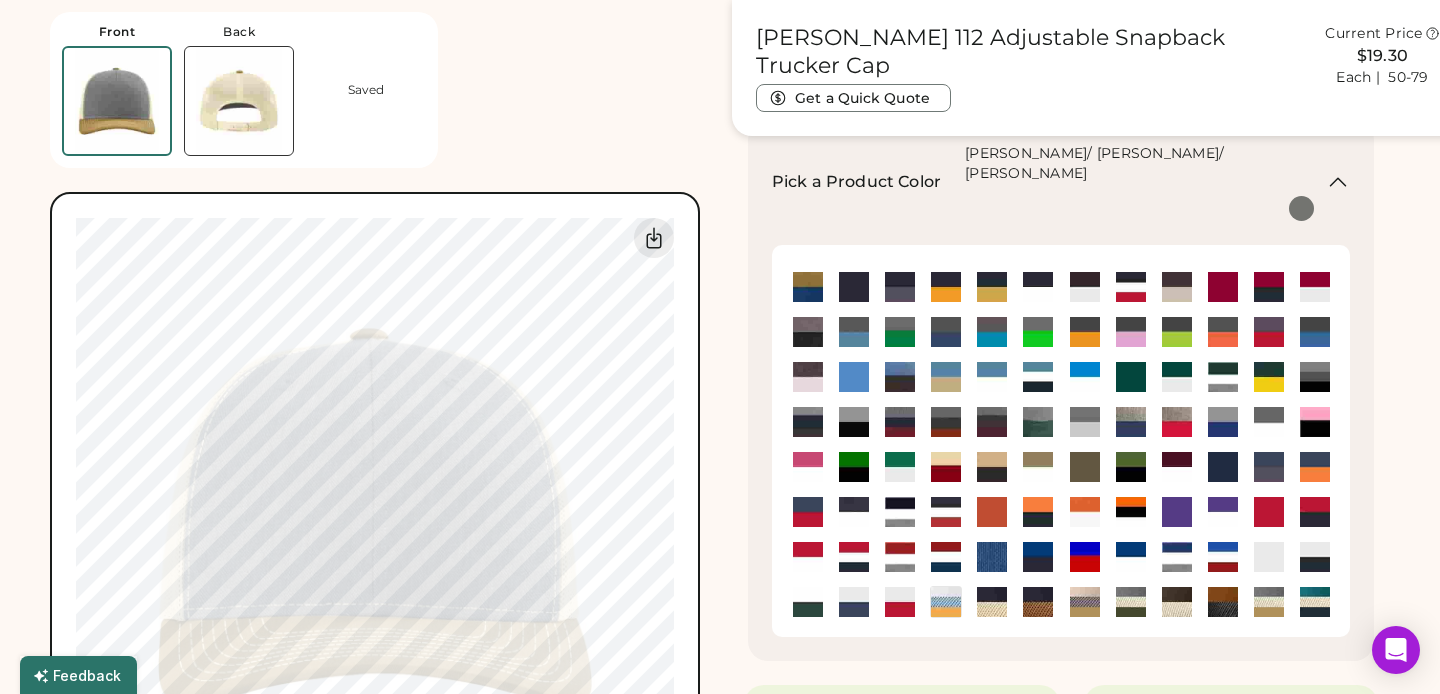 type on "****" 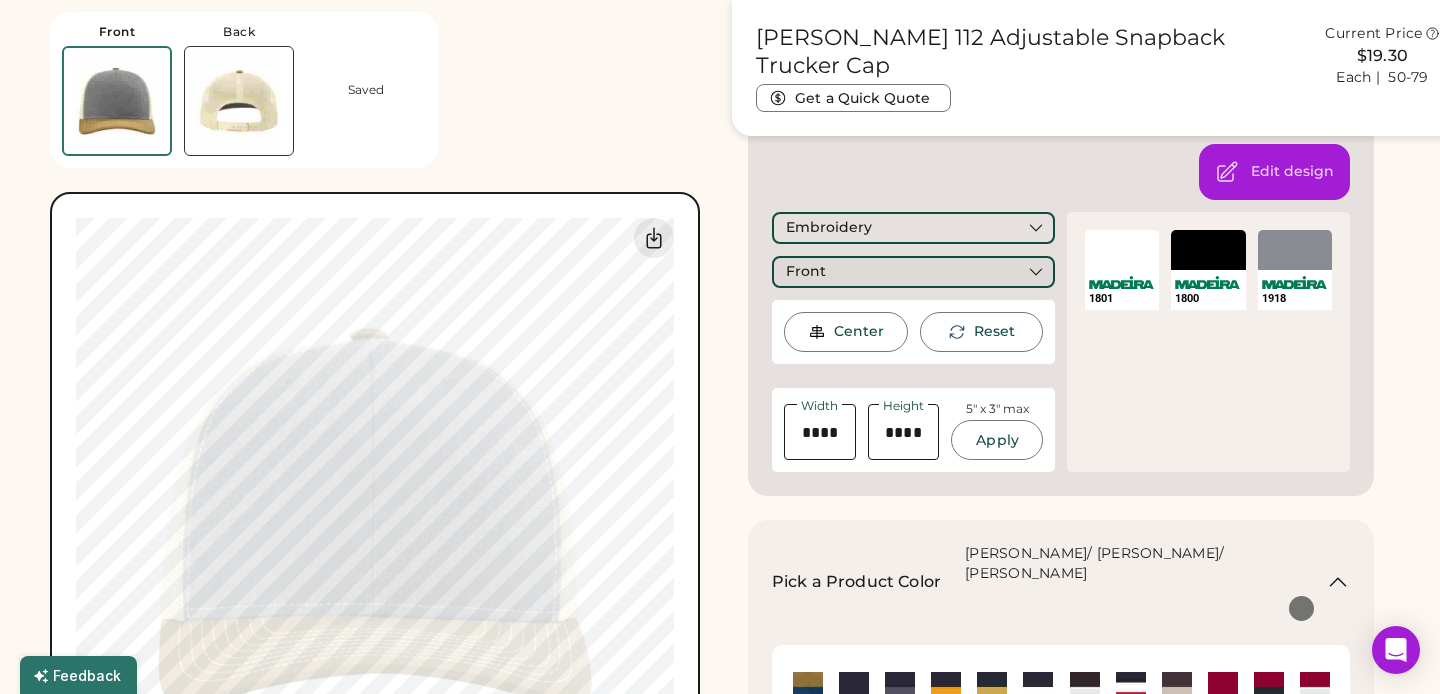 click 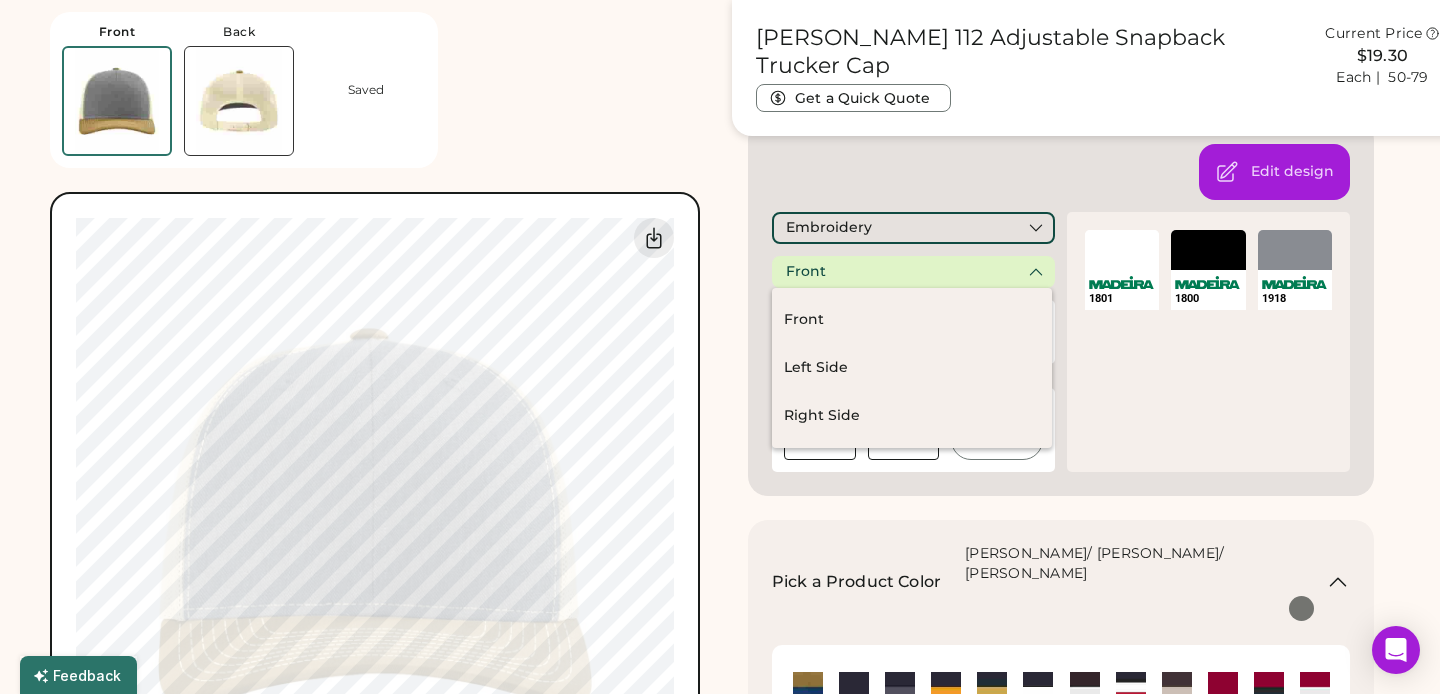 click 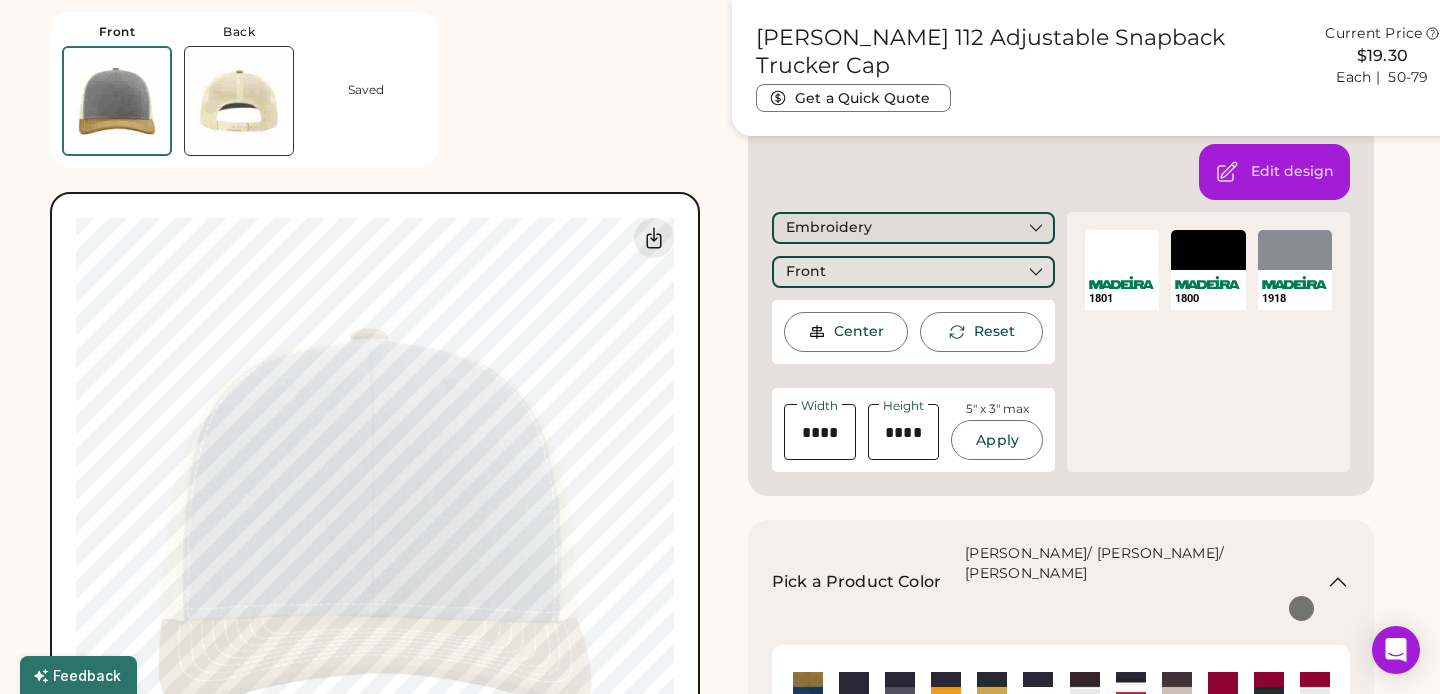 click 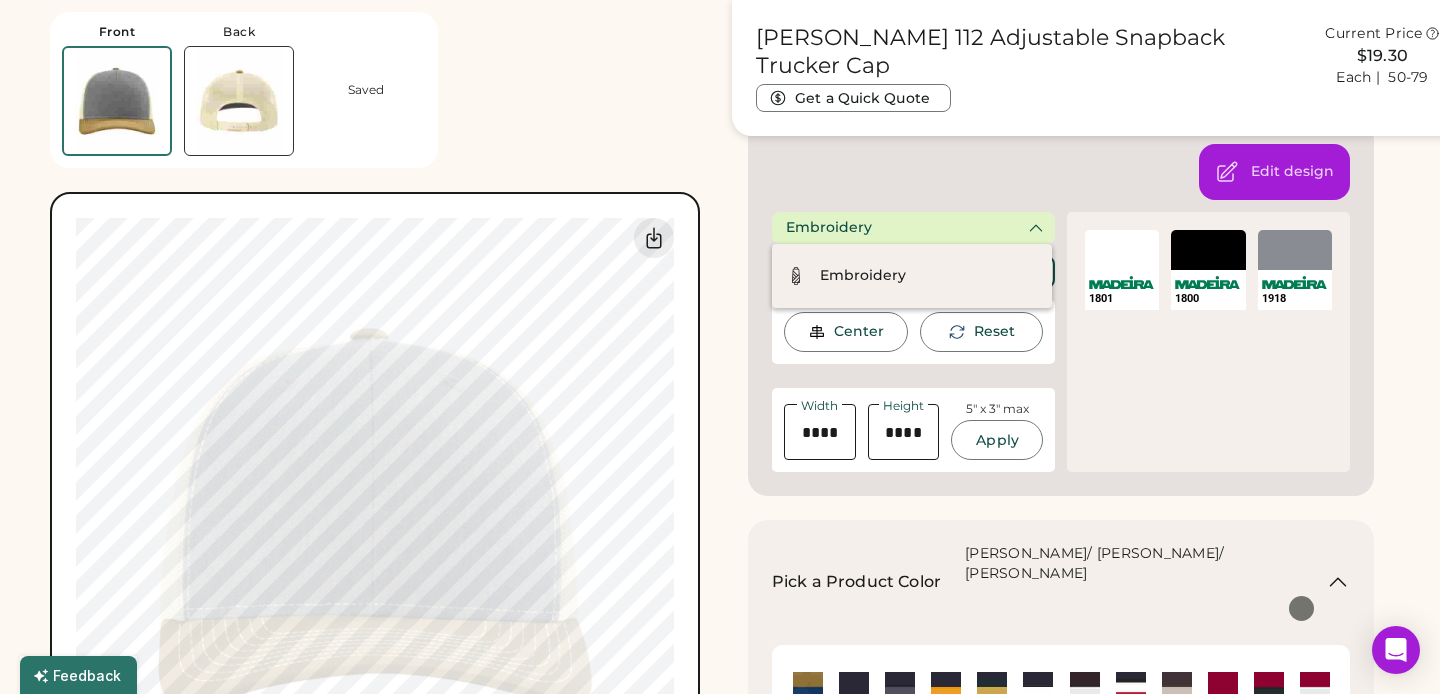click 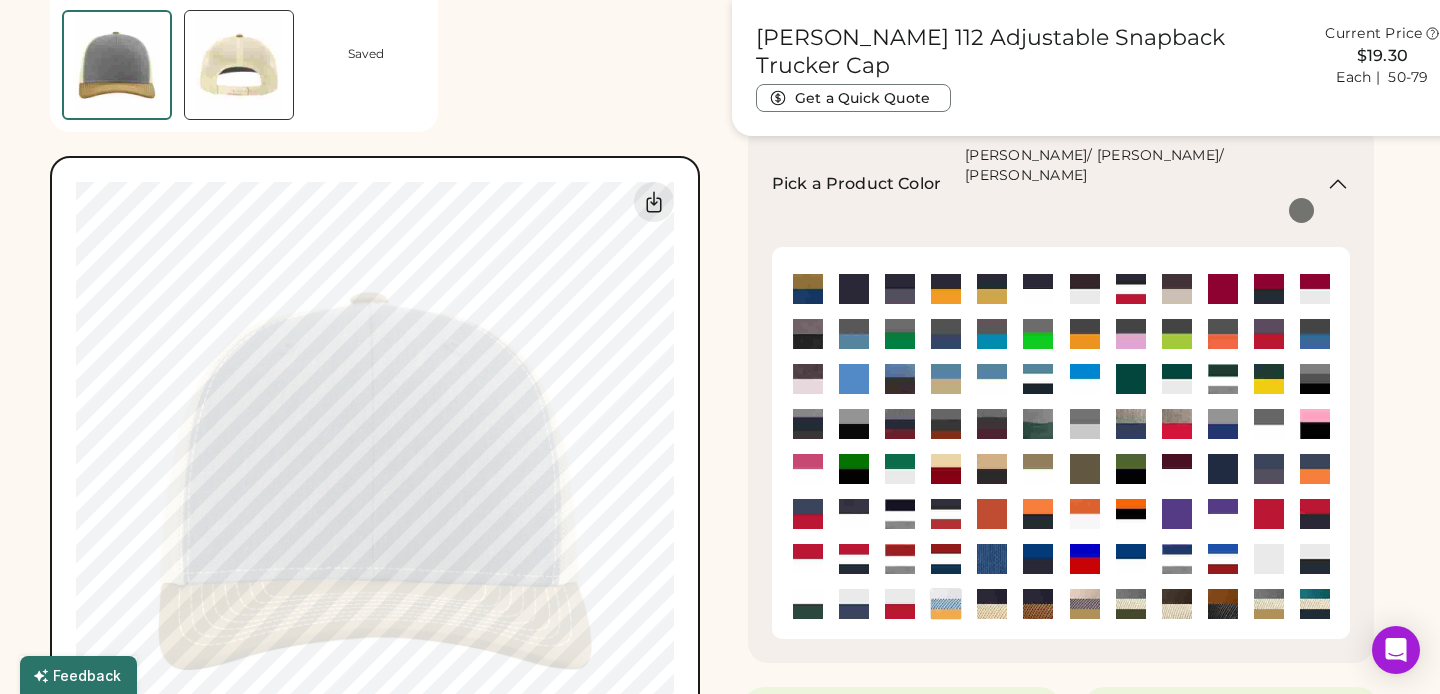 scroll, scrollTop: 719, scrollLeft: 0, axis: vertical 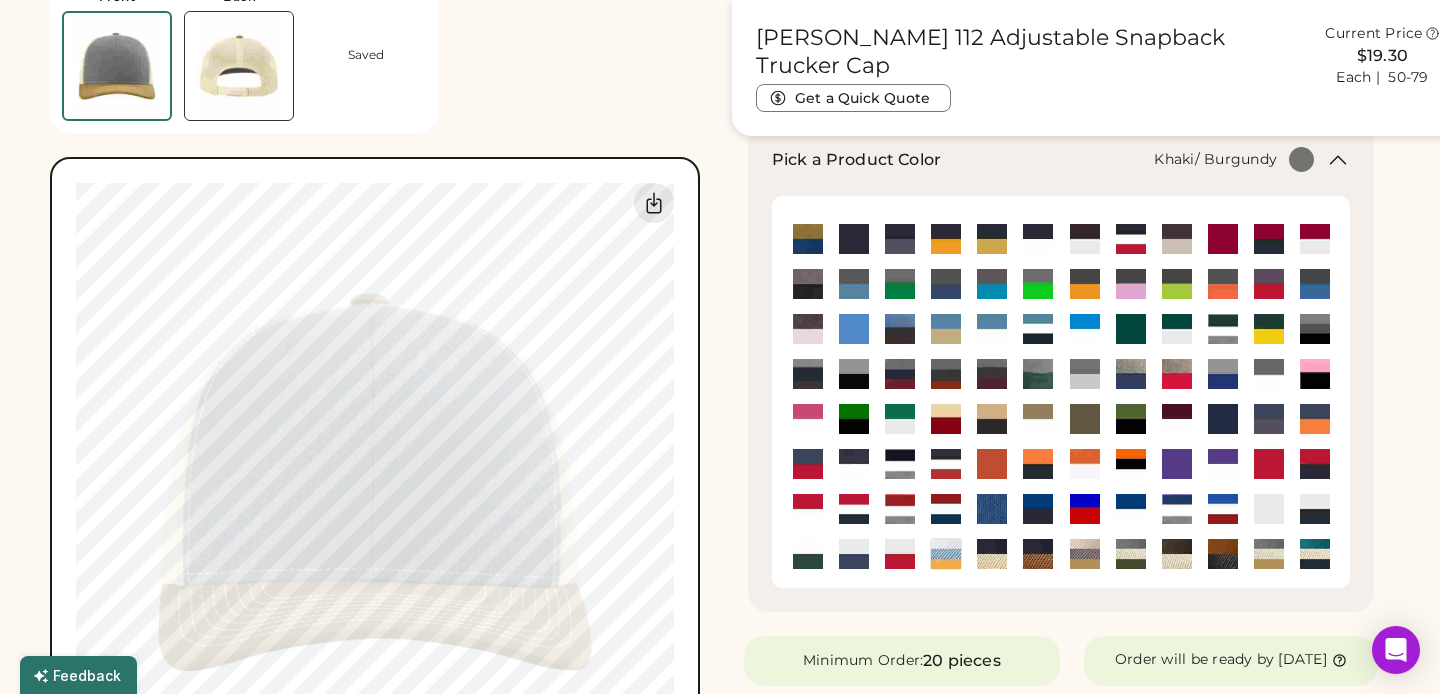 click at bounding box center [946, 419] 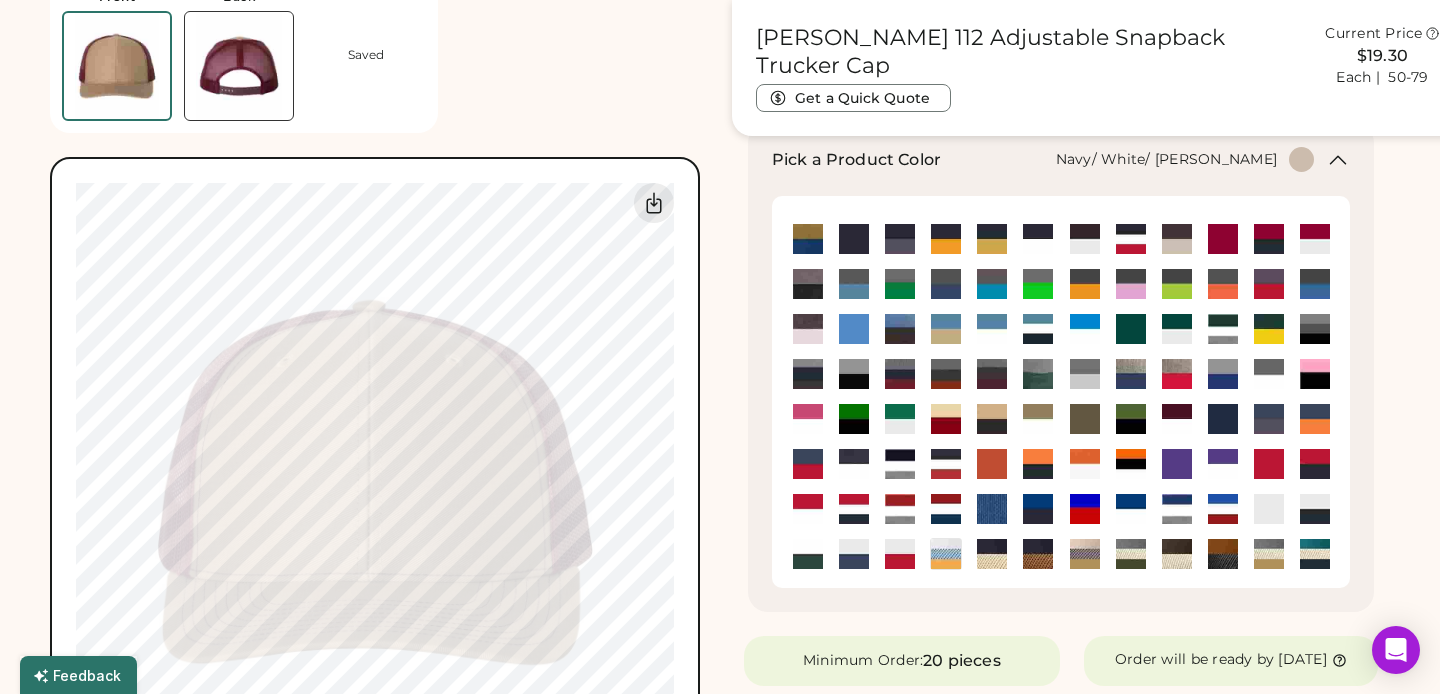 click at bounding box center [900, 464] 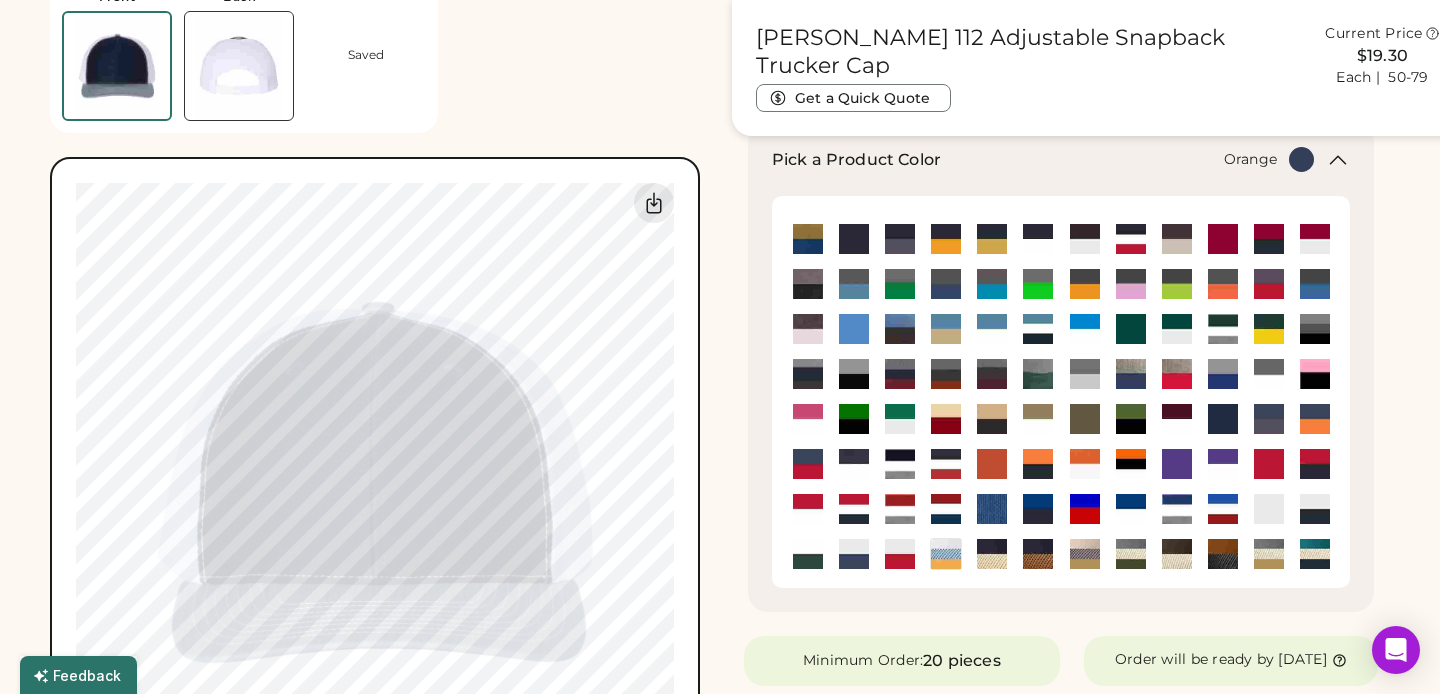 click at bounding box center (992, 464) 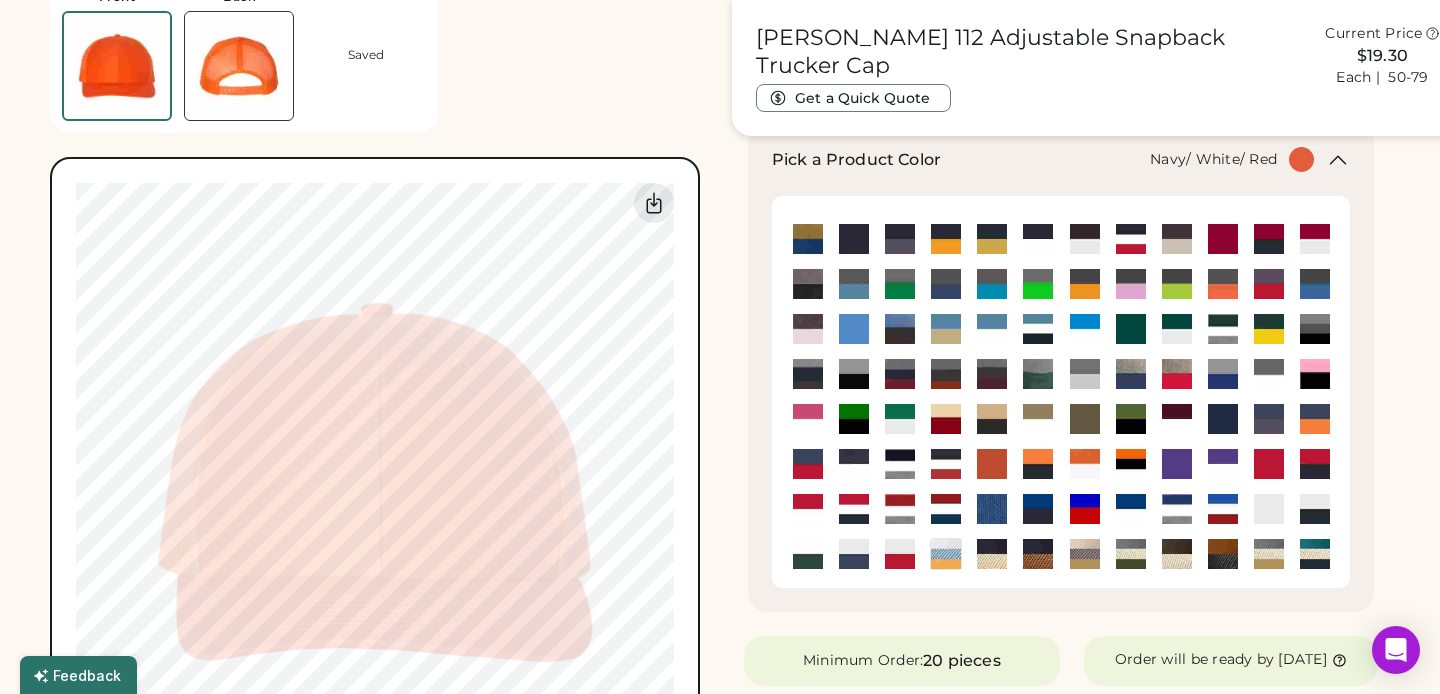 click at bounding box center [946, 464] 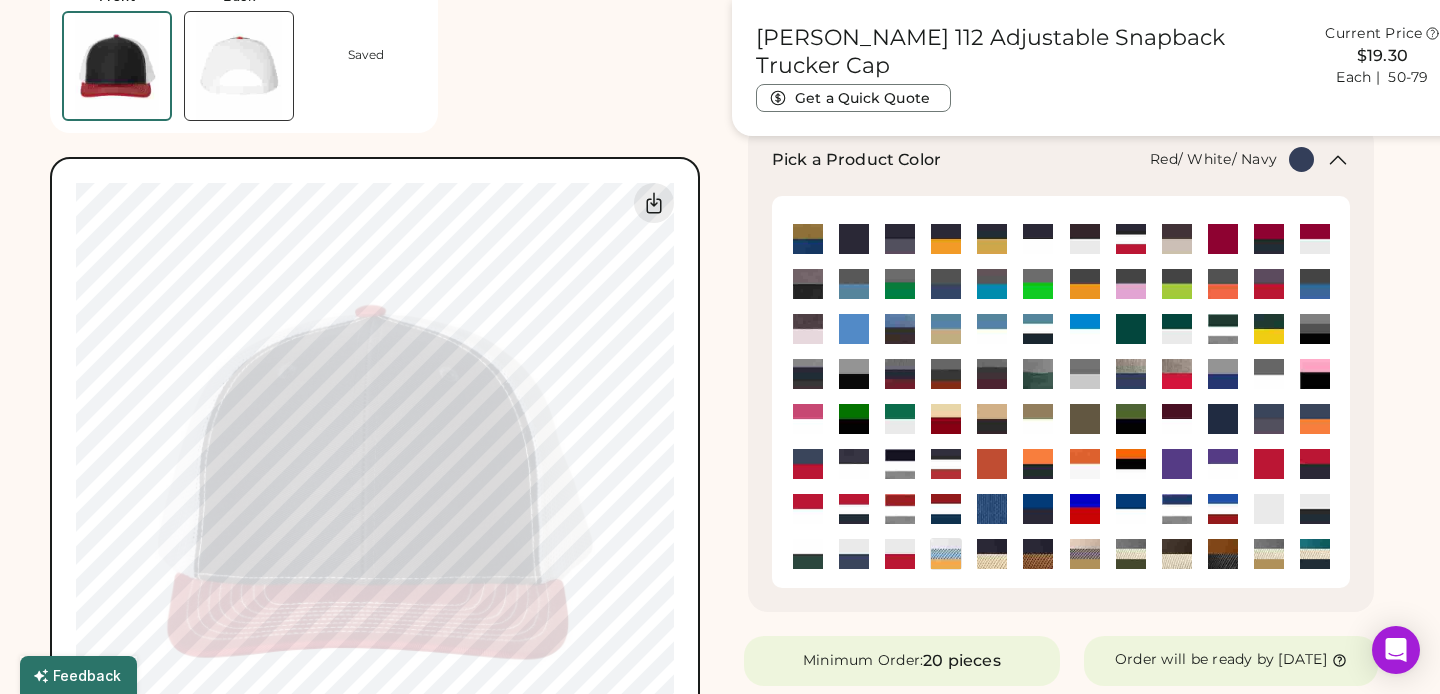 click at bounding box center [946, 509] 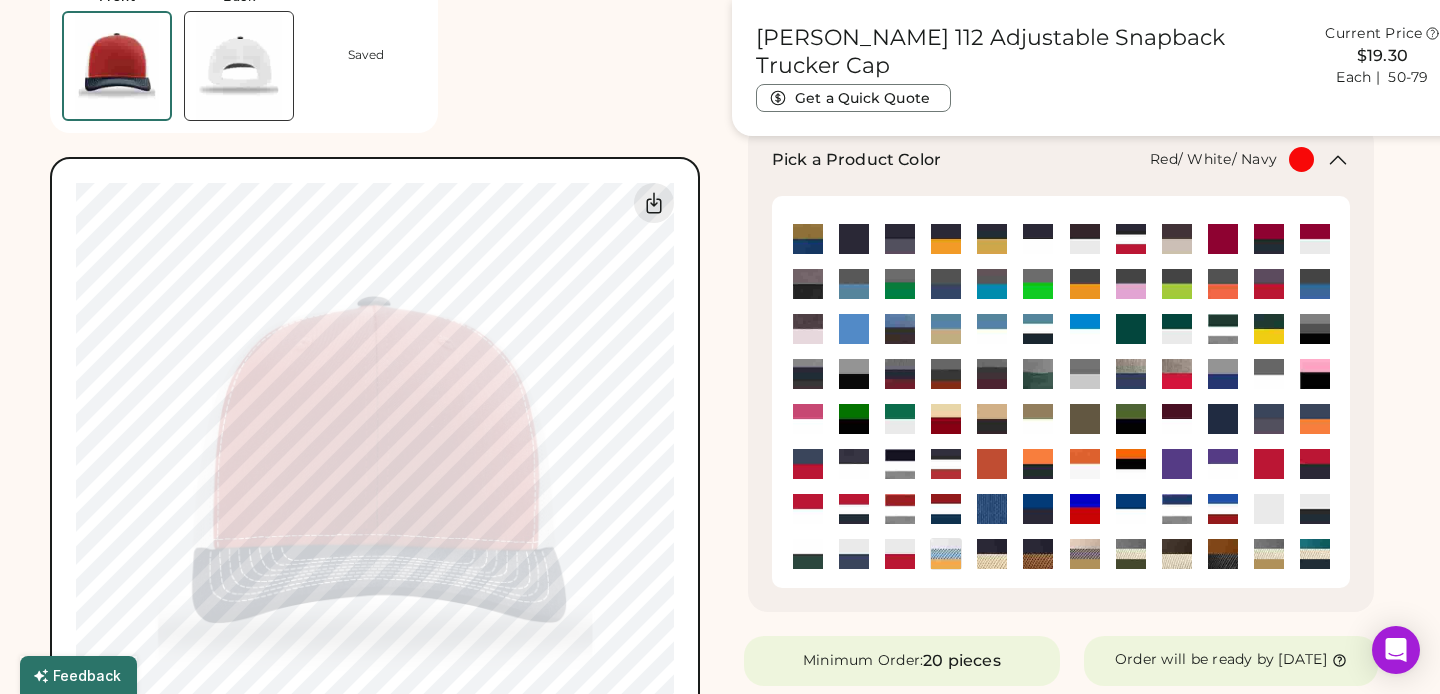 type on "****" 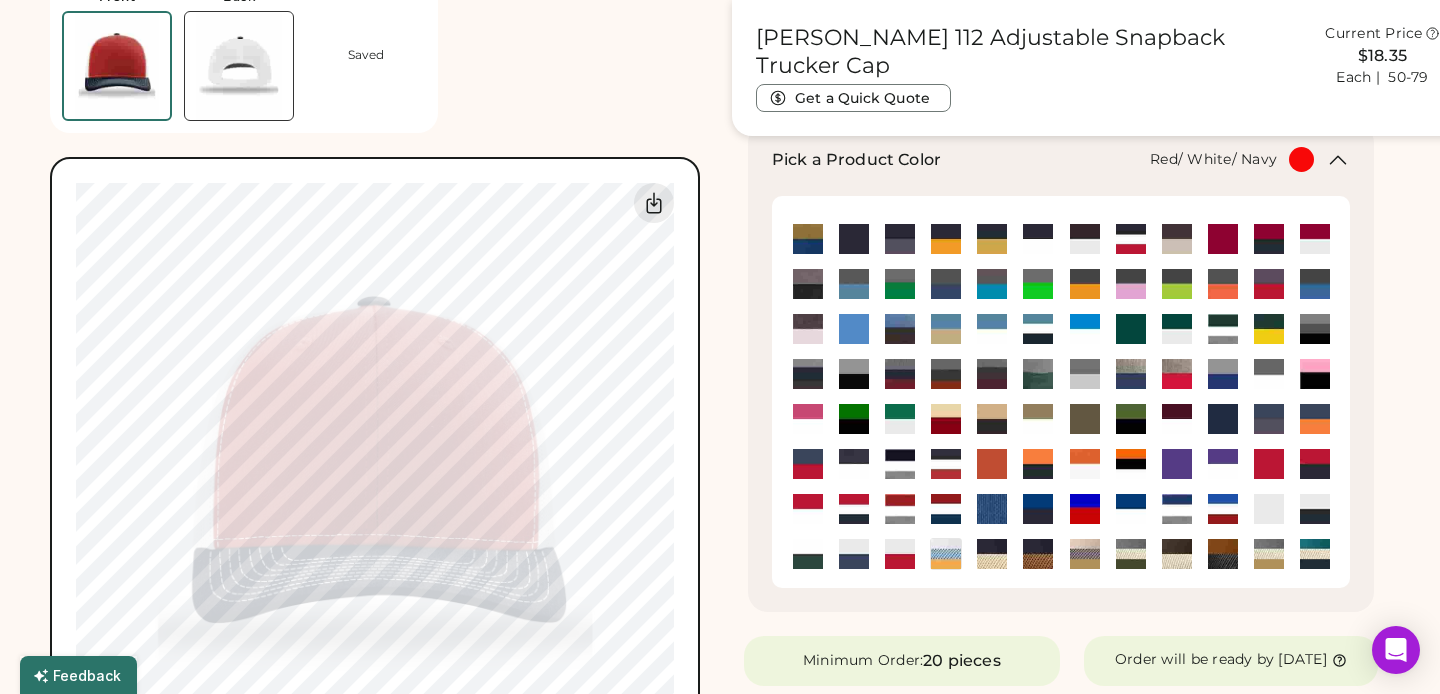 click on "Front Back Saved Switch to back    My uploaded designs Upload new design
SVG, Ai, PDF, EPS, PSD Non-preferred files:
PNG, JPG, TIFF Max File Size: 25MB    Guidelines are approximate; our team will confirm the correct placement. 0% 0%    Richardson 112 Adjustable Snapback Trucker Cap    Get a Quick Quote Current Price    $18.35 Each |  50-79    Customize This Product    Add A
Design Embroidery Front Max Size Exceeded       Add A
Design    Edit design Embroidery    Front    Center    Reset Width Height 5" x 3" max Apply Maximum Embroidery Size Exceeded Resize to fit 1801 SELECT
A COLOR 1800 SELECT
A COLOR 1918 Pick a Product Color + Red/ White/ Navy    Minimum Order:  20 pieces Order will be ready by Tuesday, Aug. 19        Save to My Products    Clear all decorations Enter Your Quantities OSFM In Stock
999+ XL N/A Enter Quantities to Finalize Your Order Minimum Order Quantity is 20 Pieces Special instructions Add to cart This price includes: ✓ 1.23" x 1.02" Front Embroidery    How does pricing work? 20-29" at bounding box center [720, 465] 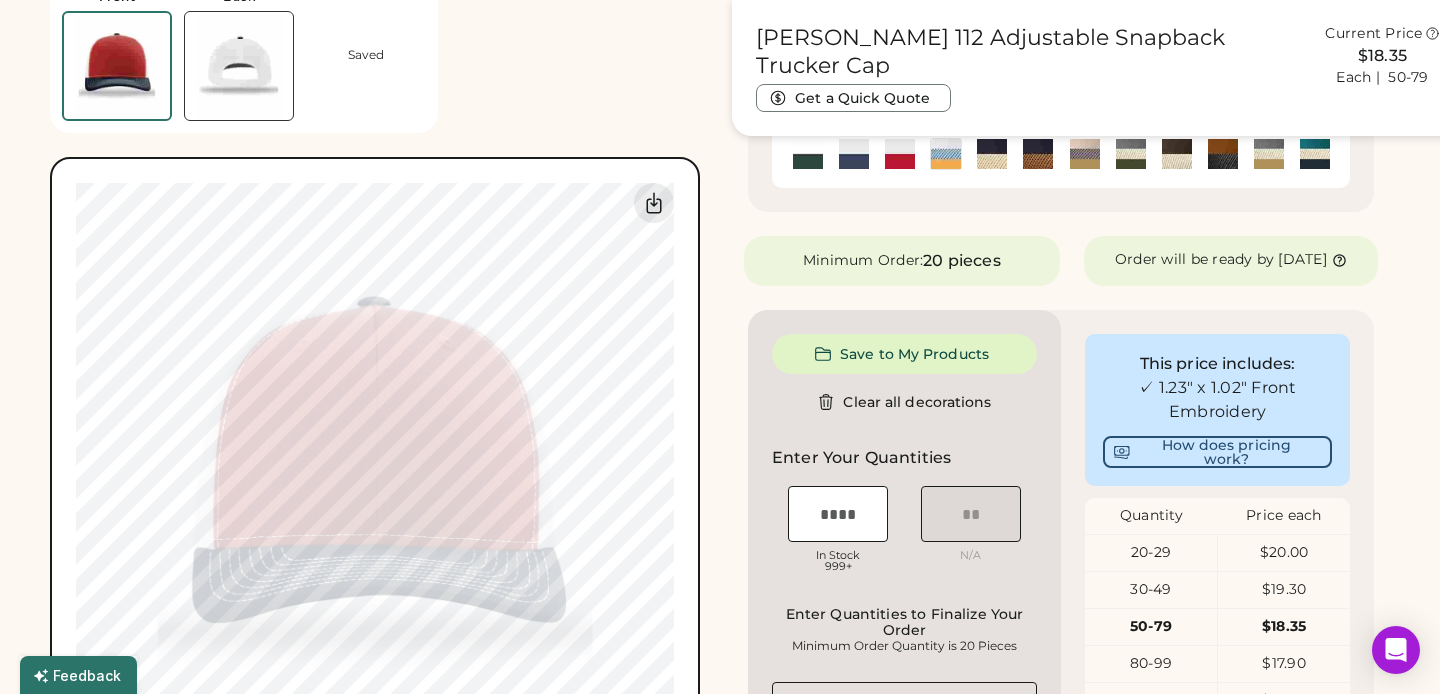 click on "Front Back Saved Switch to back    My uploaded designs Upload new design
SVG, Ai, PDF, EPS, PSD Non-preferred files:
PNG, JPG, TIFF Max File Size: 25MB    Guidelines are approximate; our team will confirm the correct placement. 0% 0%    Richardson 112 Adjustable Snapback Trucker Cap    Get a Quick Quote Current Price    $18.35 Each |  50-79    Customize This Product    Add A
Design Embroidery Front Max Size Exceeded       Add A
Design    Edit design       Center    Reset Width Height 4.5" x 2.5" max Apply Maximum Print Size Exceeded Resize to fit WHITE SELECT
A COLOR BLACK SELECT
A COLOR 417 U Pick a Product Color + Red/ White/ Navy    Minimum Order:  20 pieces Order will be ready by Tuesday, Aug. 19        Save to My Products    Clear all decorations Enter Your Quantities OSFM In Stock
999+ XL N/A Enter Quantities to Finalize Your Order Minimum Order Quantity is 20 Pieces Special instructions Add to cart This price includes: ✓ 1.23" x 1.02" Front Embroidery    How does pricing work? Quantity Price each" at bounding box center (720, 265) 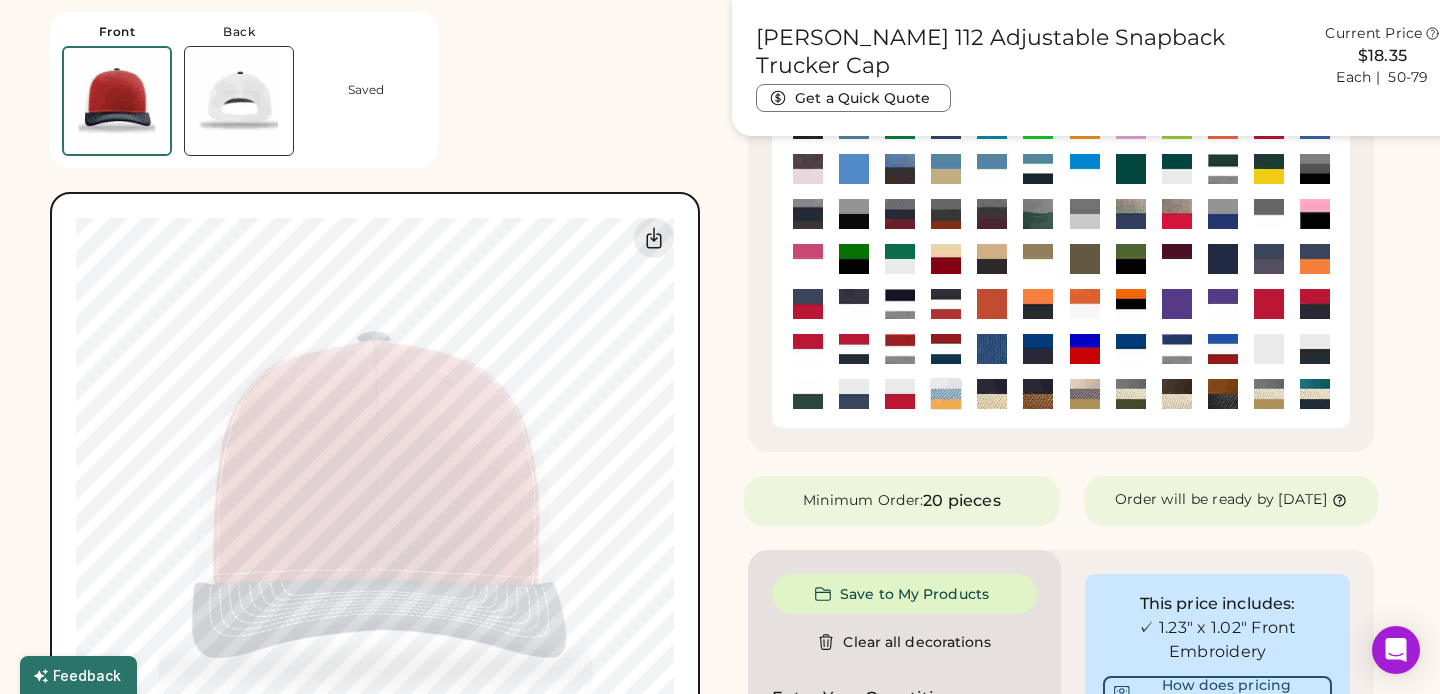 scroll, scrollTop: 477, scrollLeft: 0, axis: vertical 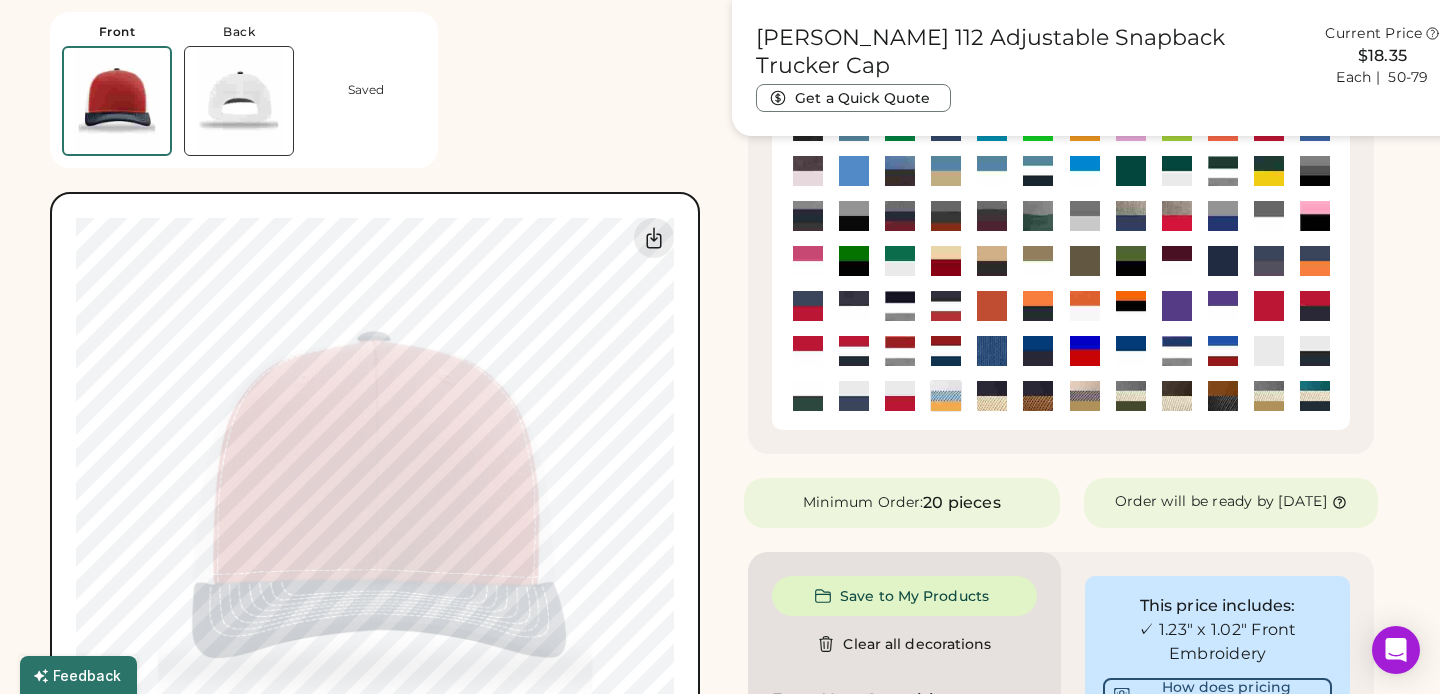 click at bounding box center [808, 351] 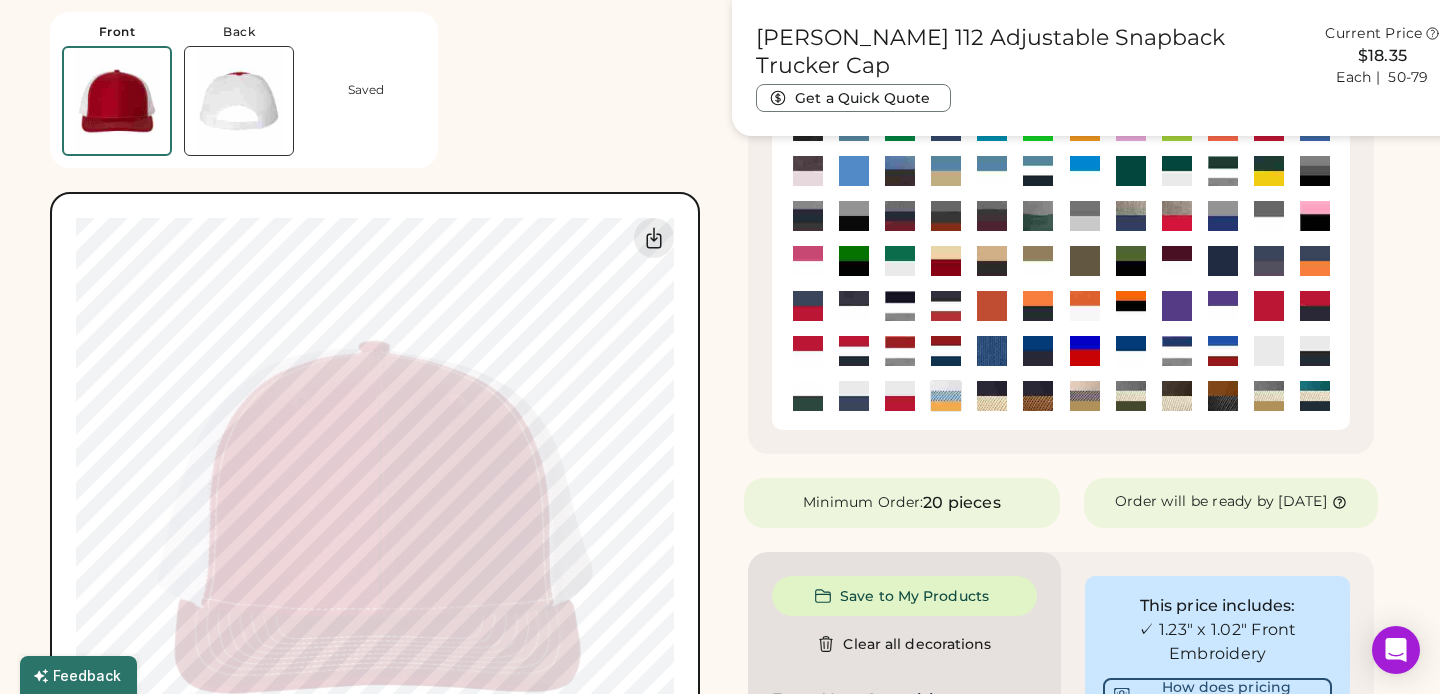 click at bounding box center [854, 306] 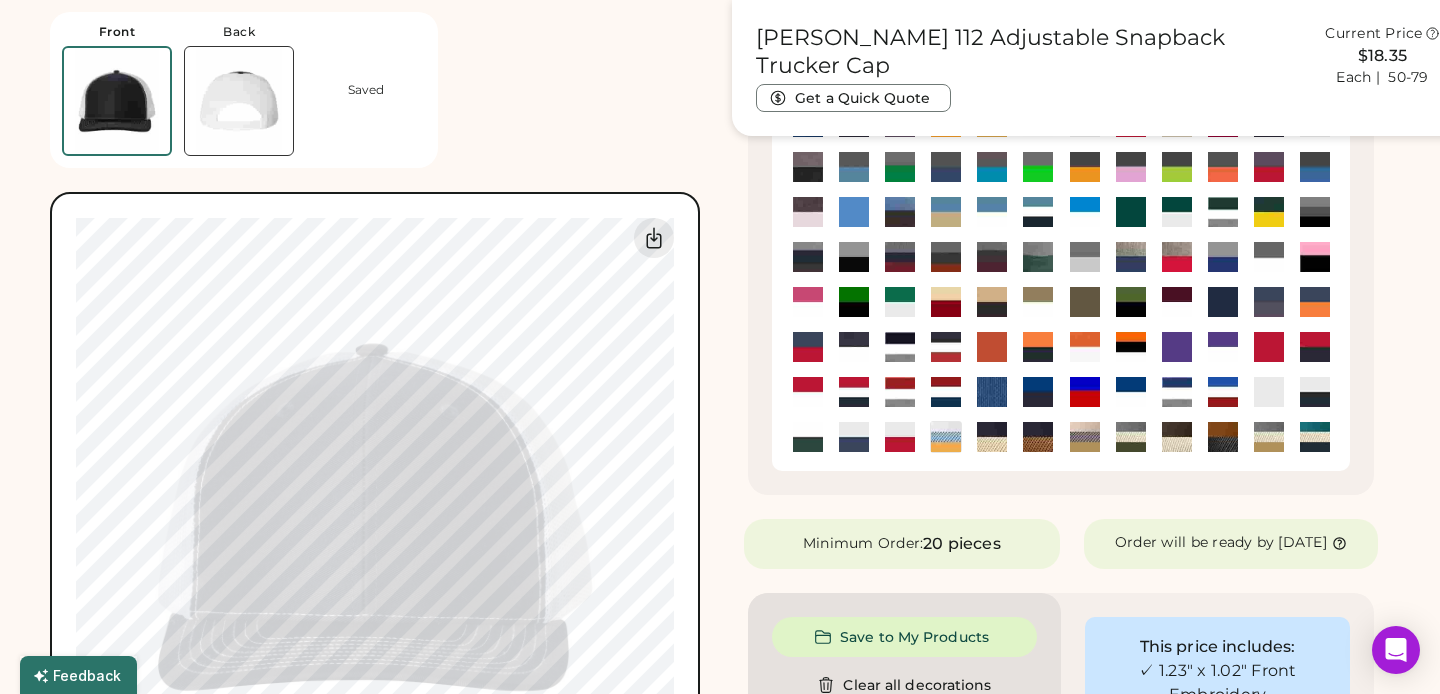 scroll, scrollTop: 431, scrollLeft: 0, axis: vertical 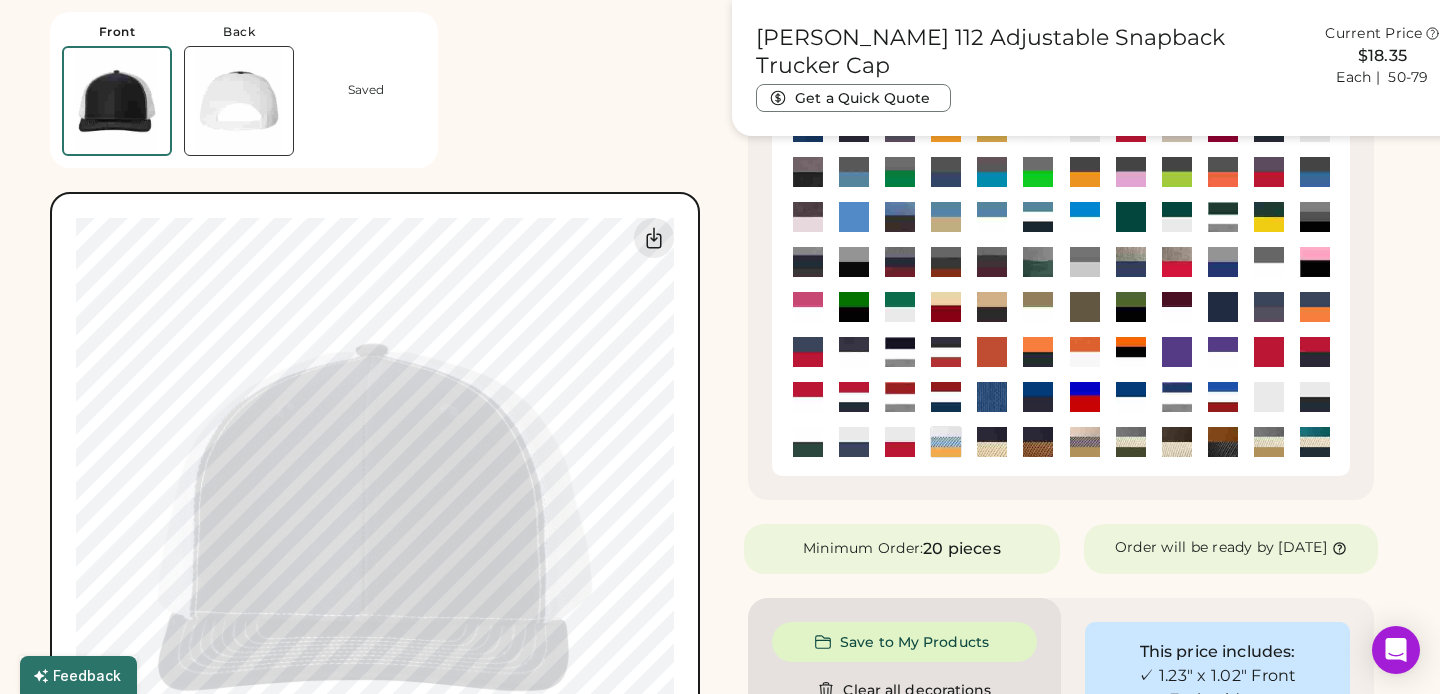 click at bounding box center (854, 442) 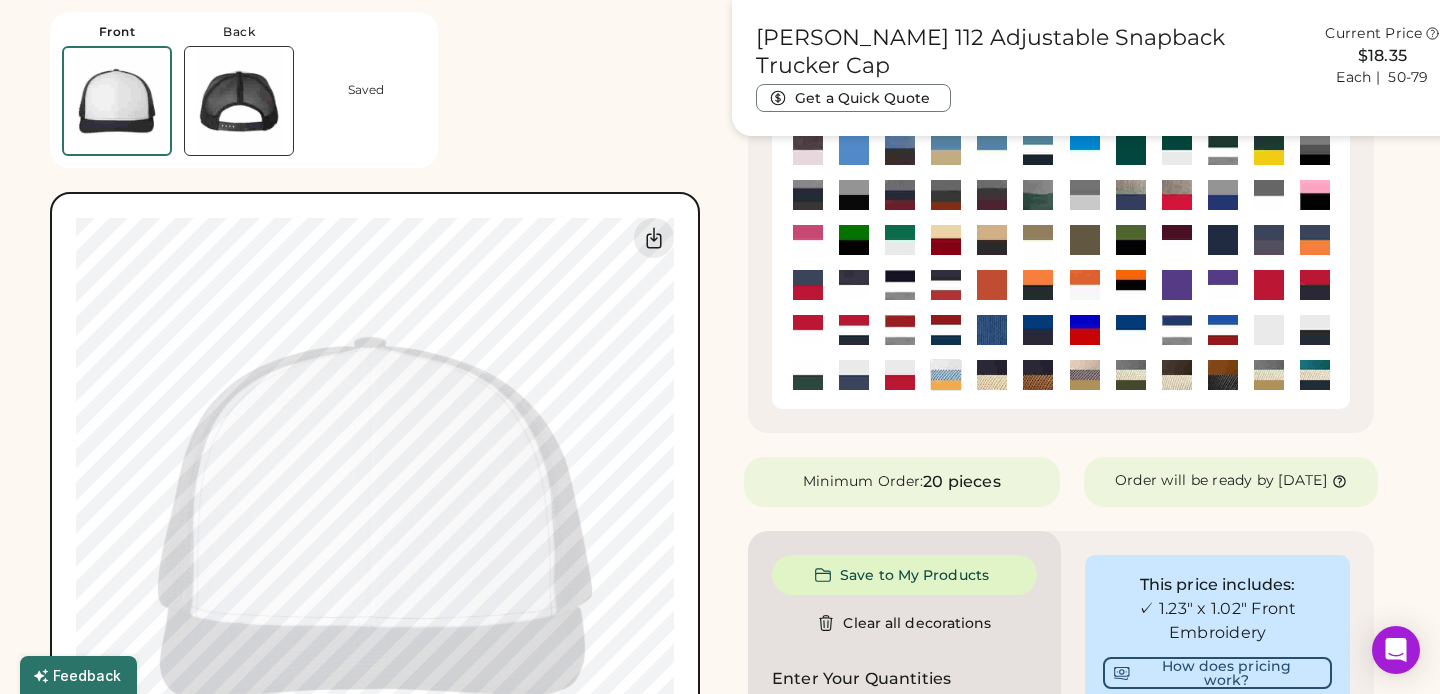 scroll, scrollTop: 485, scrollLeft: 0, axis: vertical 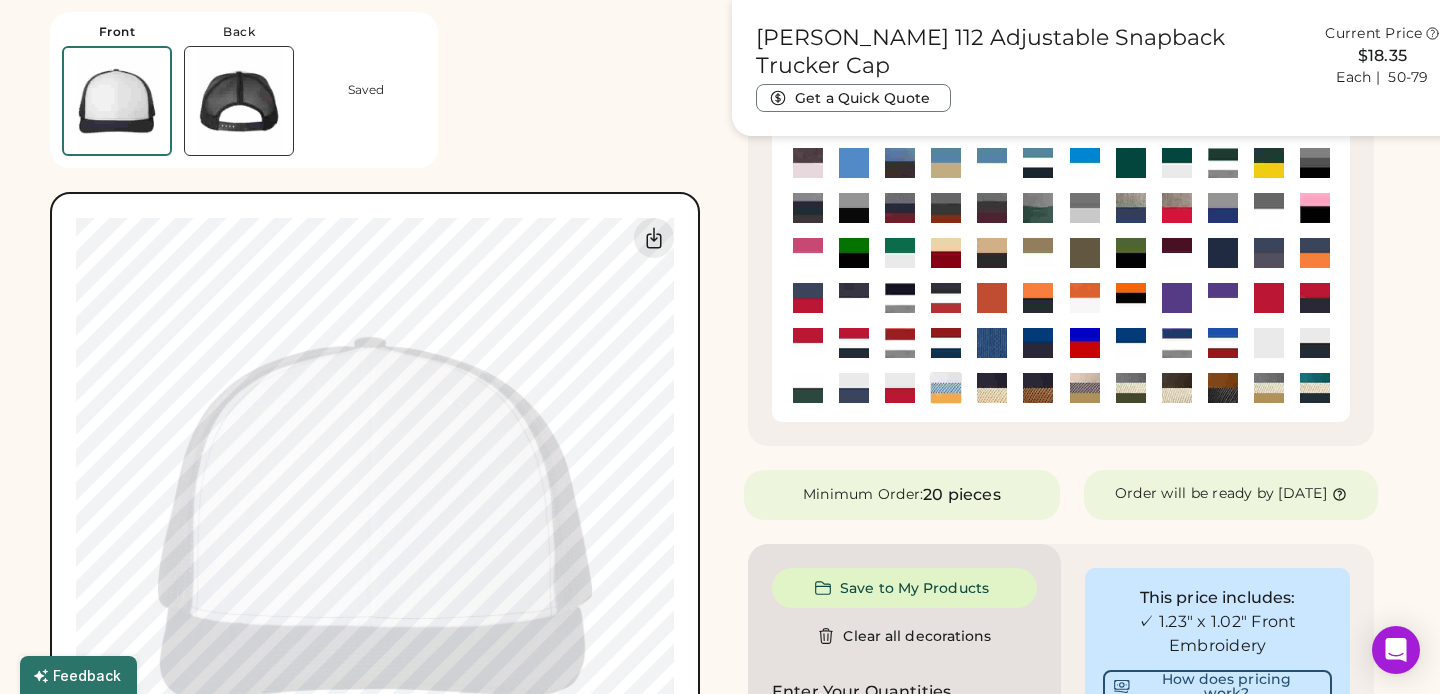 click at bounding box center [808, 388] 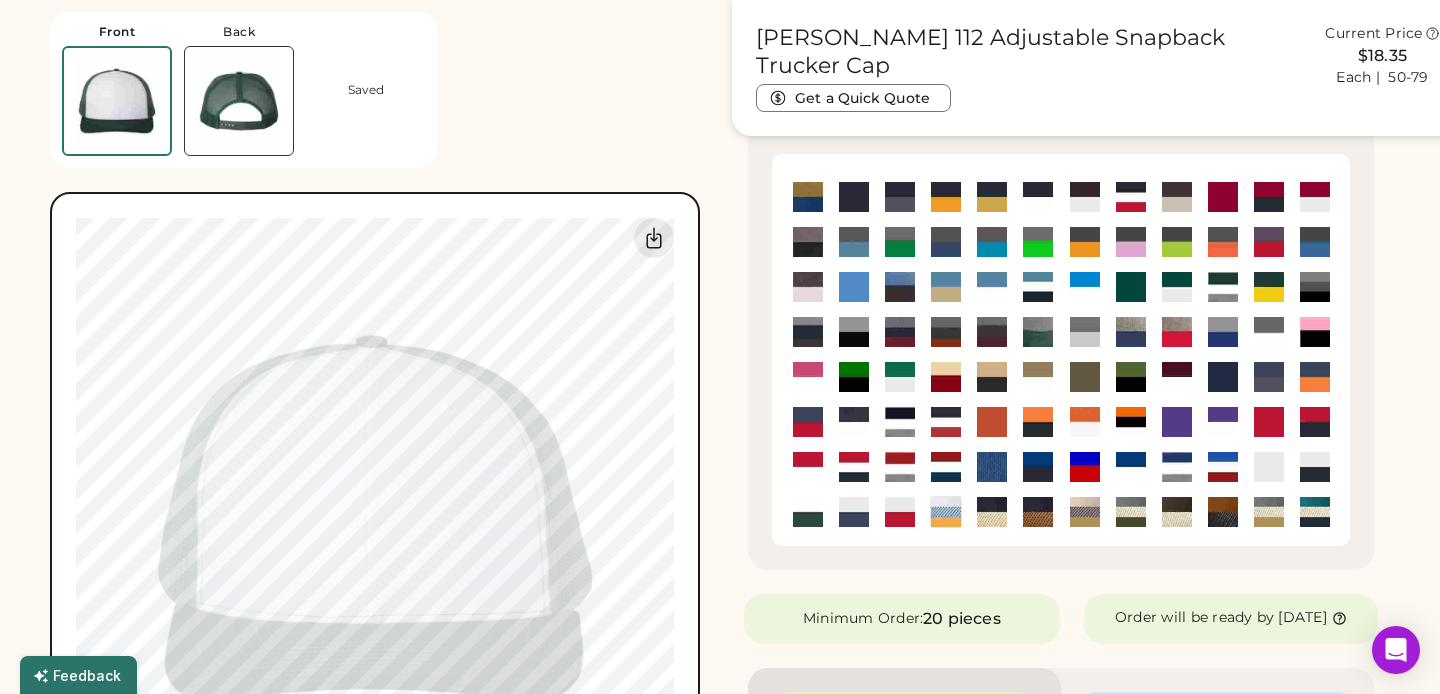 scroll, scrollTop: 354, scrollLeft: 0, axis: vertical 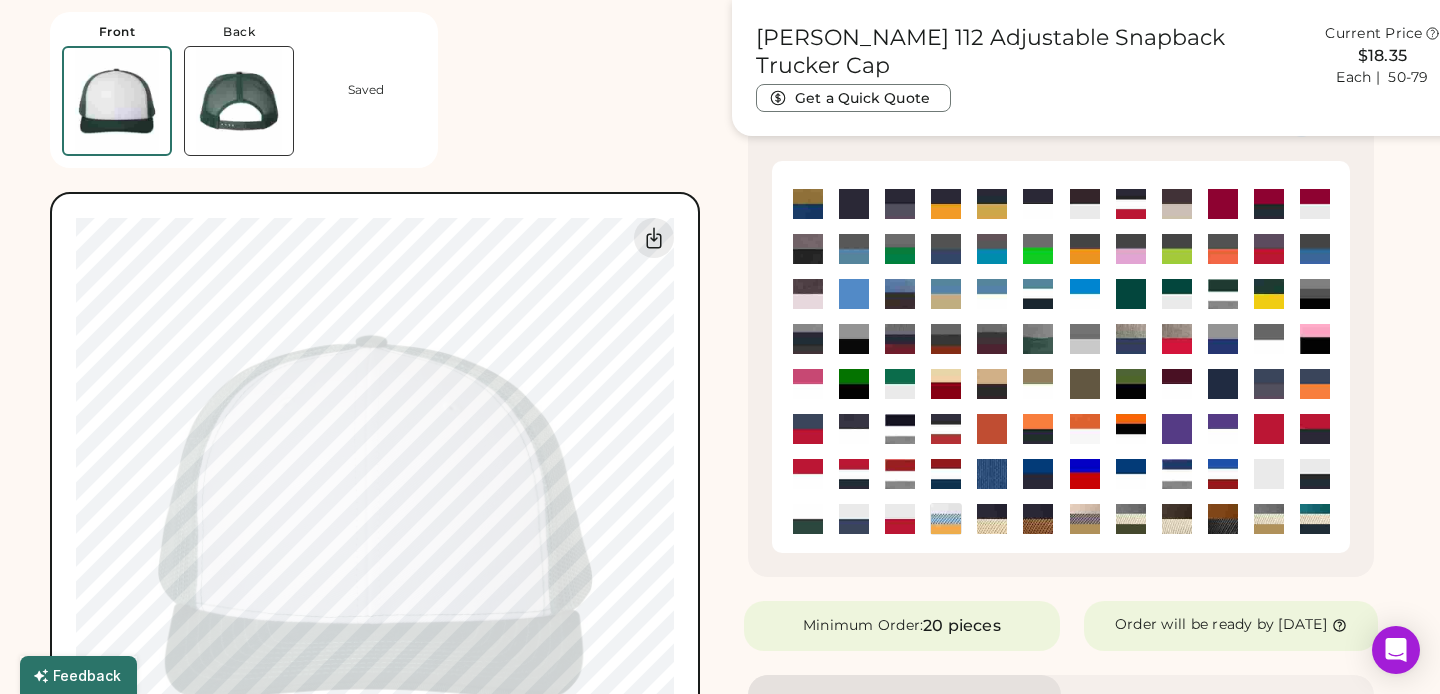 click at bounding box center [854, 294] 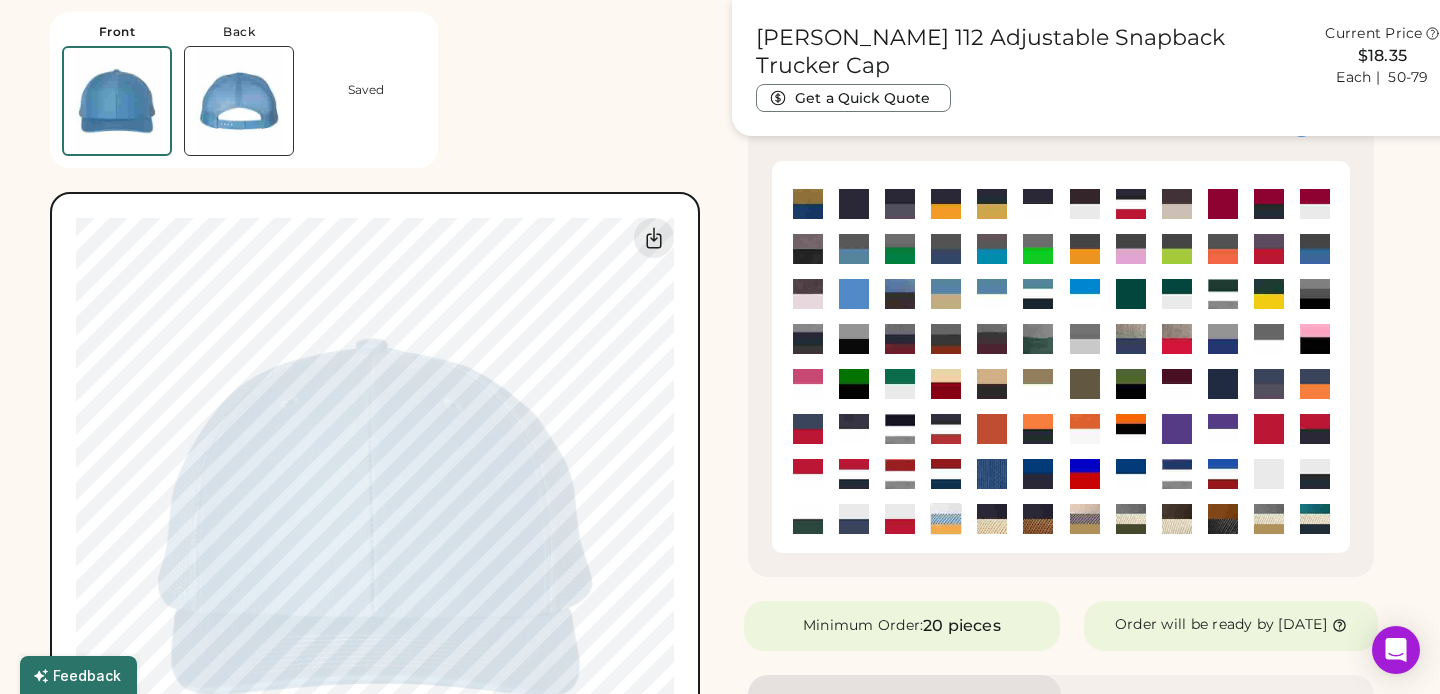 click at bounding box center [1085, 294] 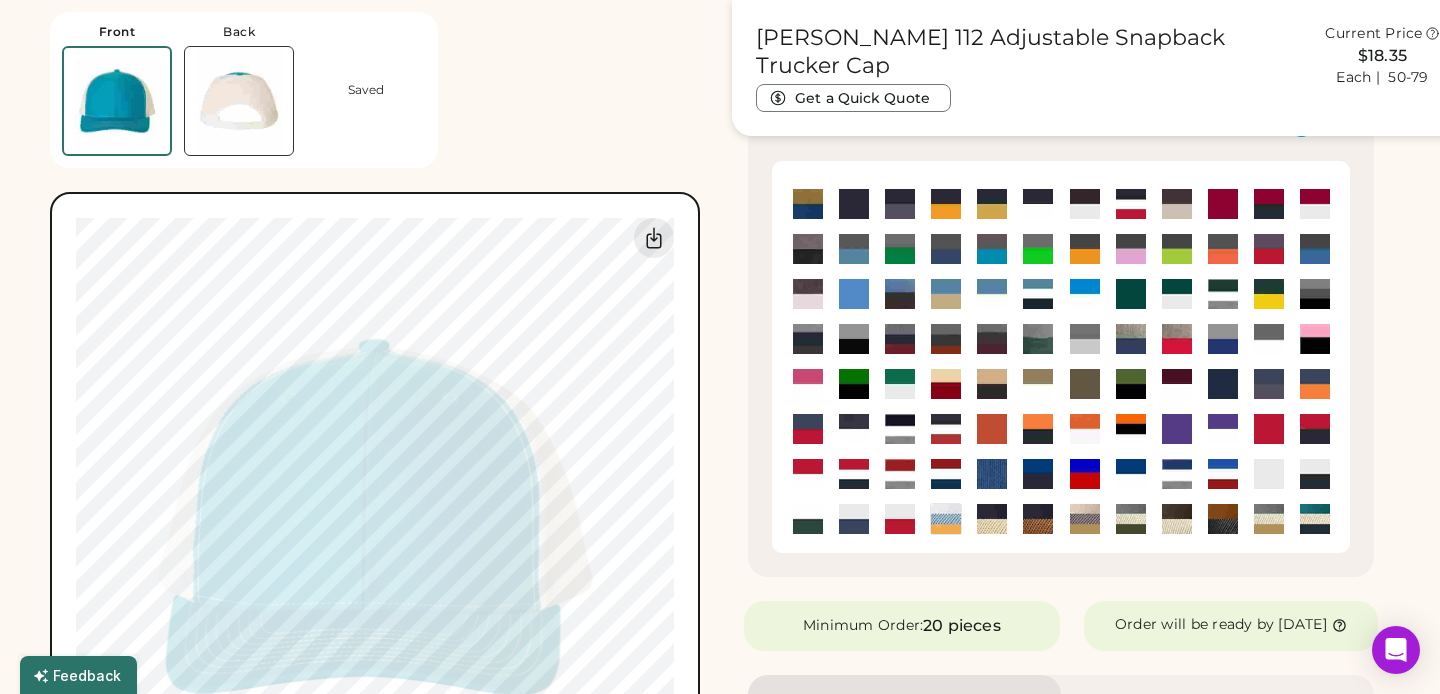 click at bounding box center (992, 294) 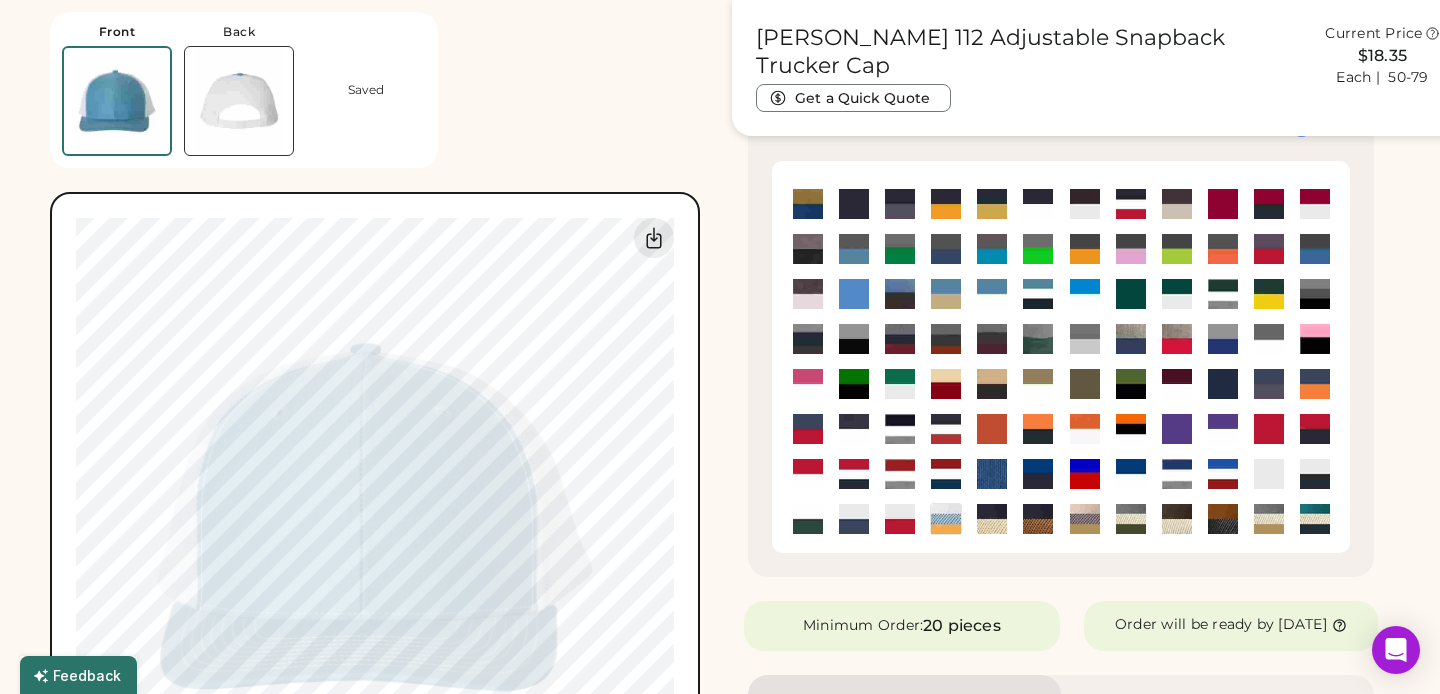 type on "****" 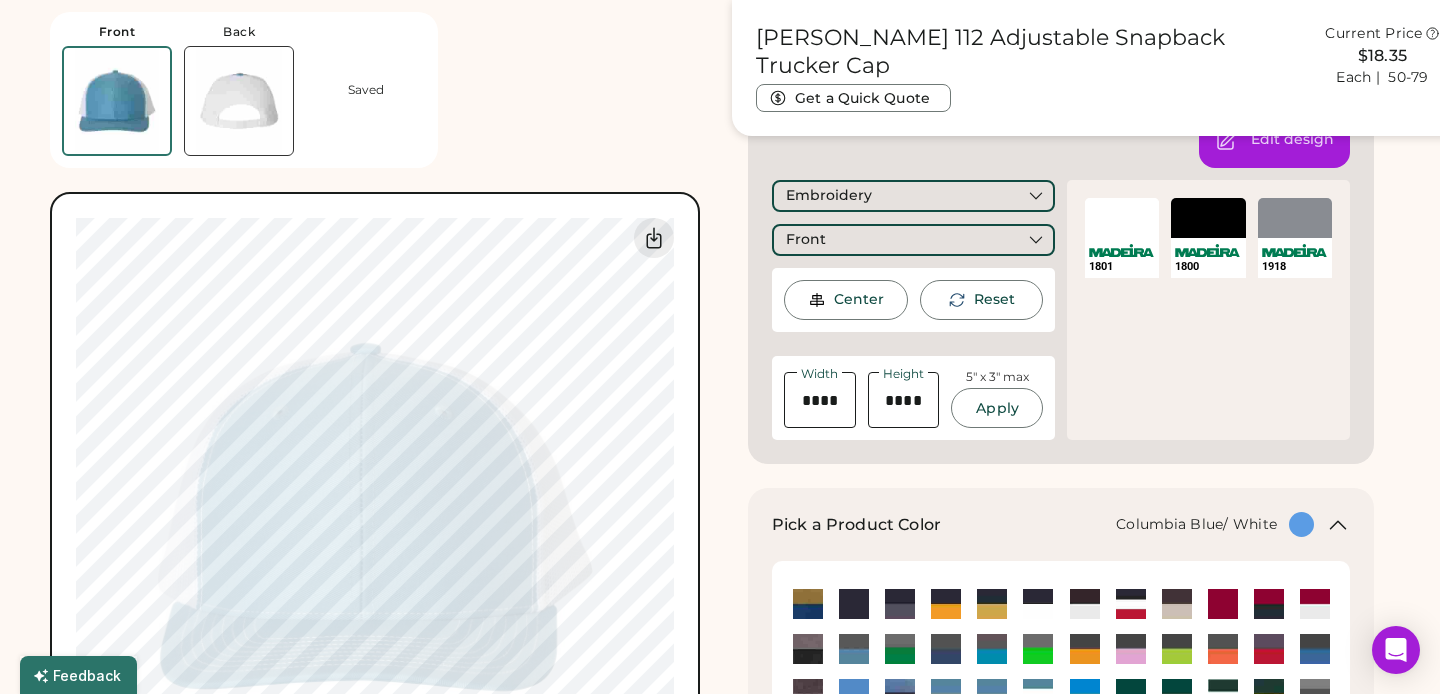 type on "****" 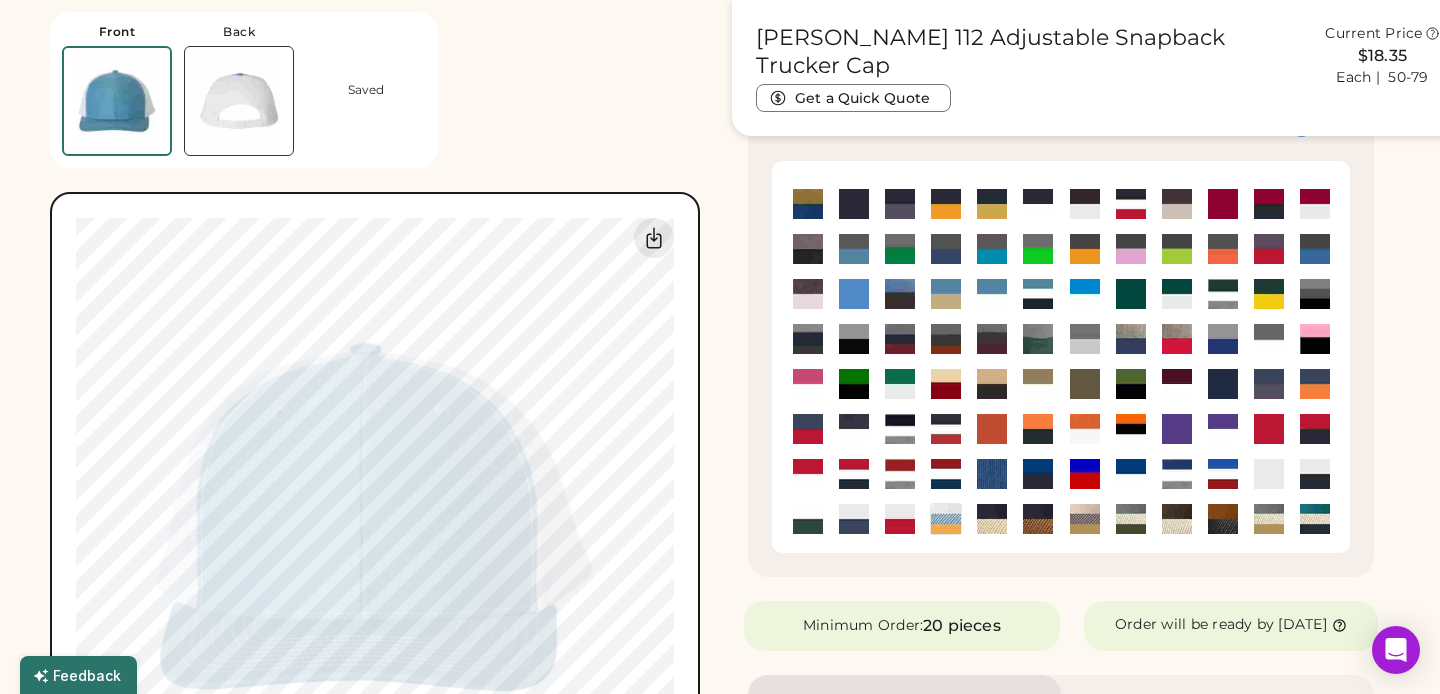type on "****" 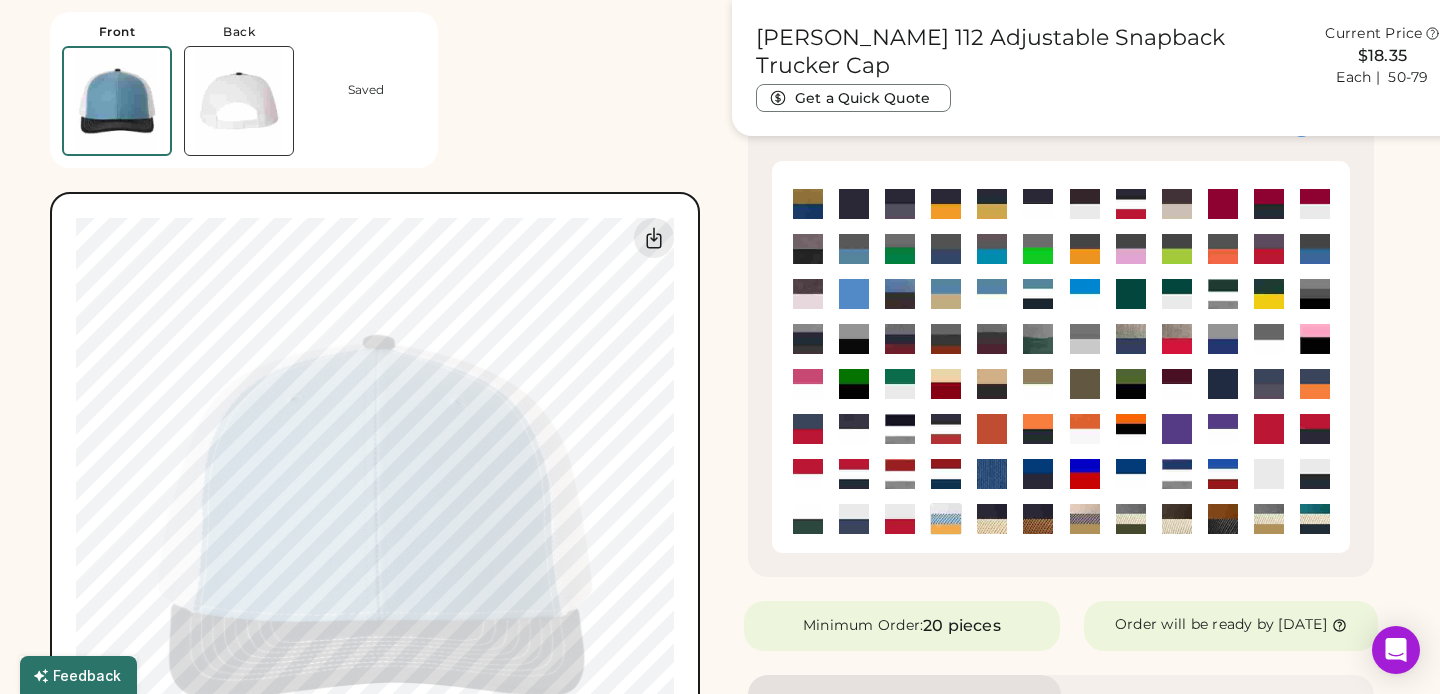 click at bounding box center [946, 429] 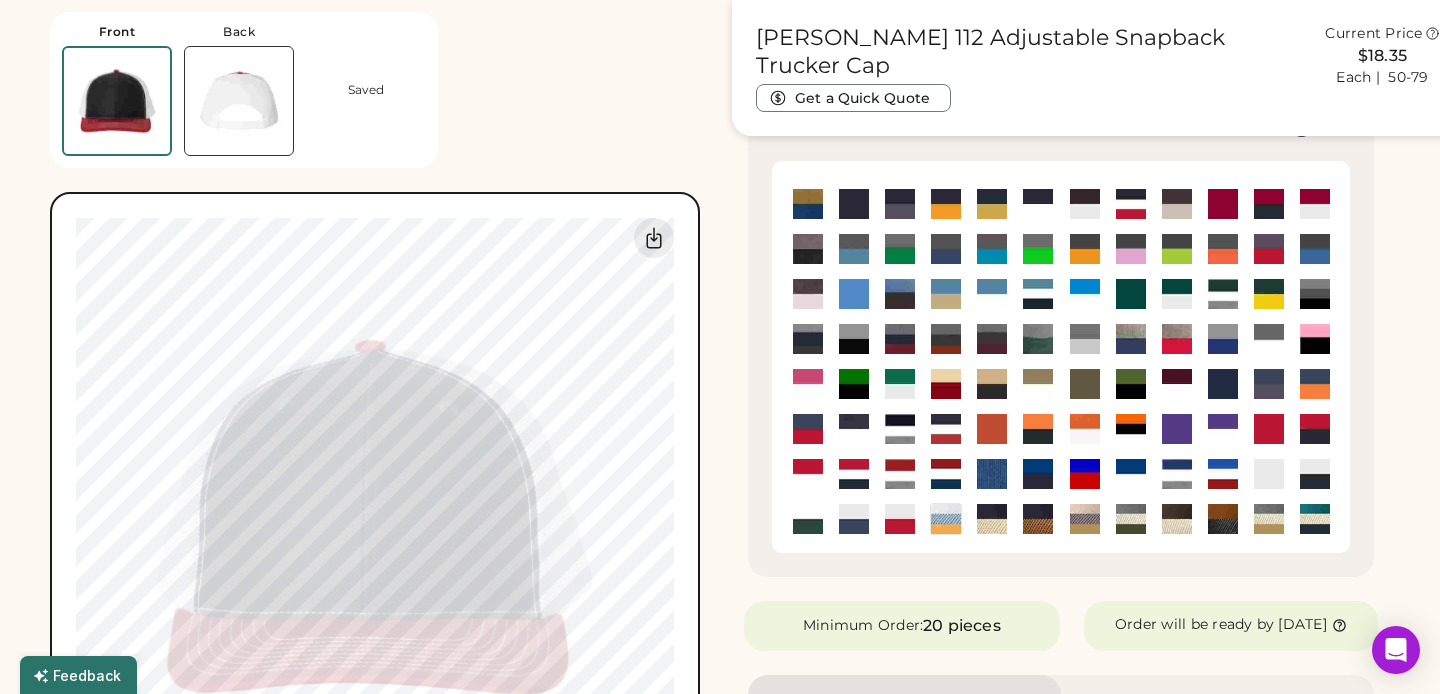 click at bounding box center [946, 474] 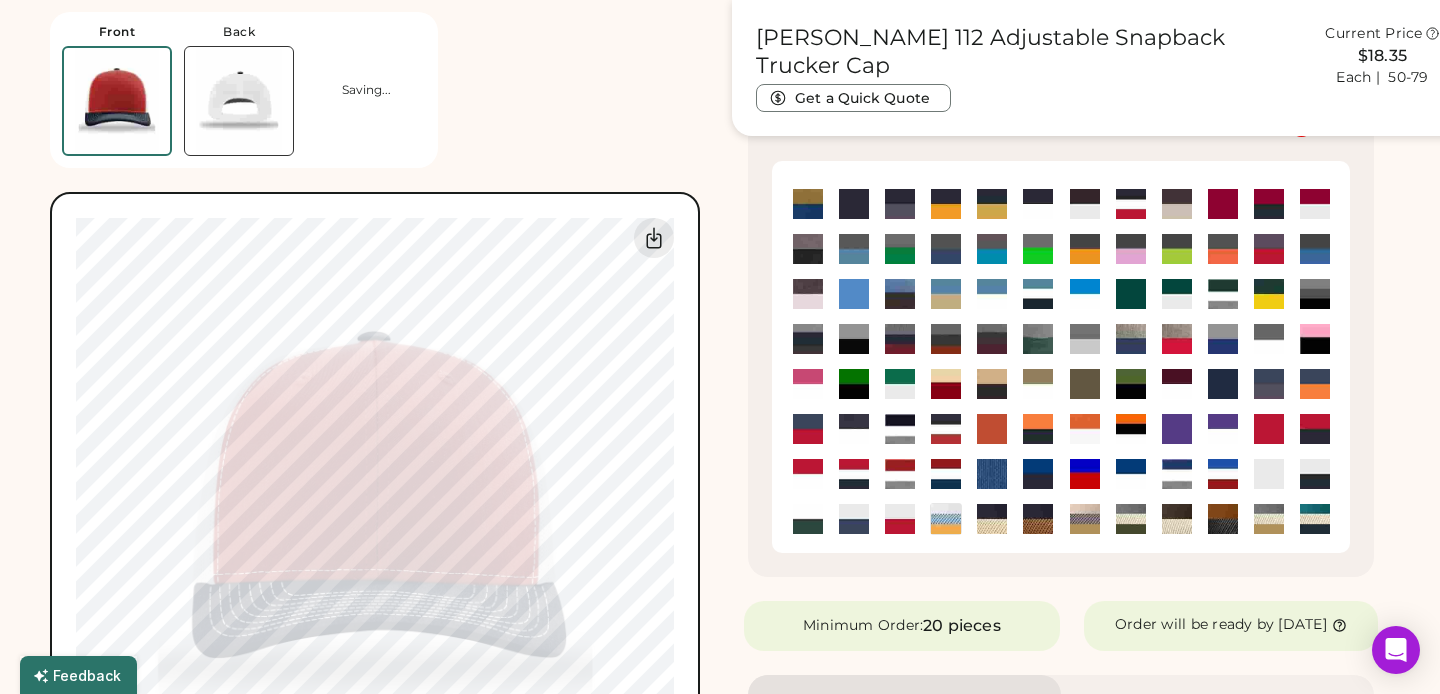 click at bounding box center [900, 474] 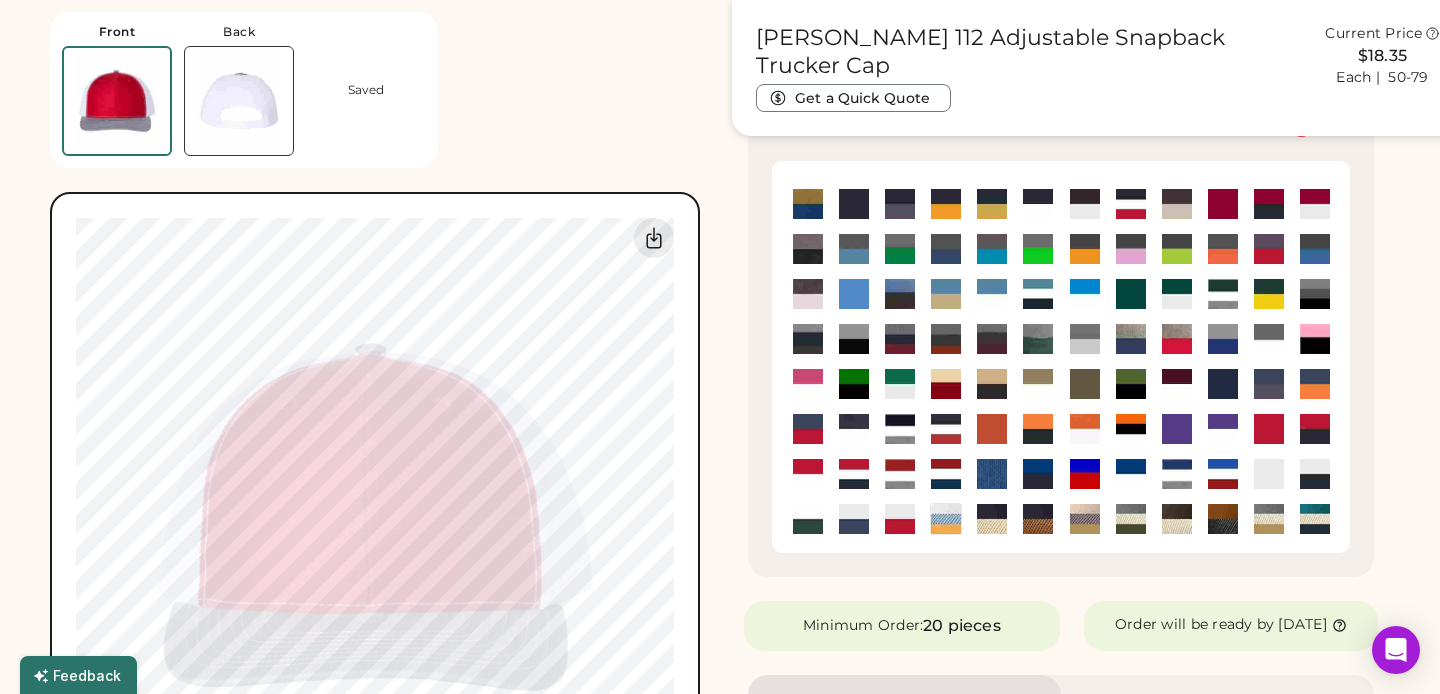 click at bounding box center [854, 474] 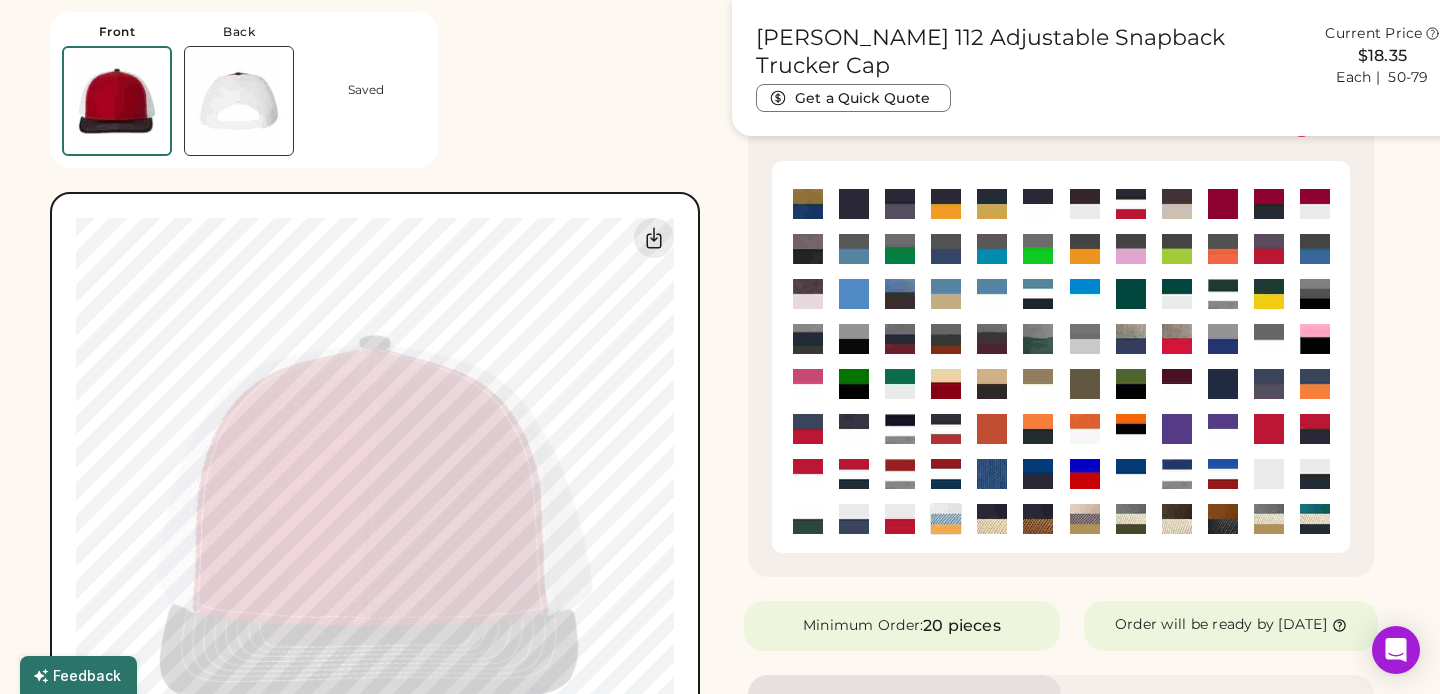 click at bounding box center (1177, 474) 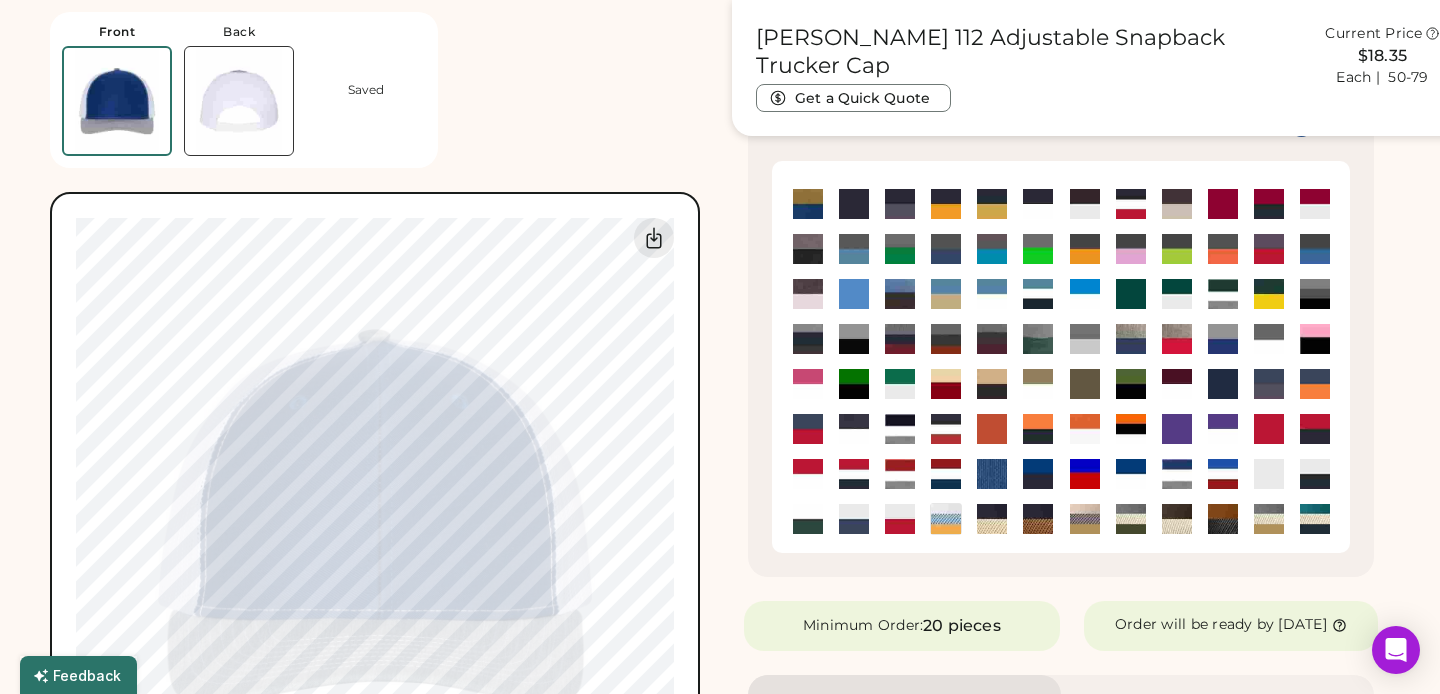 click at bounding box center [1223, 474] 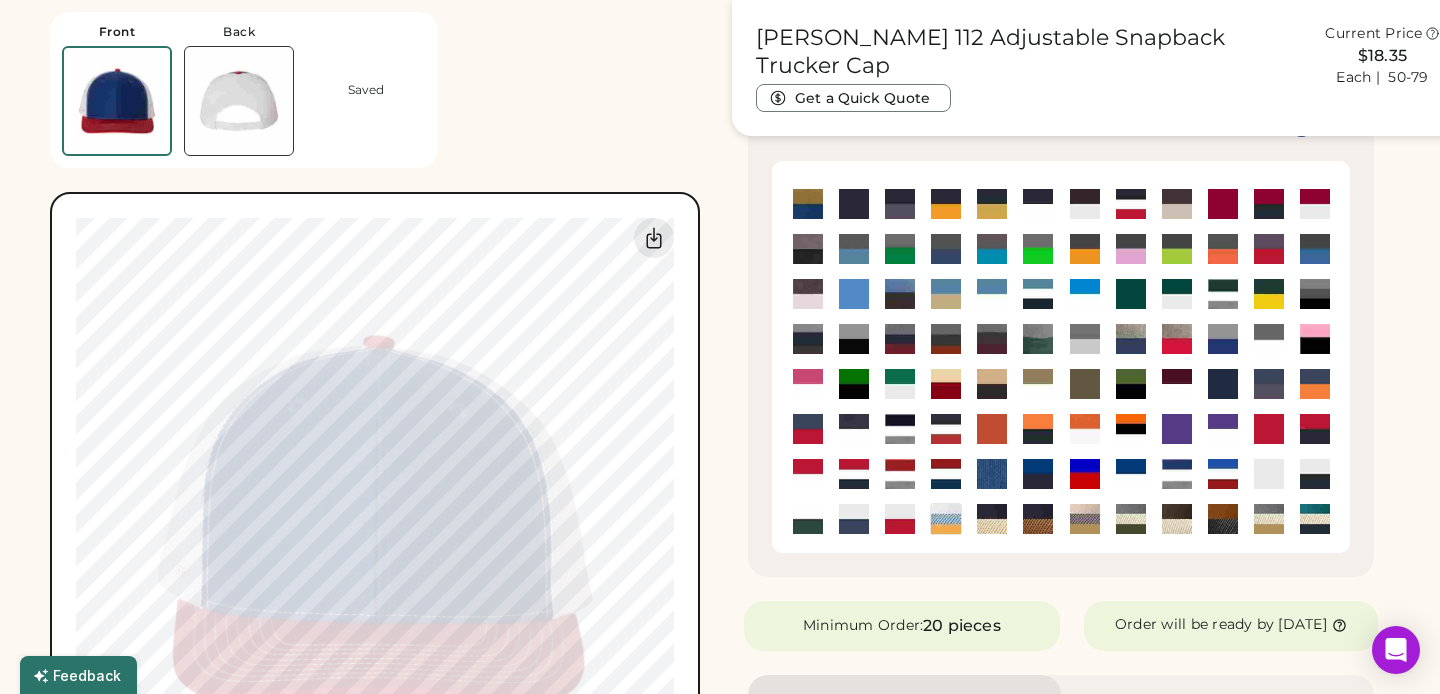 click at bounding box center (1315, 519) 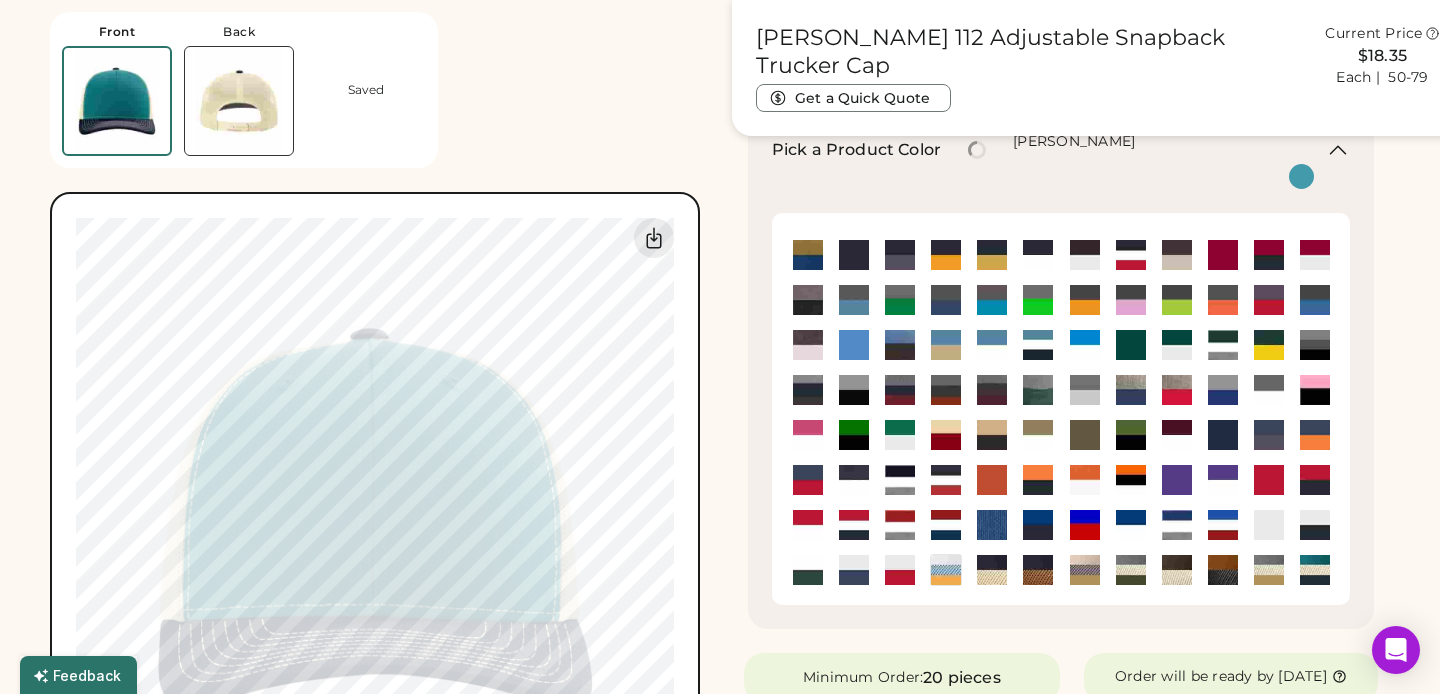 click at bounding box center (1269, 570) 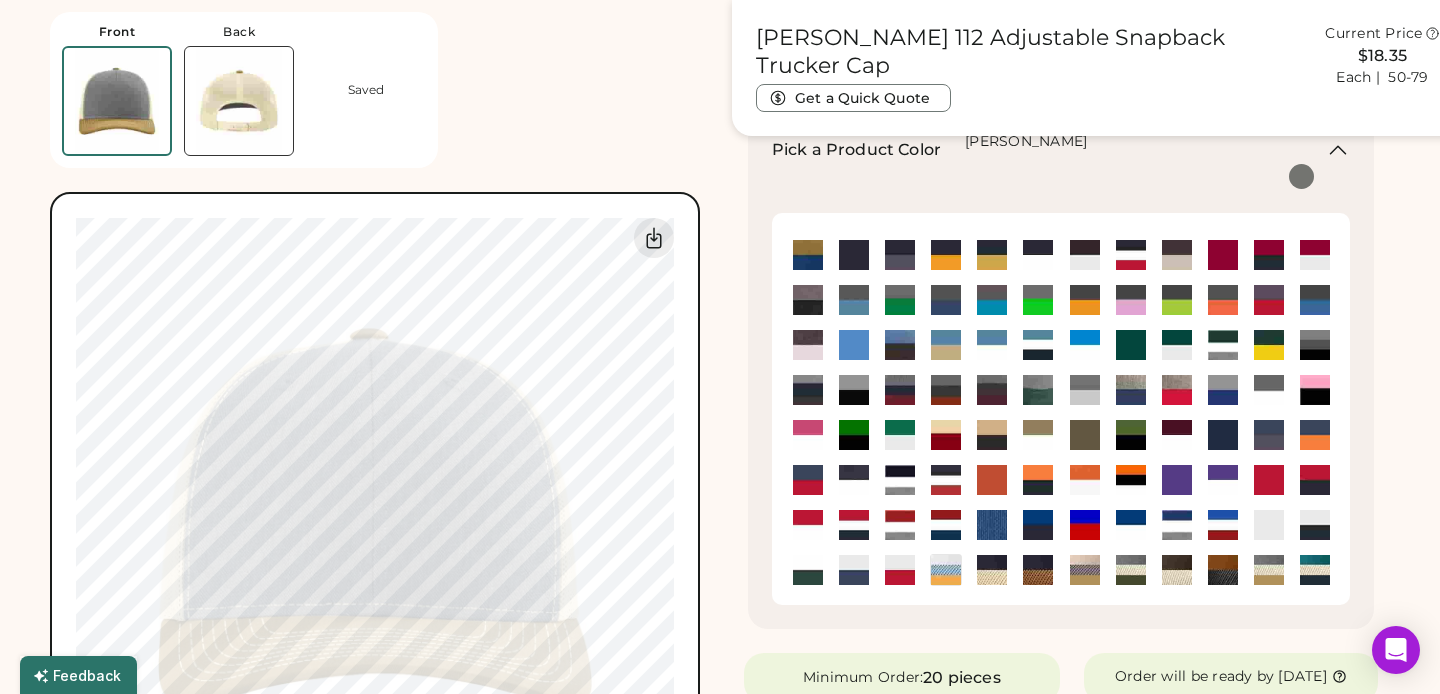 type on "****" 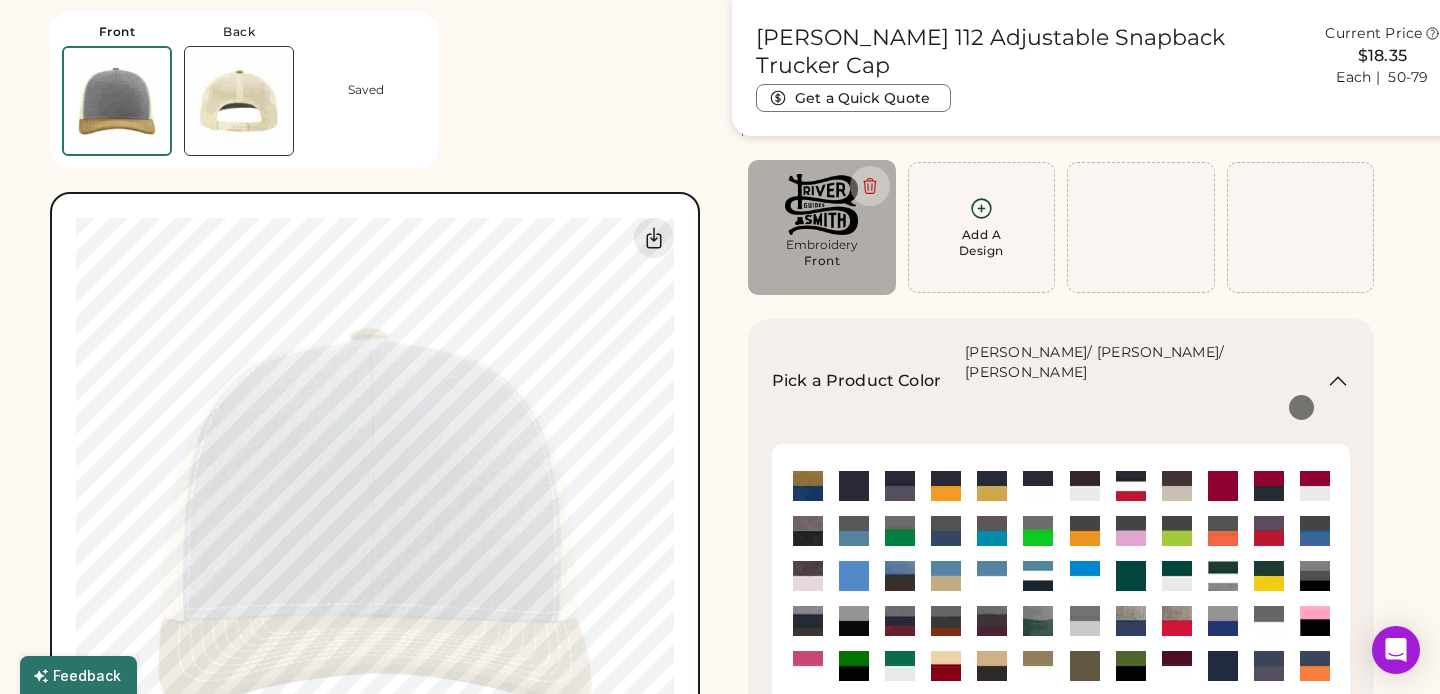 scroll, scrollTop: 0, scrollLeft: 0, axis: both 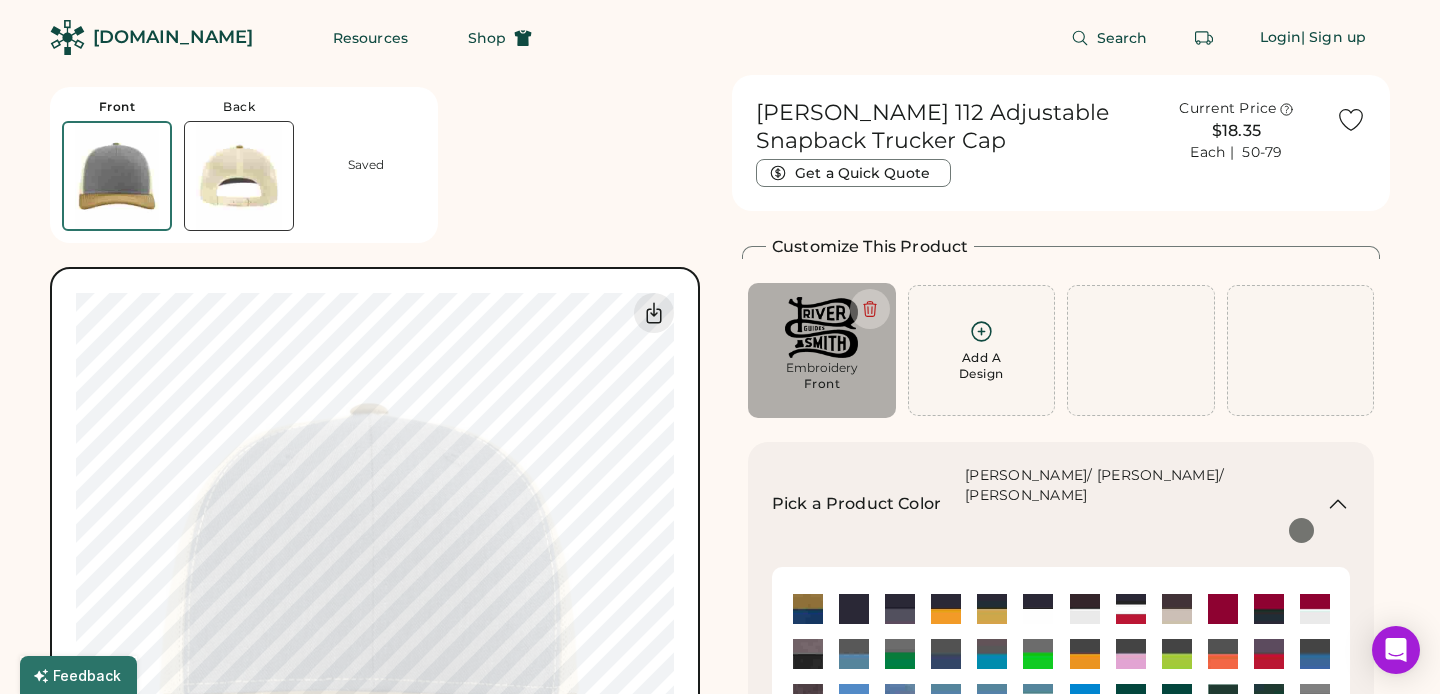 click 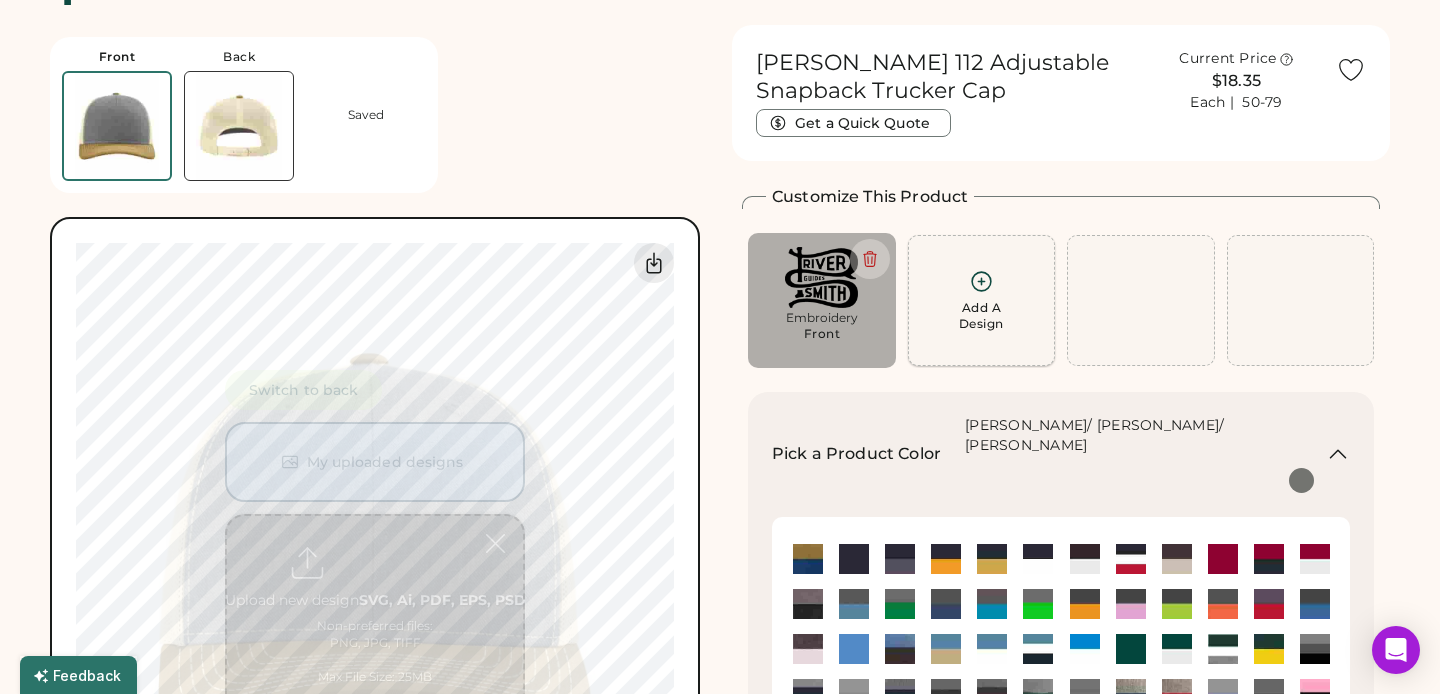 scroll, scrollTop: 75, scrollLeft: 0, axis: vertical 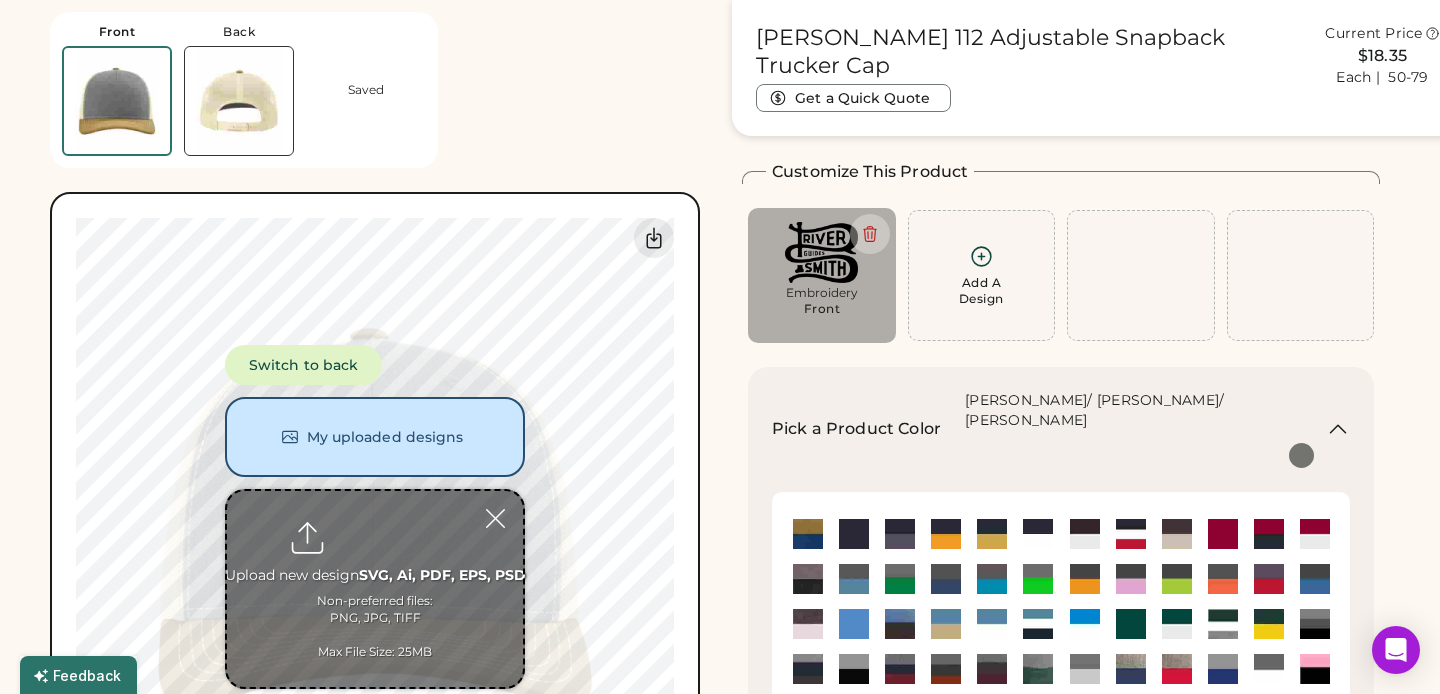 click at bounding box center [375, 589] 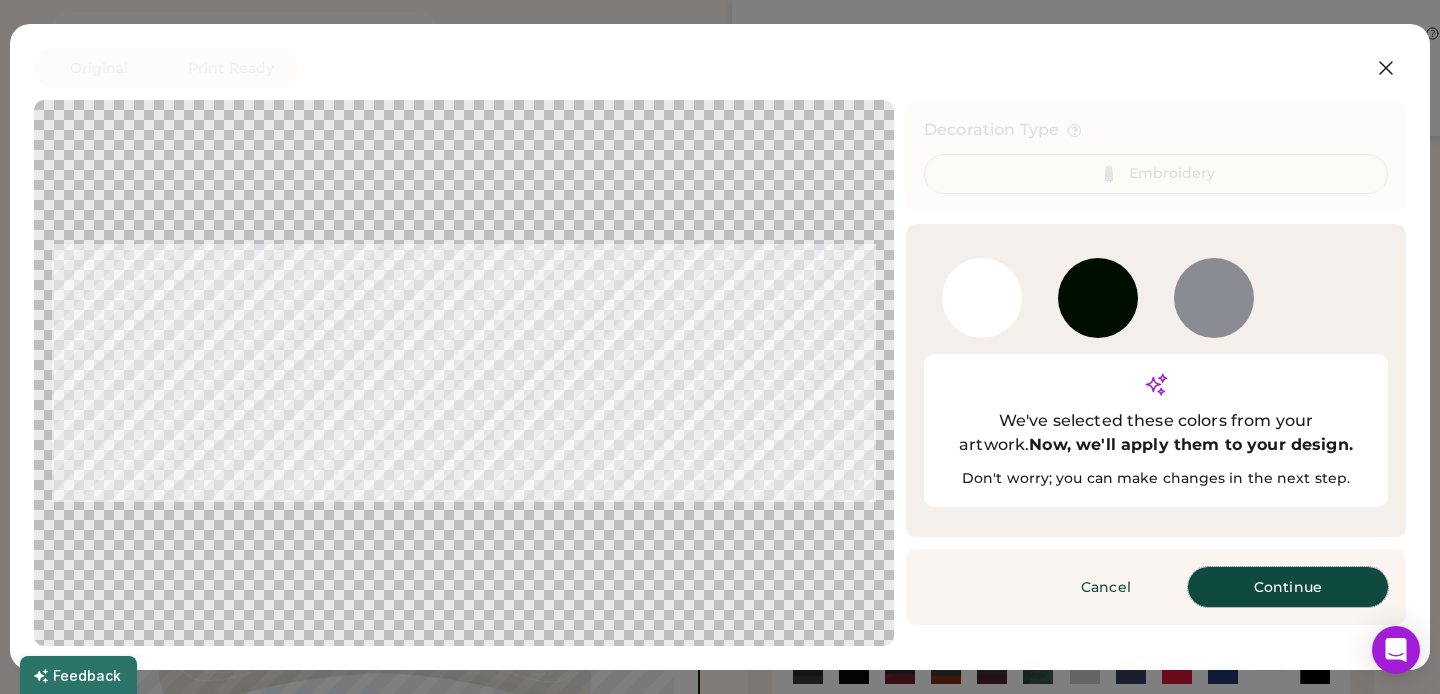click on "Continue" at bounding box center [1288, 587] 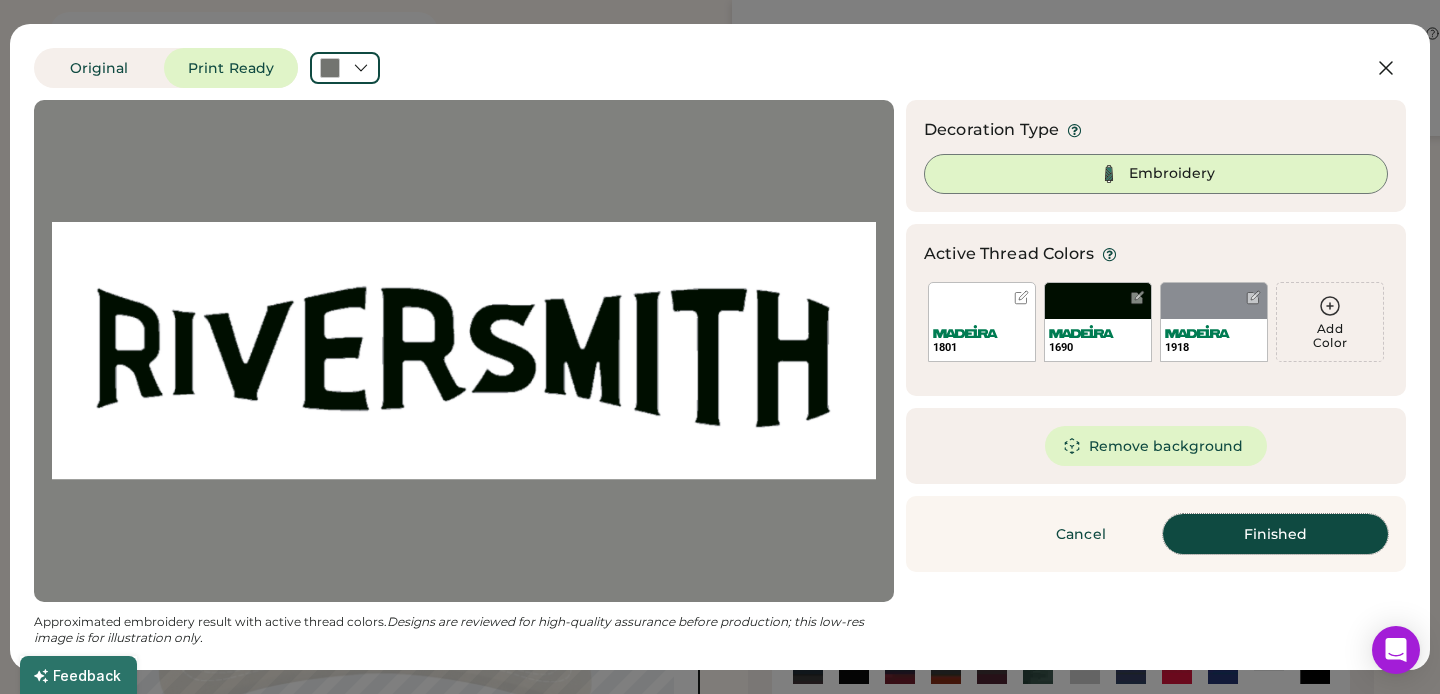 click on "Finished" at bounding box center [1275, 534] 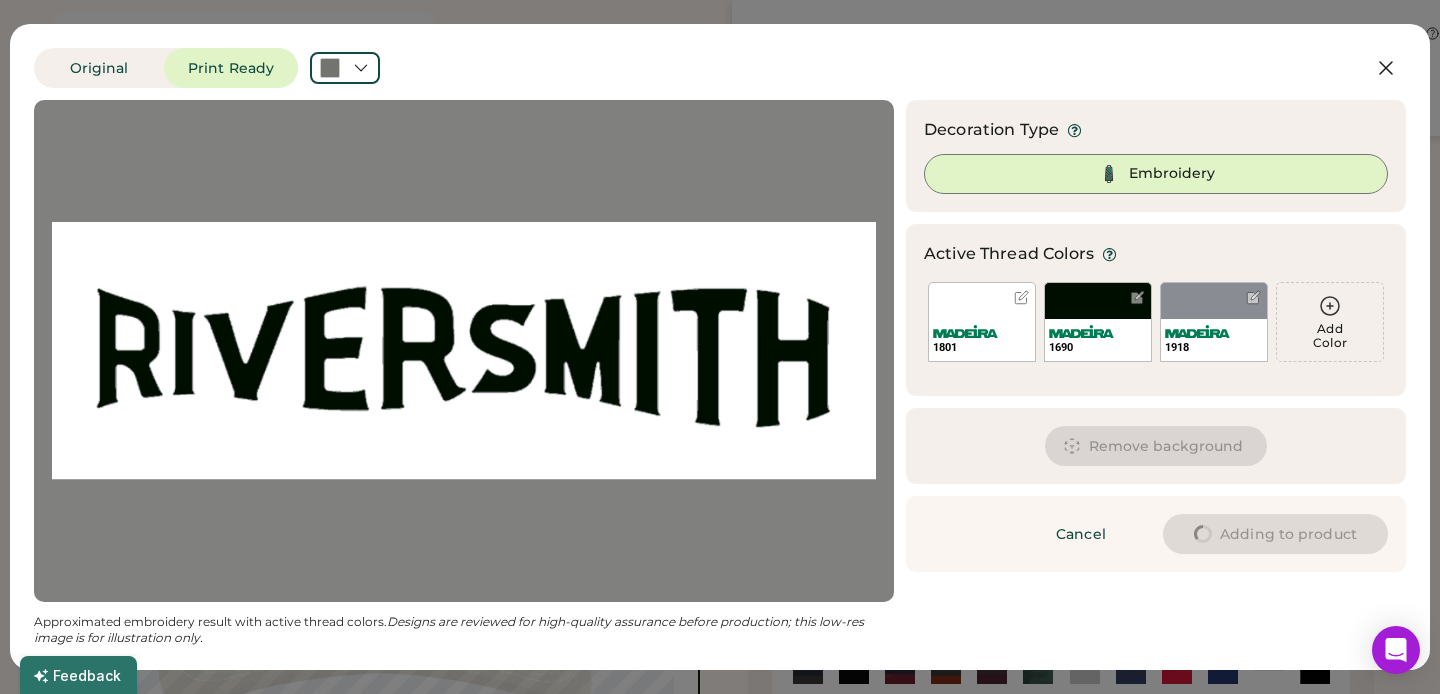 type on "****" 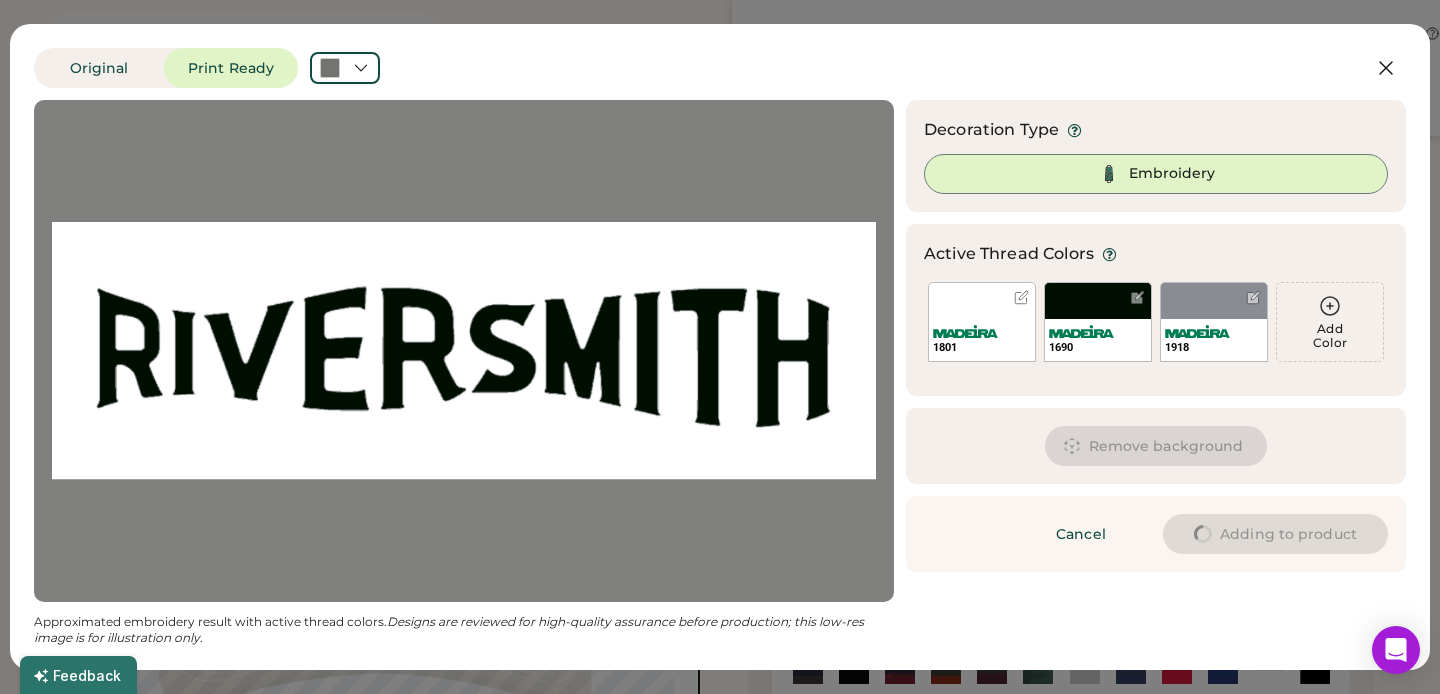 type on "****" 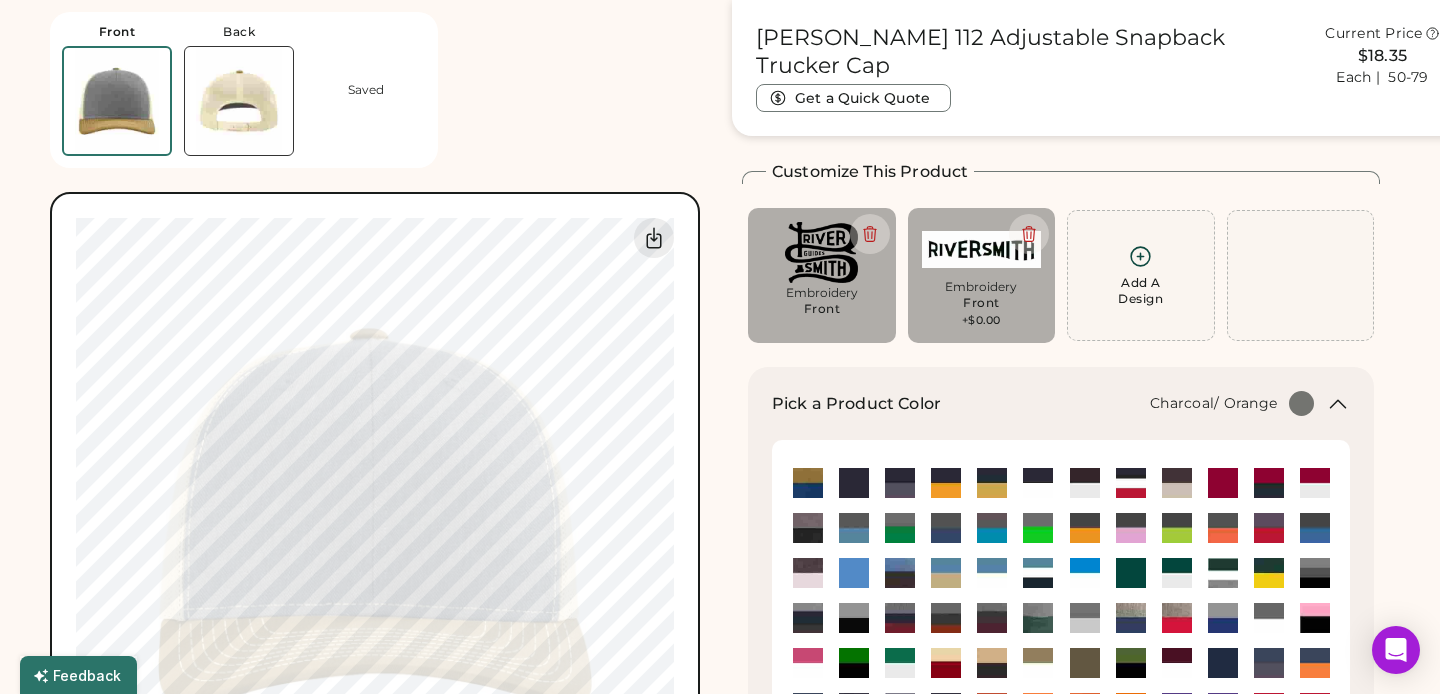 type on "****" 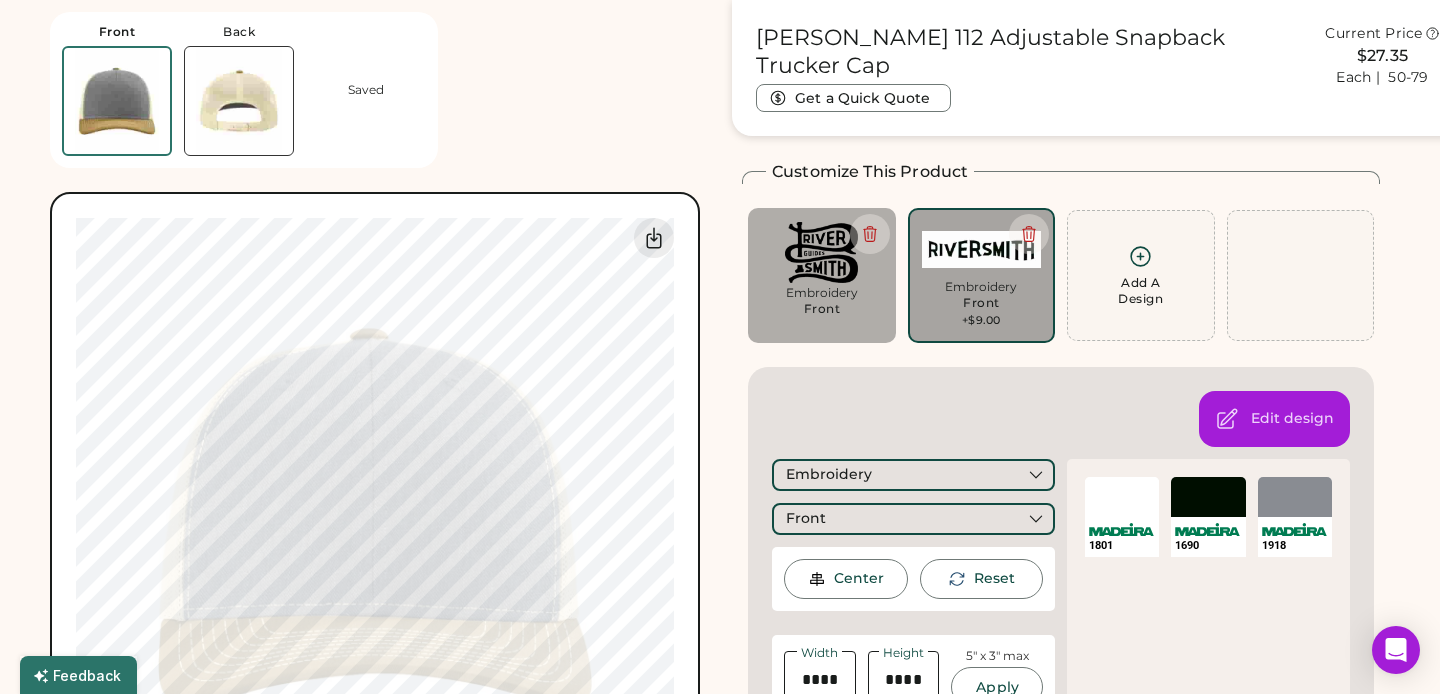 type on "****" 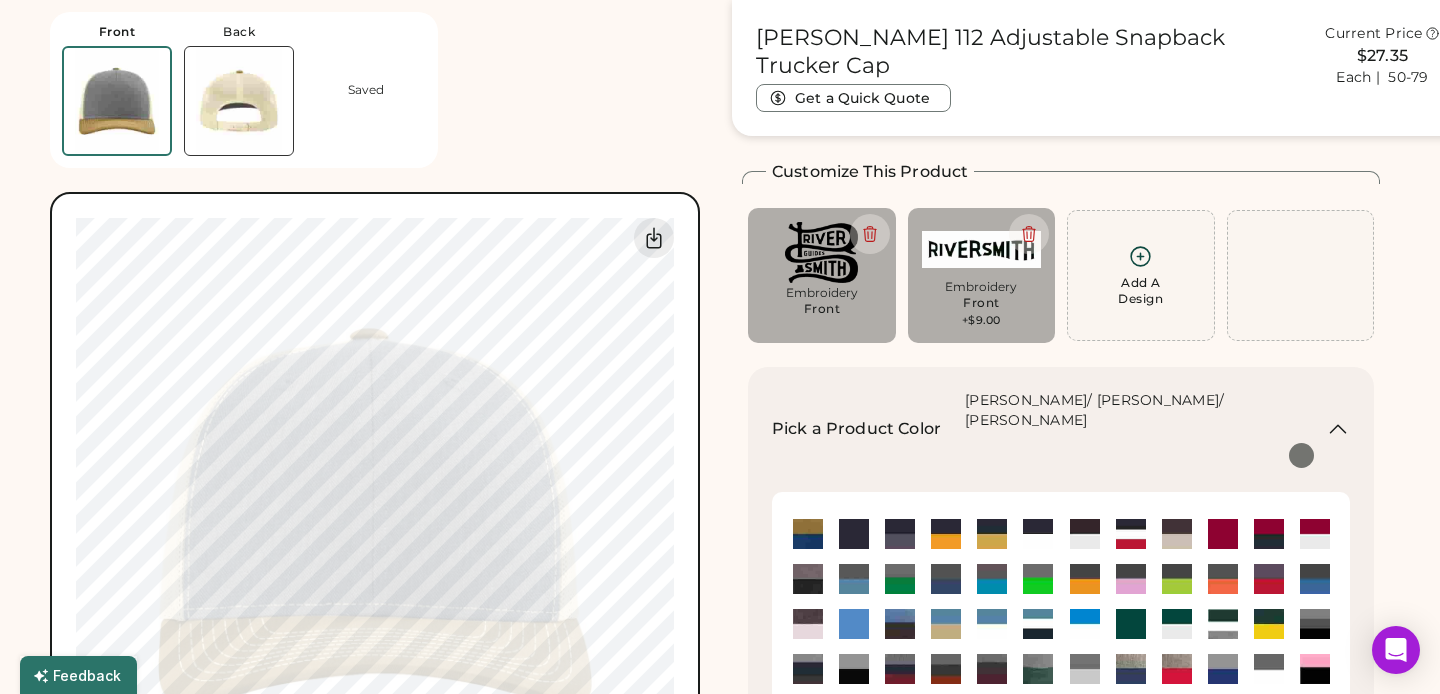 type on "****" 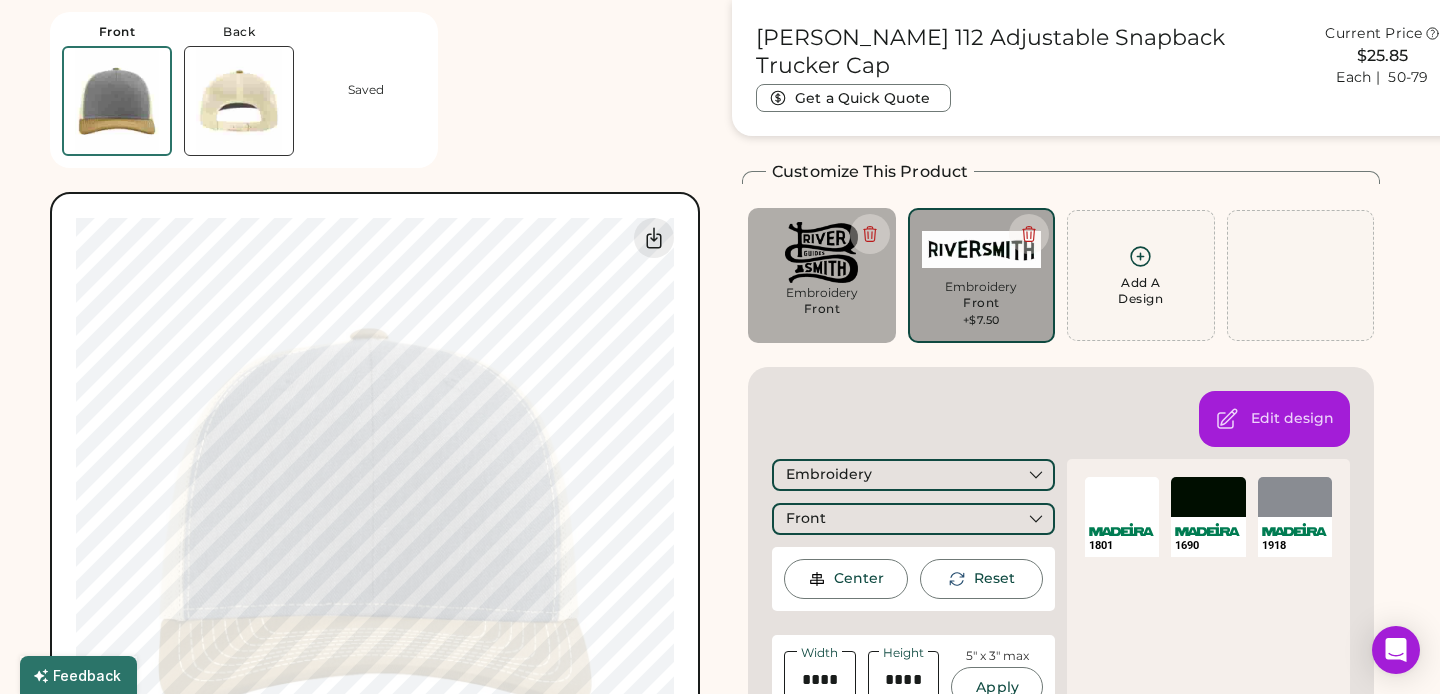 type on "****" 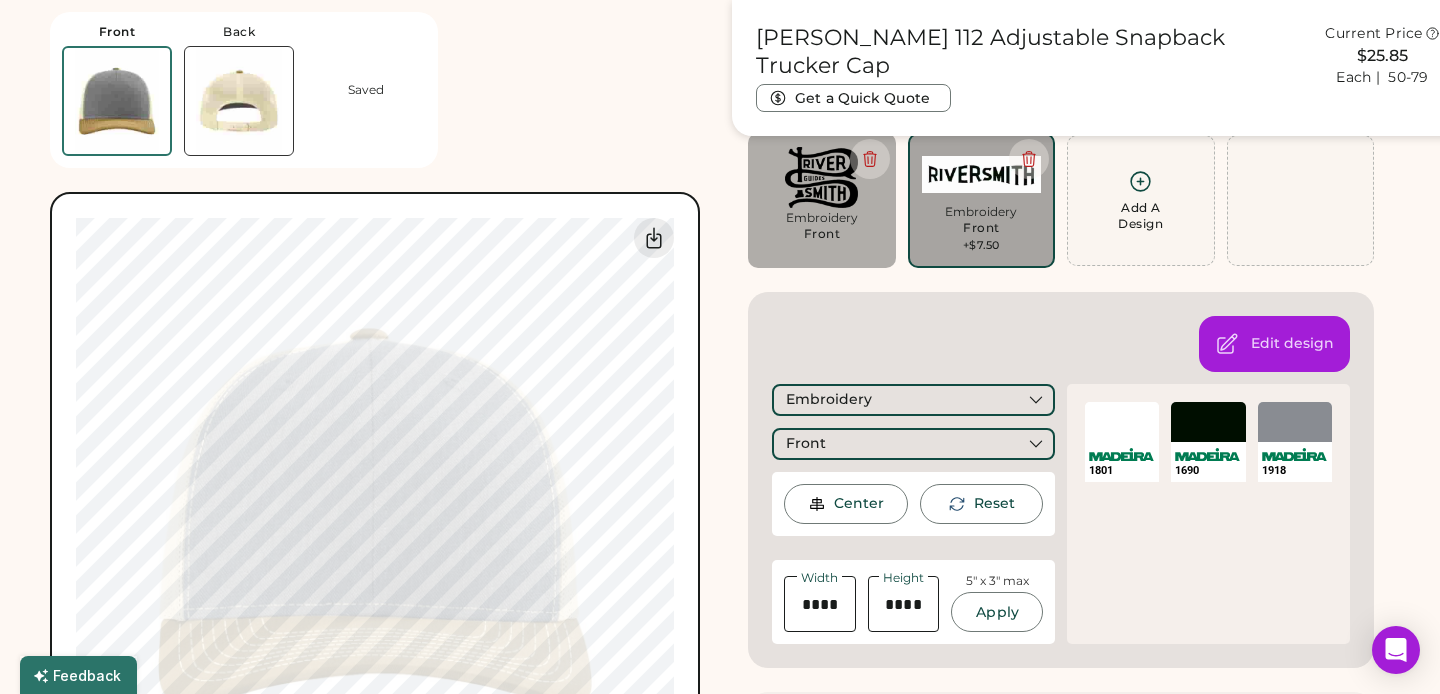 scroll, scrollTop: 161, scrollLeft: 0, axis: vertical 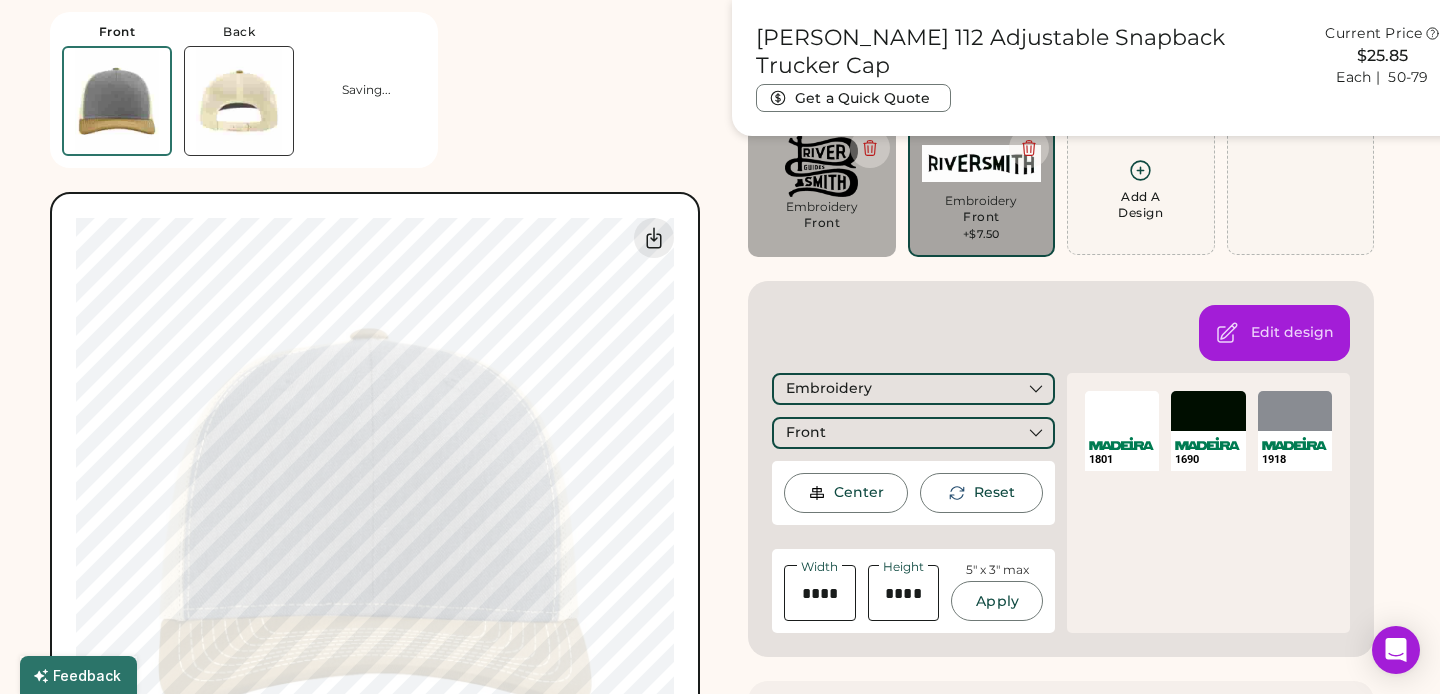 type on "****" 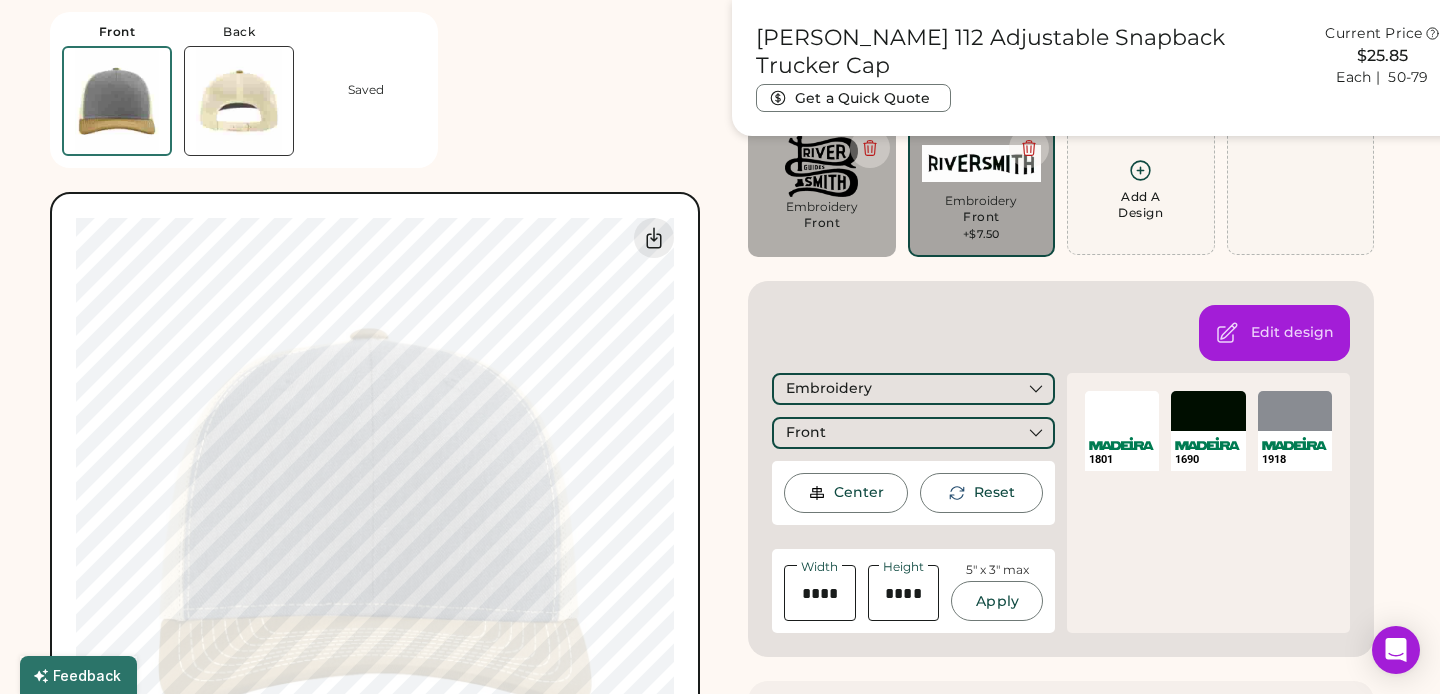 type on "****" 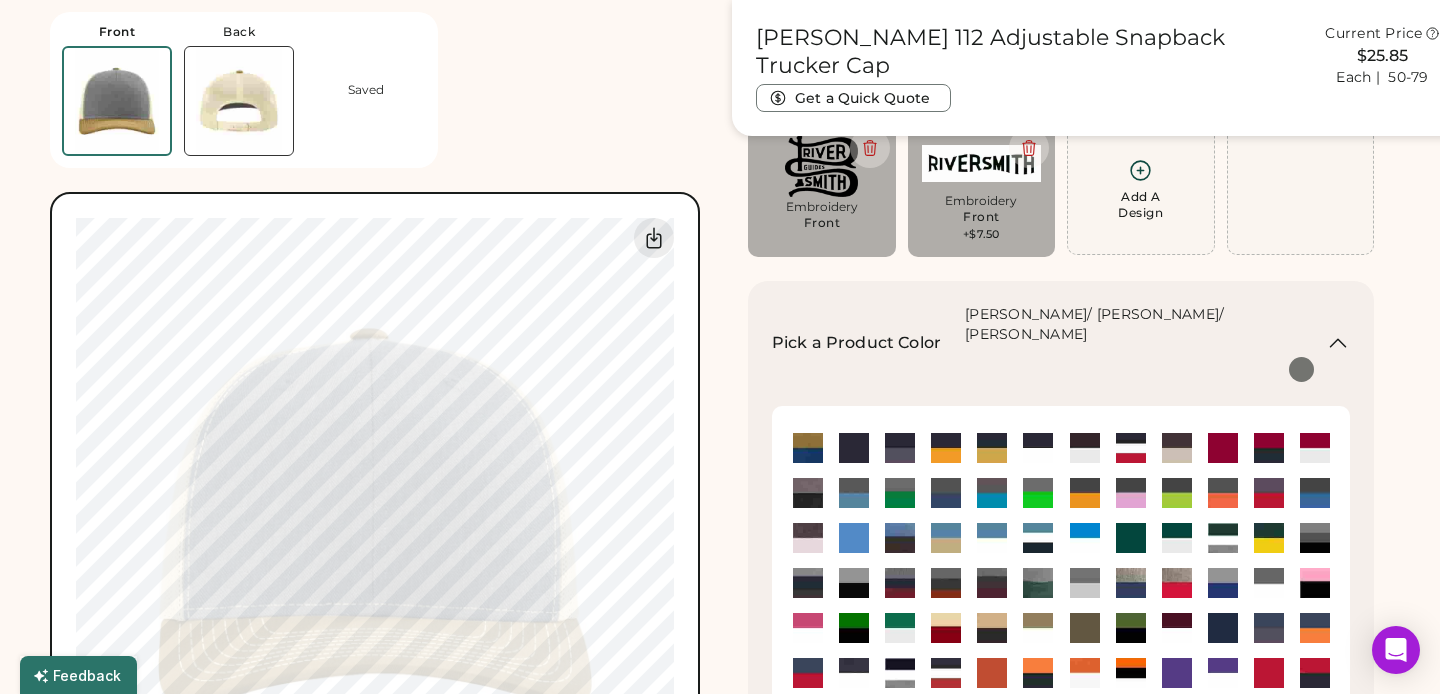 type on "****" 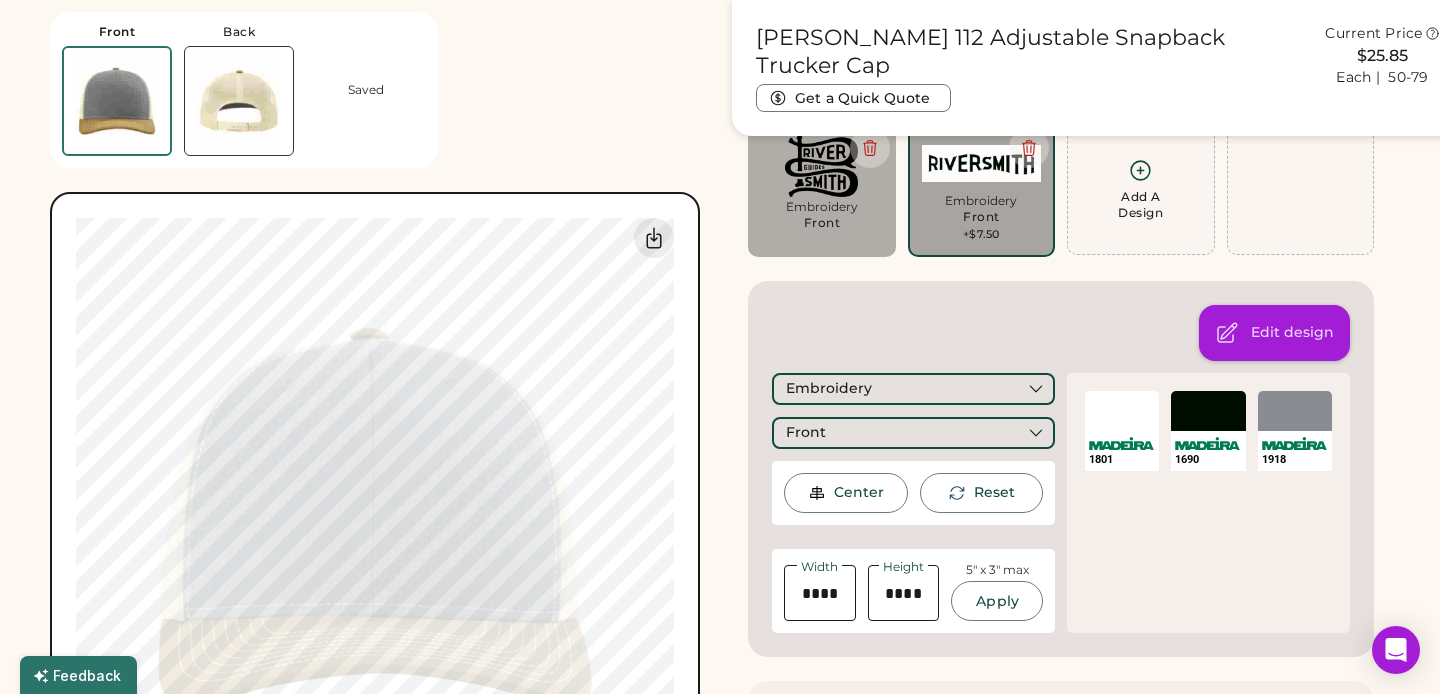 click on "Edit design" at bounding box center (1292, 333) 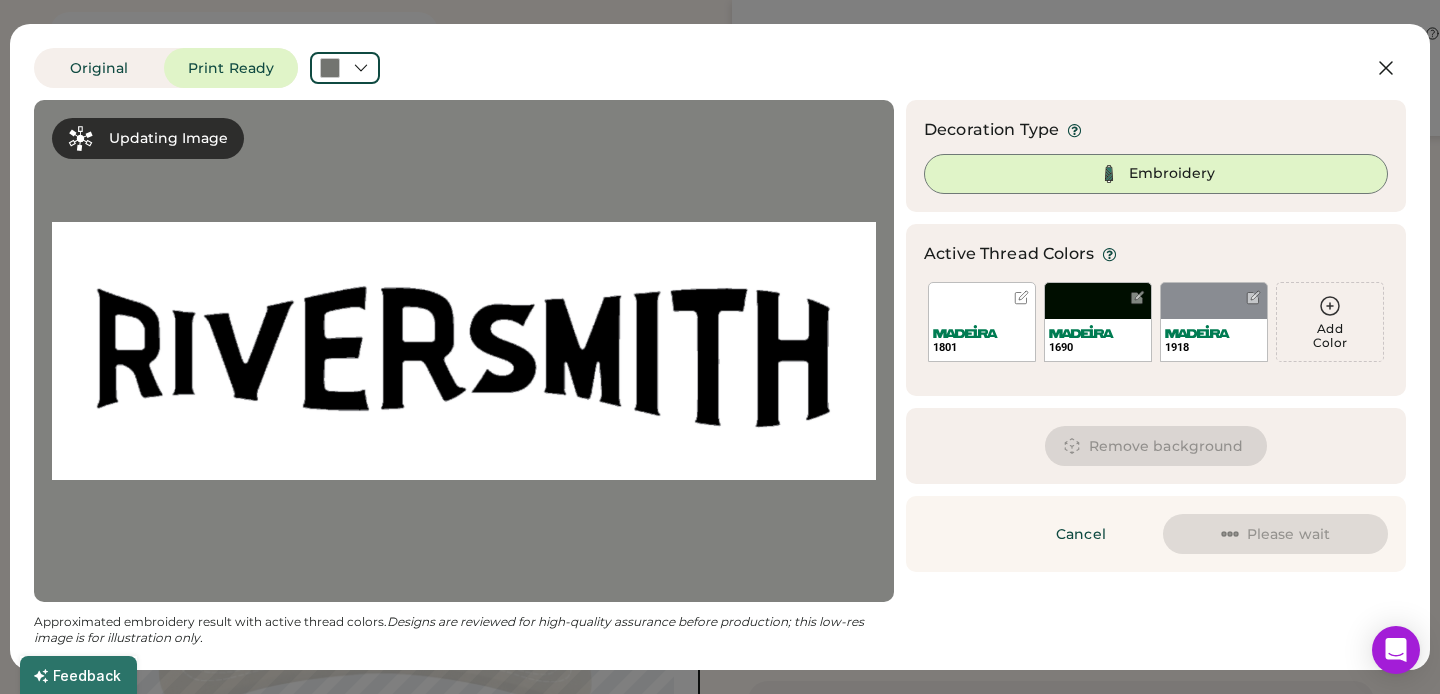 click on "Remove background" at bounding box center (1156, 446) 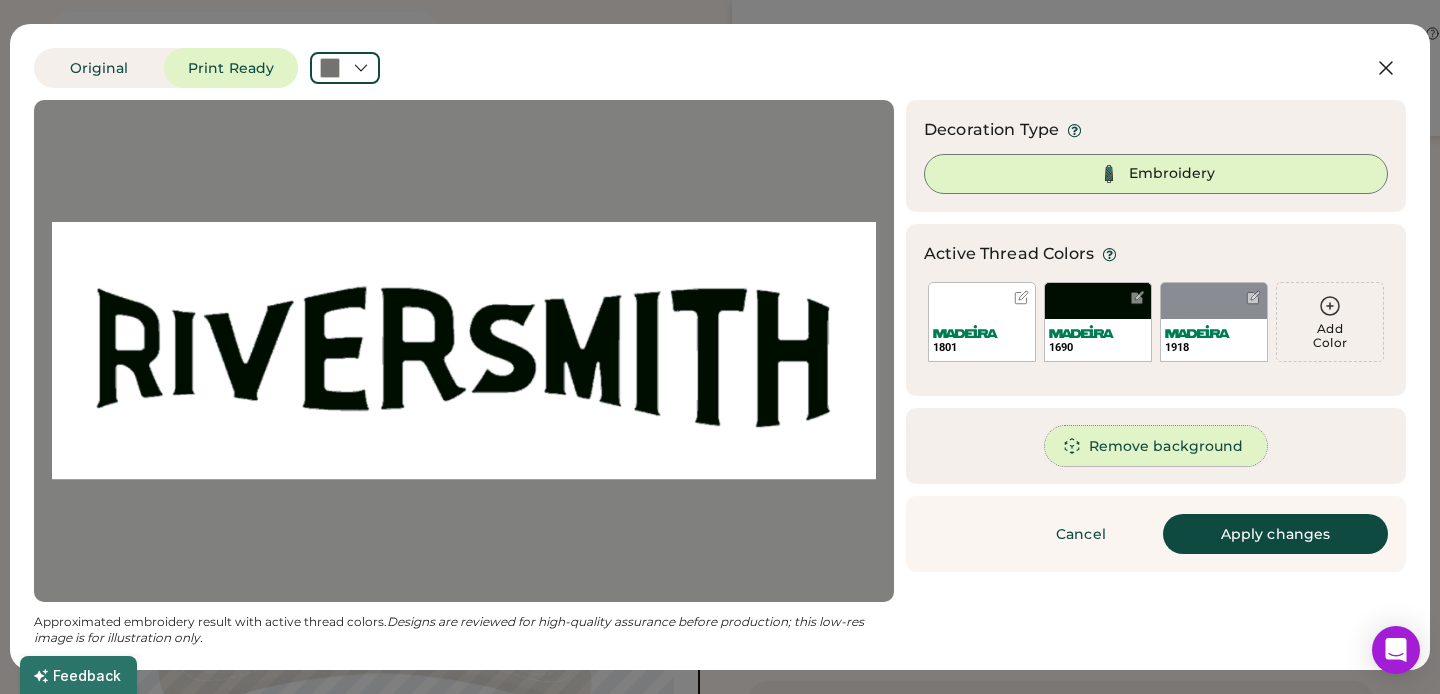 click on "Remove background" at bounding box center [1156, 446] 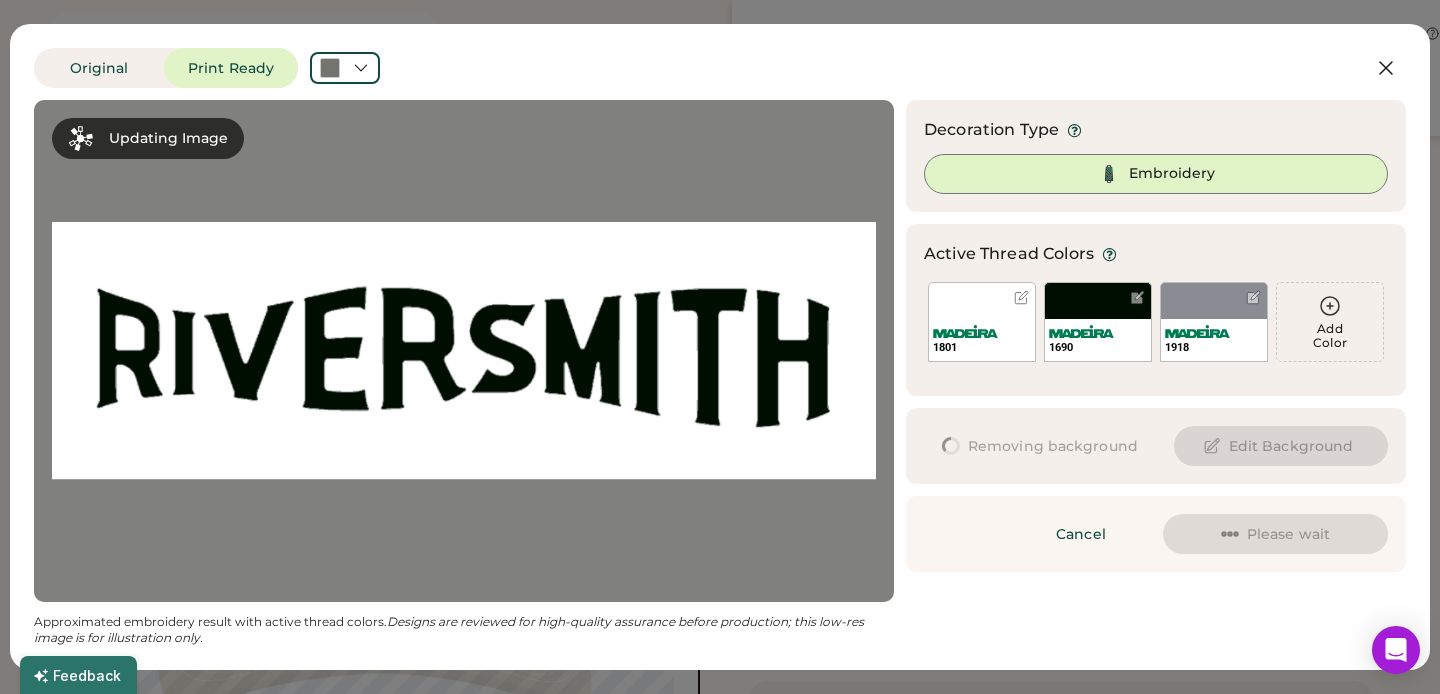 scroll, scrollTop: 0, scrollLeft: 0, axis: both 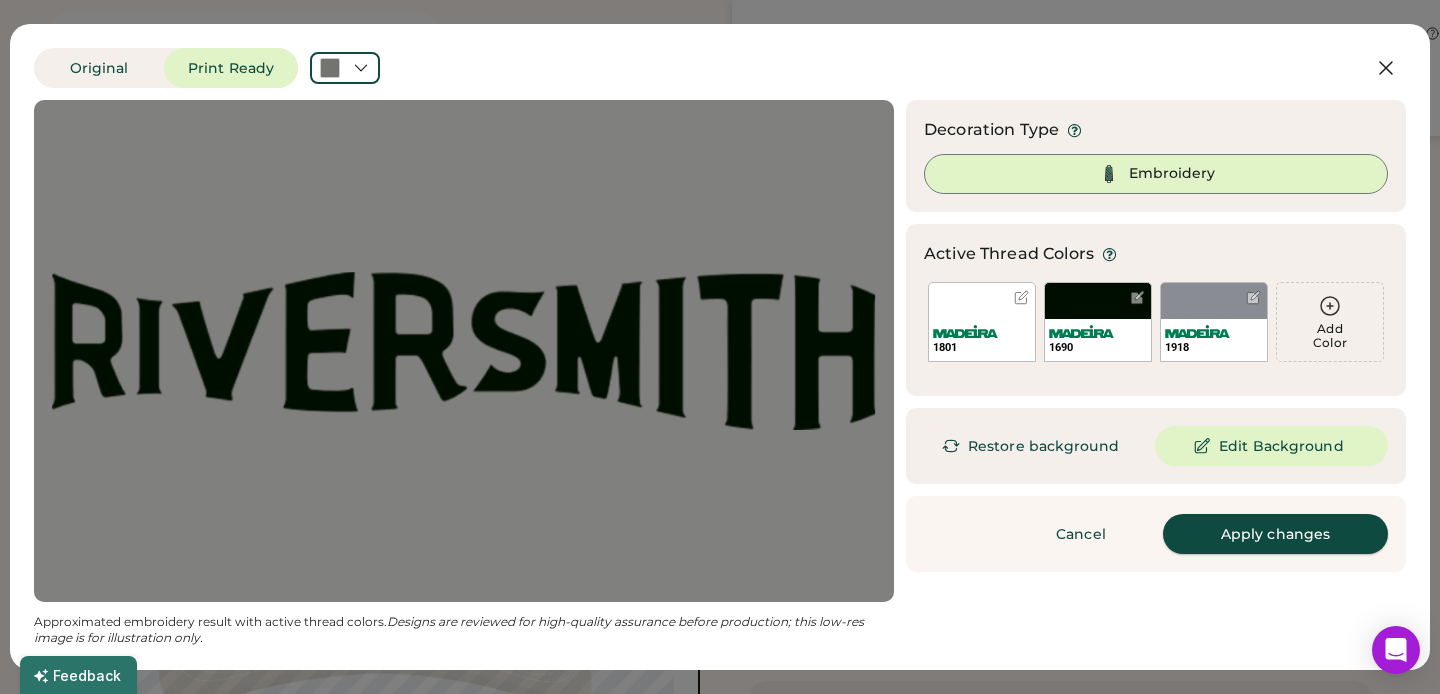 click on "Apply changes" at bounding box center [1275, 534] 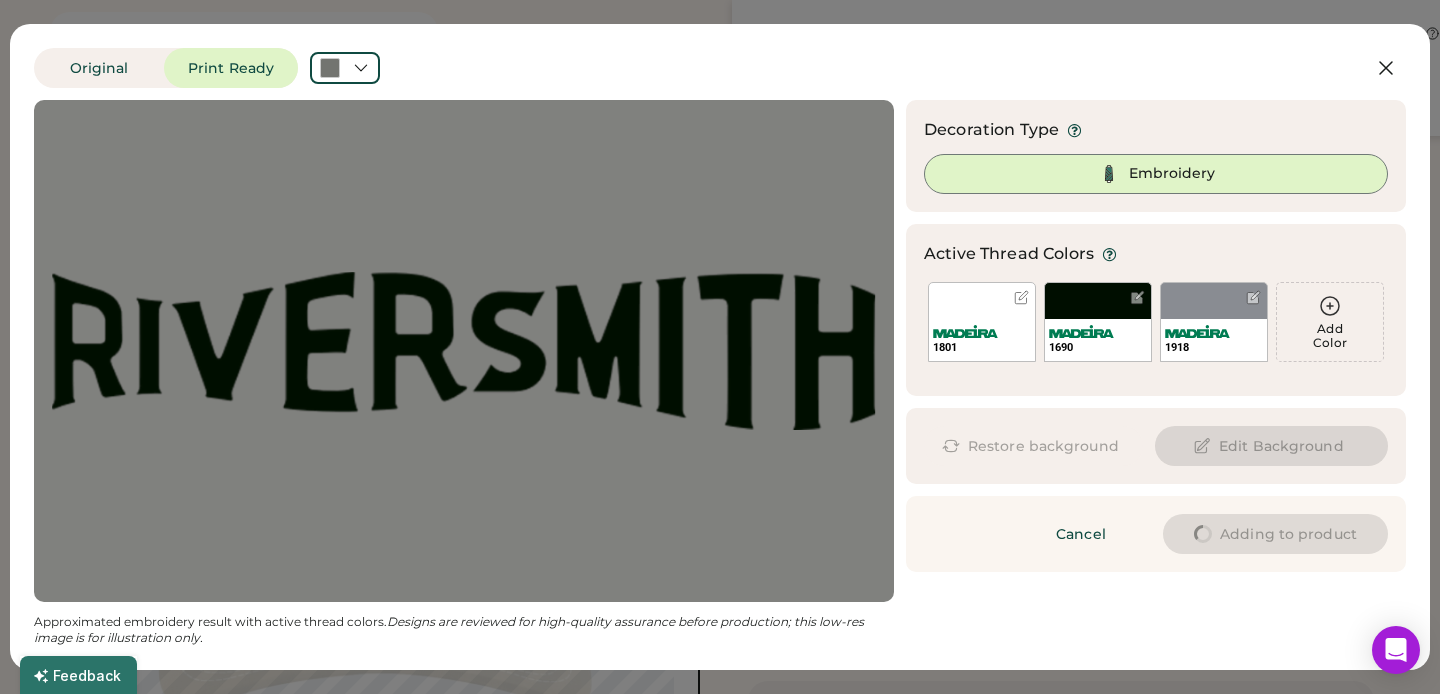 type on "****" 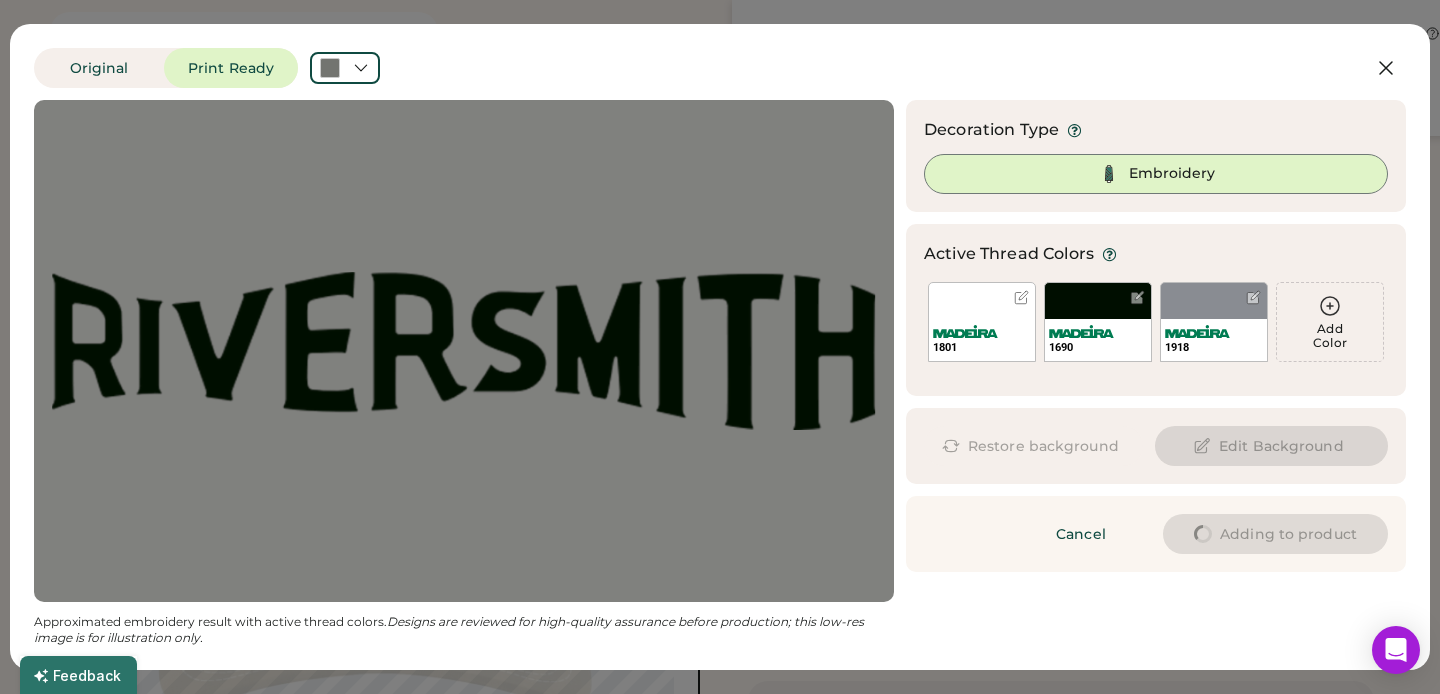 type on "****" 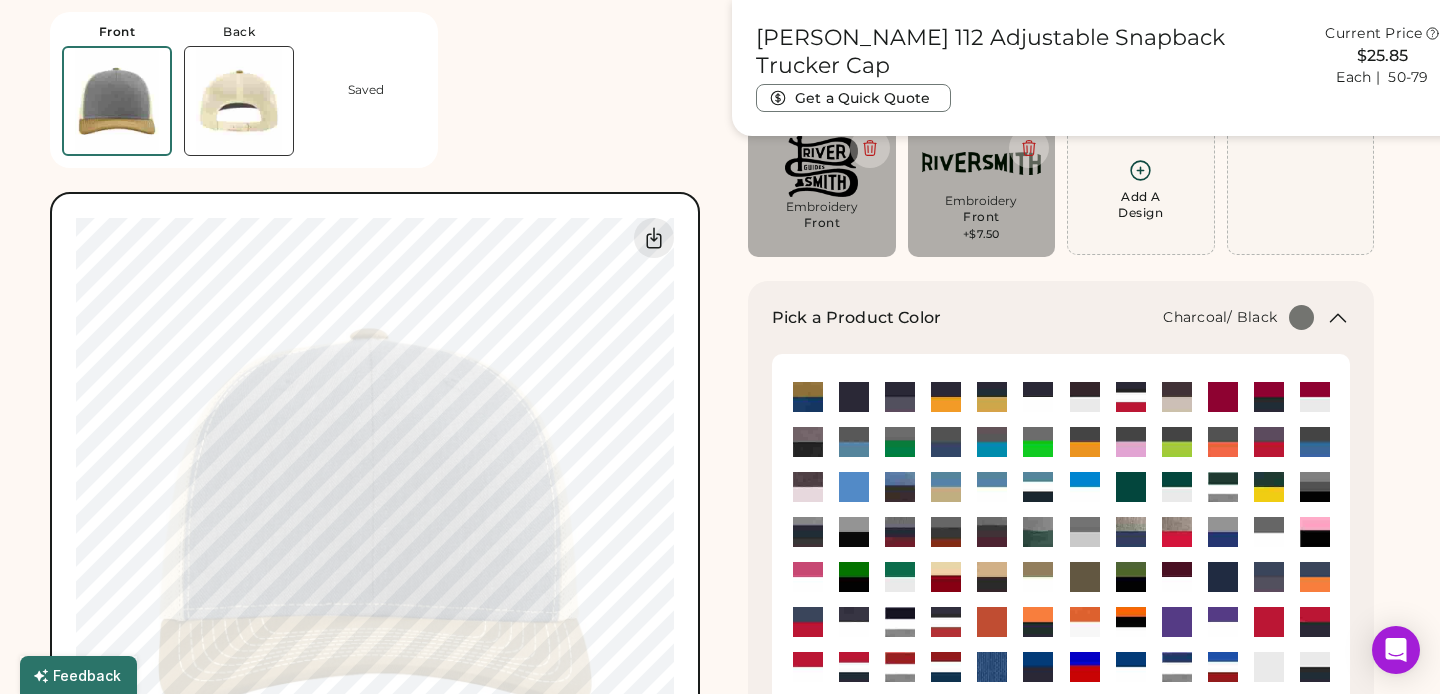 type on "****" 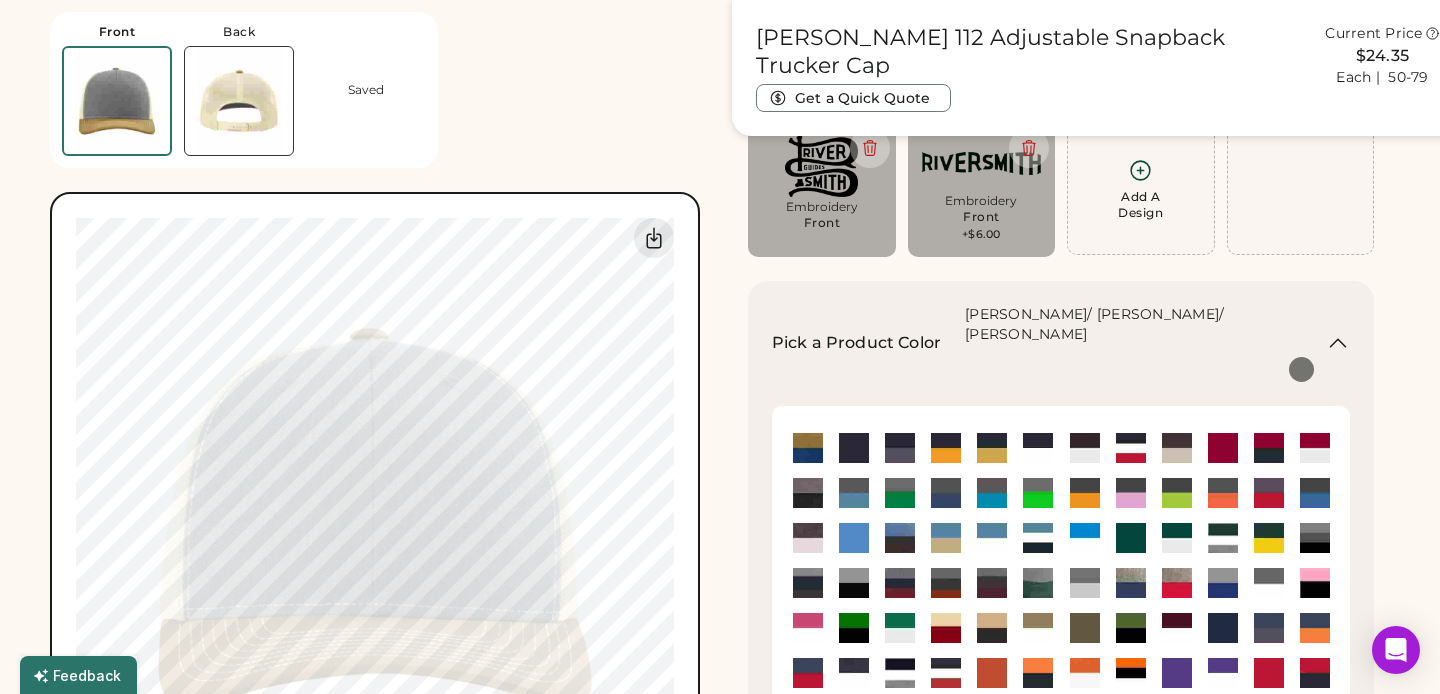 type on "****" 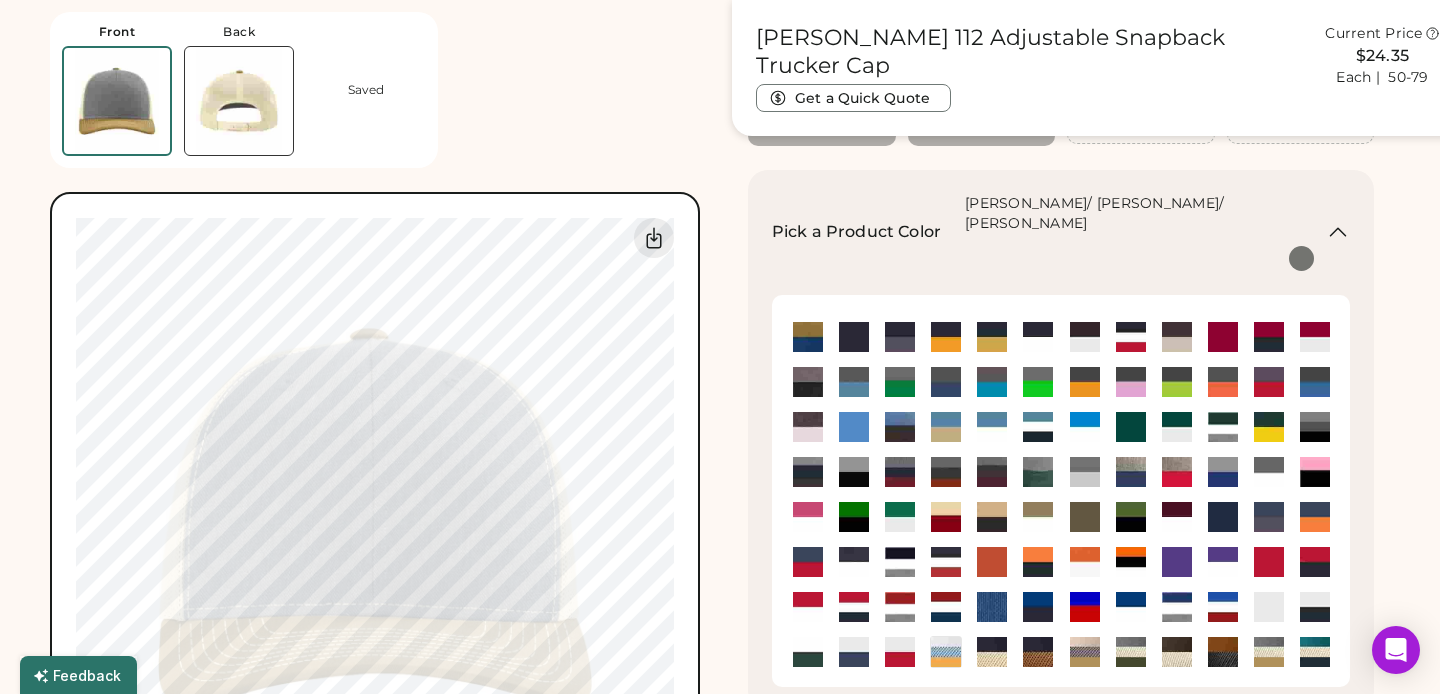 scroll, scrollTop: 289, scrollLeft: 0, axis: vertical 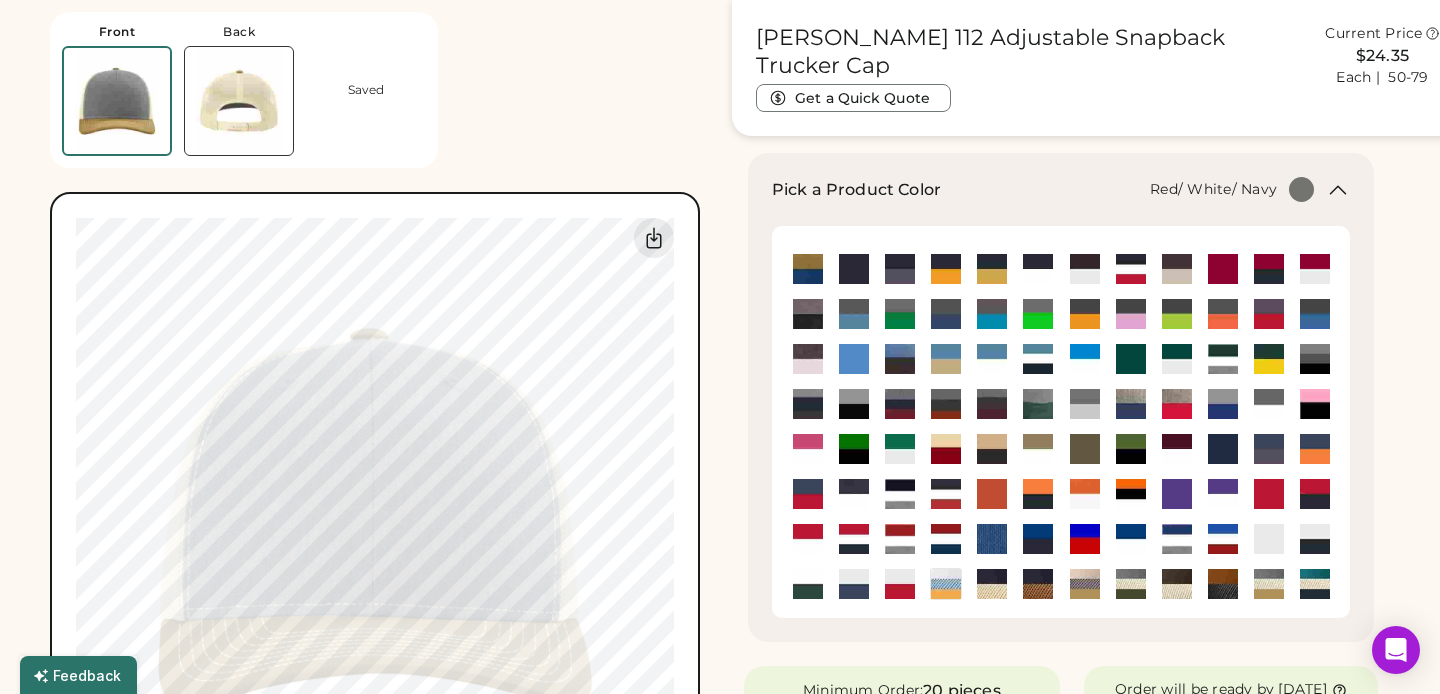 click at bounding box center (946, 539) 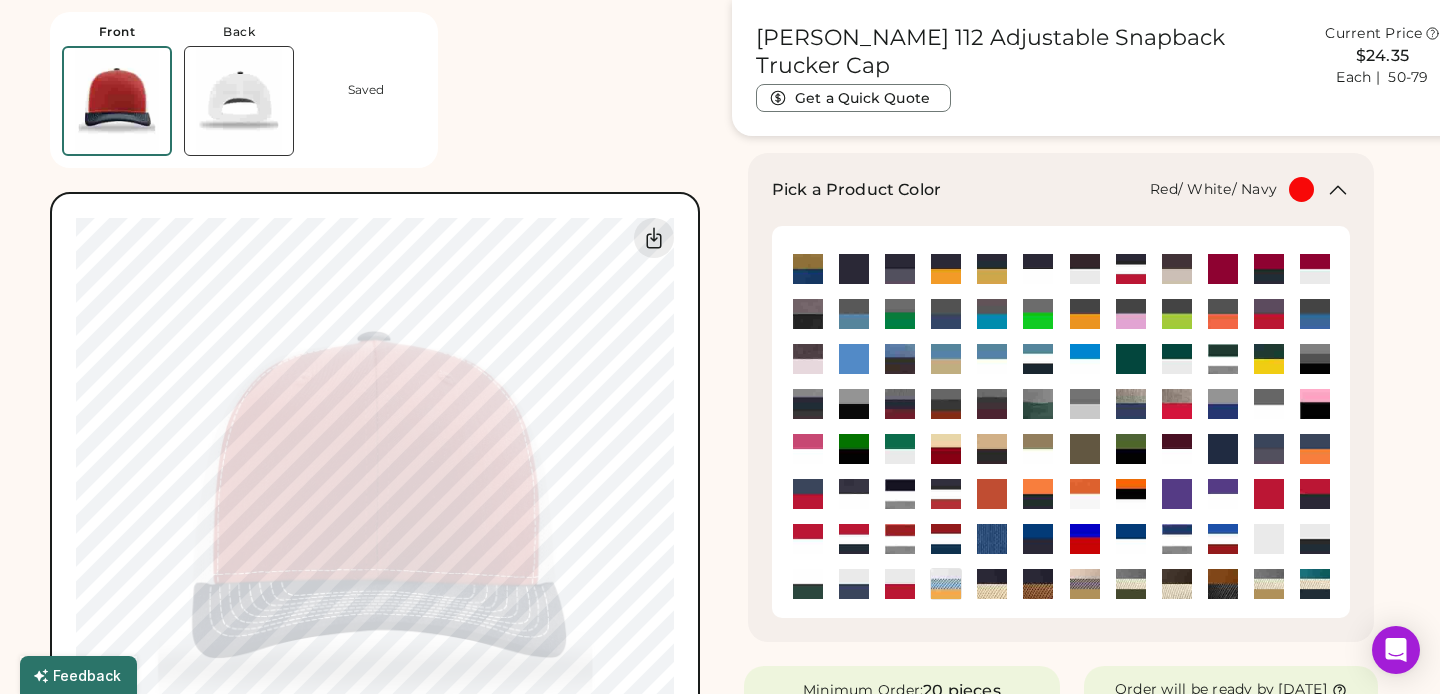 type on "****" 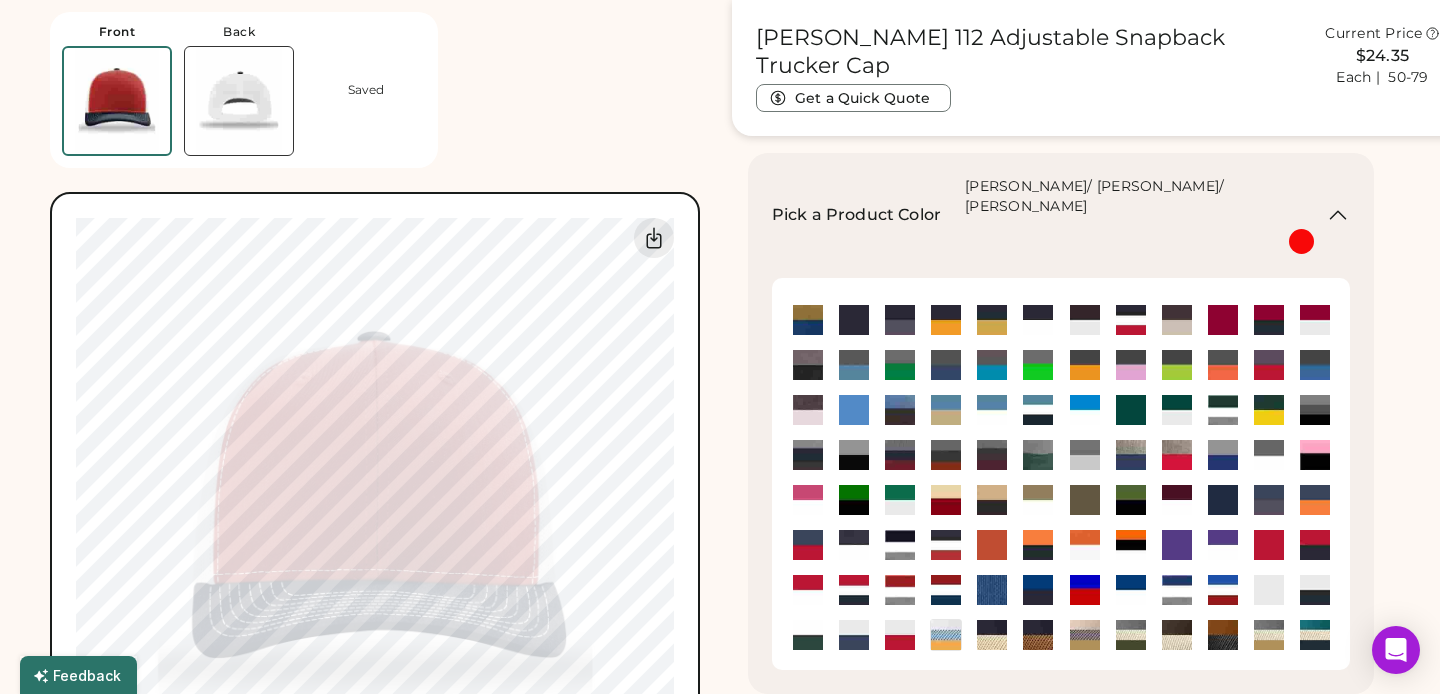 click at bounding box center (1269, 635) 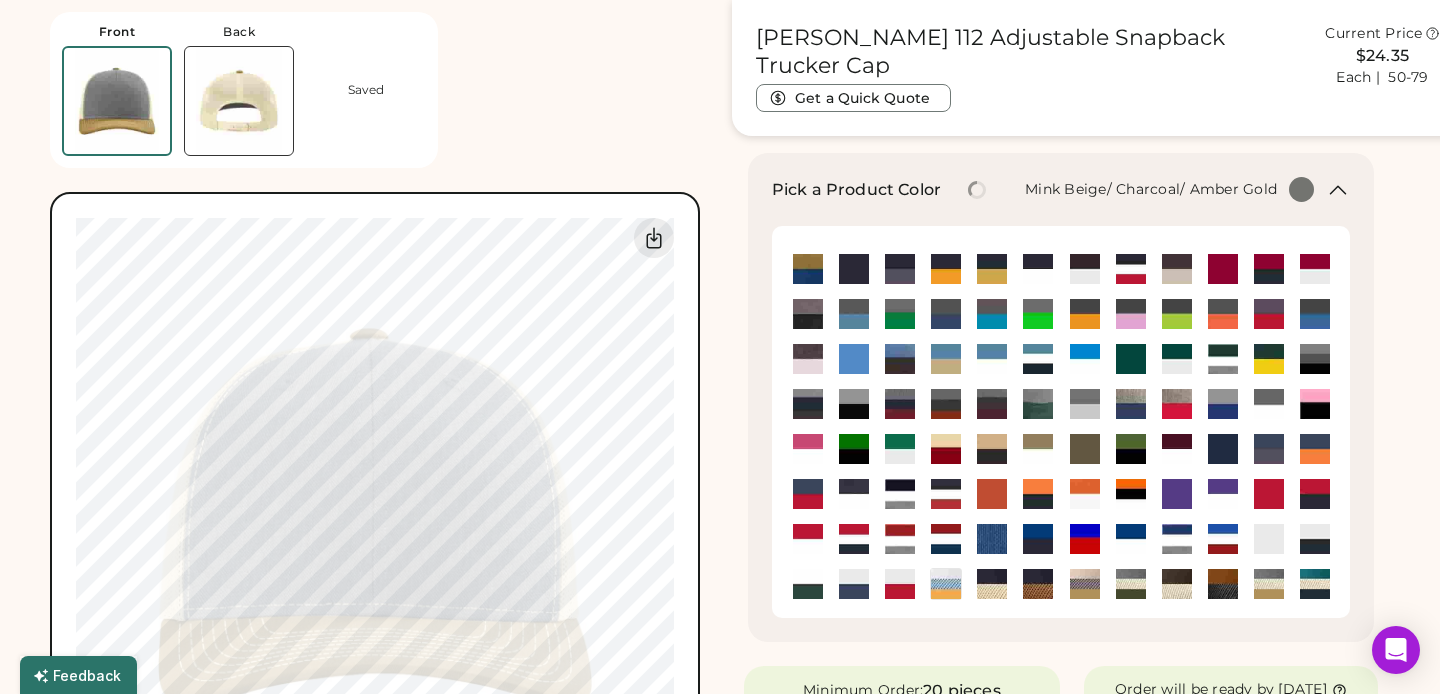 click at bounding box center (1085, 584) 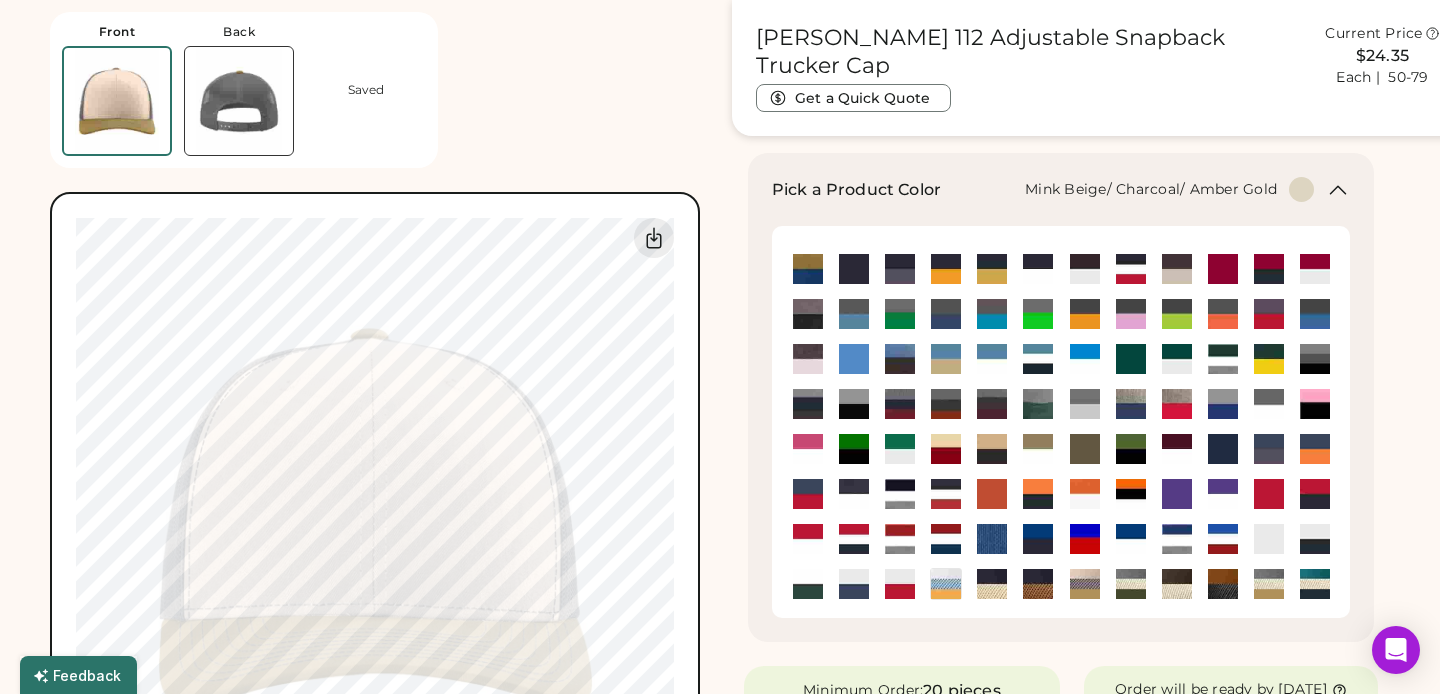 type on "****" 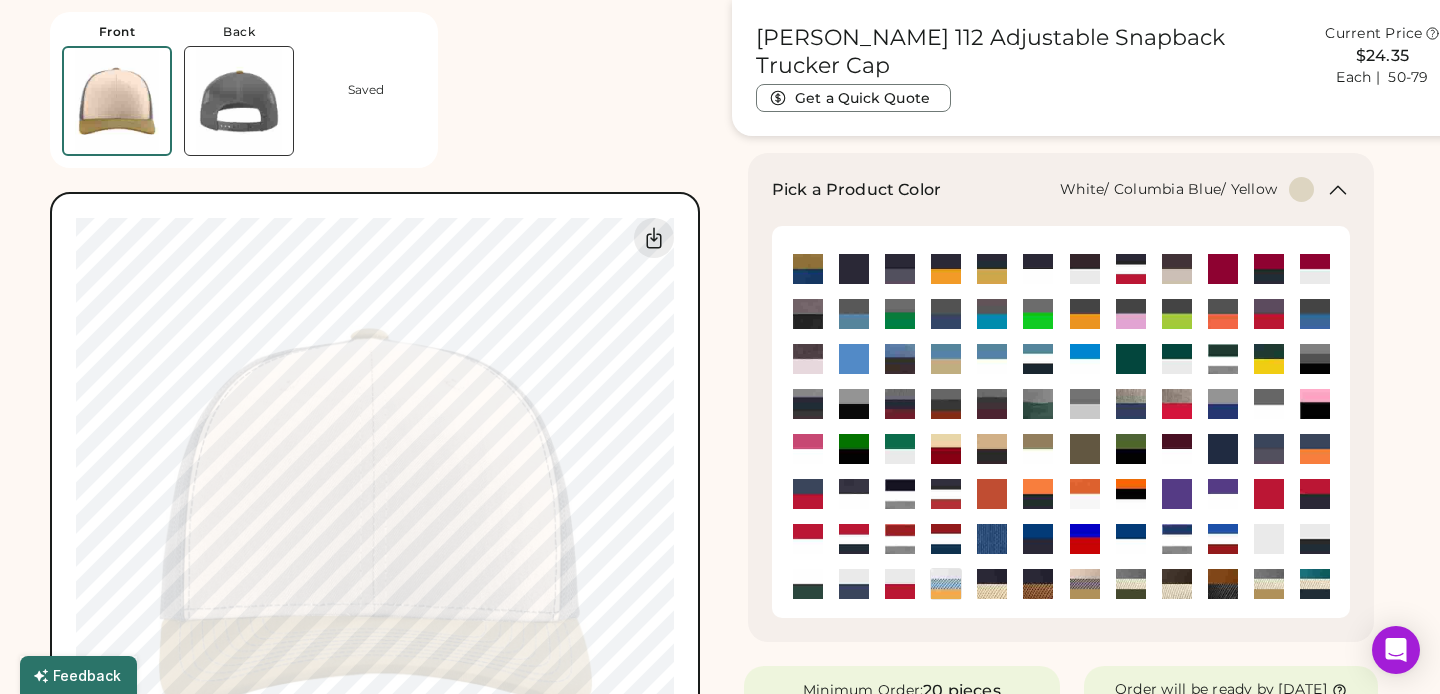 click at bounding box center [946, 584] 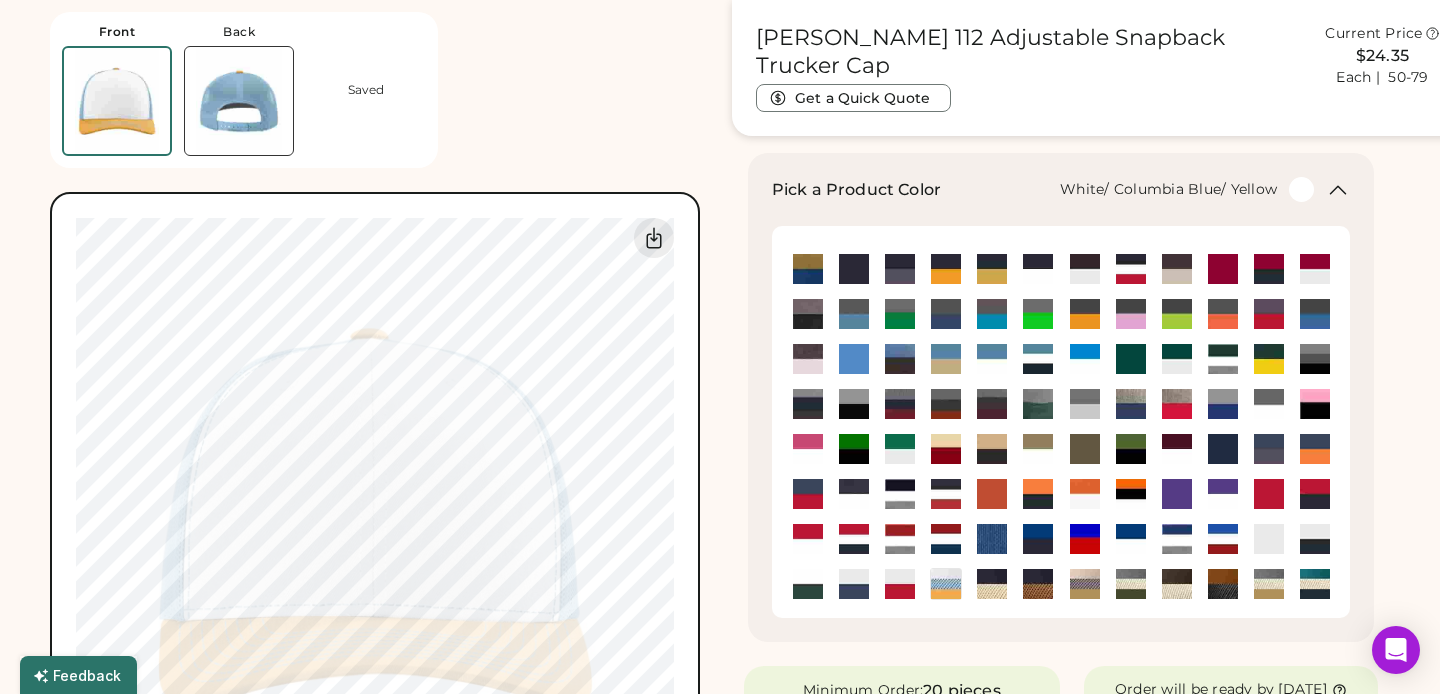 type on "****" 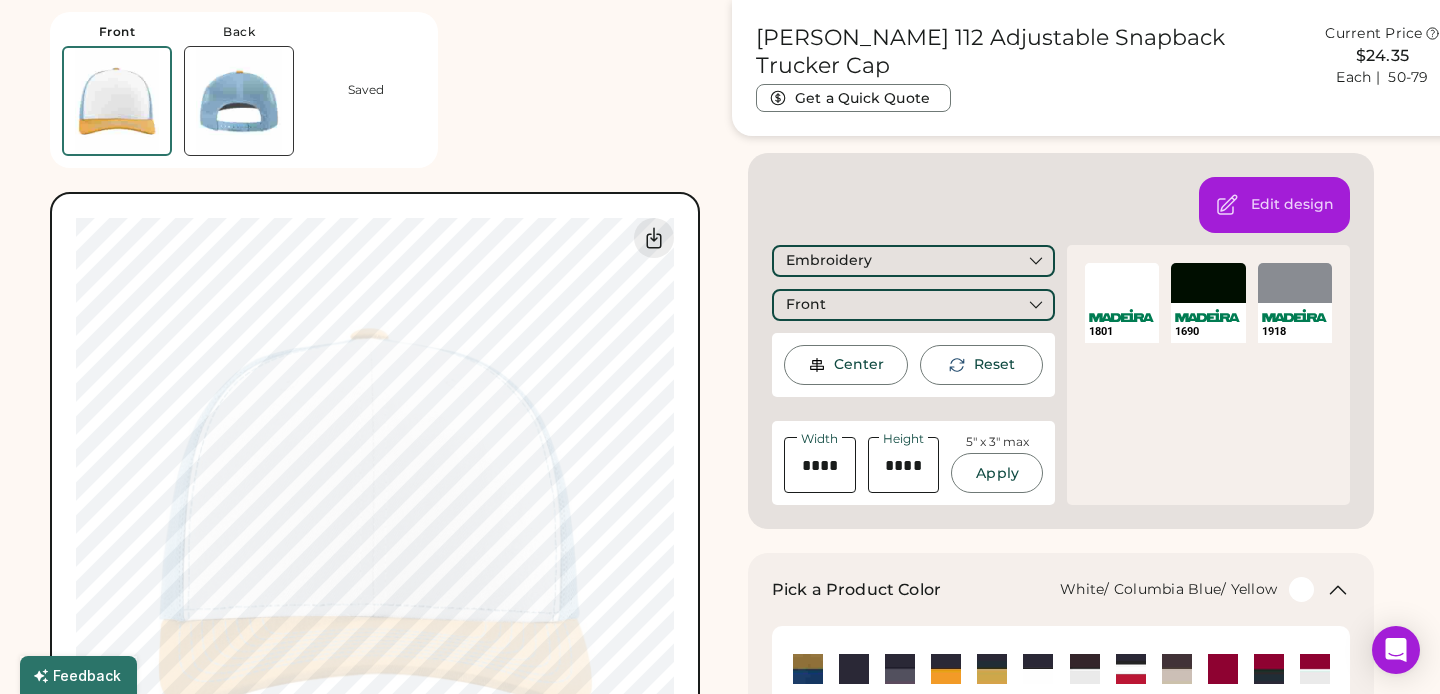 type on "****" 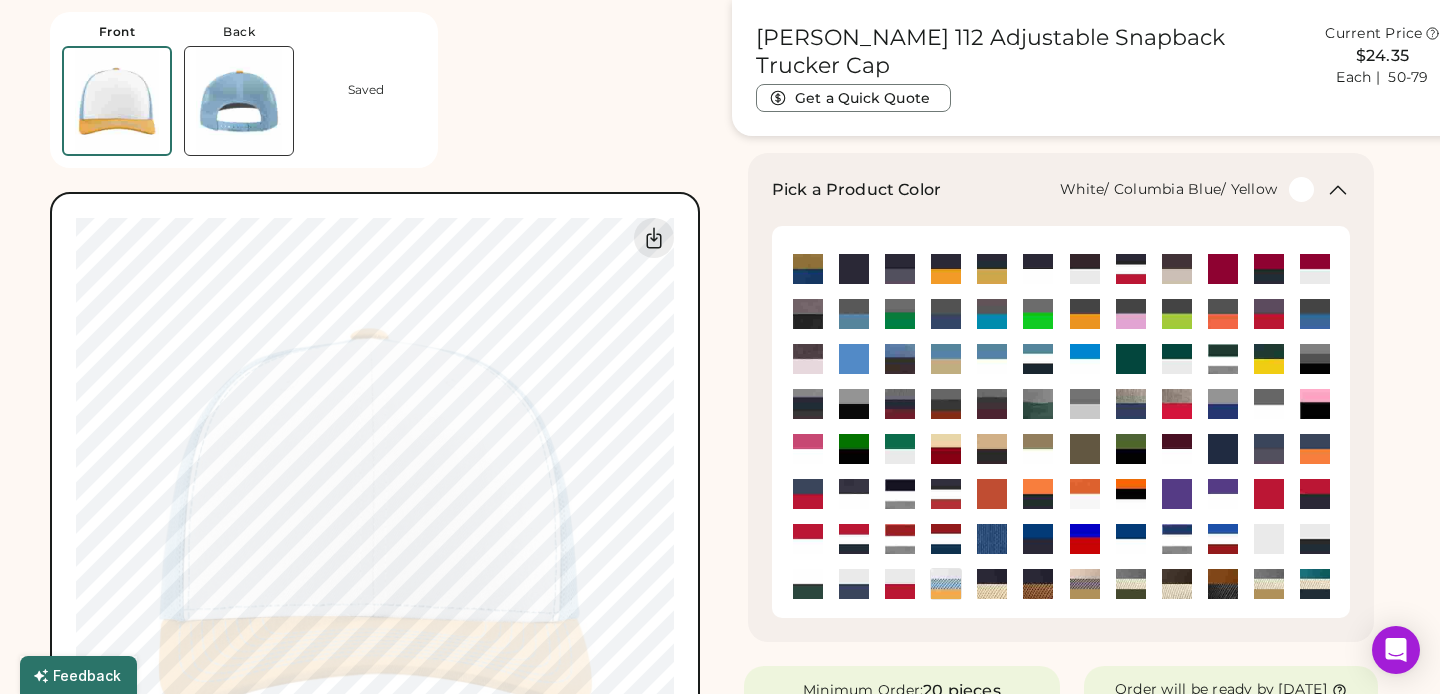type on "****" 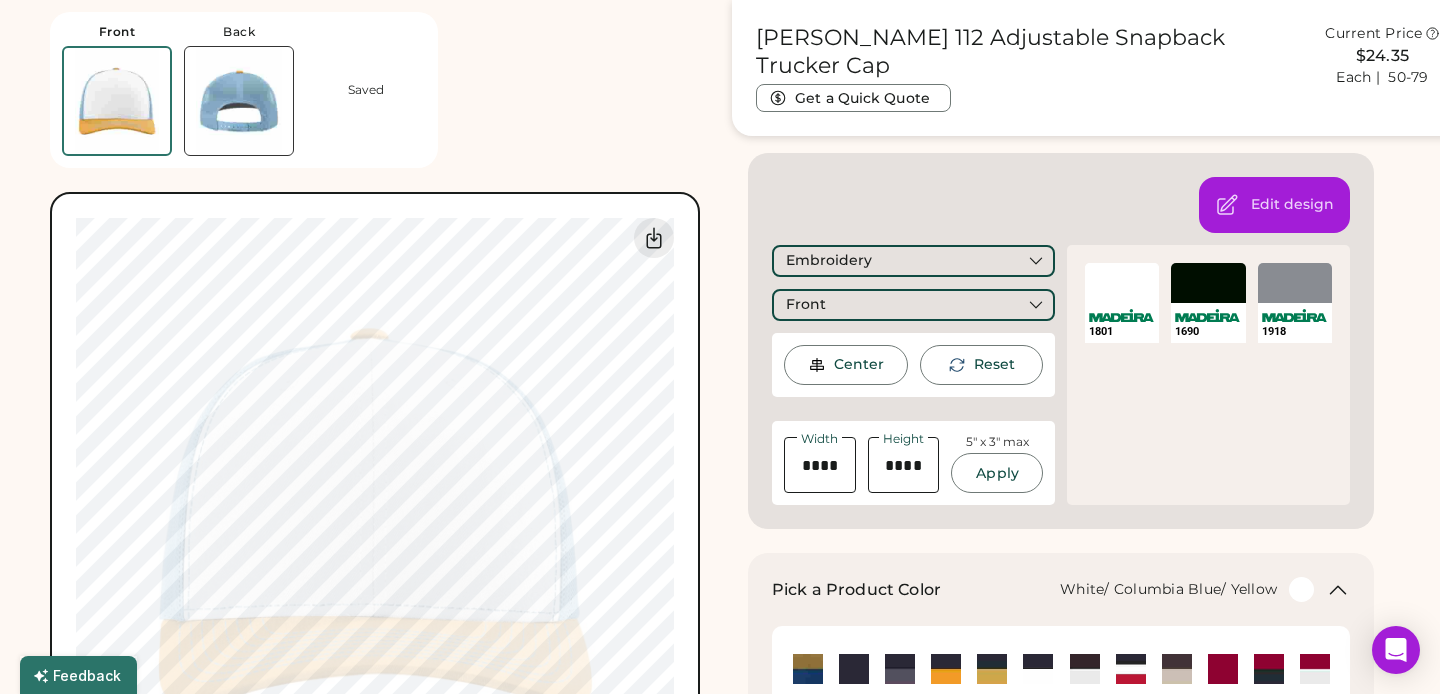 type on "****" 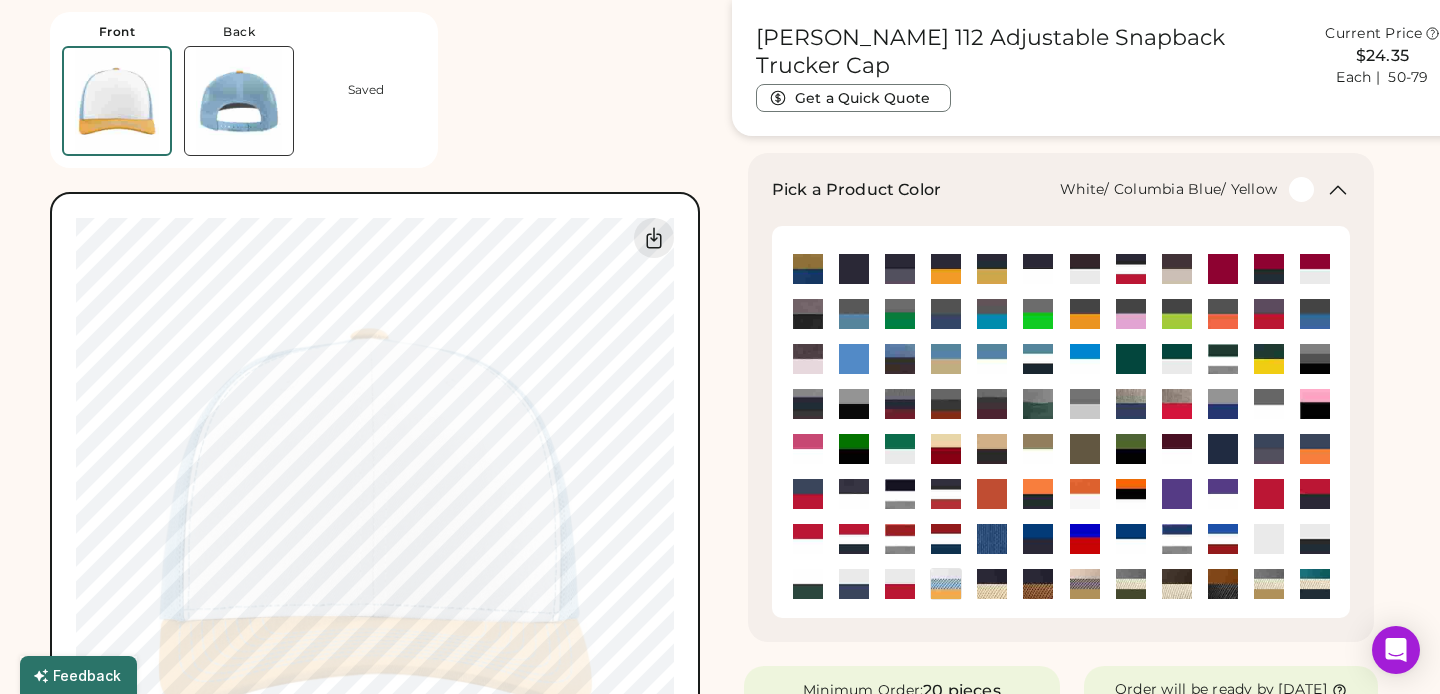 type on "****" 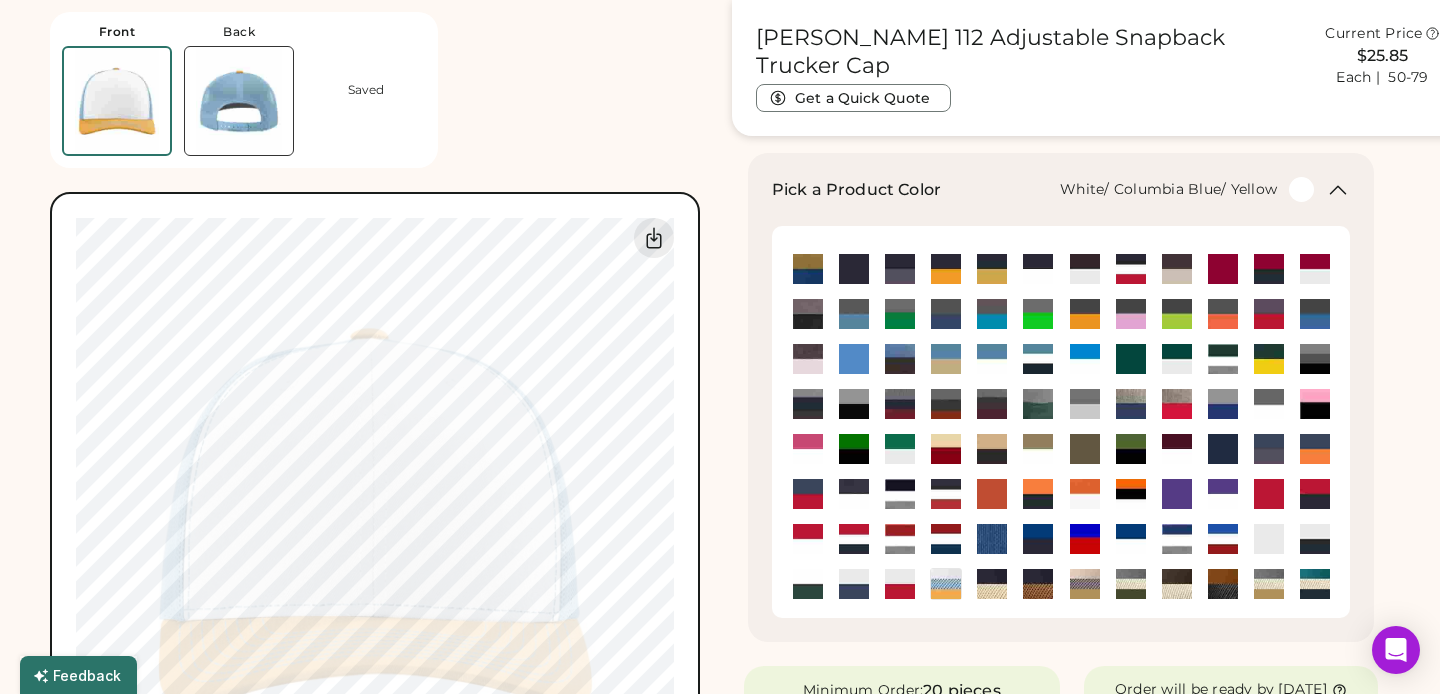 type on "****" 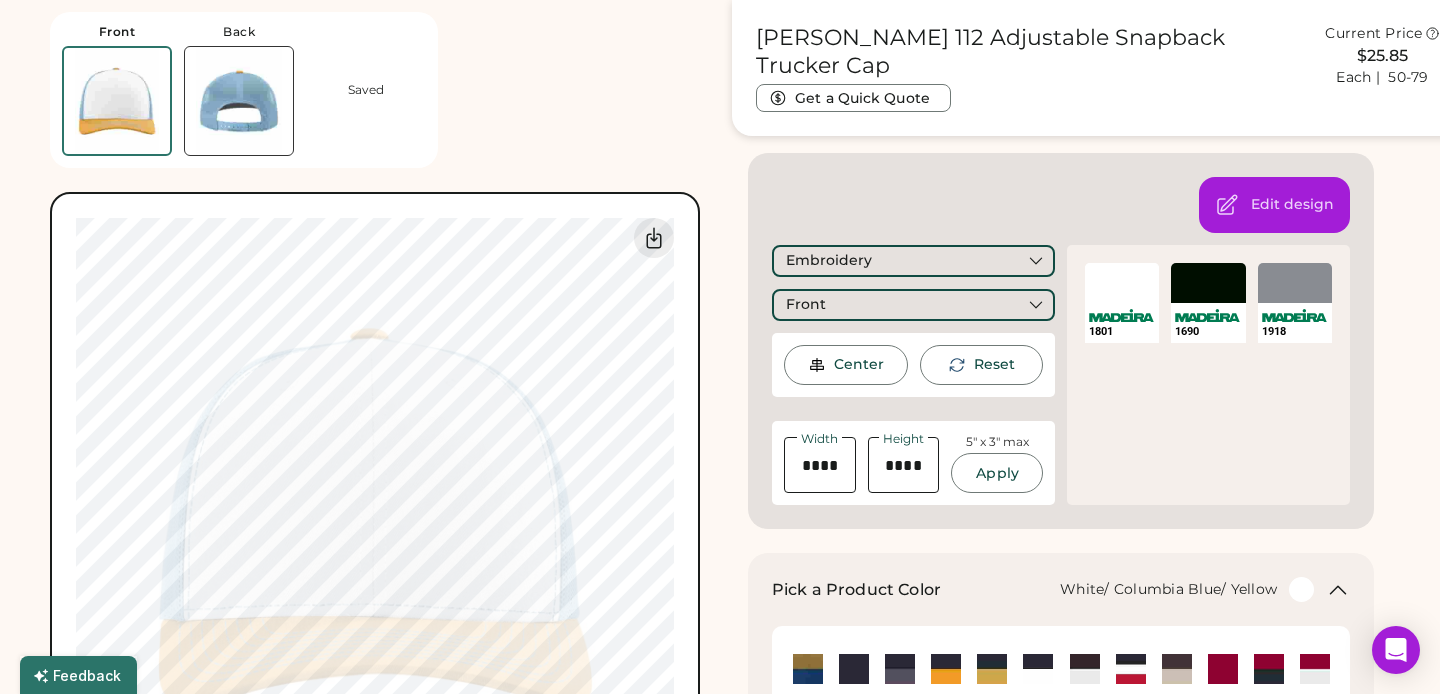 type on "****" 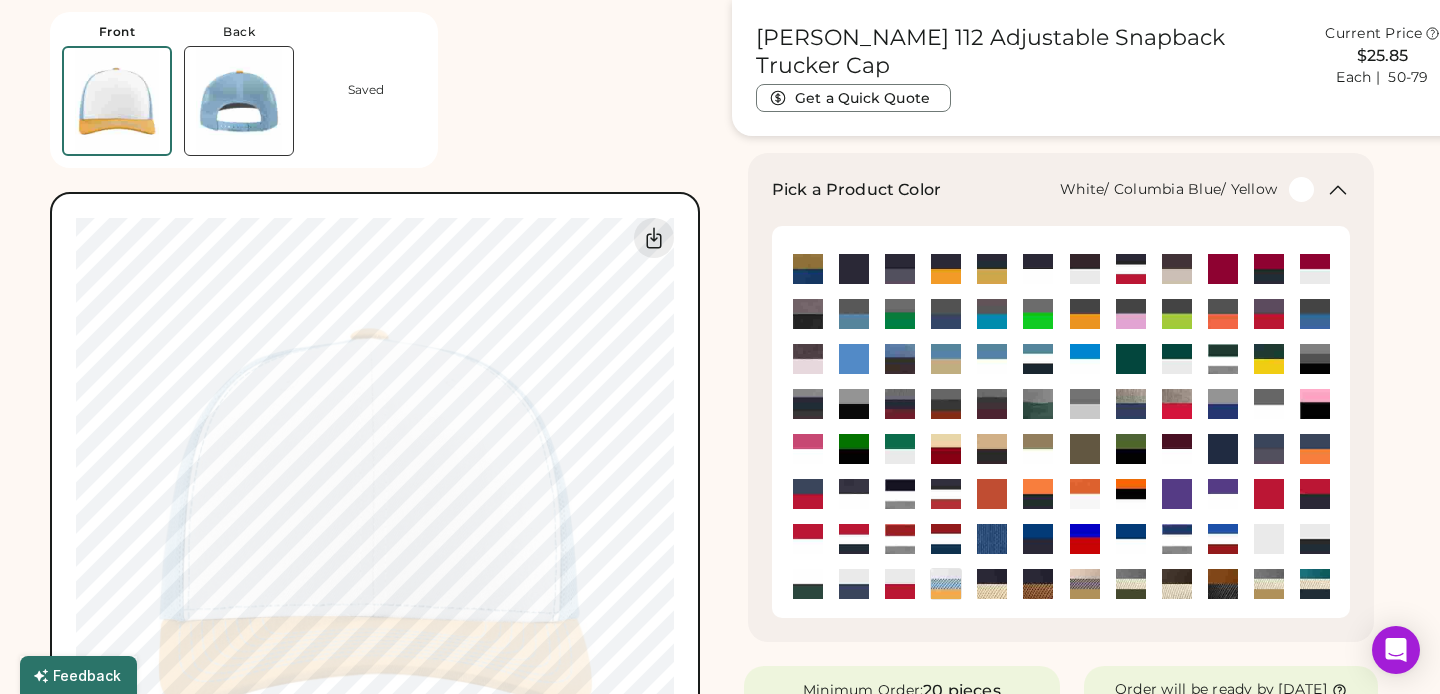 type on "****" 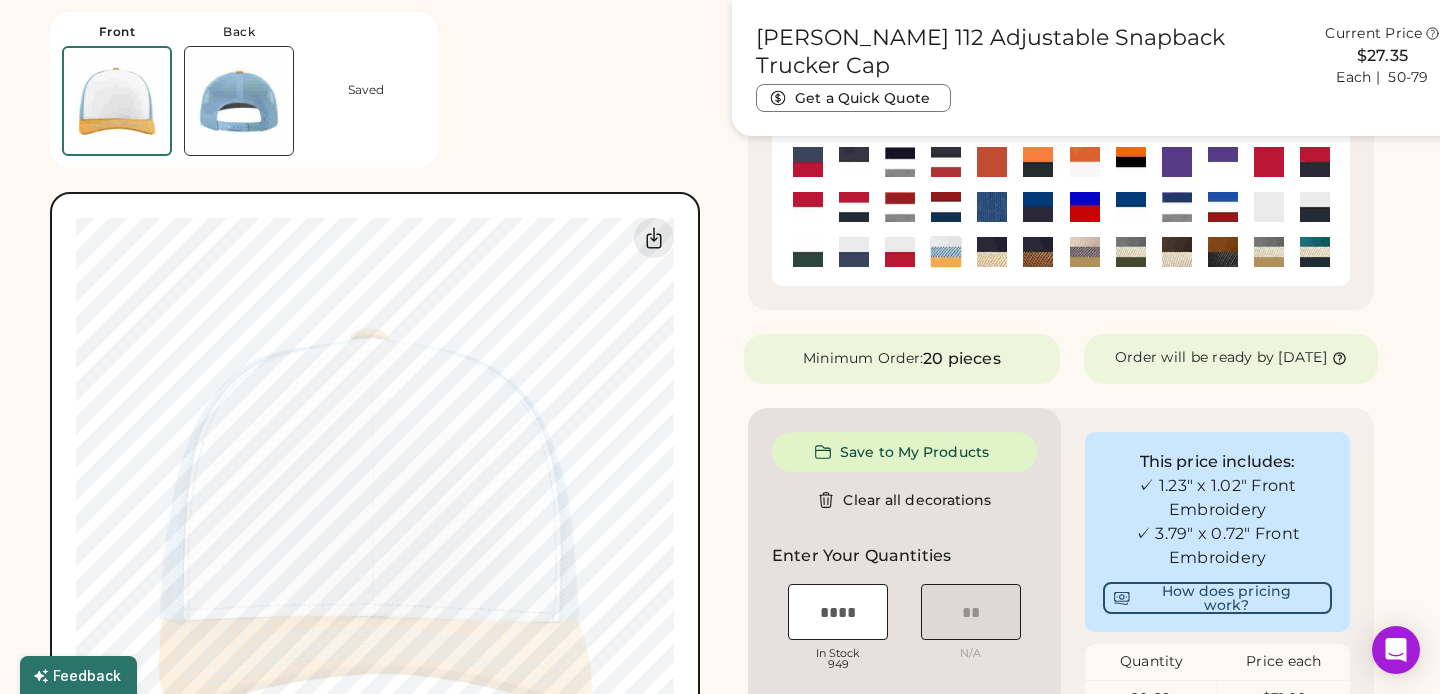 scroll, scrollTop: 614, scrollLeft: 0, axis: vertical 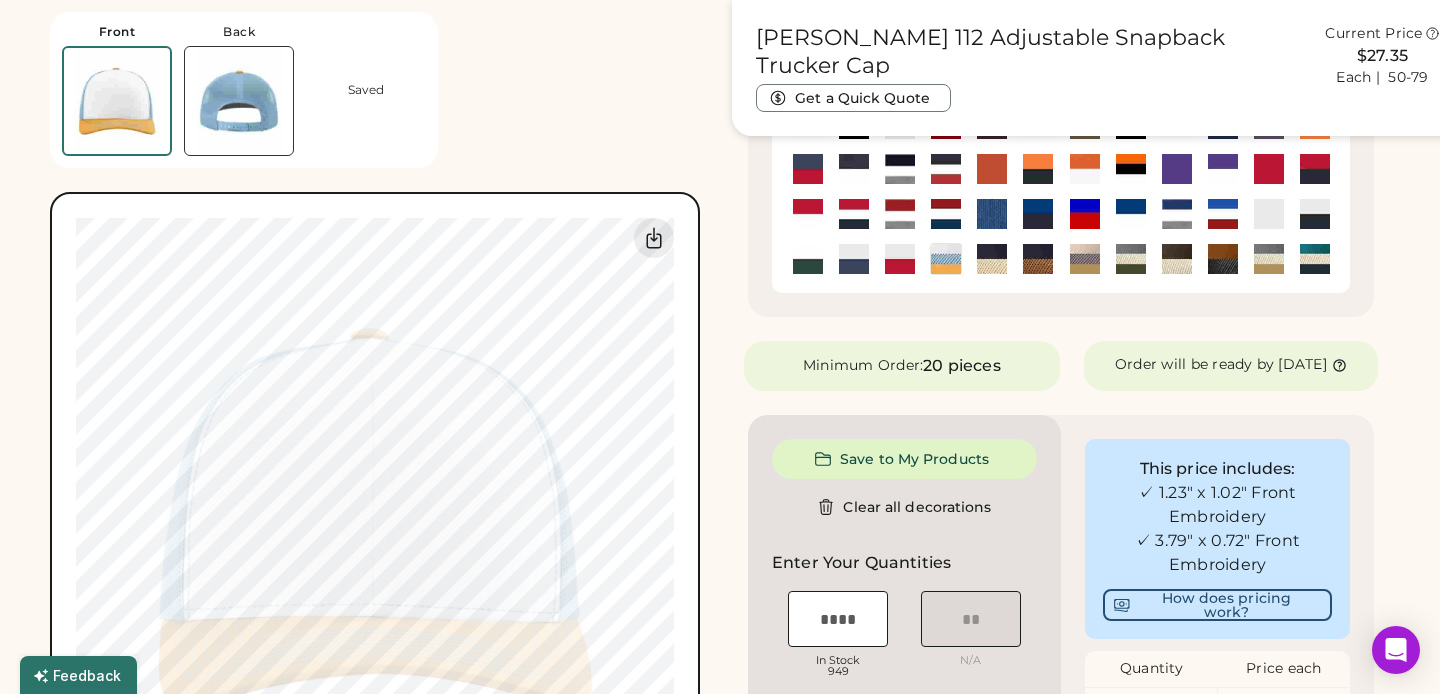 click on "Switch to back    My uploaded designs Upload new design
SVG, Ai, PDF, EPS, PSD Non-preferred files:
PNG, JPG, TIFF Max File Size: 25MB    Guidelines are approximate; our team will confirm the correct placement. 0% 0%" at bounding box center [375, 517] 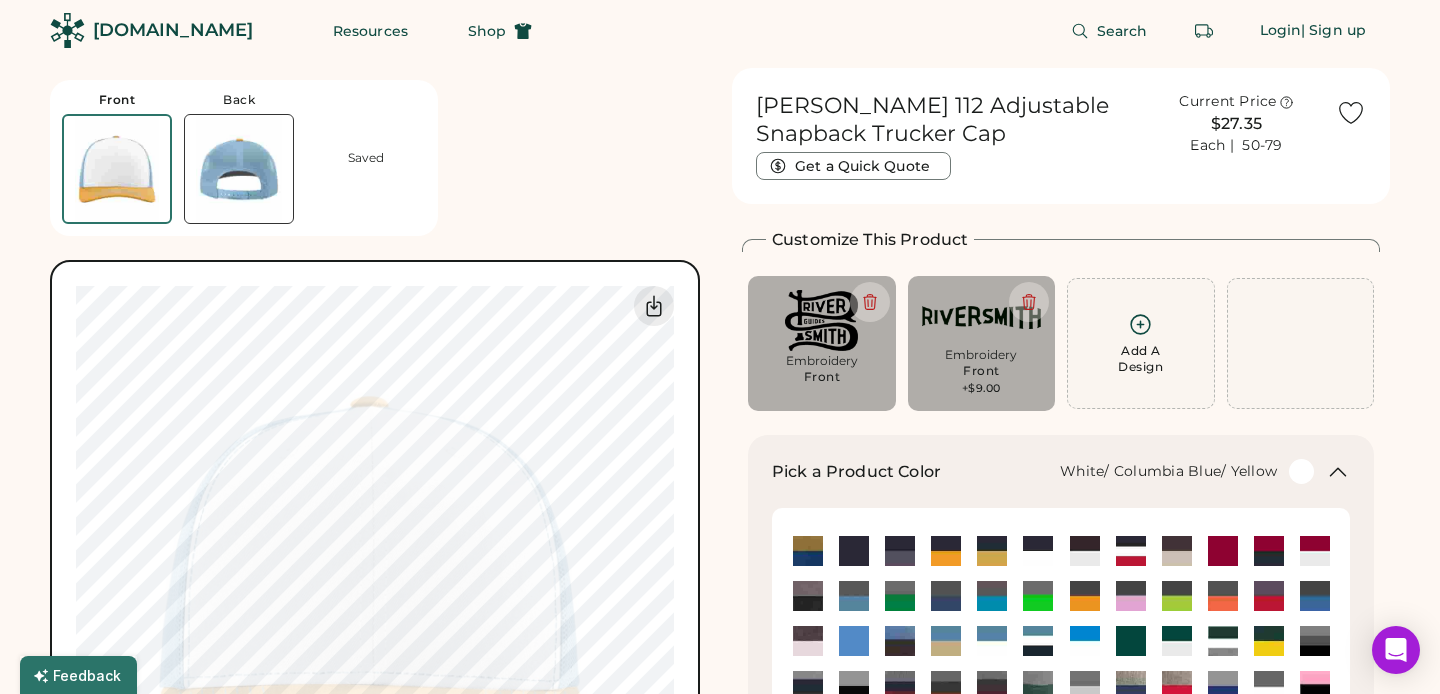 scroll, scrollTop: 4, scrollLeft: 0, axis: vertical 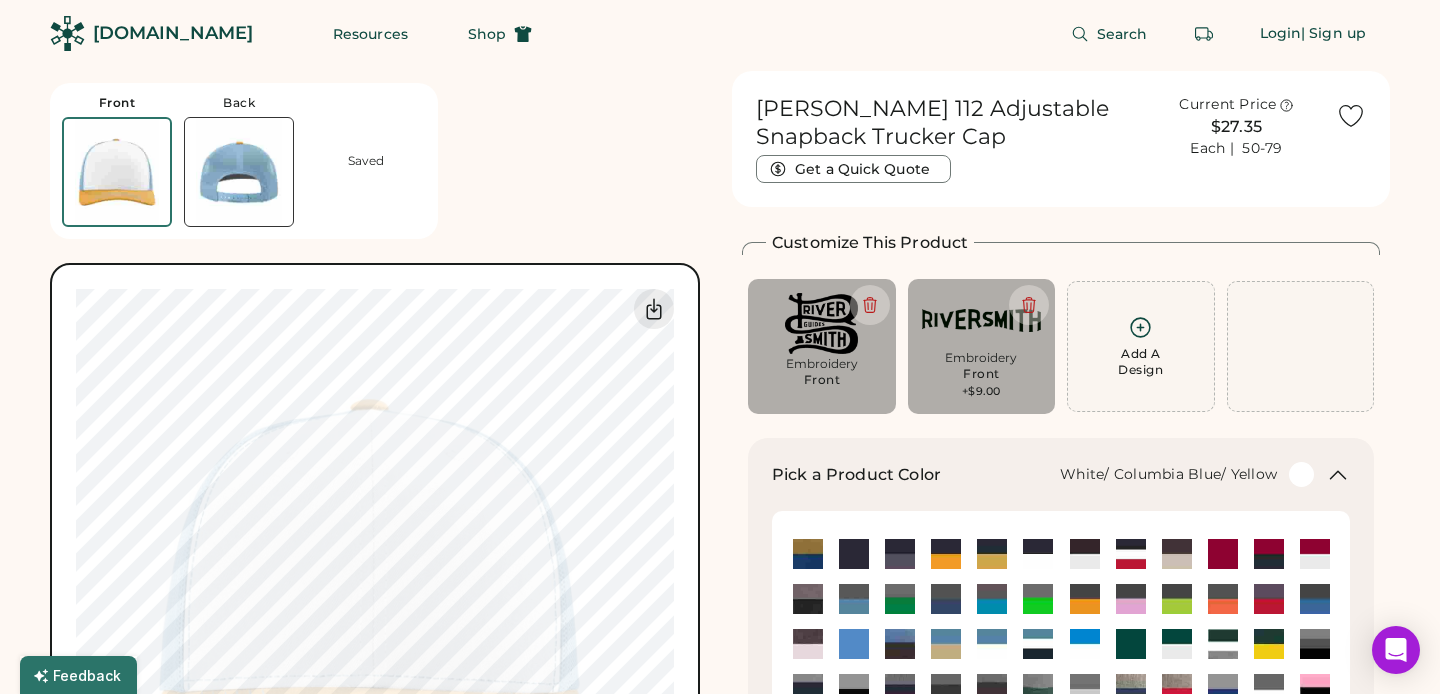 click 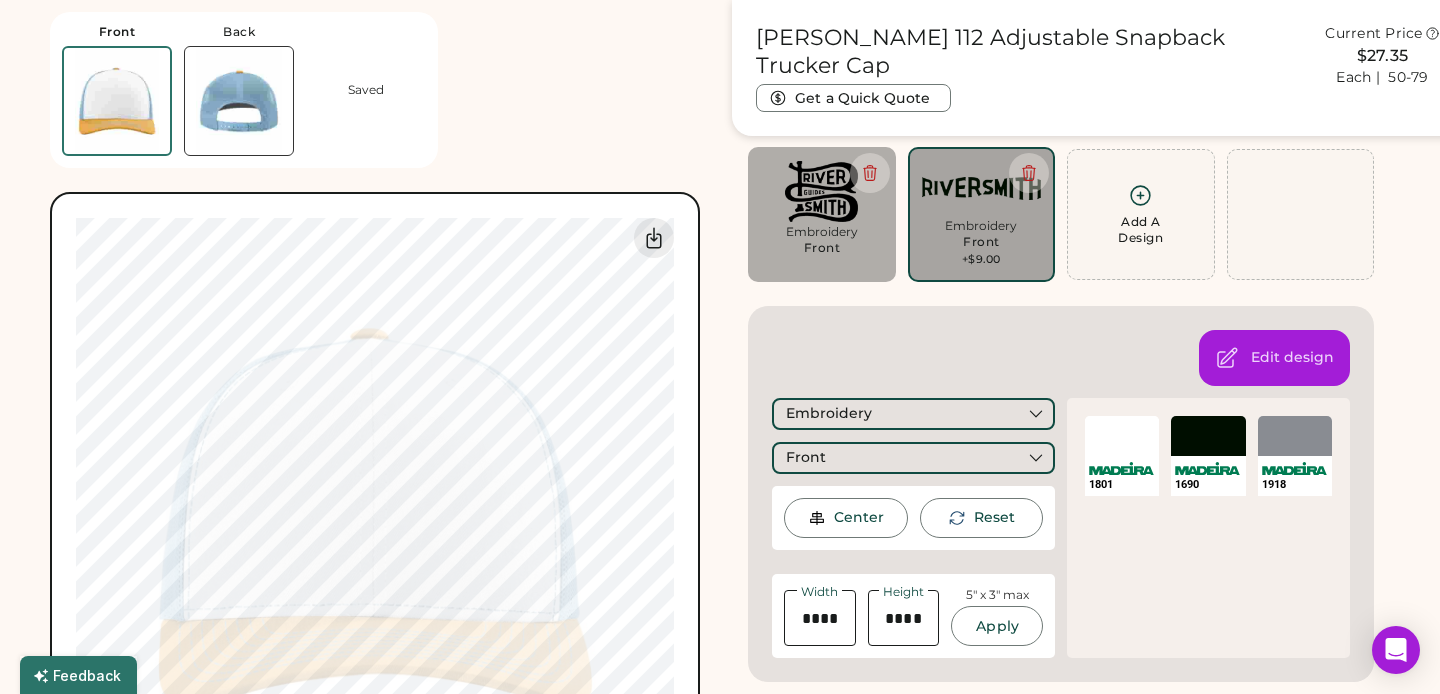 scroll, scrollTop: 139, scrollLeft: 0, axis: vertical 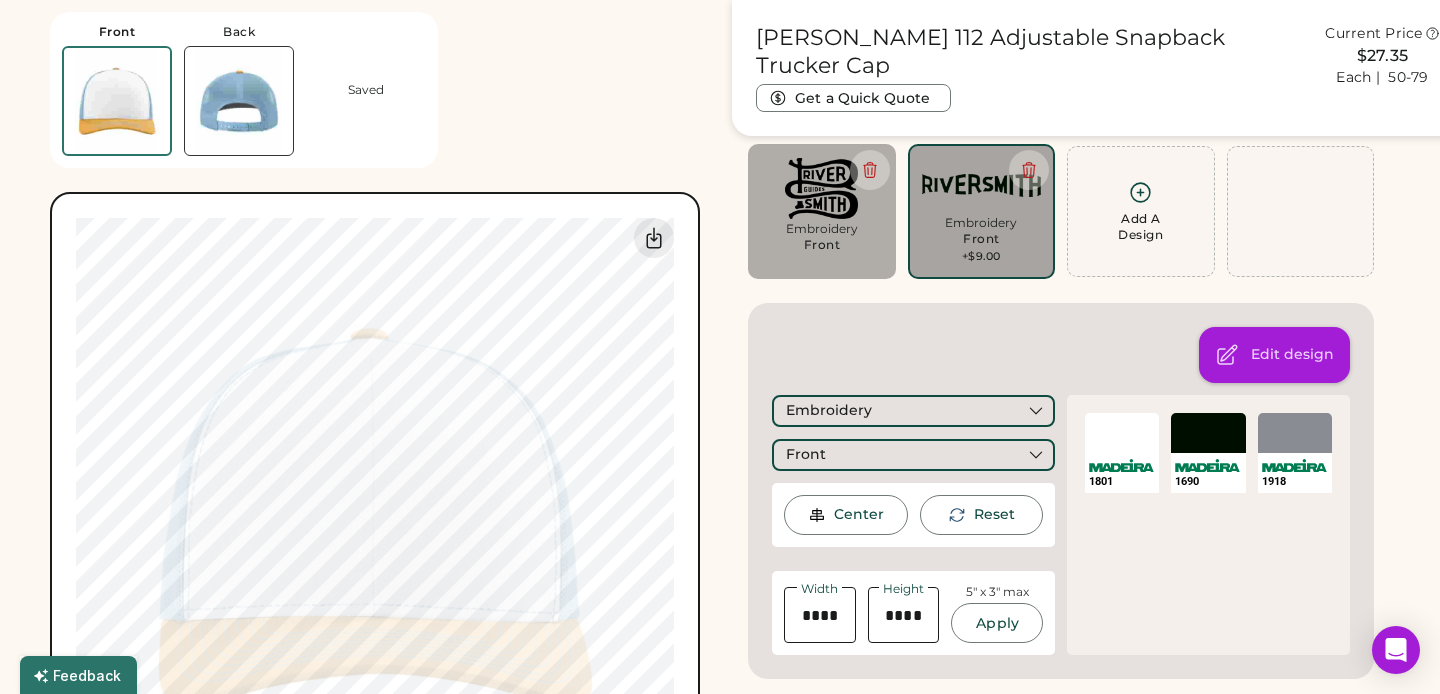 click on "Edit design" at bounding box center (1274, 355) 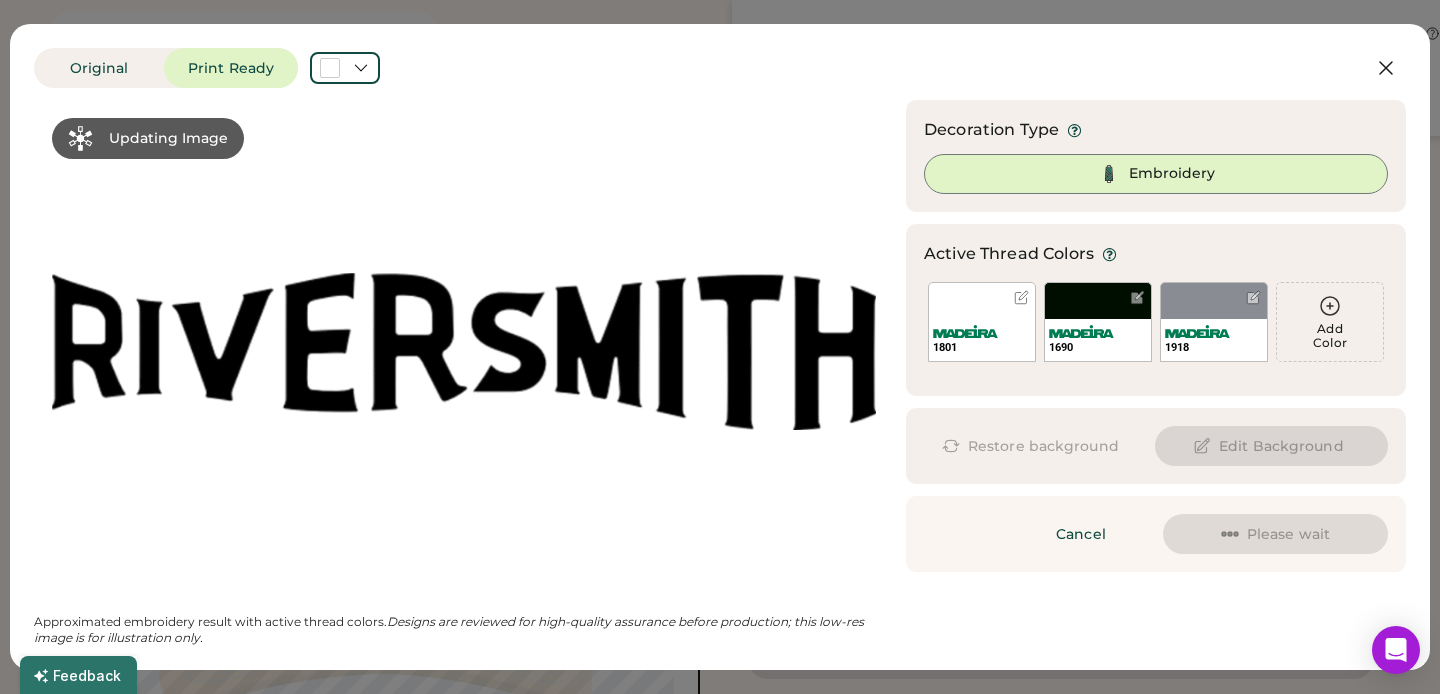 click on "Add
Color" at bounding box center (1330, 336) 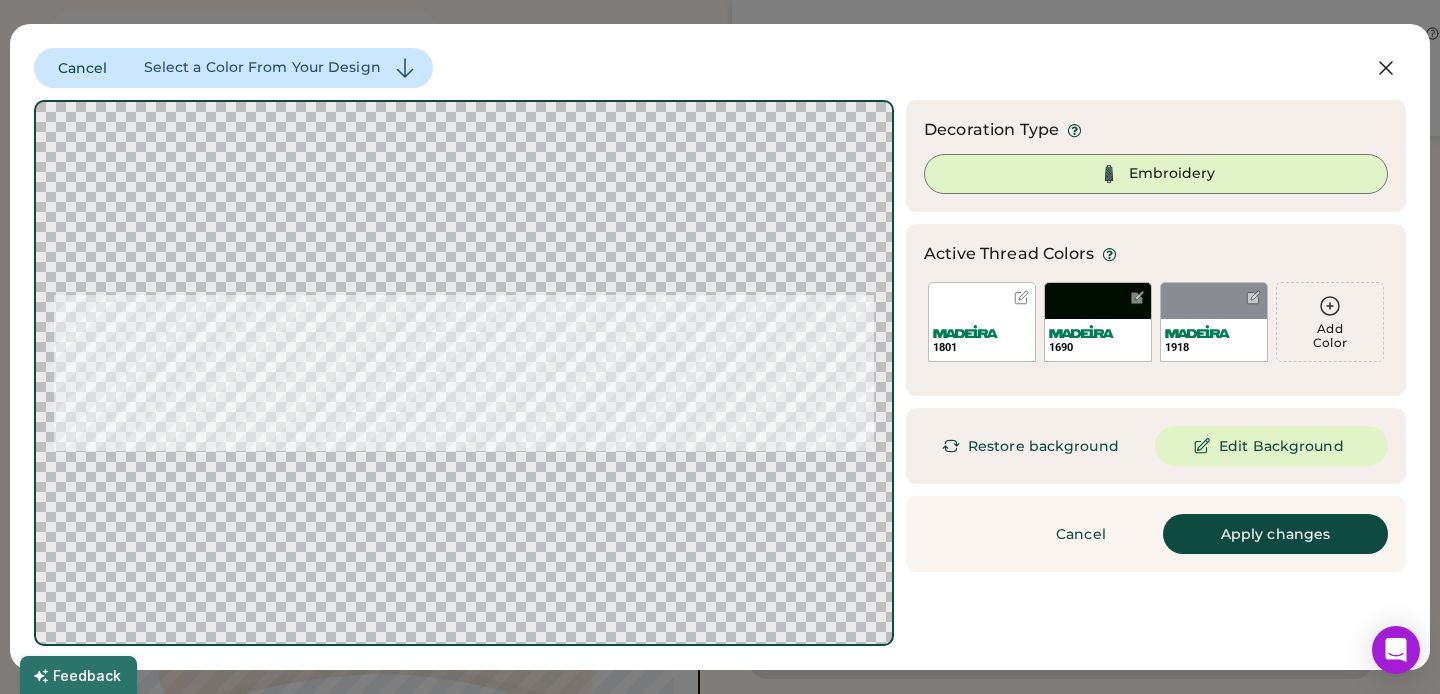 click 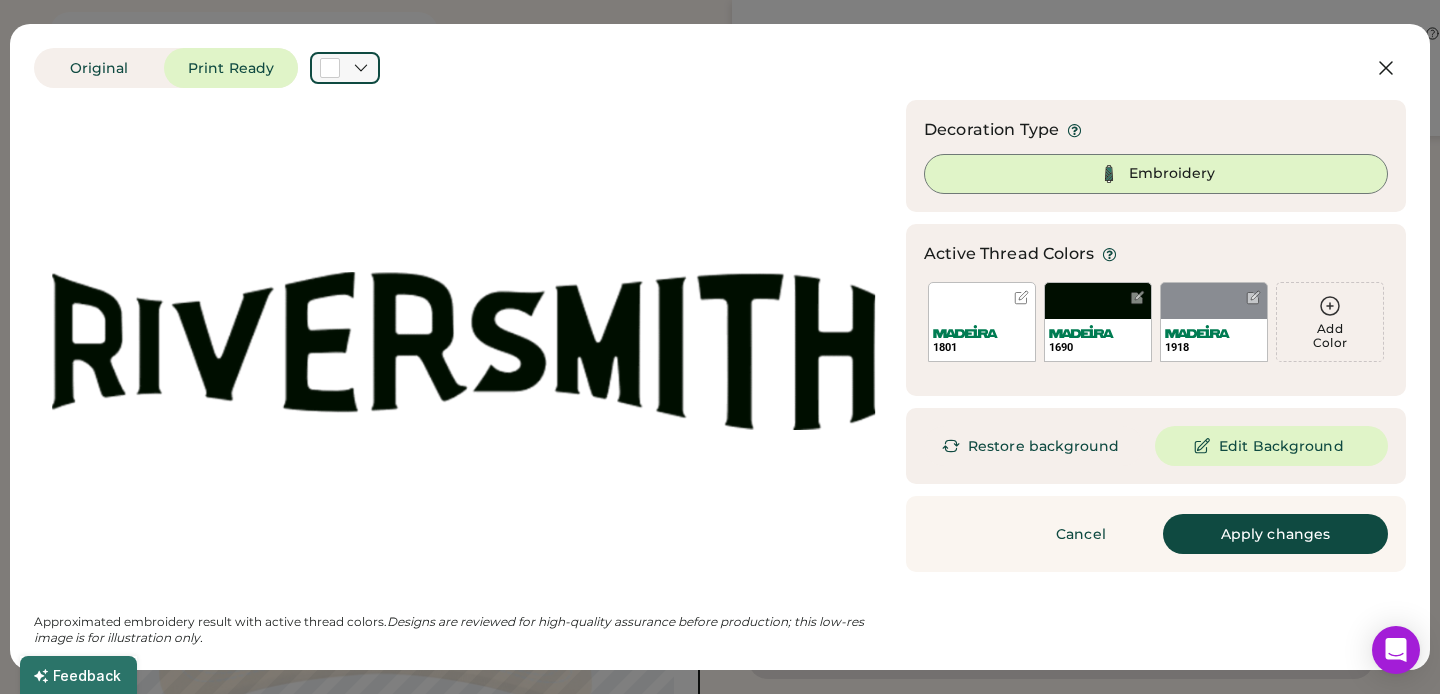 click at bounding box center (330, 68) 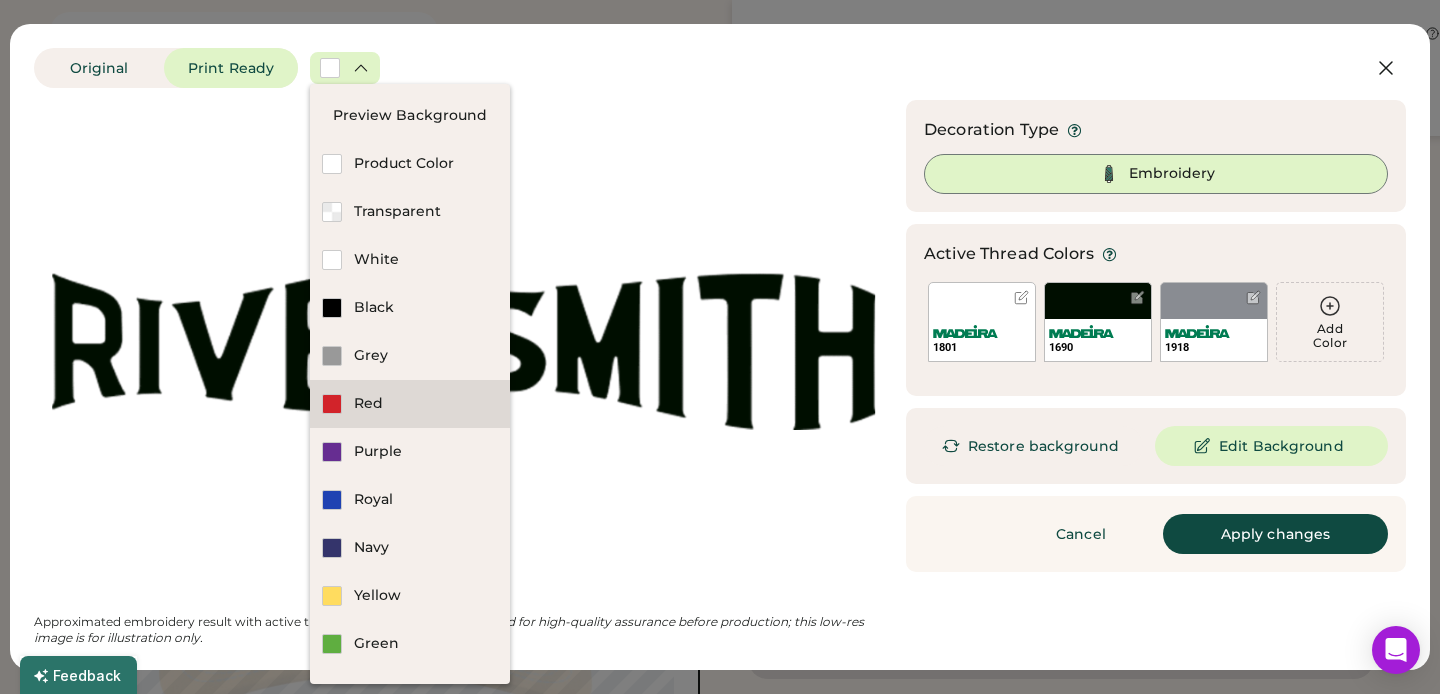 click at bounding box center (332, 404) 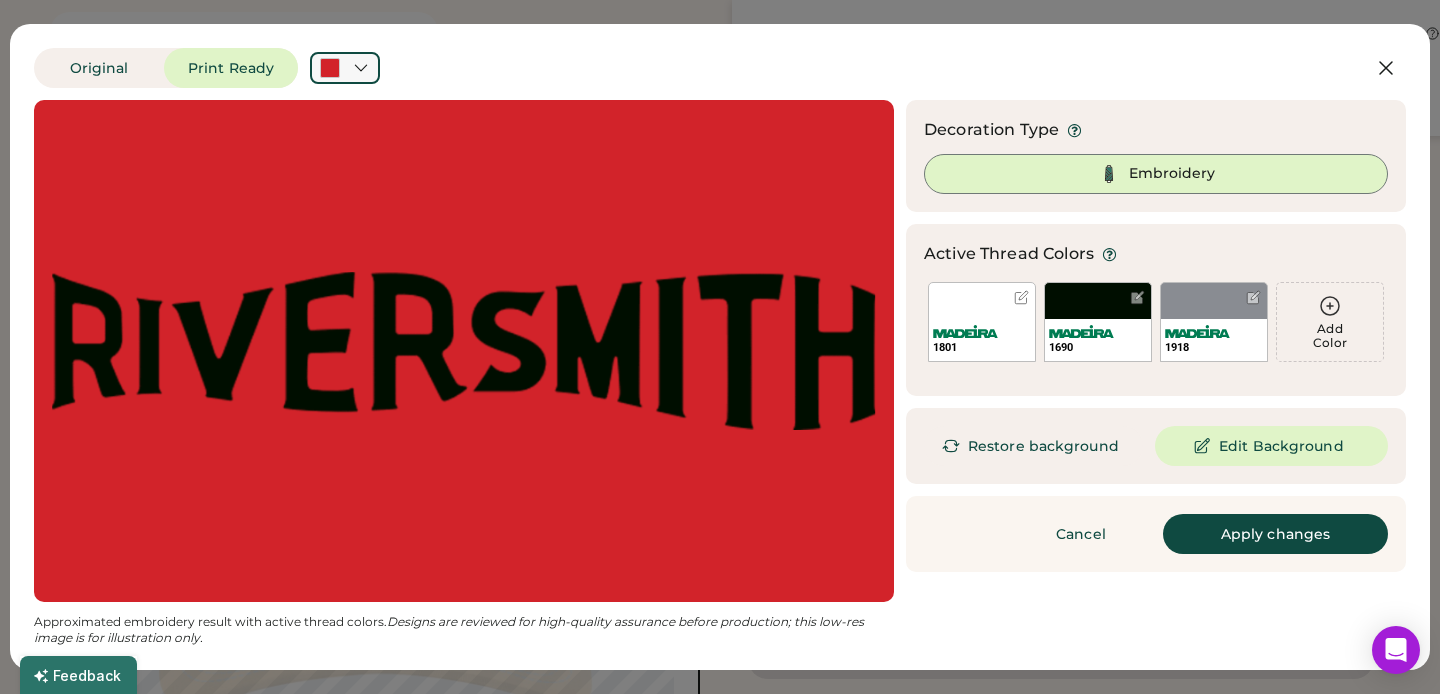 click 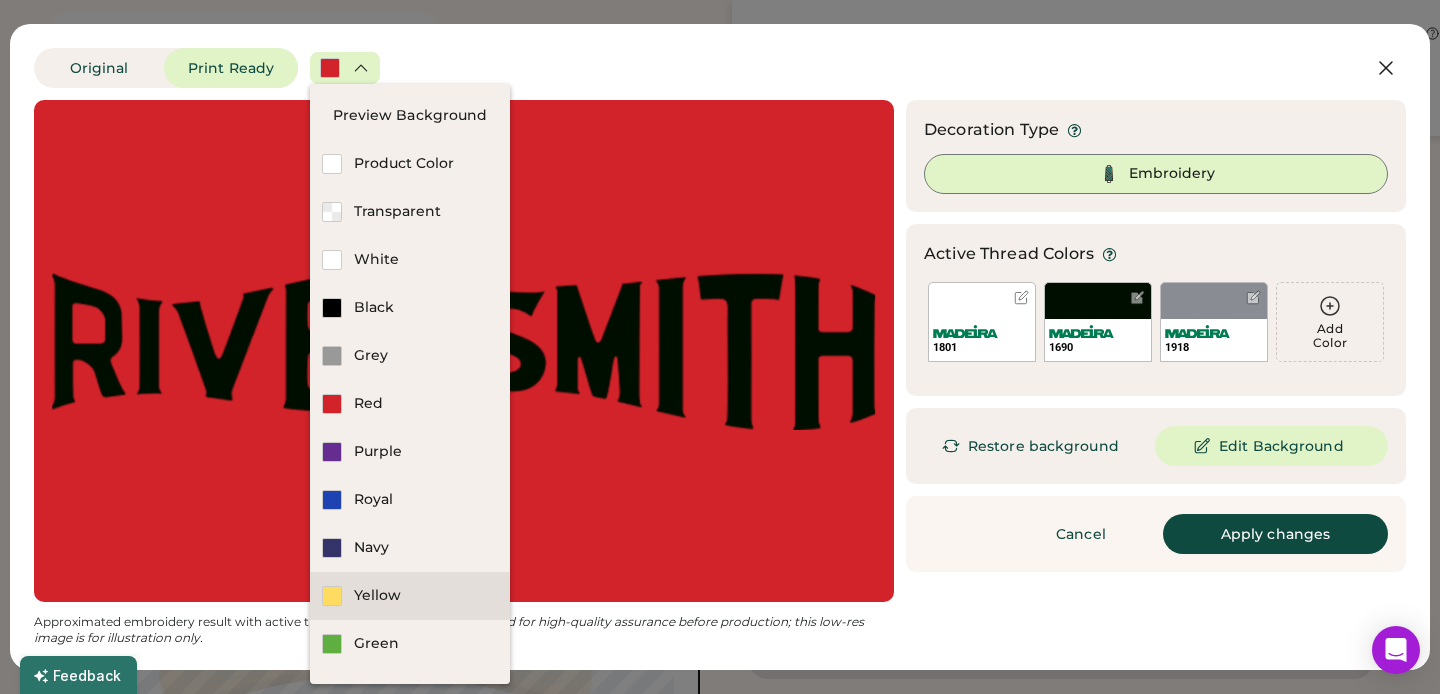 scroll, scrollTop: 40, scrollLeft: 0, axis: vertical 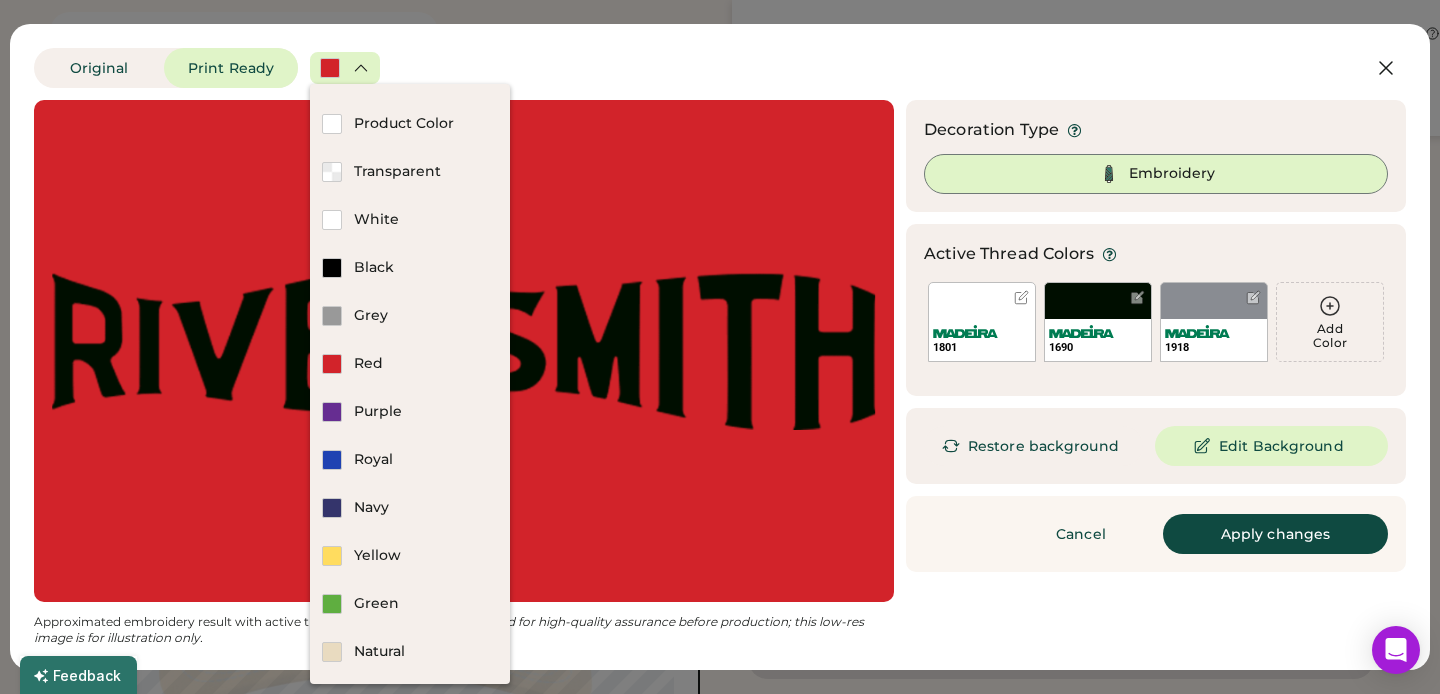 click on "Updating Image Approximated embroidery result with active thread colors.
Designs are reviewed for high-quality assurance before production; this low-res image is for illustration only.
Decoration Type Embroidery Active Thread Colors Rescan Colors    Add
Color 1801 1690 1918    Add
Color    We've selected these colors from your artwork.
Now, we'll apply them to your design.  Don't worry; you can make changes in the next step.    Restore background    Edit Background Cancel Apply changes Continue" at bounding box center (720, 373) 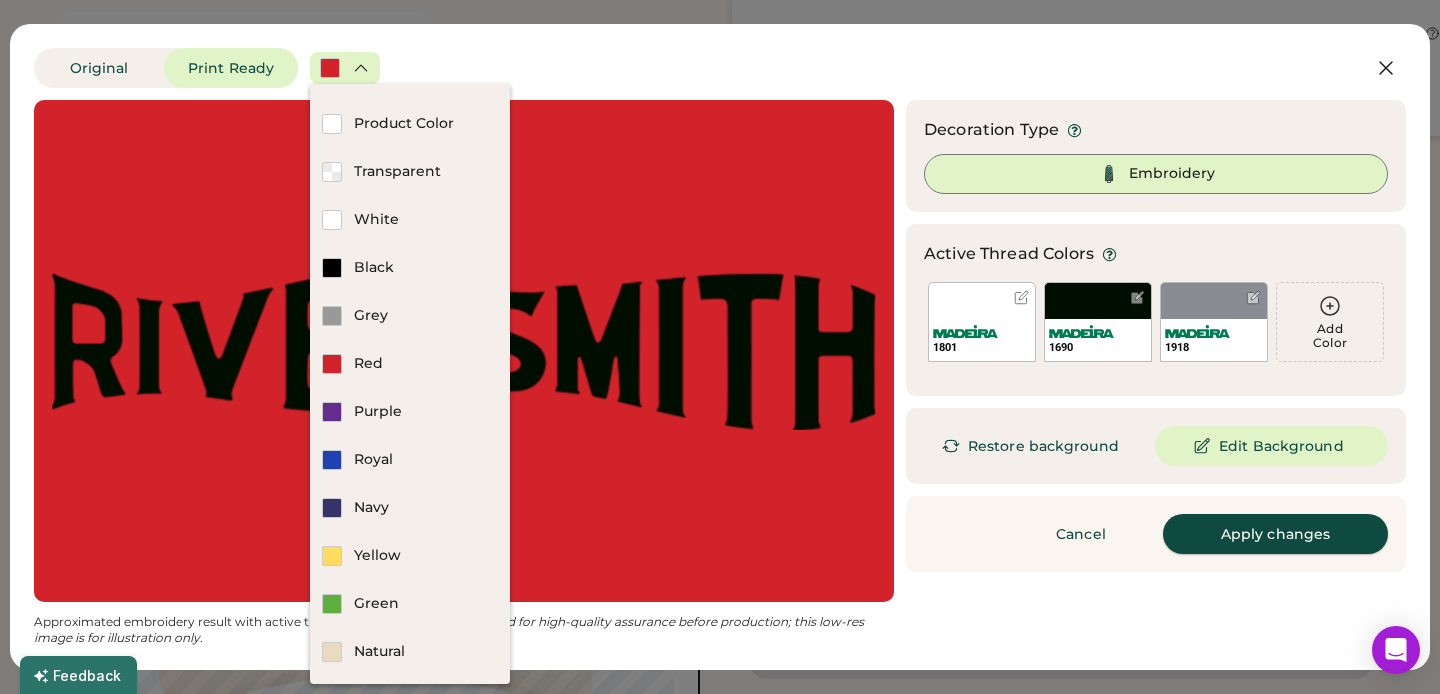 click on "Apply changes" at bounding box center [1275, 534] 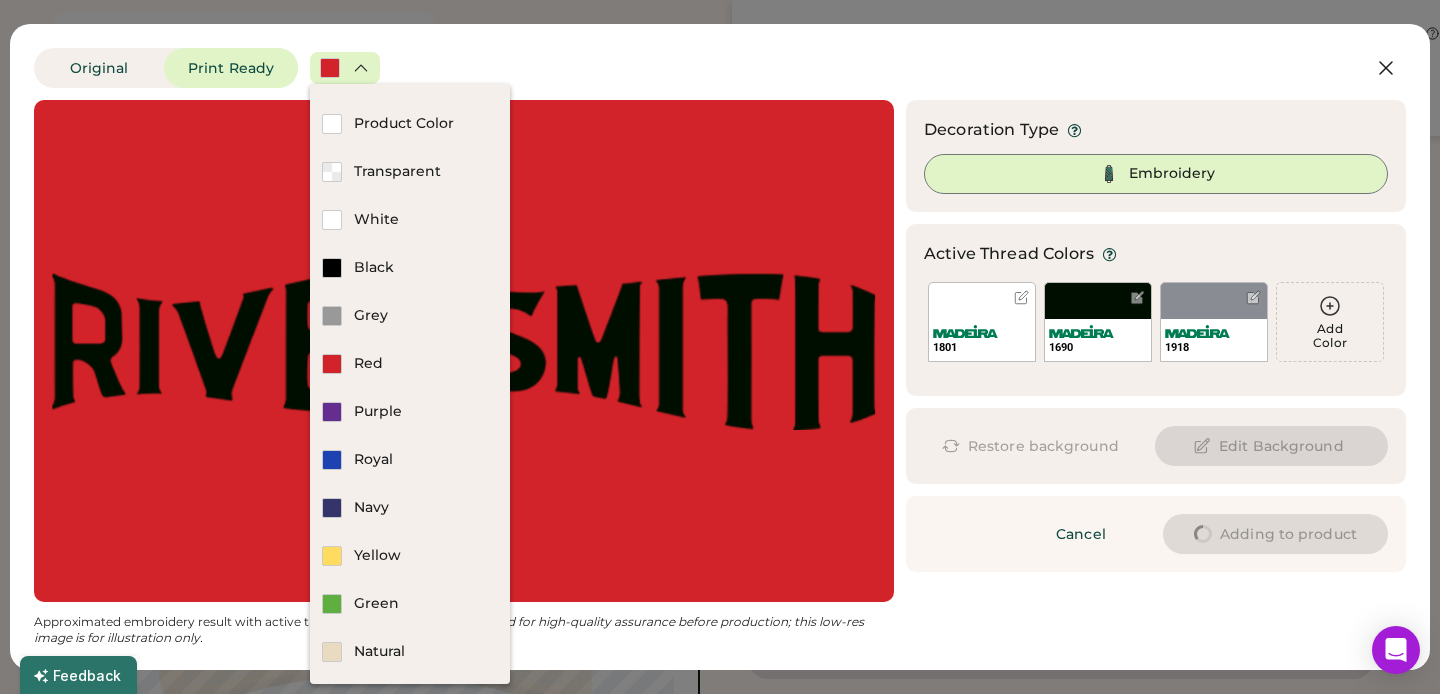 type on "****" 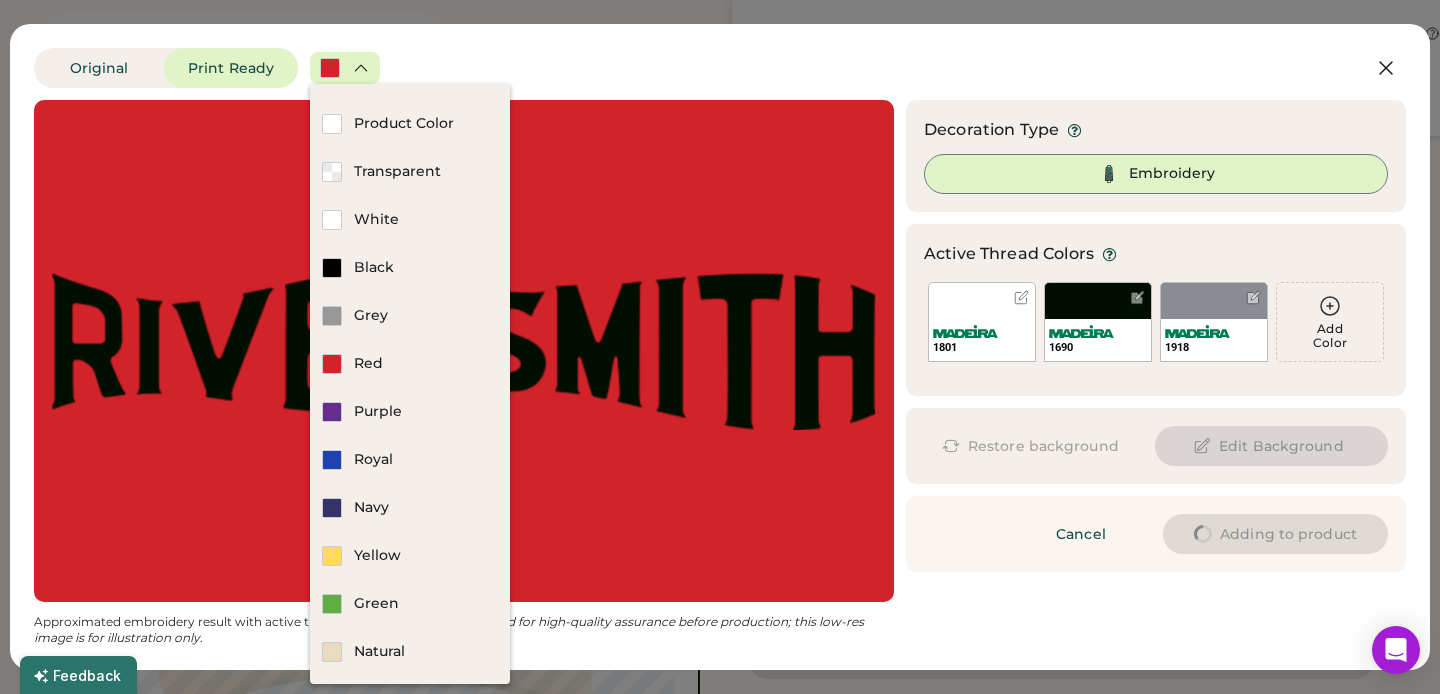 type on "****" 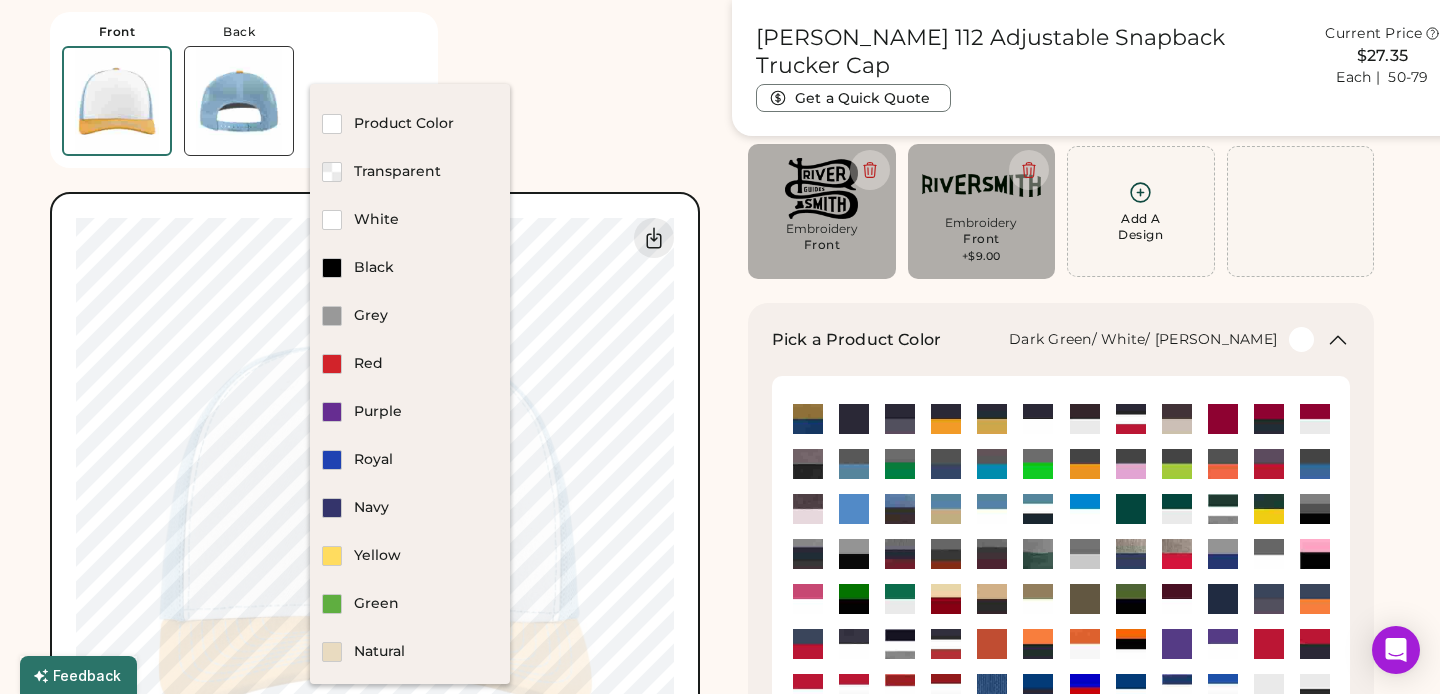 type on "****" 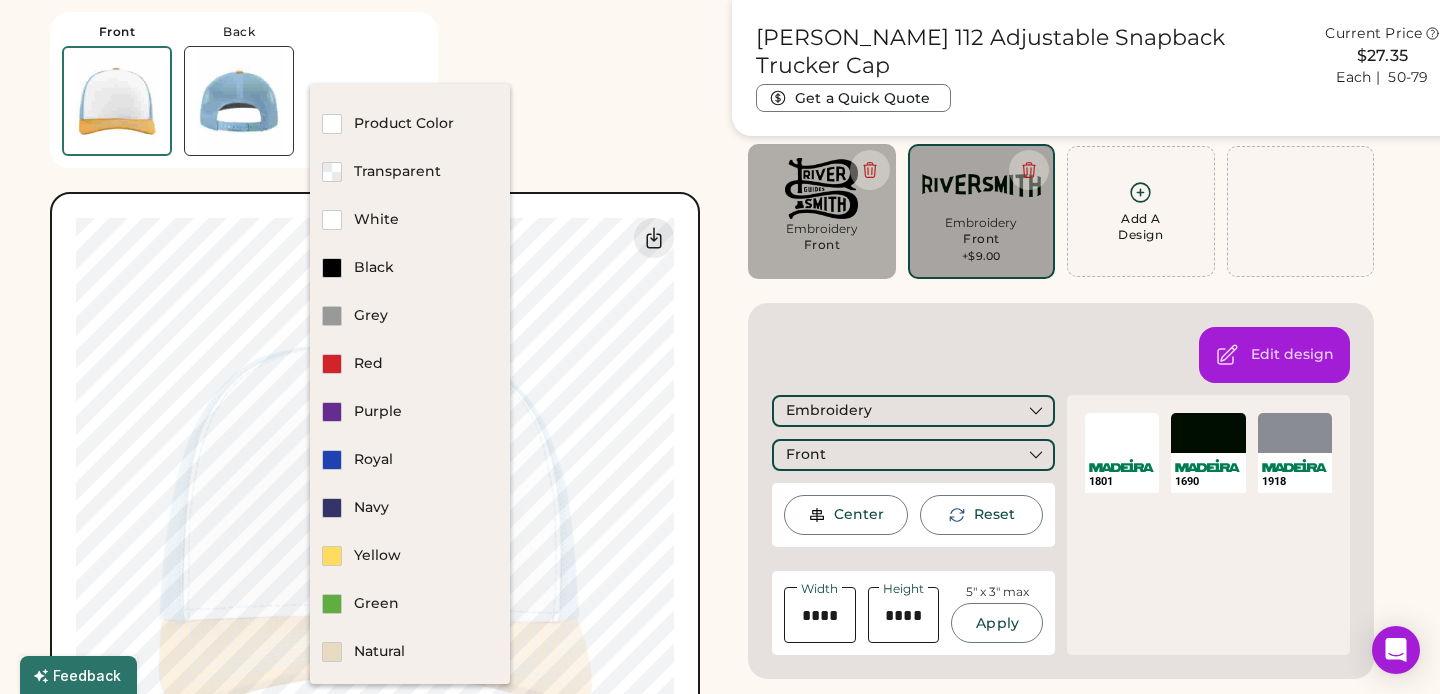 click on "Front Back Saved Switch to back    My uploaded designs Upload new design
SVG, Ai, PDF, EPS, PSD Non-preferred files:
PNG, JPG, TIFF Max File Size: 25MB    Guidelines are approximate; our team will confirm the correct placement. 0% 0%    Richardson 112 Adjustable Snapback Trucker Cap    Get a Quick Quote Current Price    $27.35 Each |  50-79    Customize This Product    Add A
Design Embroidery Front Max Size Exceeded       Add A
Design Embroidery Front +$9.00        Add A
Design    Edit design Embroidery    Front    Center    Reset Width Height 5" x 3" max Apply Maximum Embroidery Size Exceeded Resize to fit 1801 SELECT
A COLOR 1690 SELECT
A COLOR 1918 Pick a Product Color + White/ Columbia Blue/ Yellow    Minimum Order:  20 pieces Order will be ready by Tuesday, Aug. 19        Save to My Products    Clear all decorations Enter Your Quantities OSFM In Stock
949 XL N/A Enter Quantities to Finalize Your Order Minimum Order Quantity is 20 Pieces Special instructions Add to cart This price includes:    Quantity" at bounding box center (720, 1062) 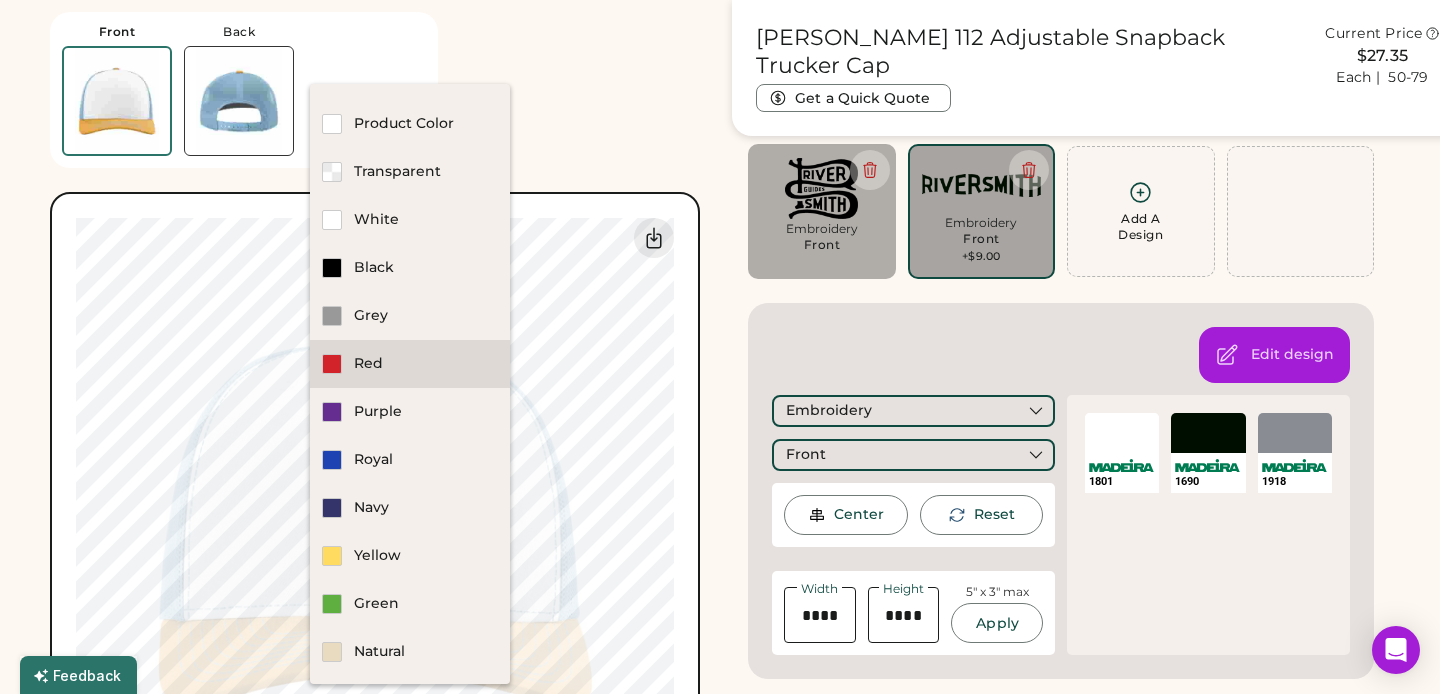 click on "Red" at bounding box center [426, 364] 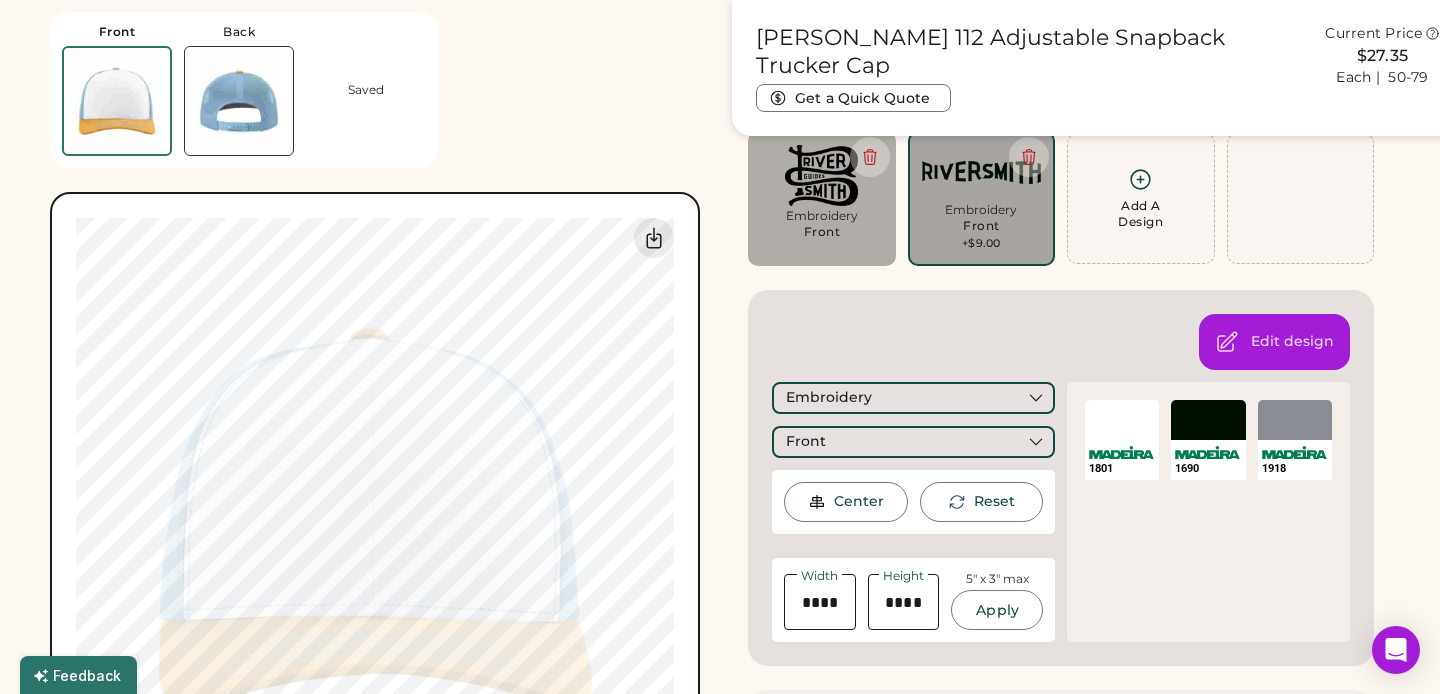 scroll, scrollTop: 166, scrollLeft: 0, axis: vertical 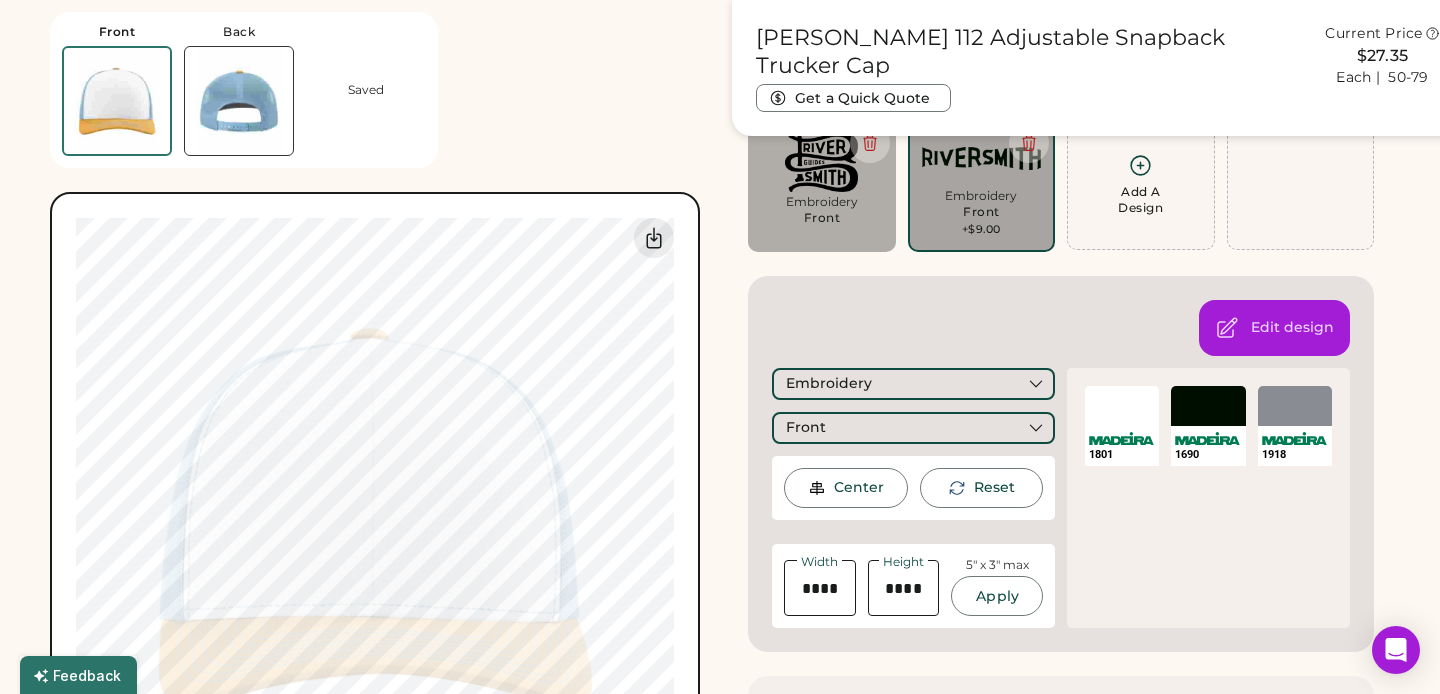 click on "Embroidery" at bounding box center (982, 196) 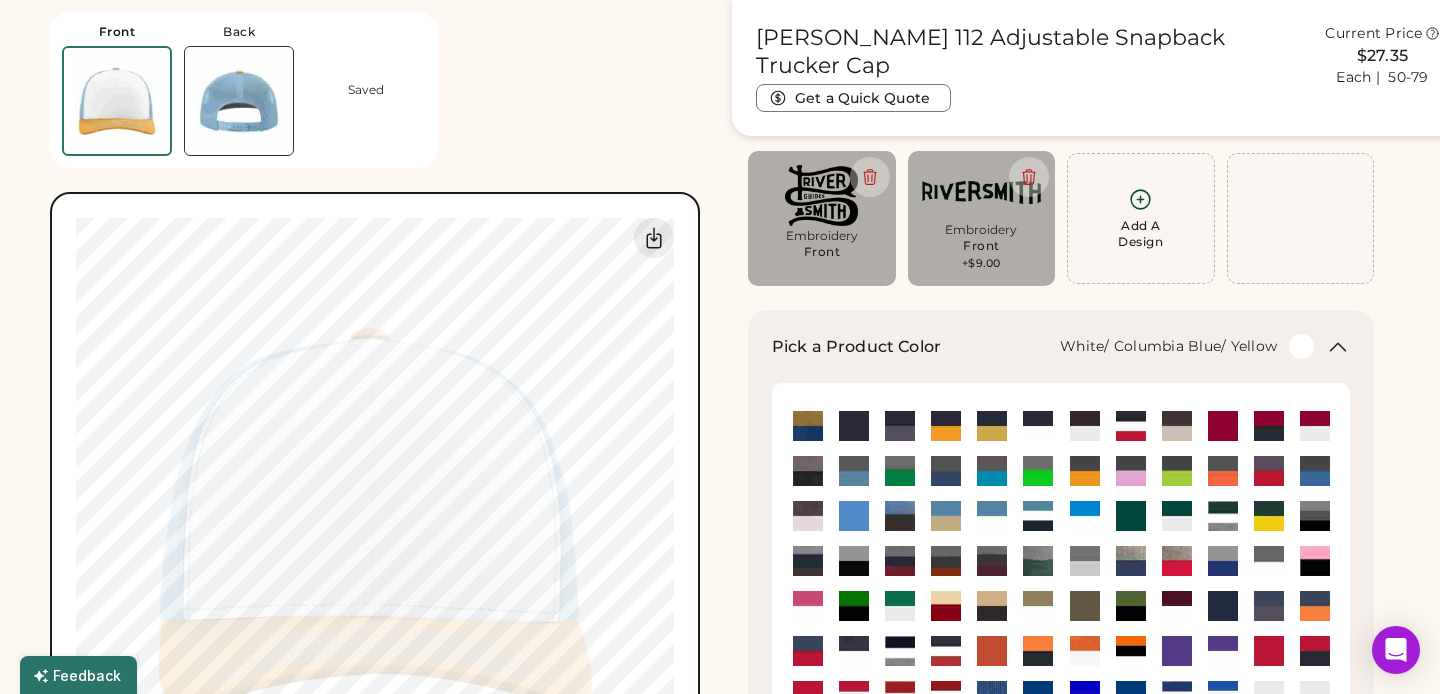 scroll, scrollTop: 143, scrollLeft: 0, axis: vertical 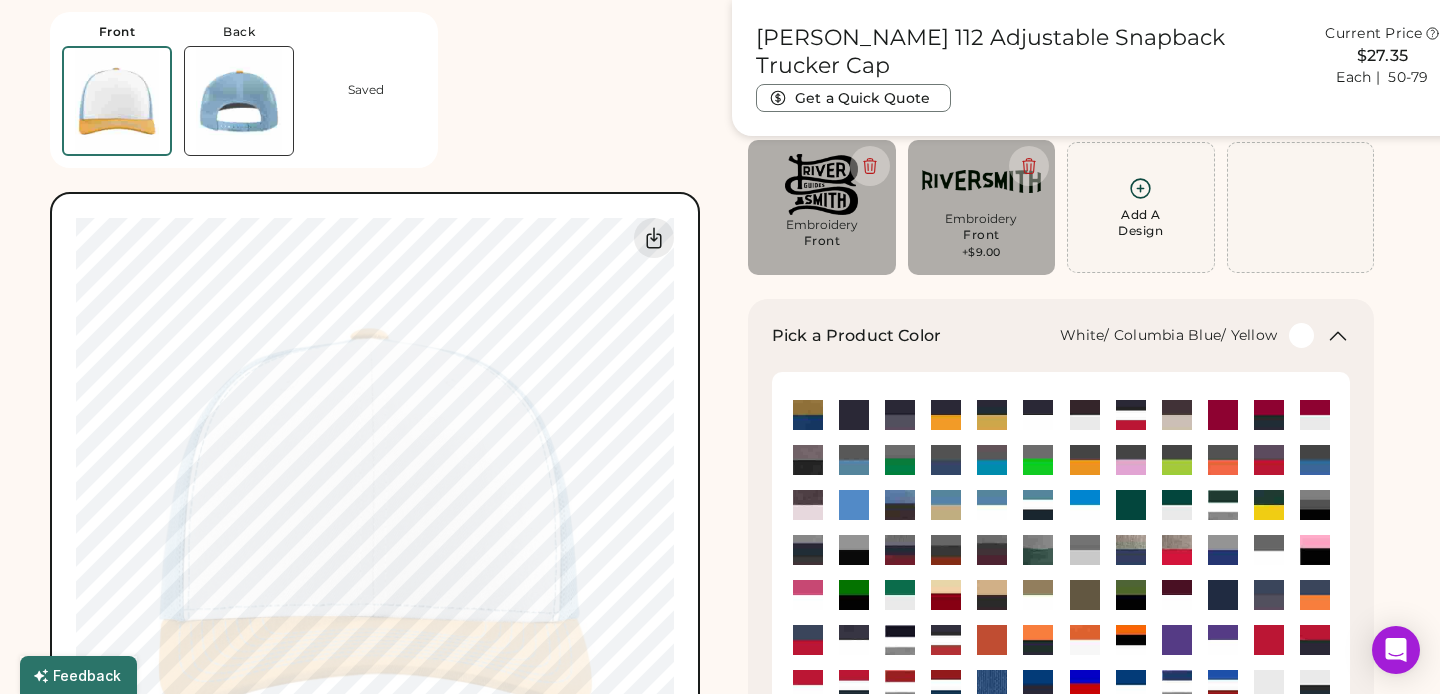 click 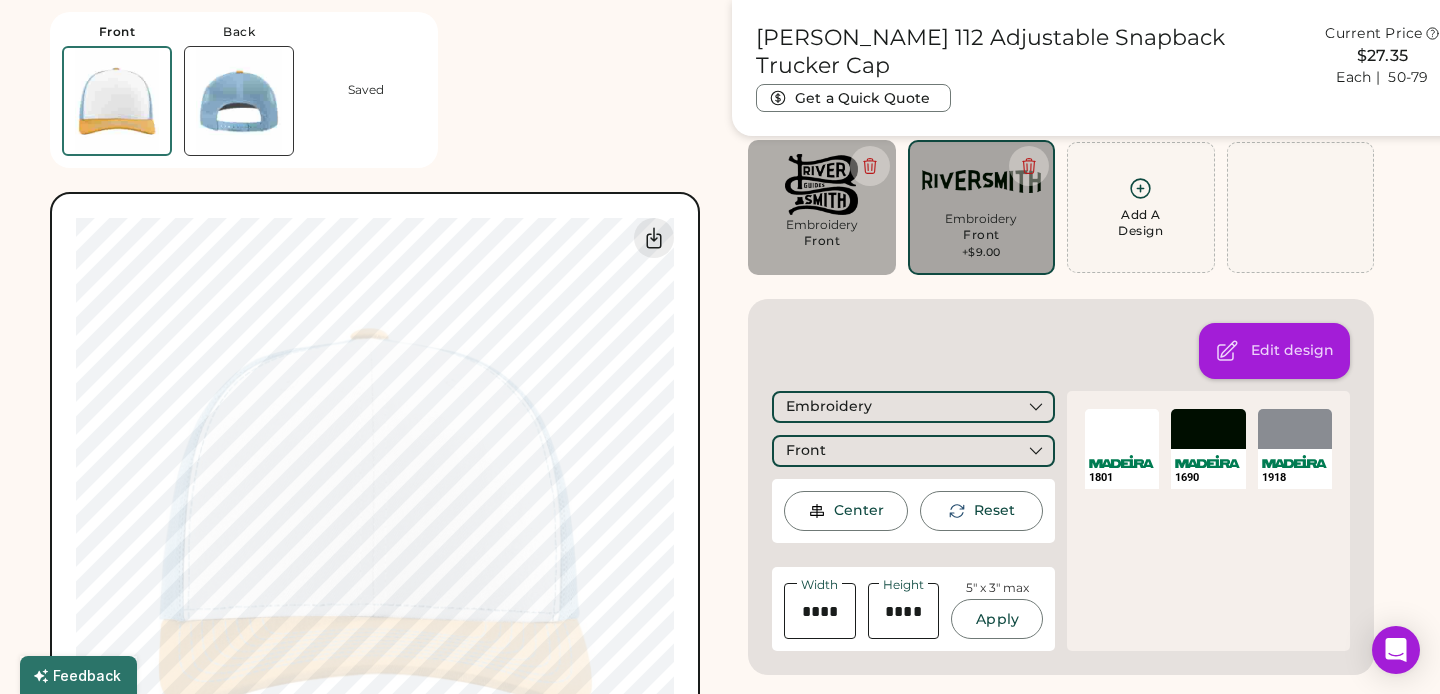 click on "Edit design" at bounding box center (1292, 351) 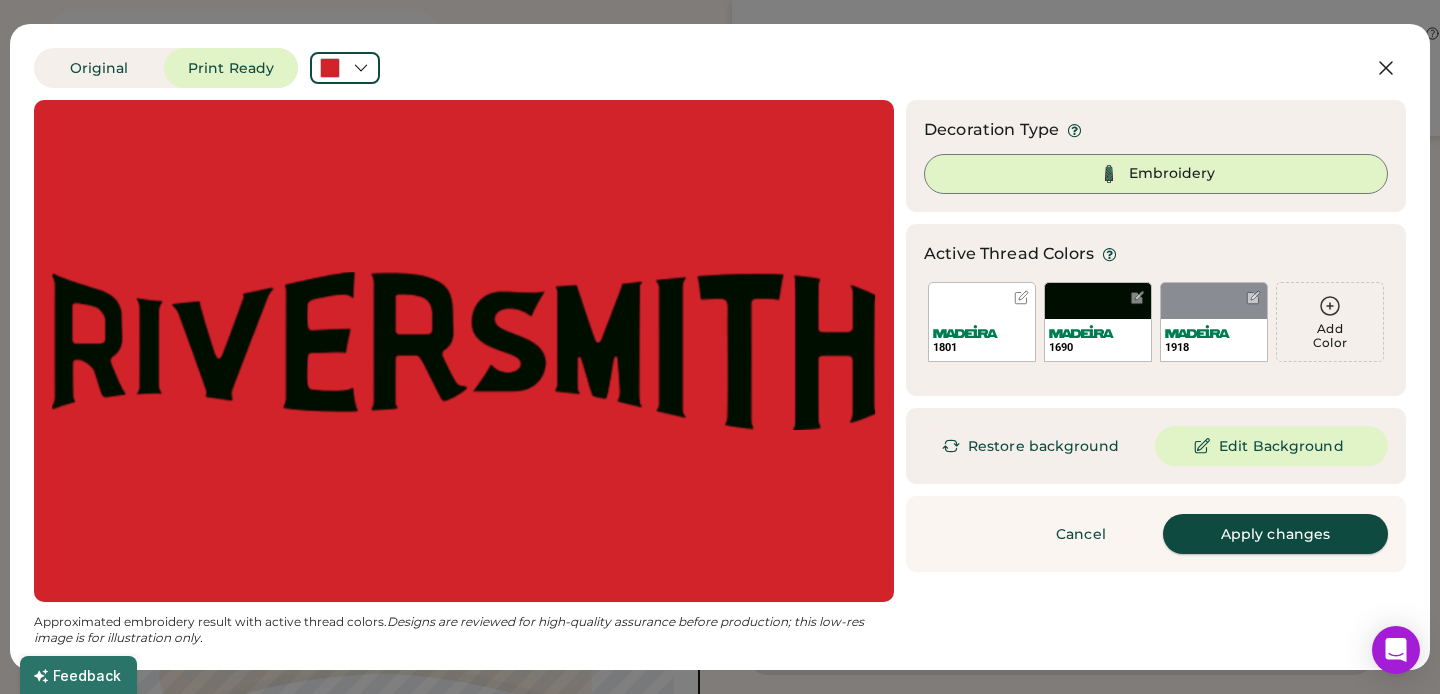 click on "Apply changes" at bounding box center (1275, 534) 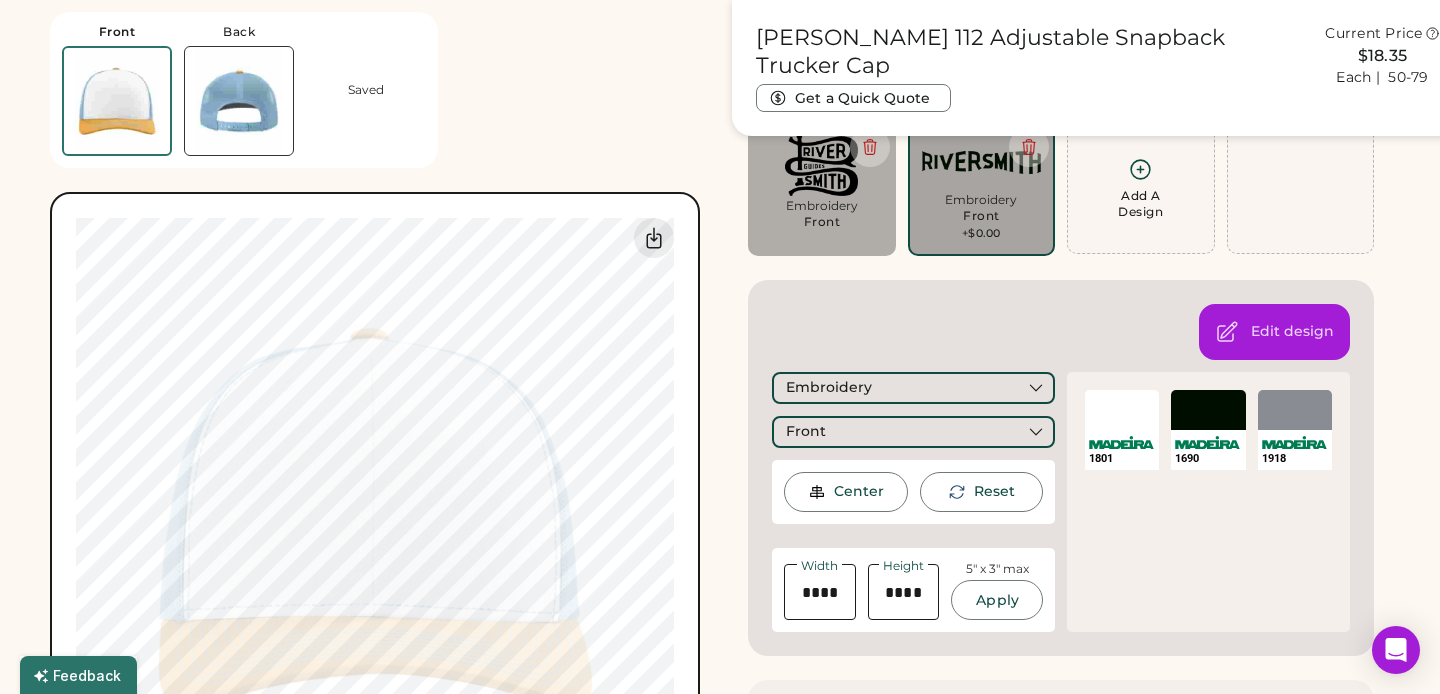 scroll, scrollTop: 0, scrollLeft: 0, axis: both 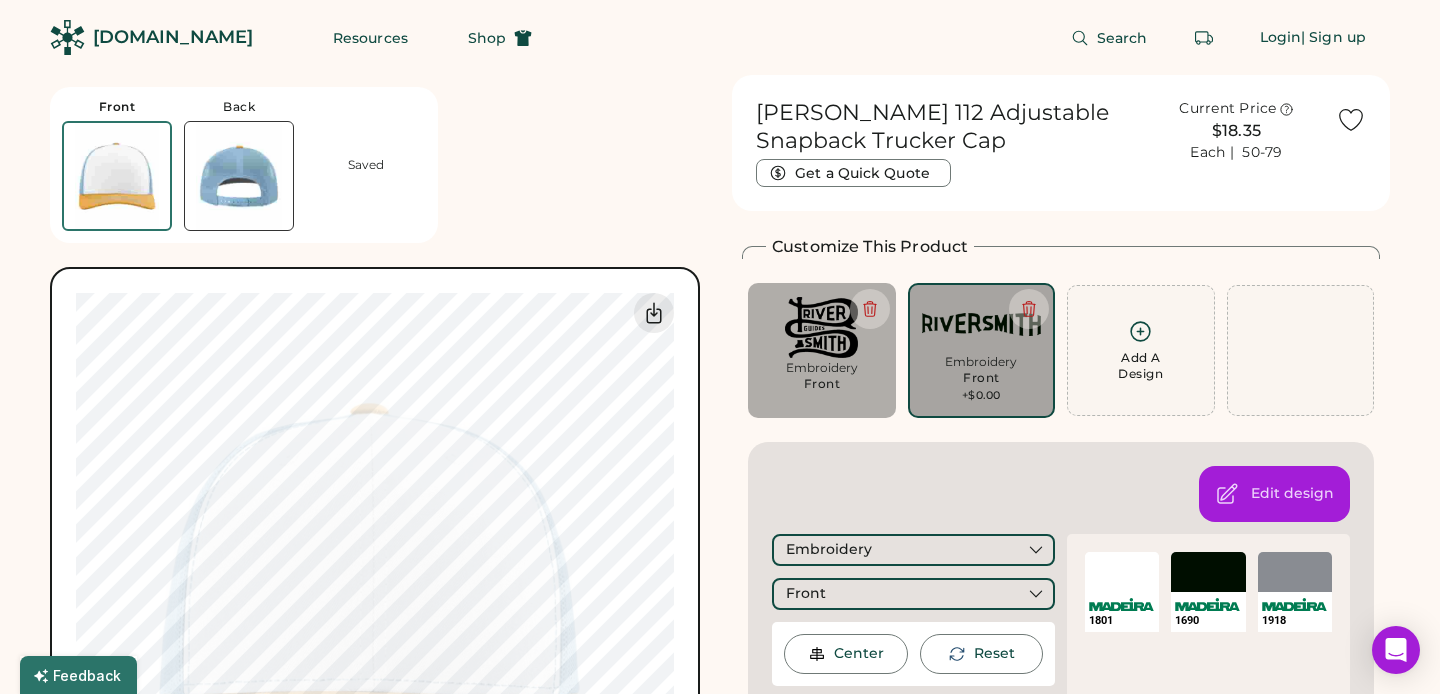 click 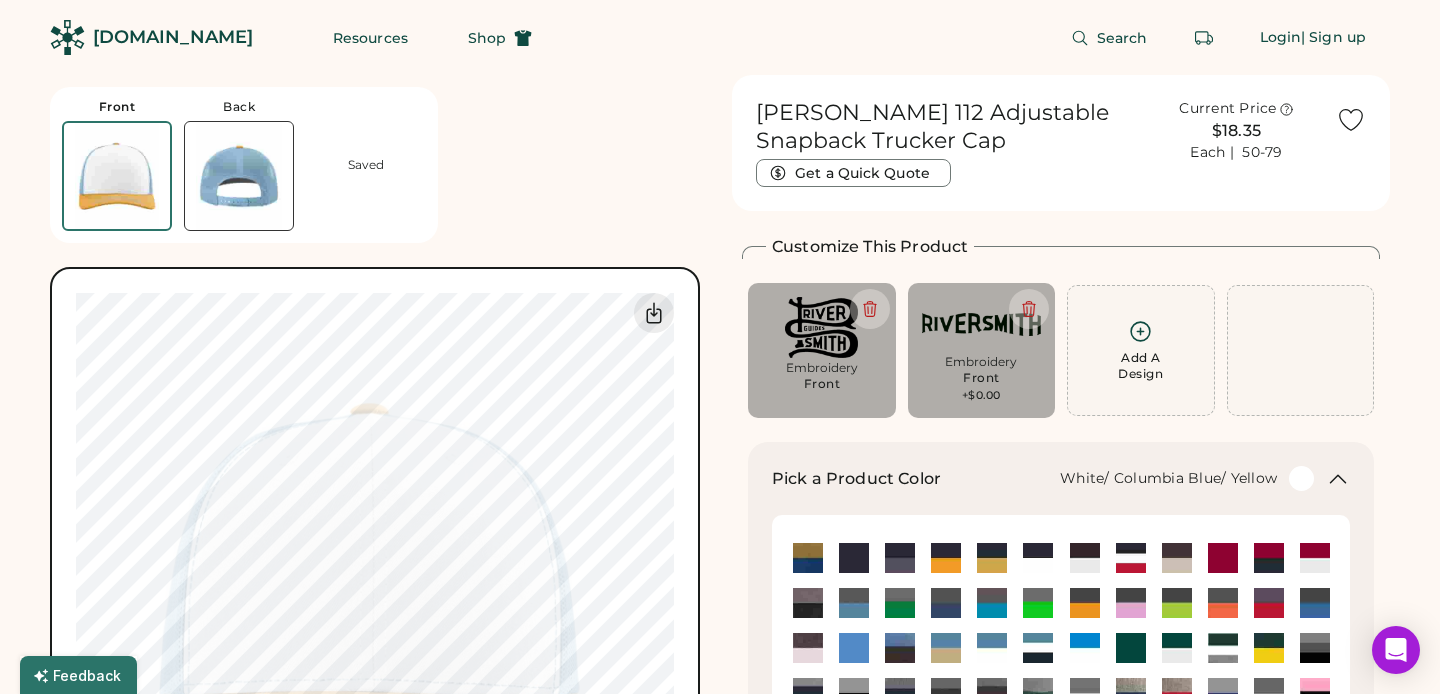 click 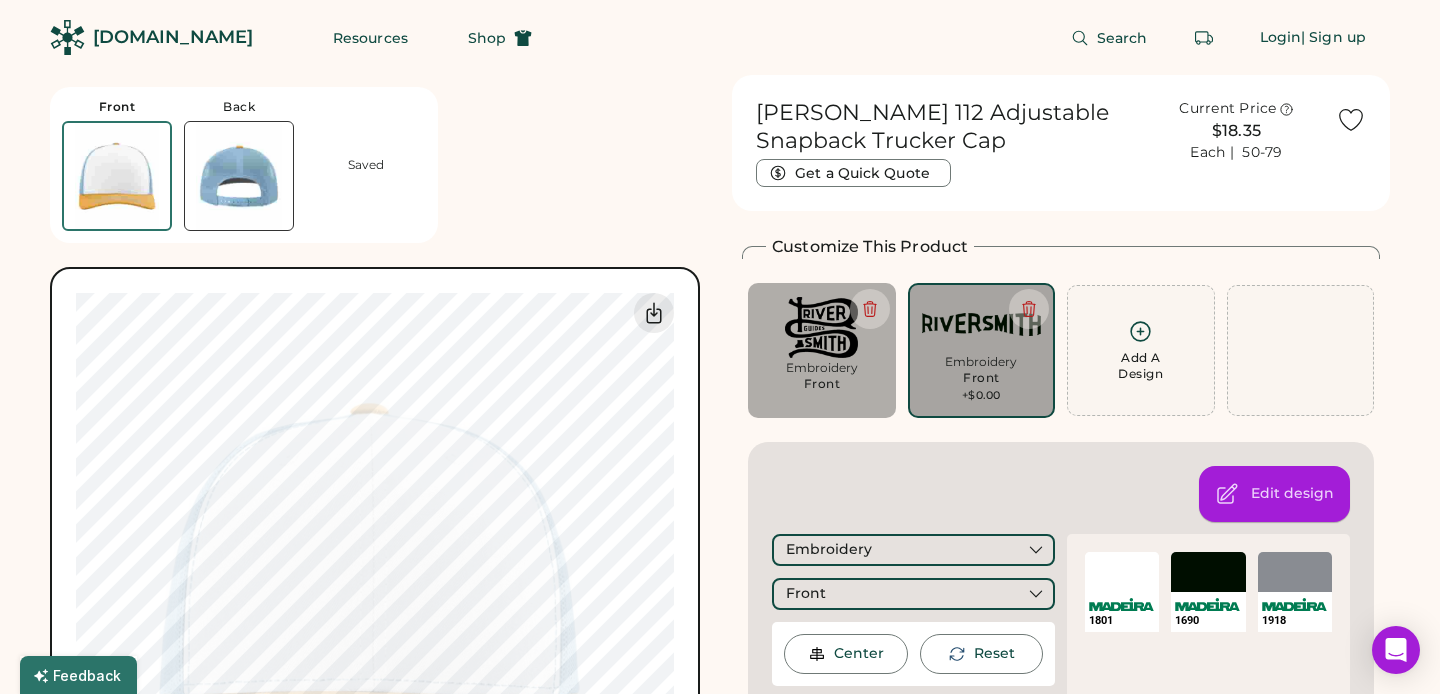 click on "Edit design" at bounding box center (1274, 494) 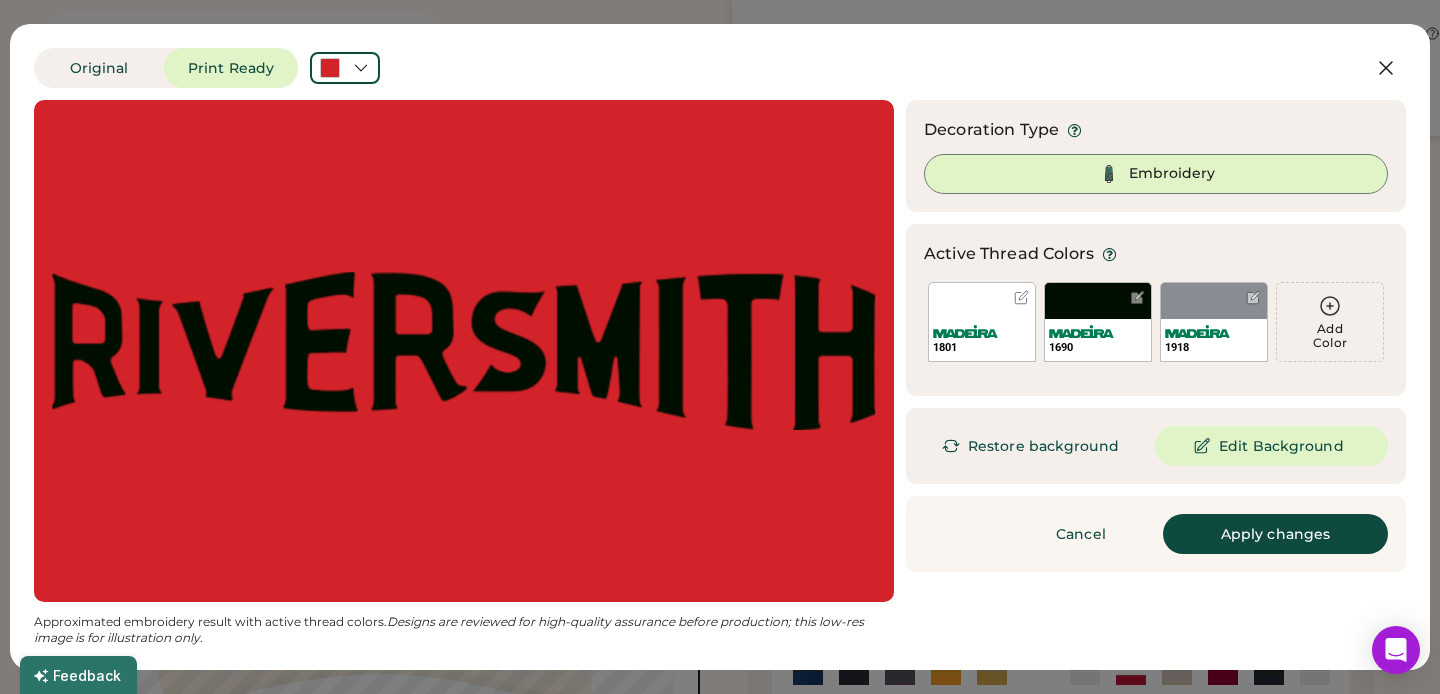 scroll, scrollTop: 285, scrollLeft: 0, axis: vertical 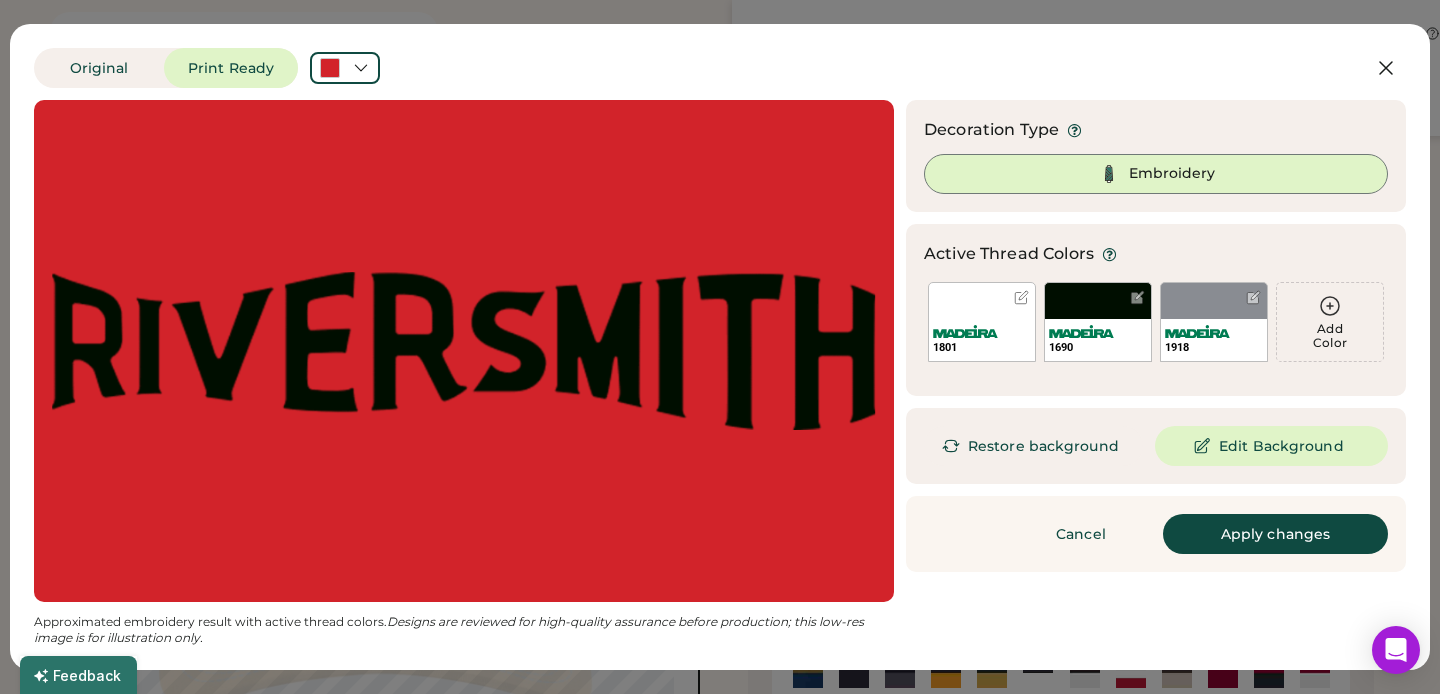click 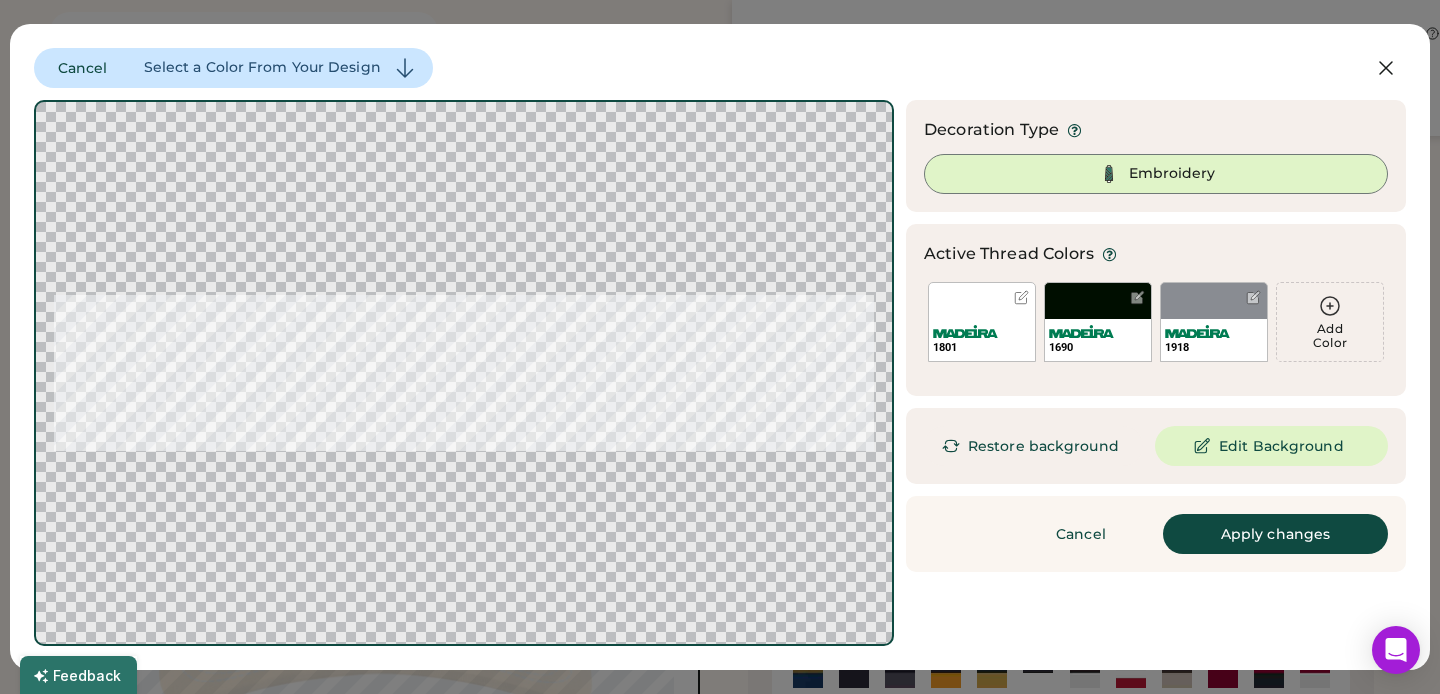 click 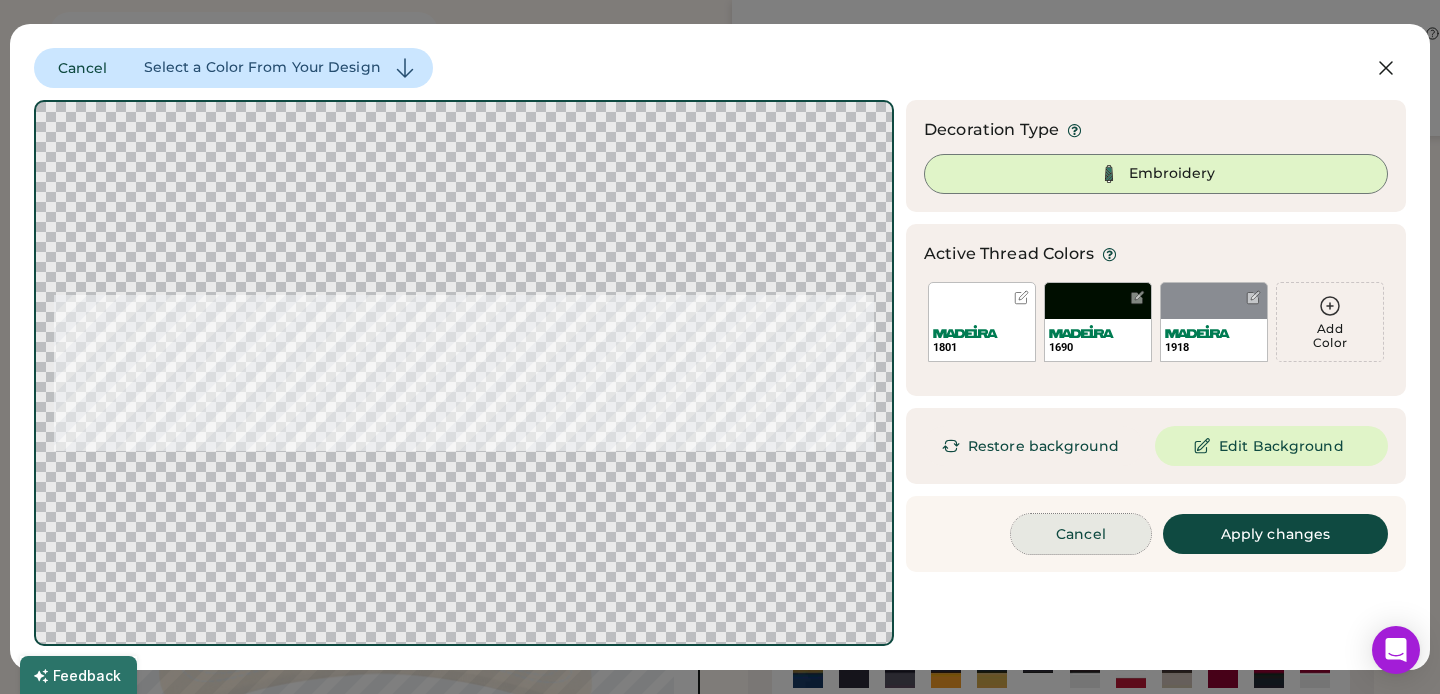 click on "Cancel" at bounding box center (1081, 534) 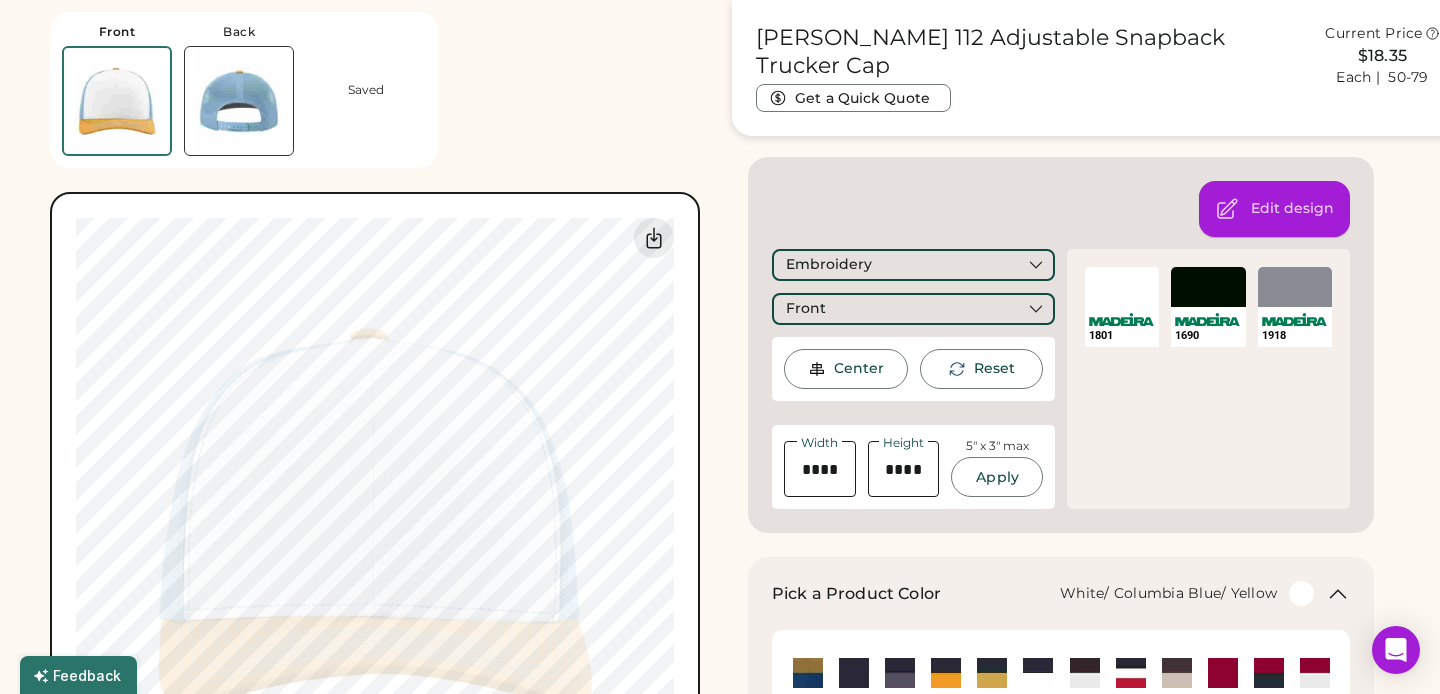 click on "Edit design" at bounding box center [1274, 209] 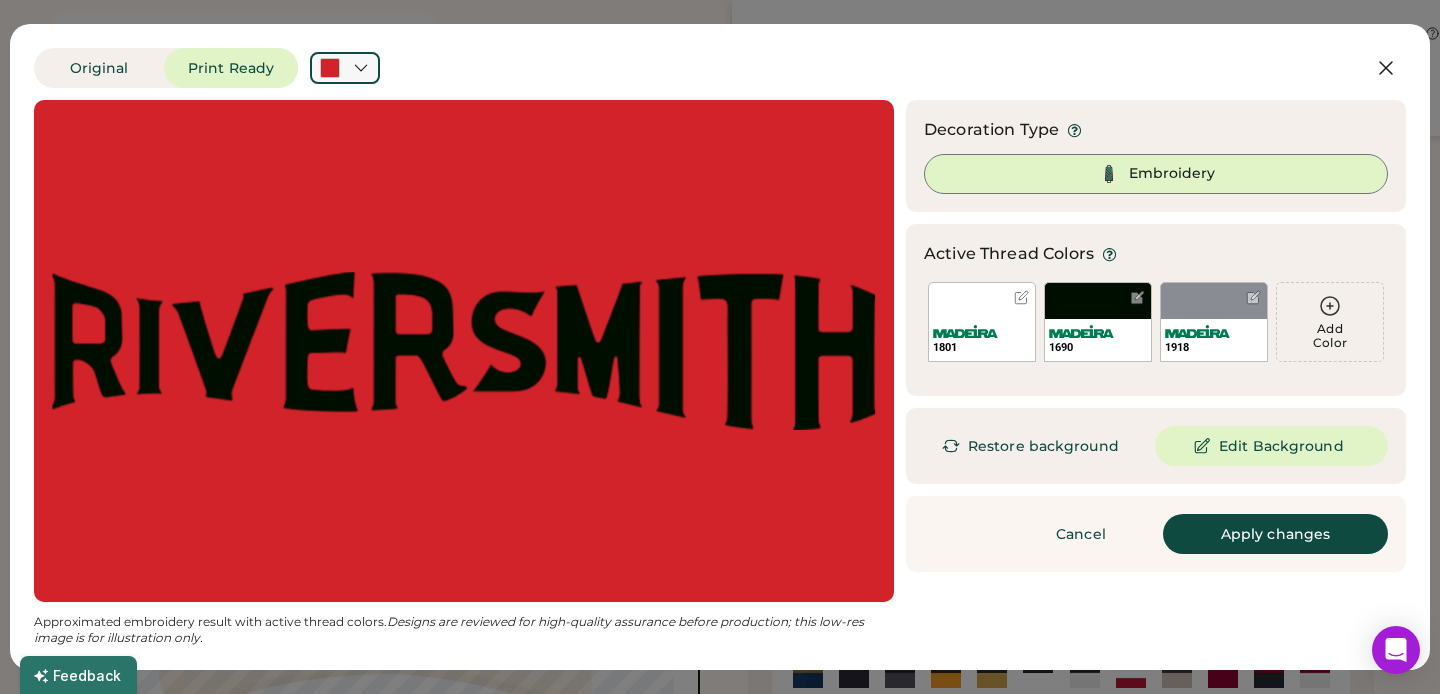 click 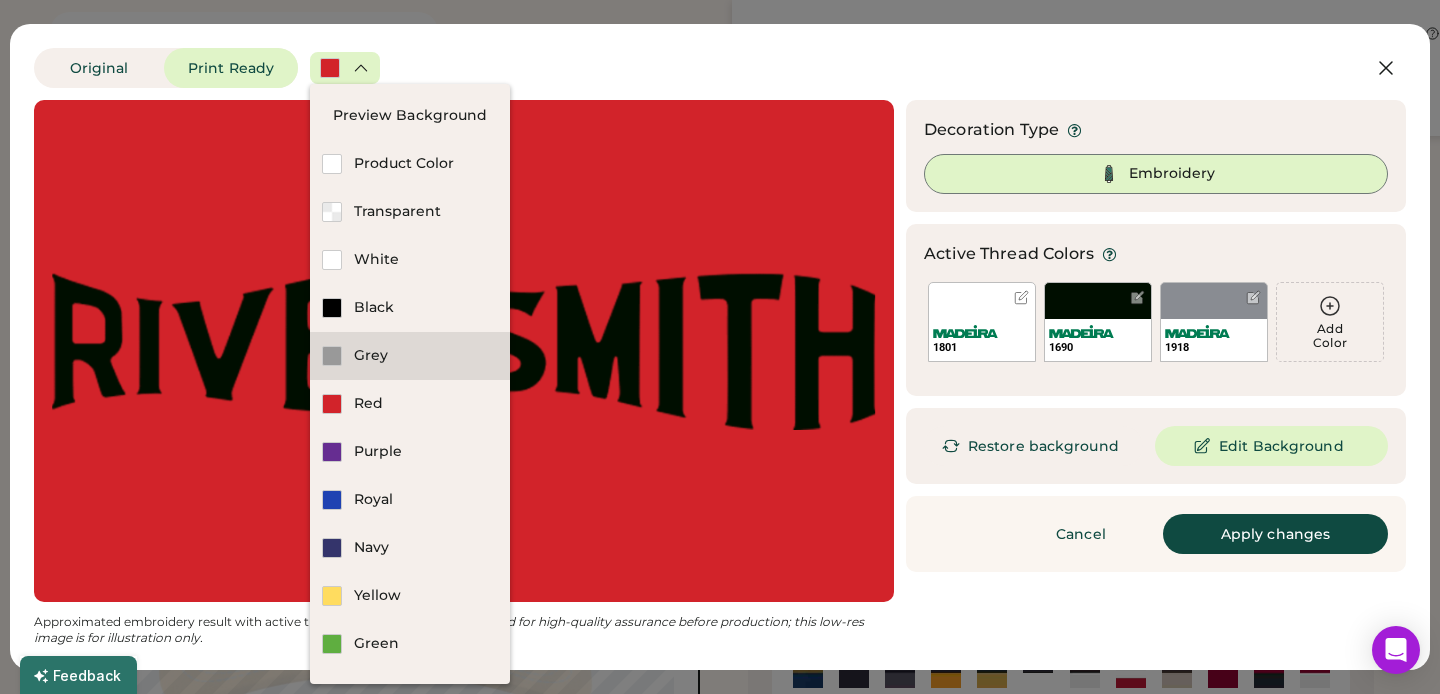 click on "Grey" at bounding box center [426, 356] 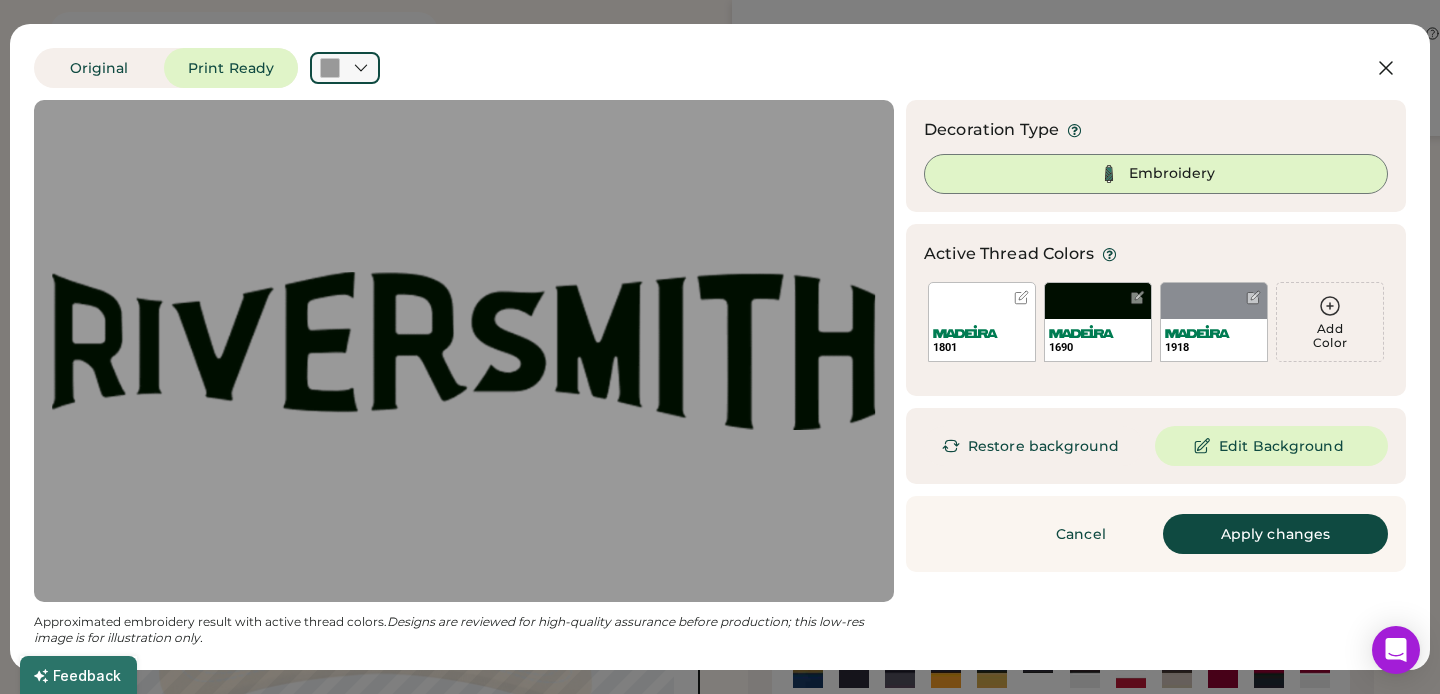 click 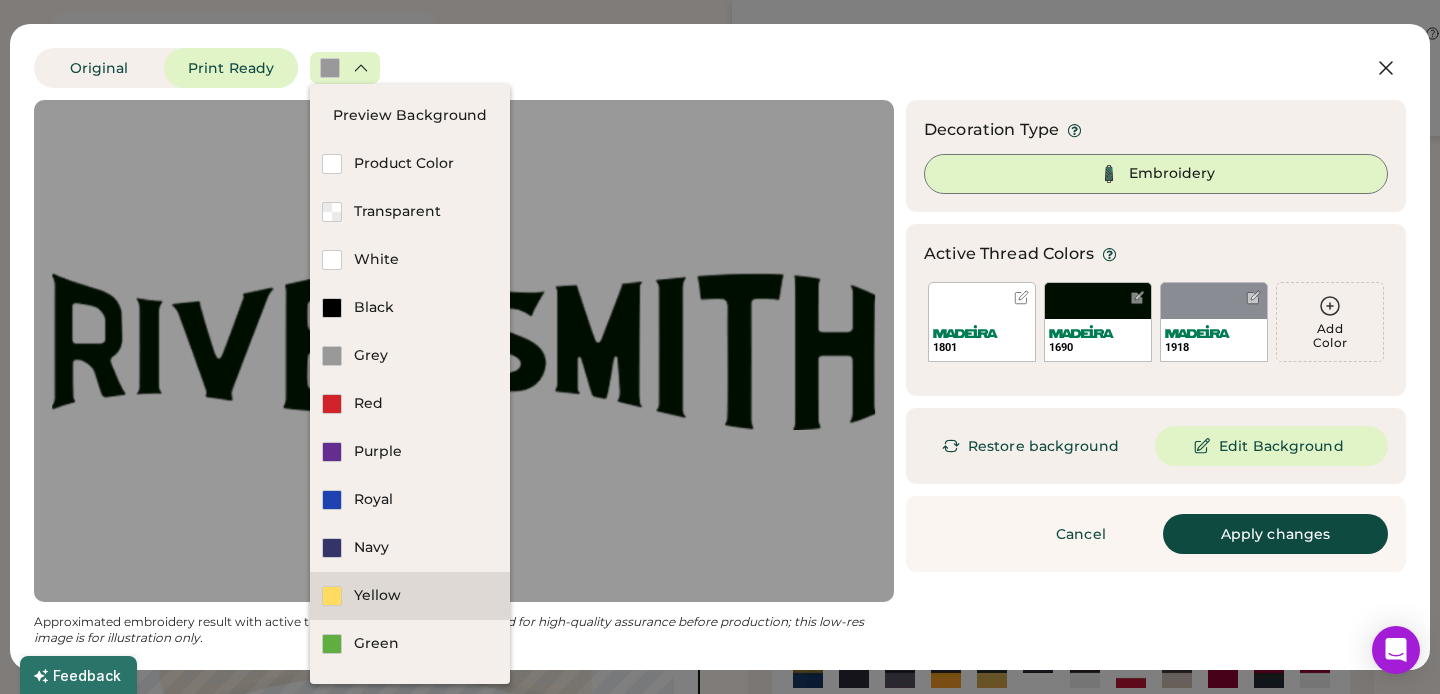 click on "Yellow" at bounding box center (426, 596) 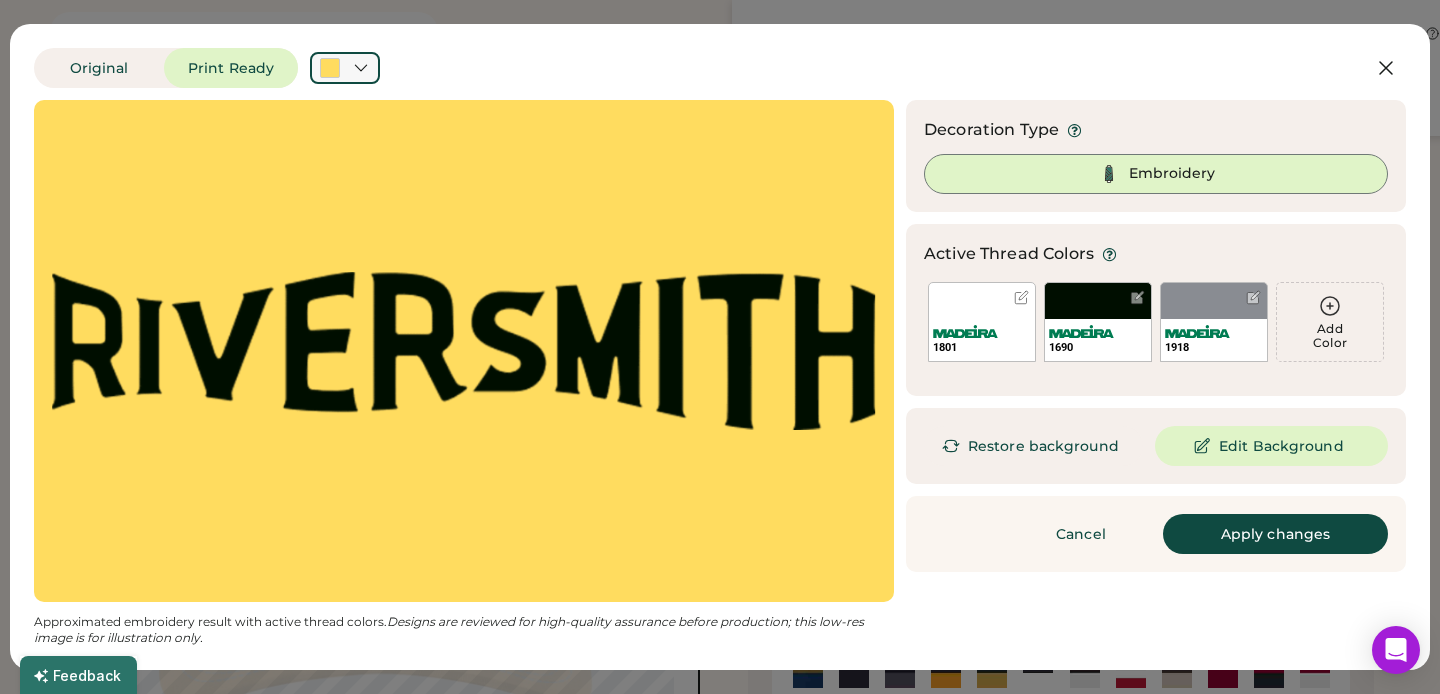 click 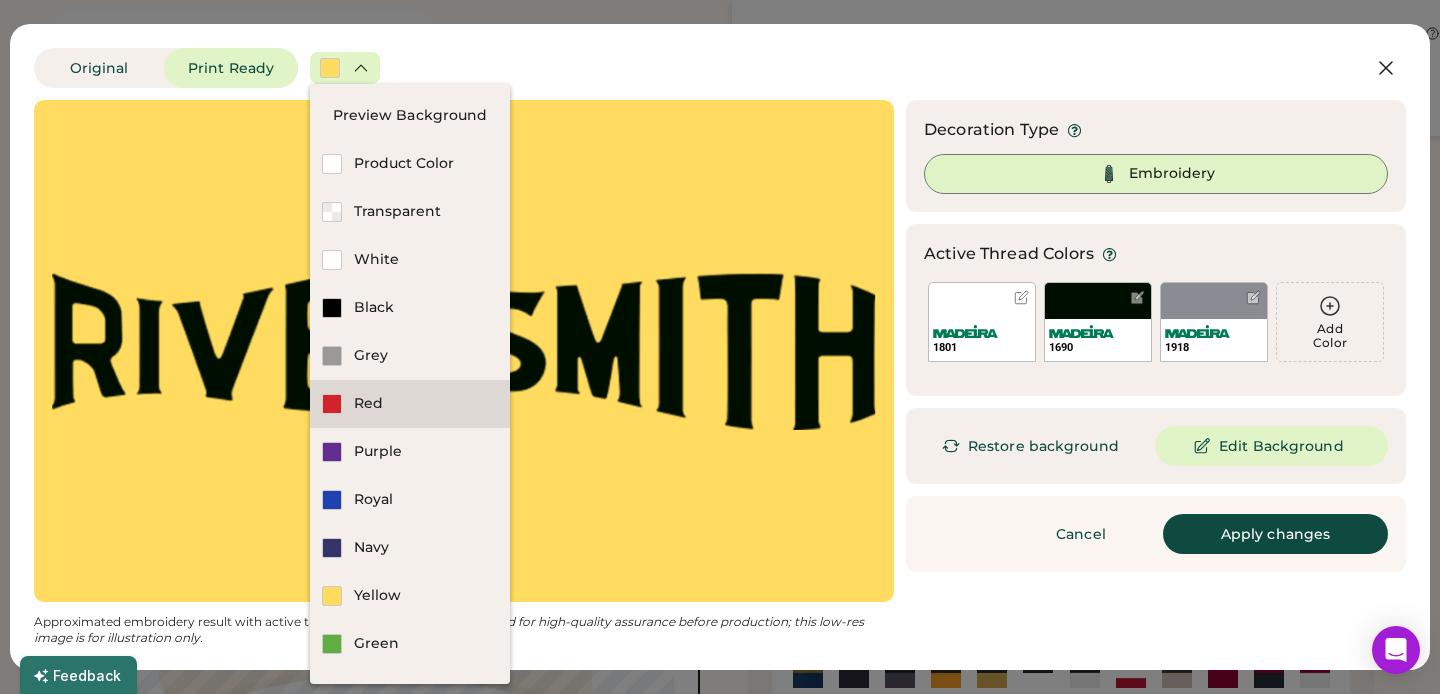 click on "Red" at bounding box center [410, 404] 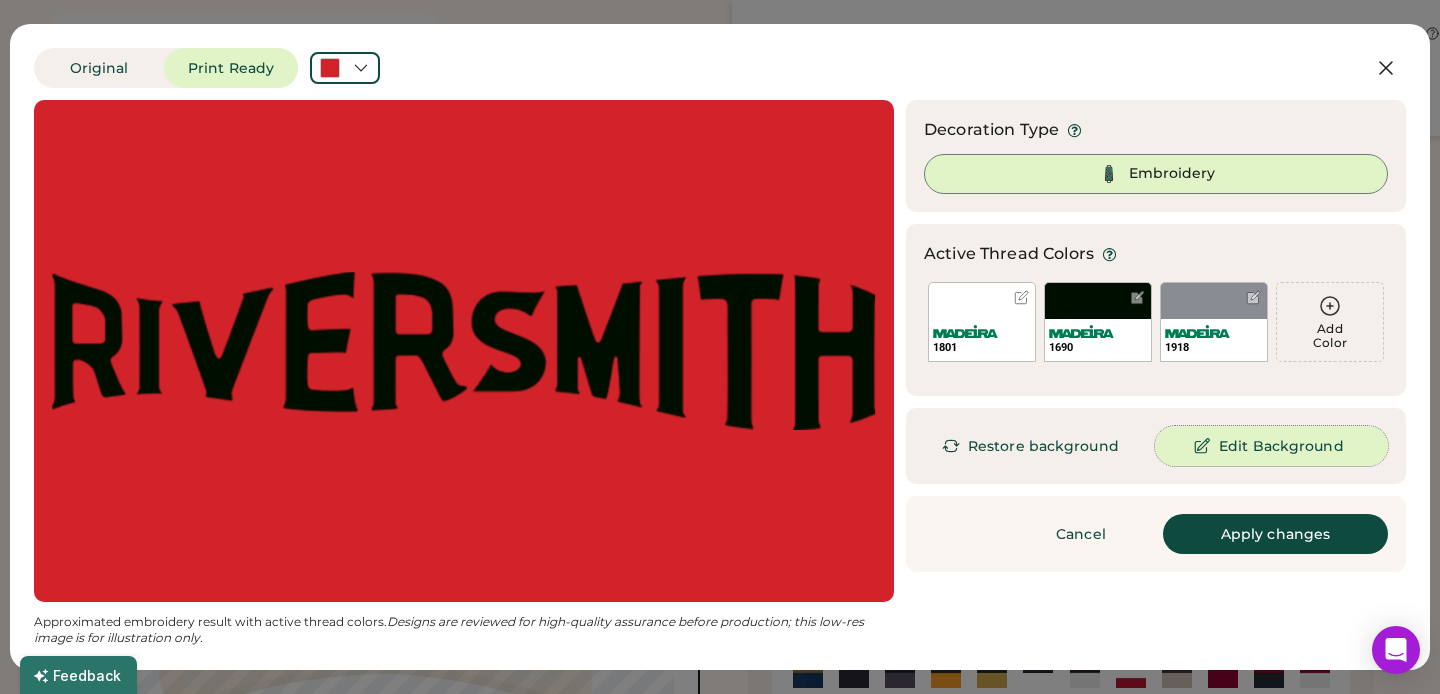 click on "Edit Background" at bounding box center [1271, 446] 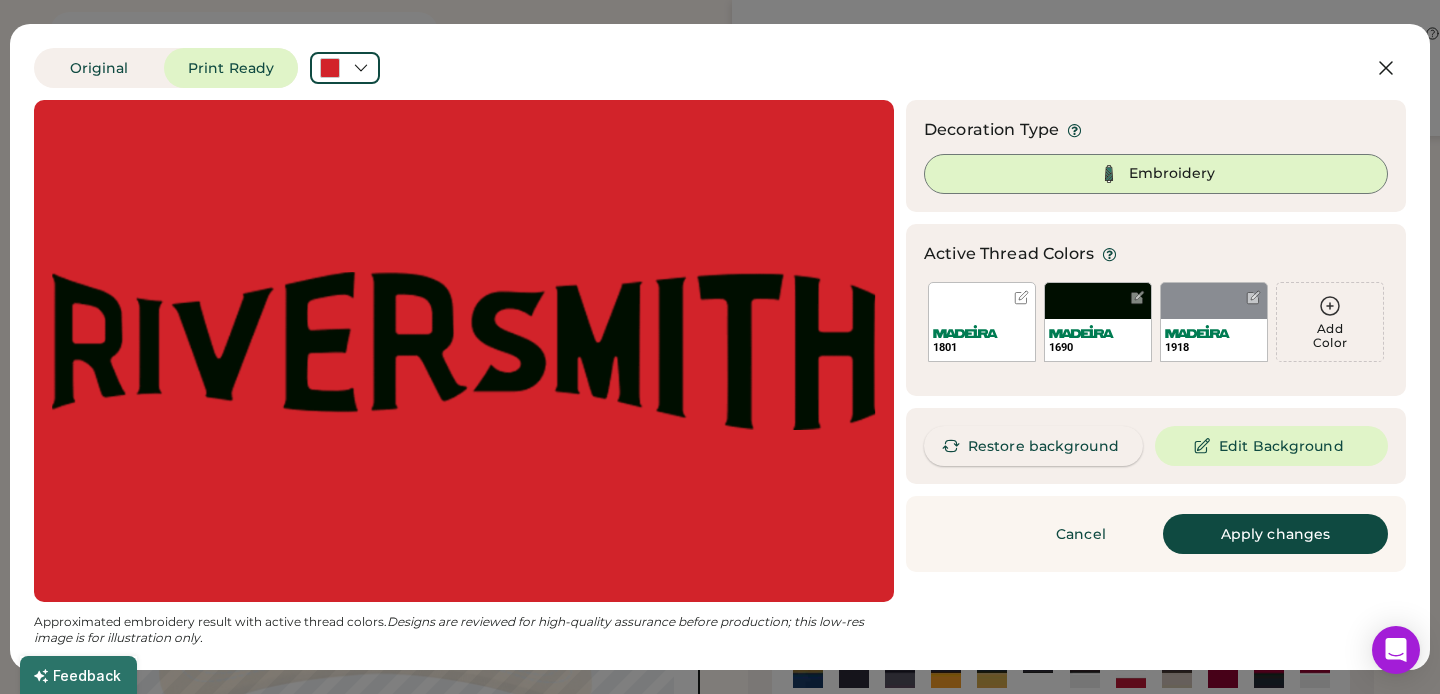 click on "Restore background" at bounding box center [1033, 446] 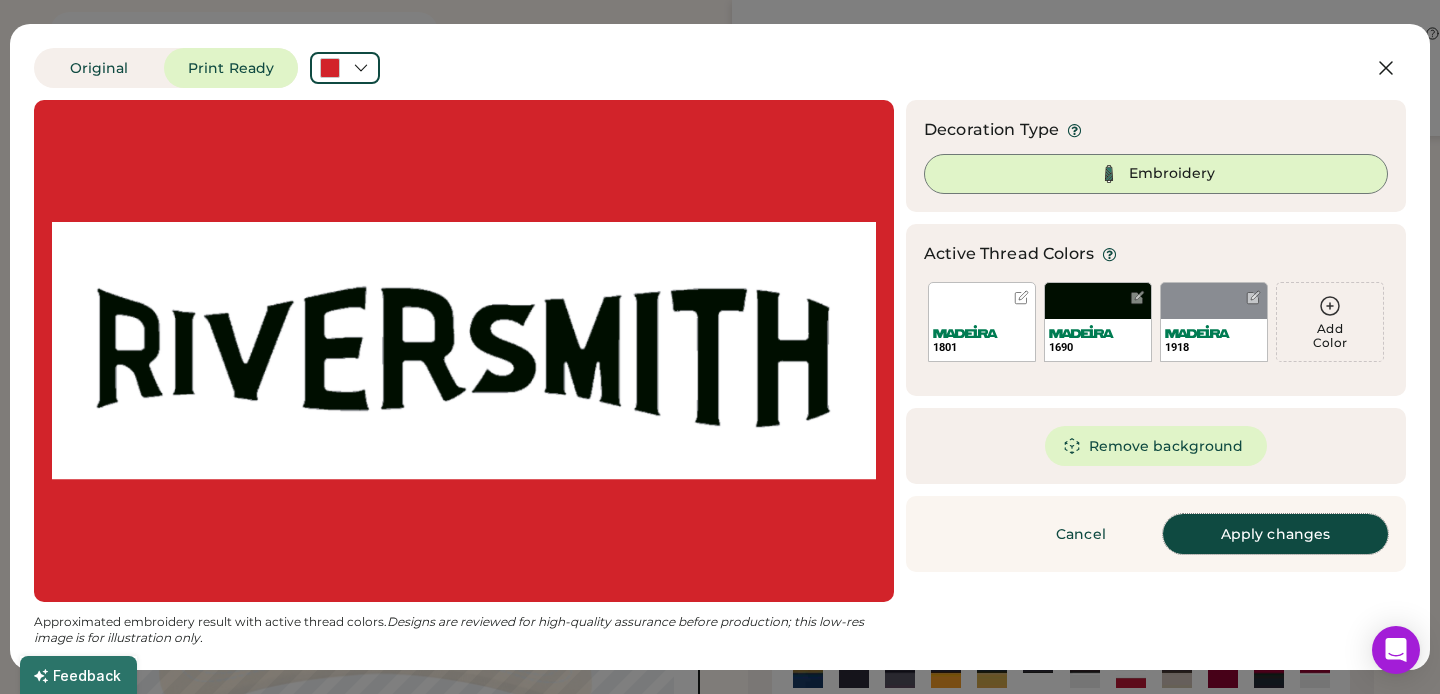 click on "Apply changes" at bounding box center [1275, 534] 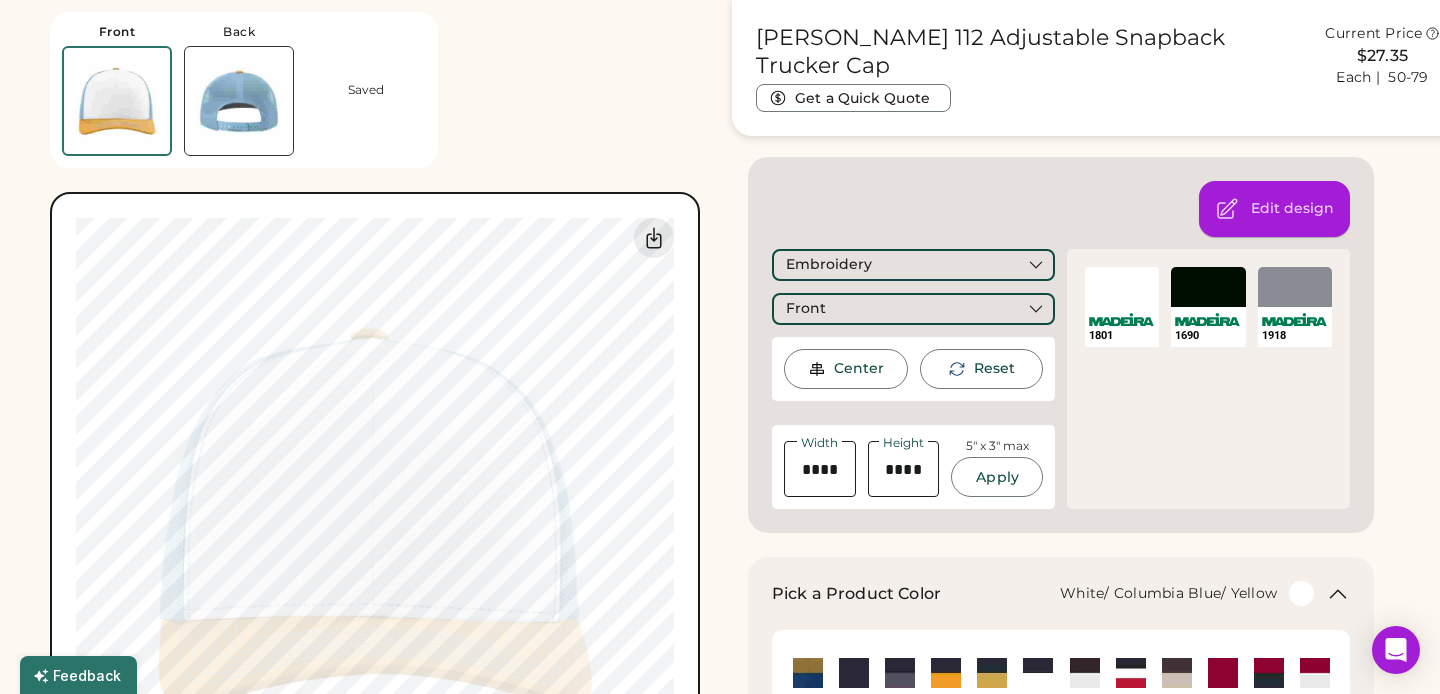 click on "Edit design" at bounding box center (1292, 209) 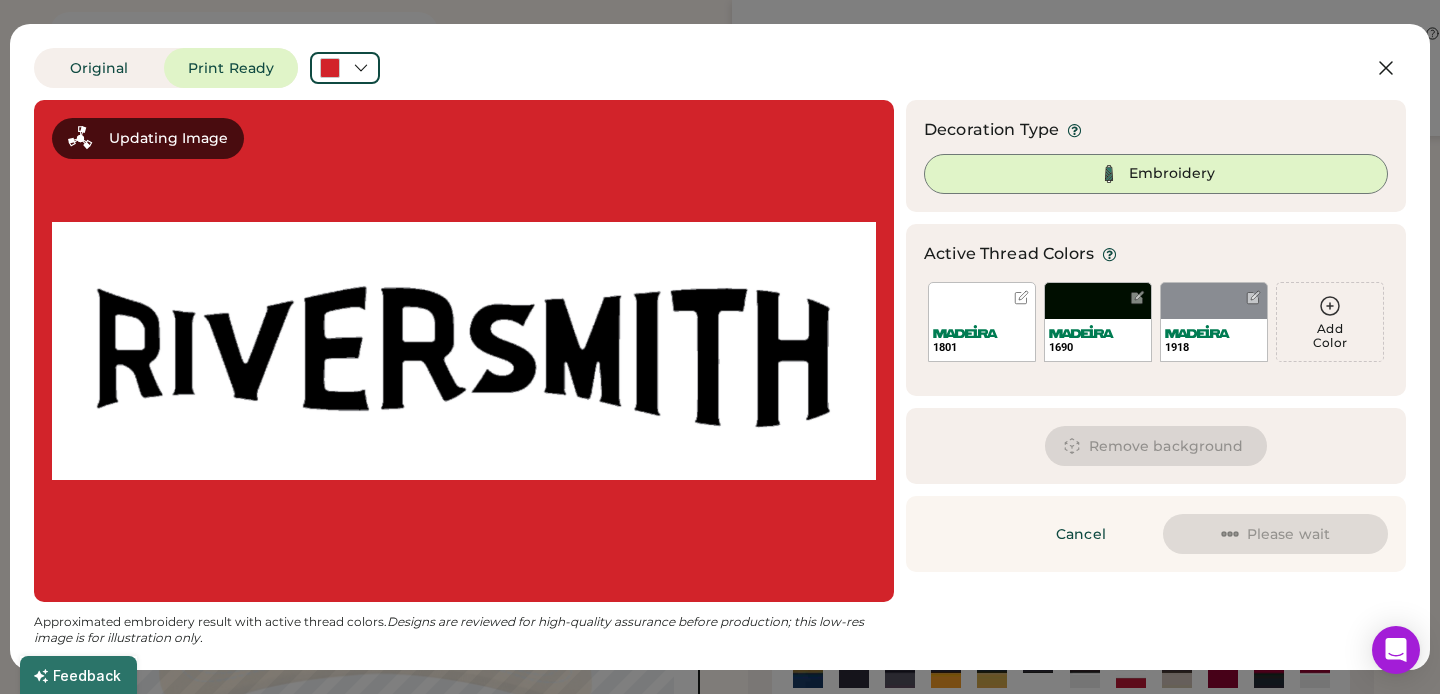 click at bounding box center [464, 351] 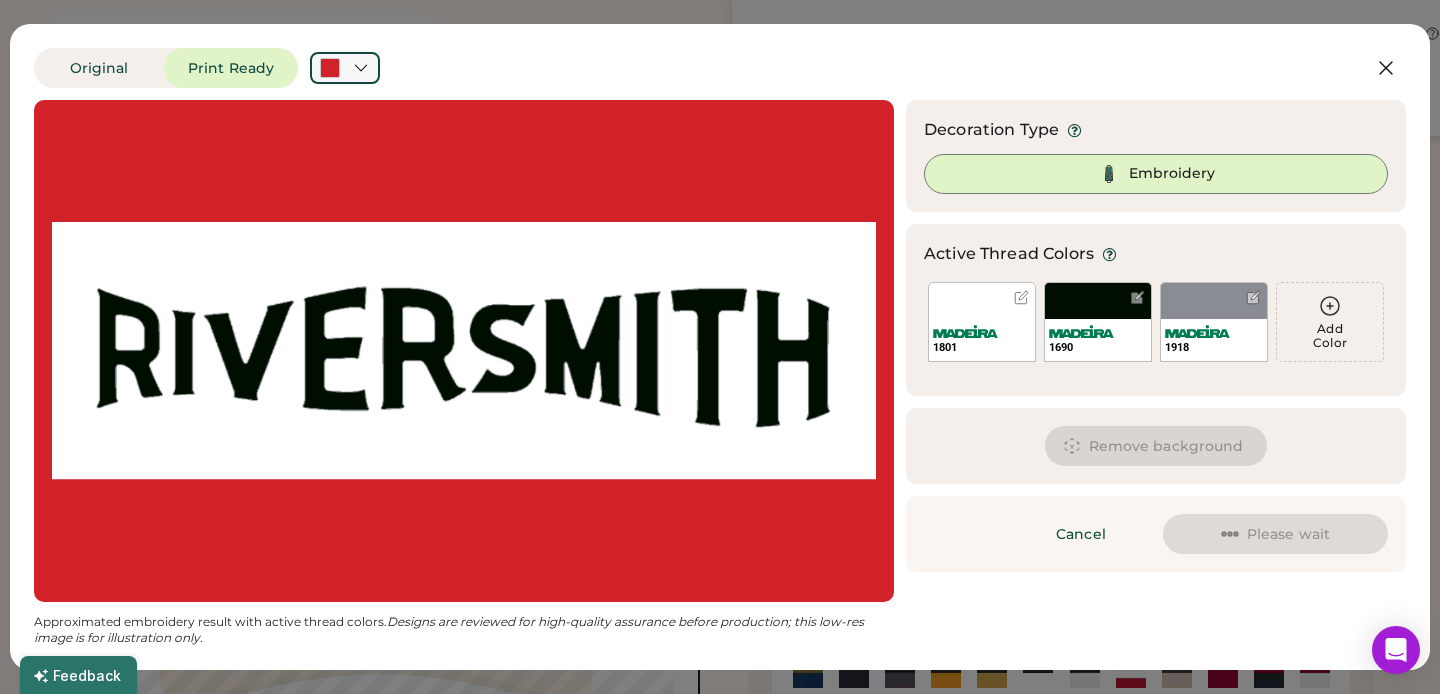 click at bounding box center [345, 68] 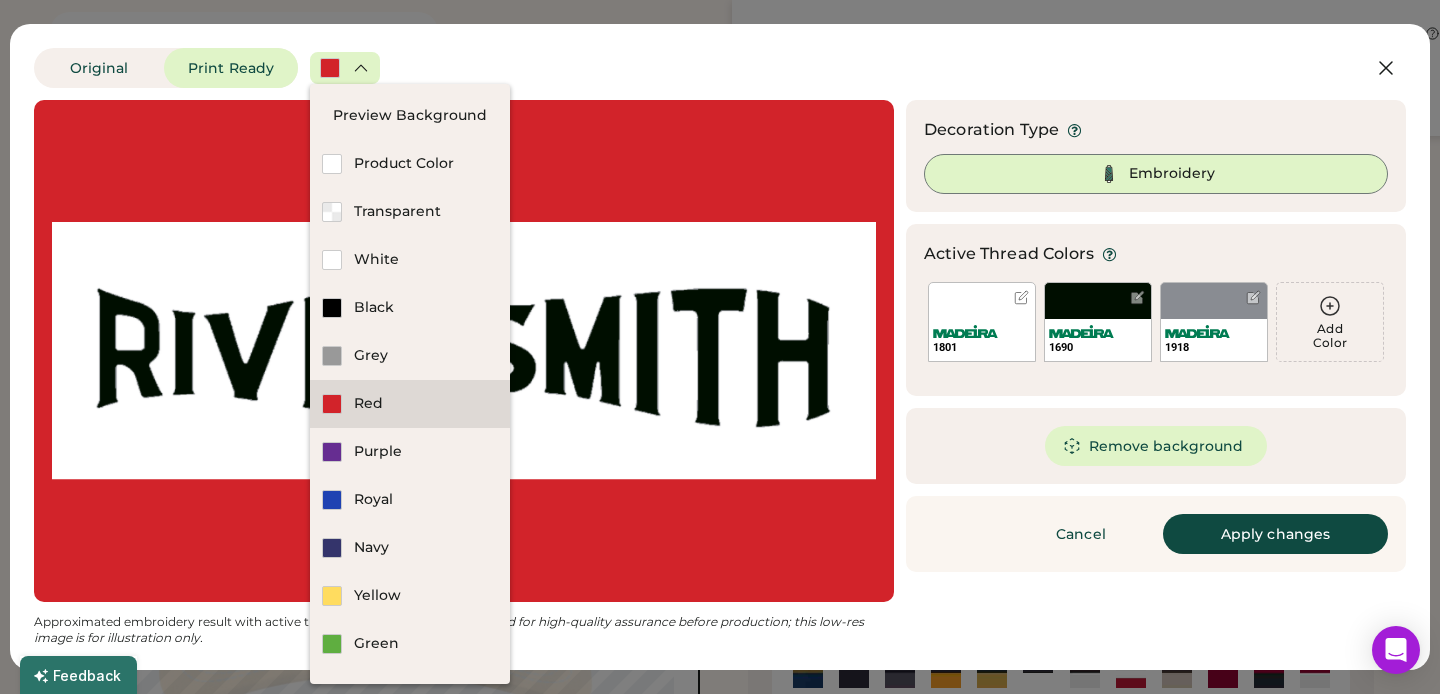 click on "Red" at bounding box center (410, 404) 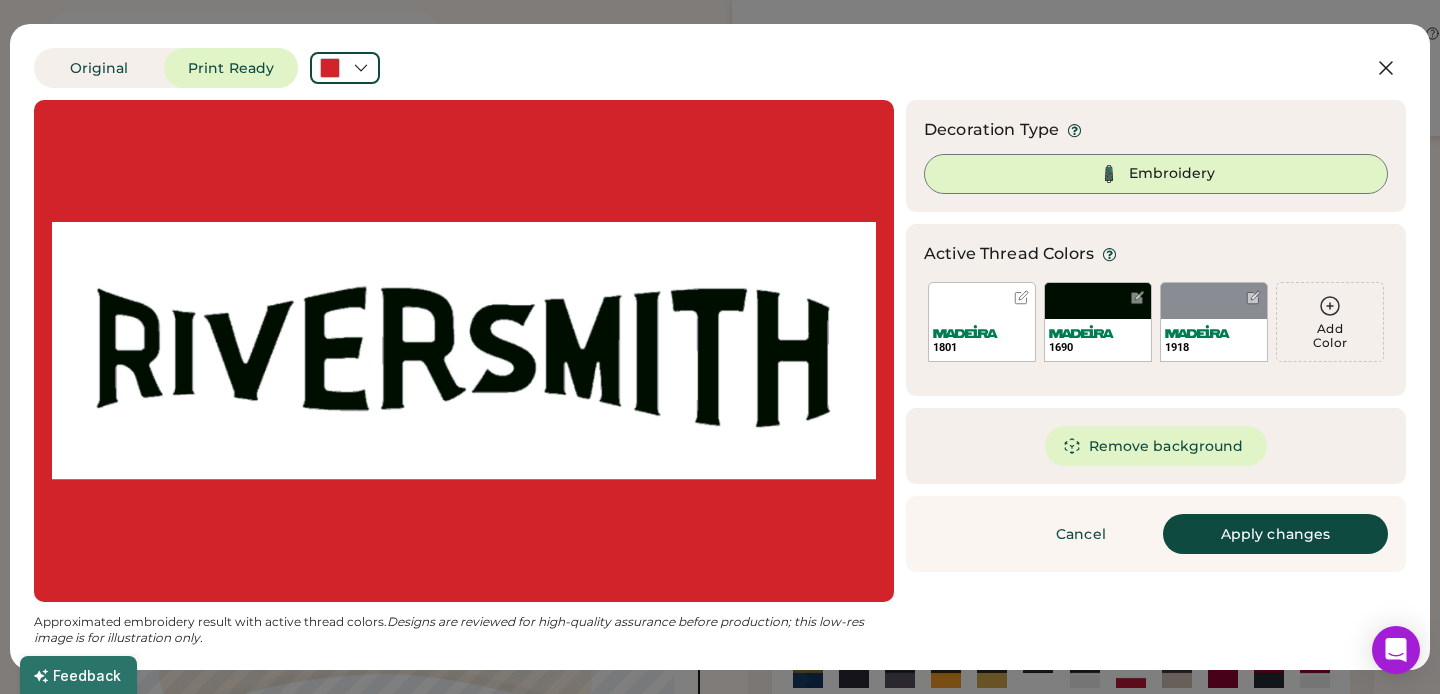 click at bounding box center [464, 351] 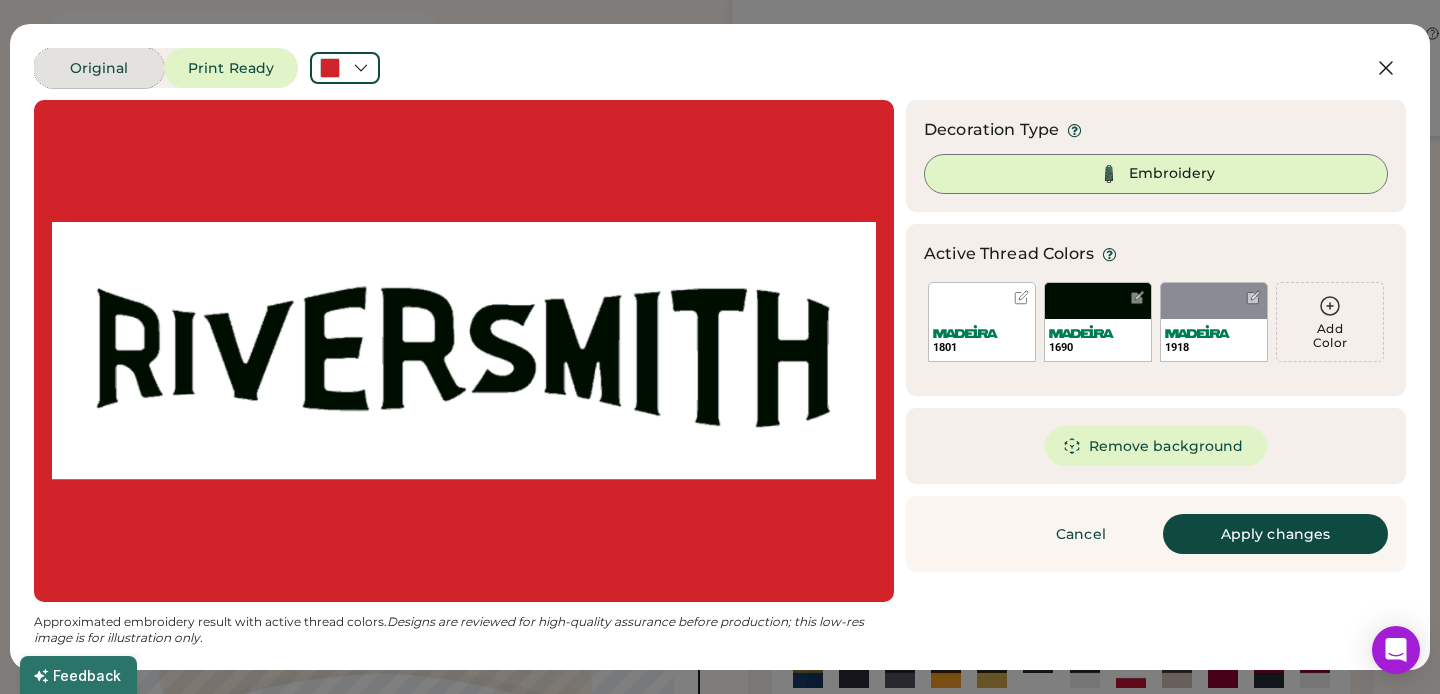 click on "Original" at bounding box center [99, 68] 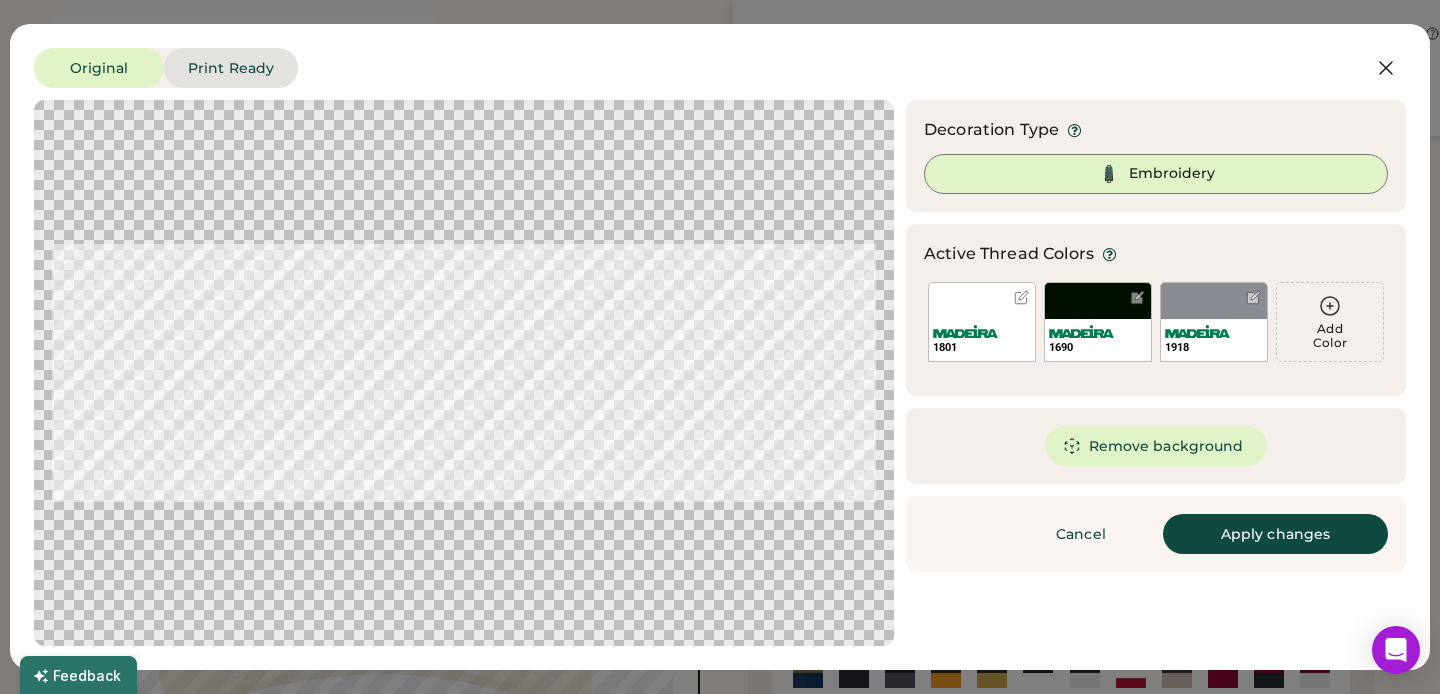 click on "Print Ready" at bounding box center (231, 68) 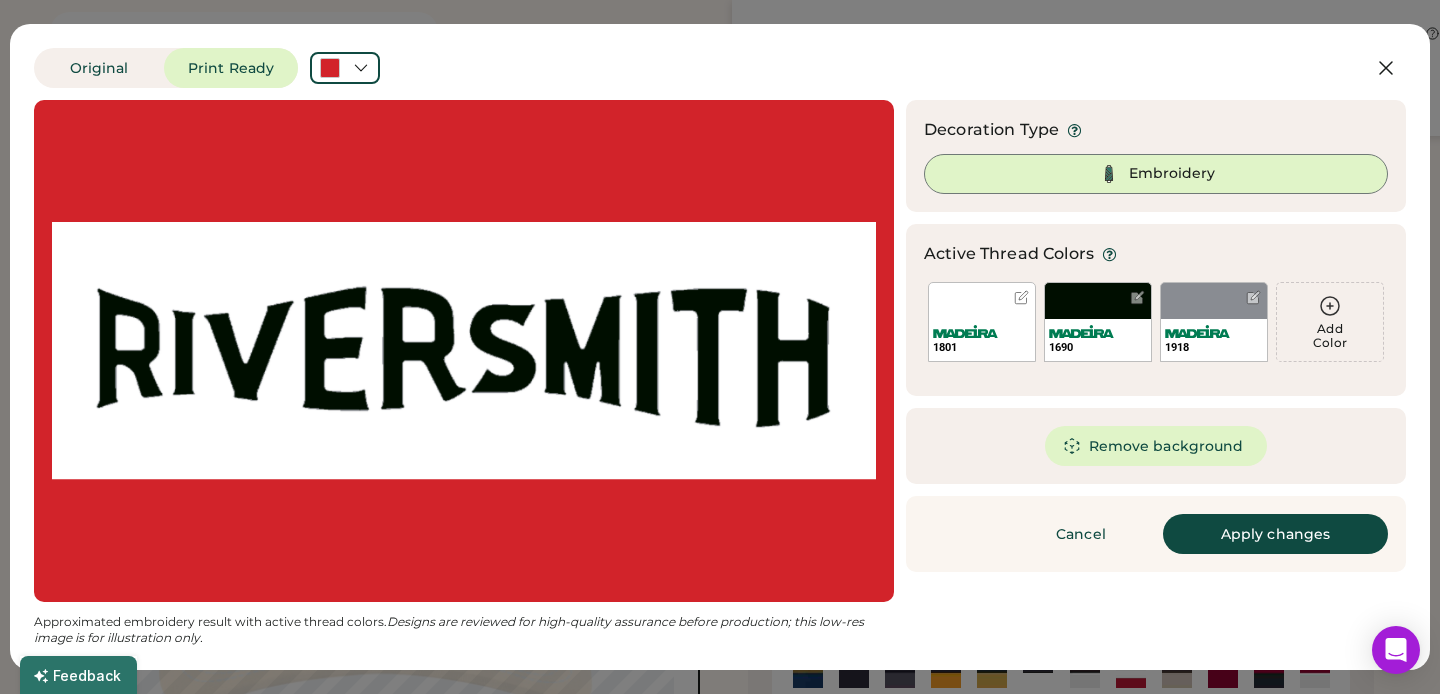 click at bounding box center (464, 351) 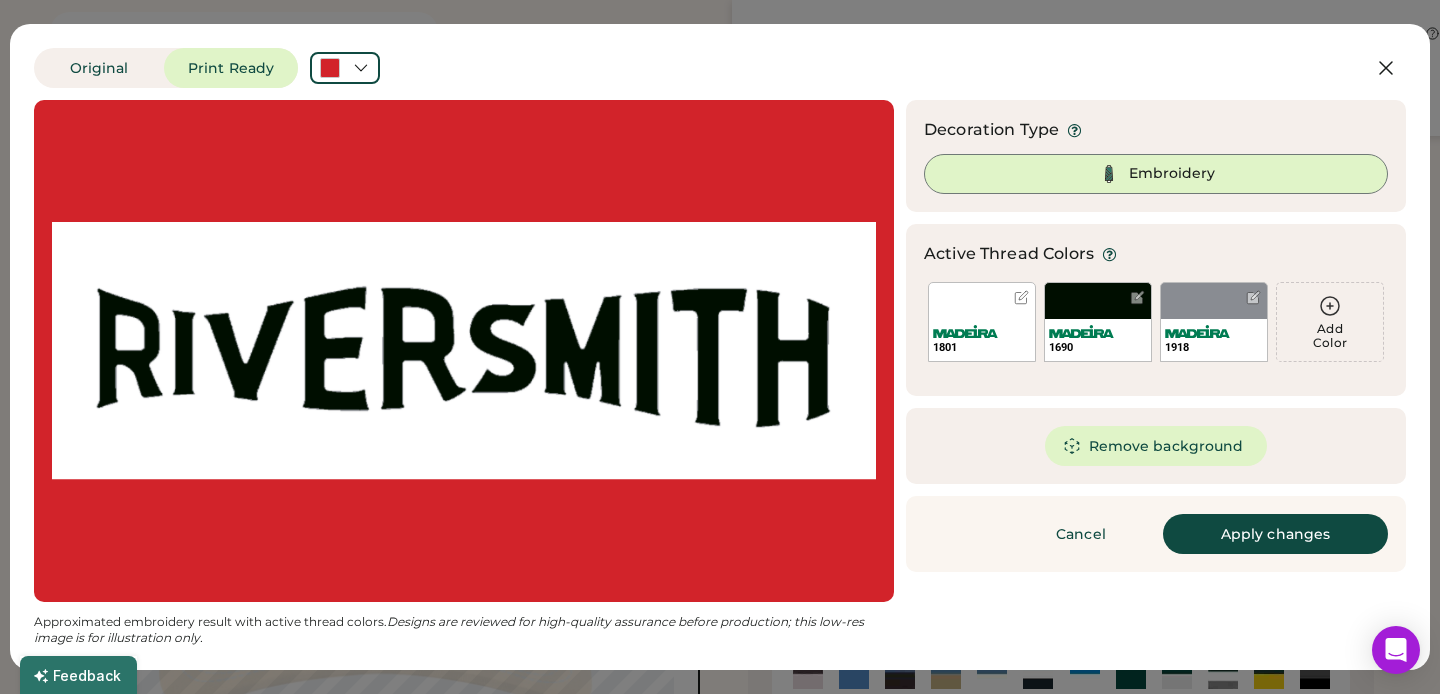 scroll, scrollTop: 376, scrollLeft: 0, axis: vertical 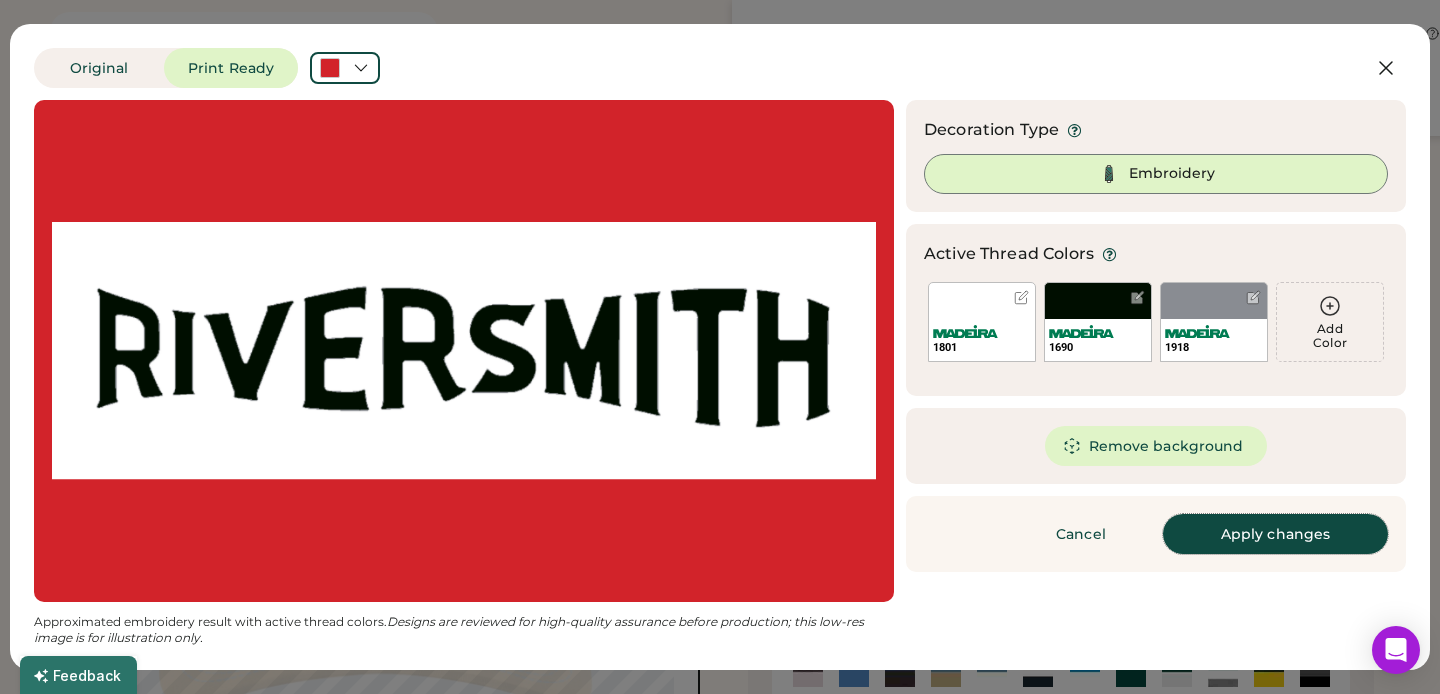 click on "Apply changes" at bounding box center (1275, 534) 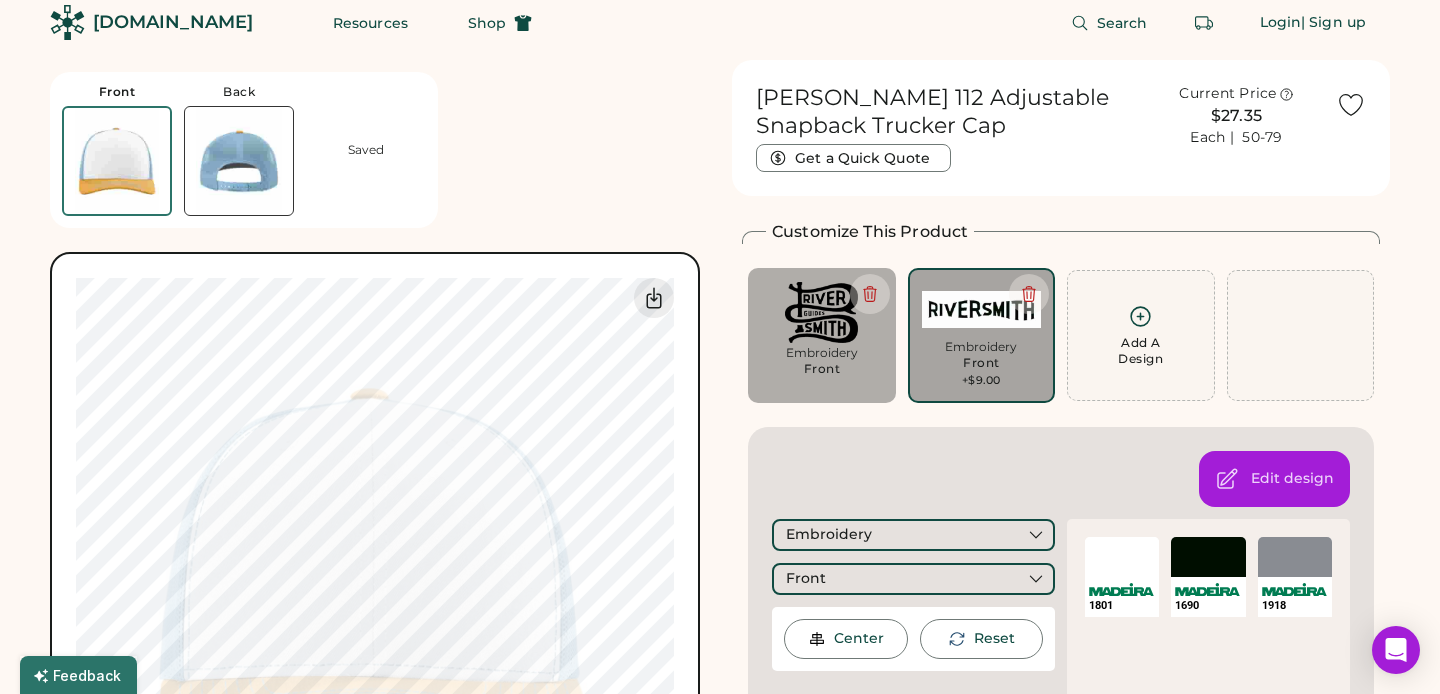 scroll, scrollTop: 0, scrollLeft: 0, axis: both 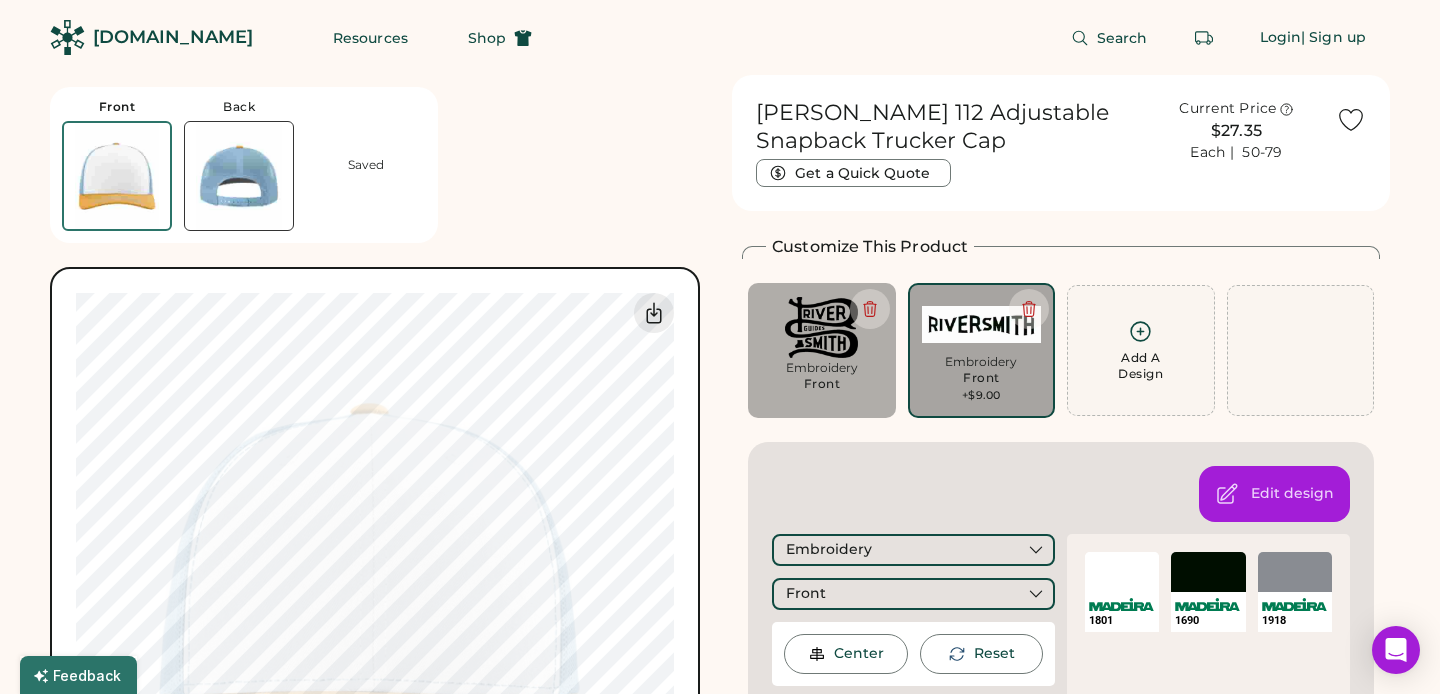 click 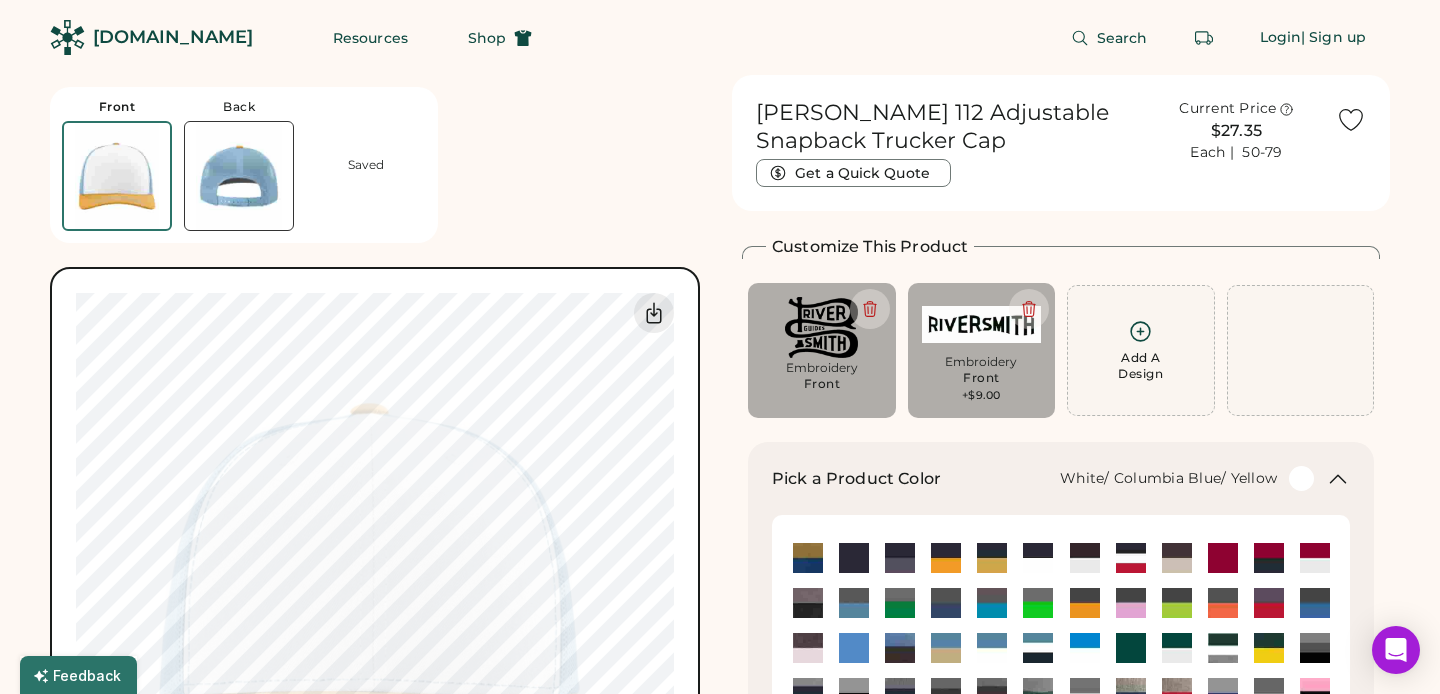click on "Embroidery Front +$9.00" at bounding box center (982, 379) 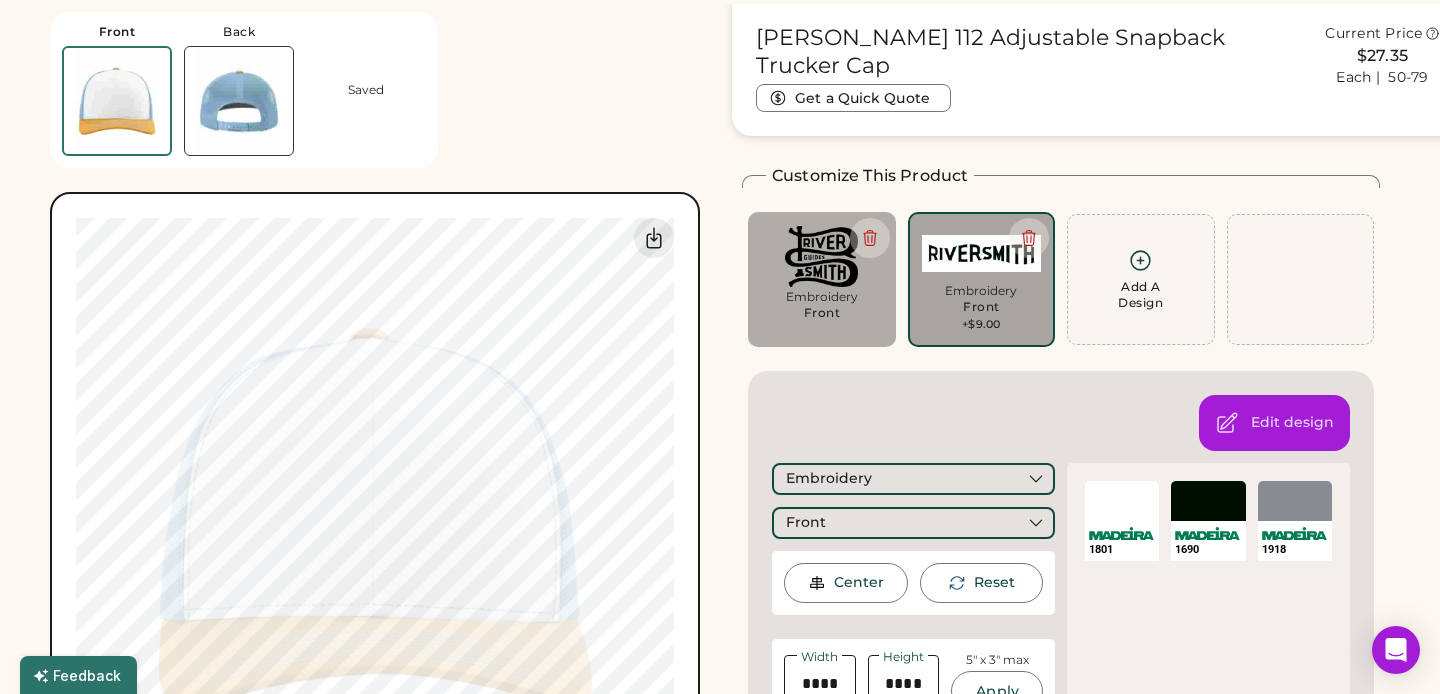 scroll, scrollTop: 104, scrollLeft: 0, axis: vertical 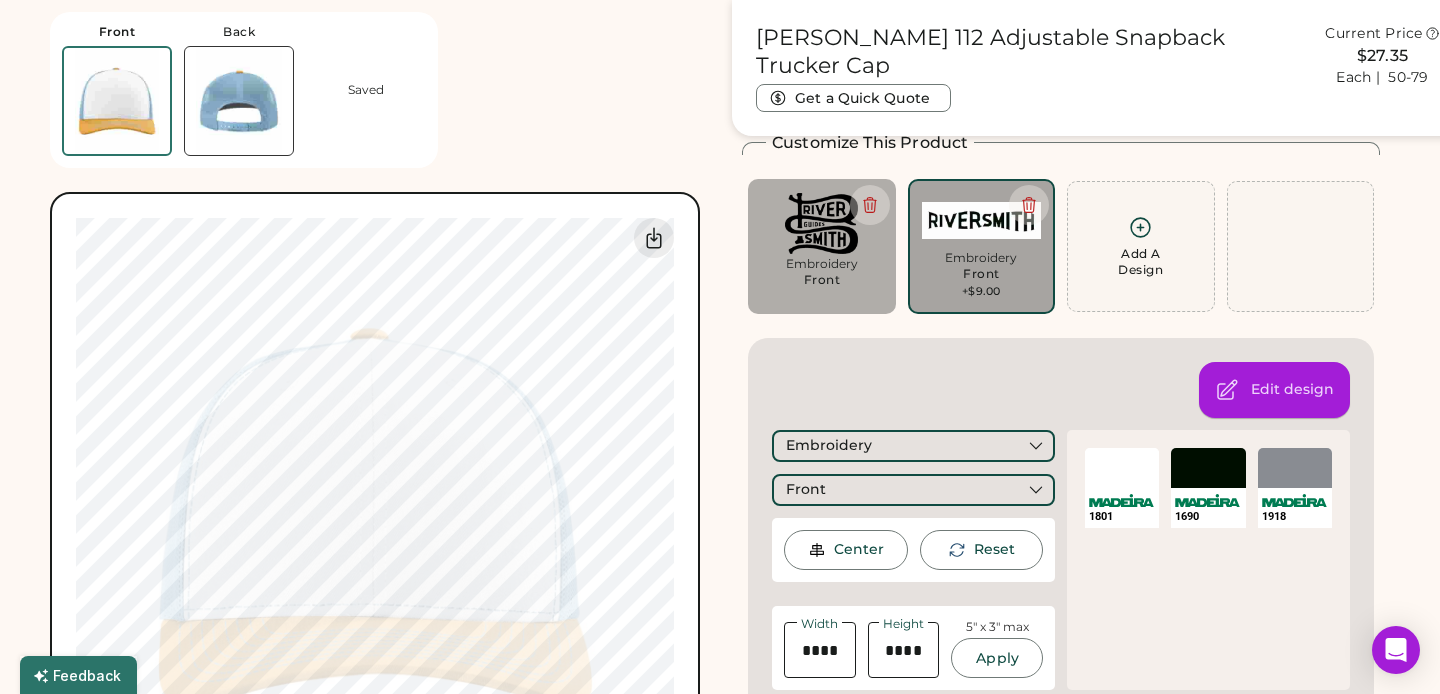 click on "Edit design" at bounding box center (1274, 390) 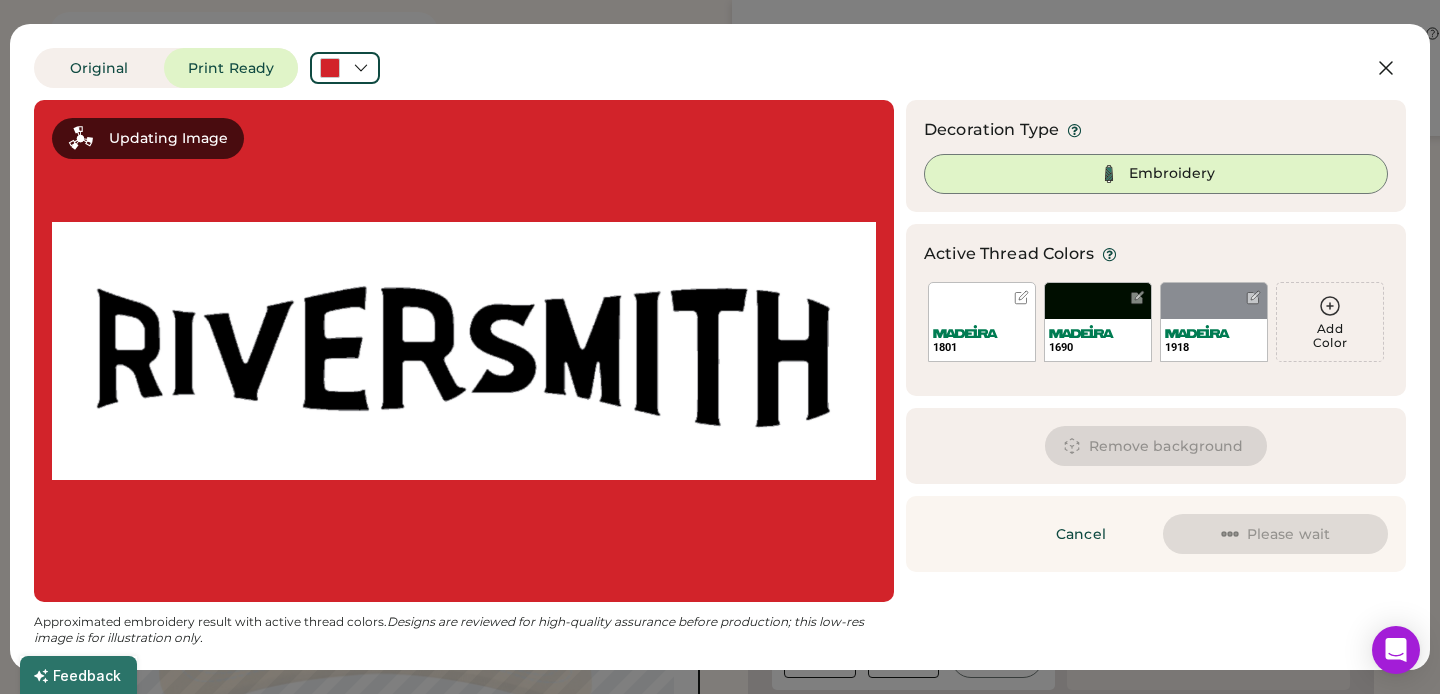 click on "Decoration Type Embroidery Active Thread Colors Rescan Colors    Add
Color 1801 1690 1918    Add
Color    We've selected these colors from your artwork.
Now, we'll apply them to your design.  Don't worry; you can make changes in the next step.    Remove background    Edit Background Cancel Please wait Preparing changes" at bounding box center [1156, 336] 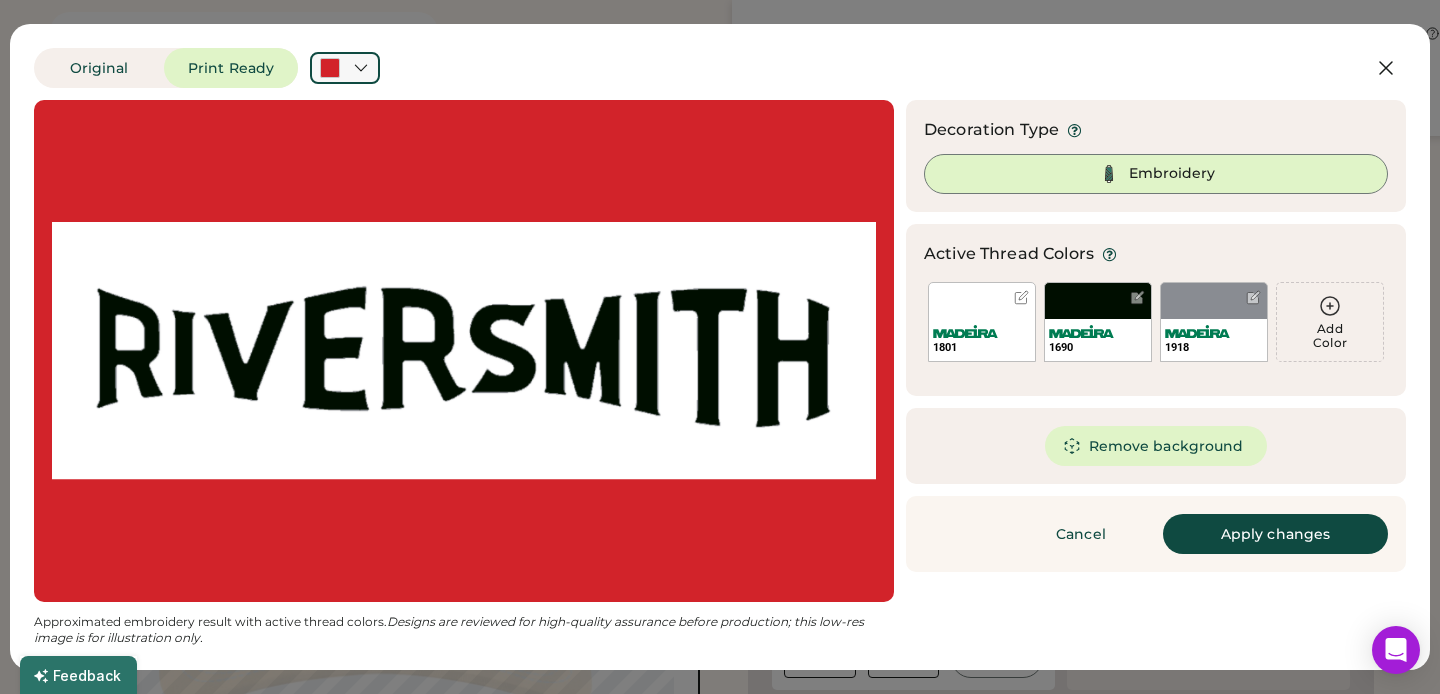 click at bounding box center [345, 68] 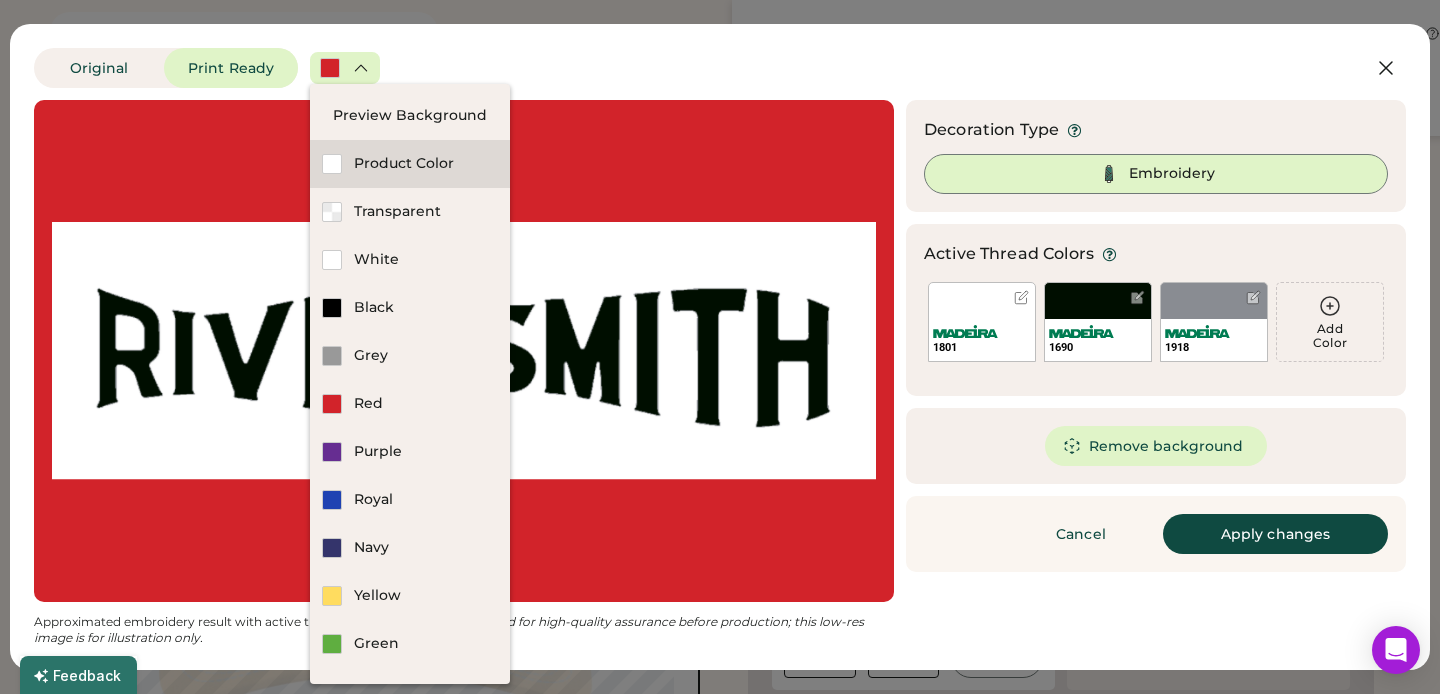 click on "Product Color" at bounding box center [426, 164] 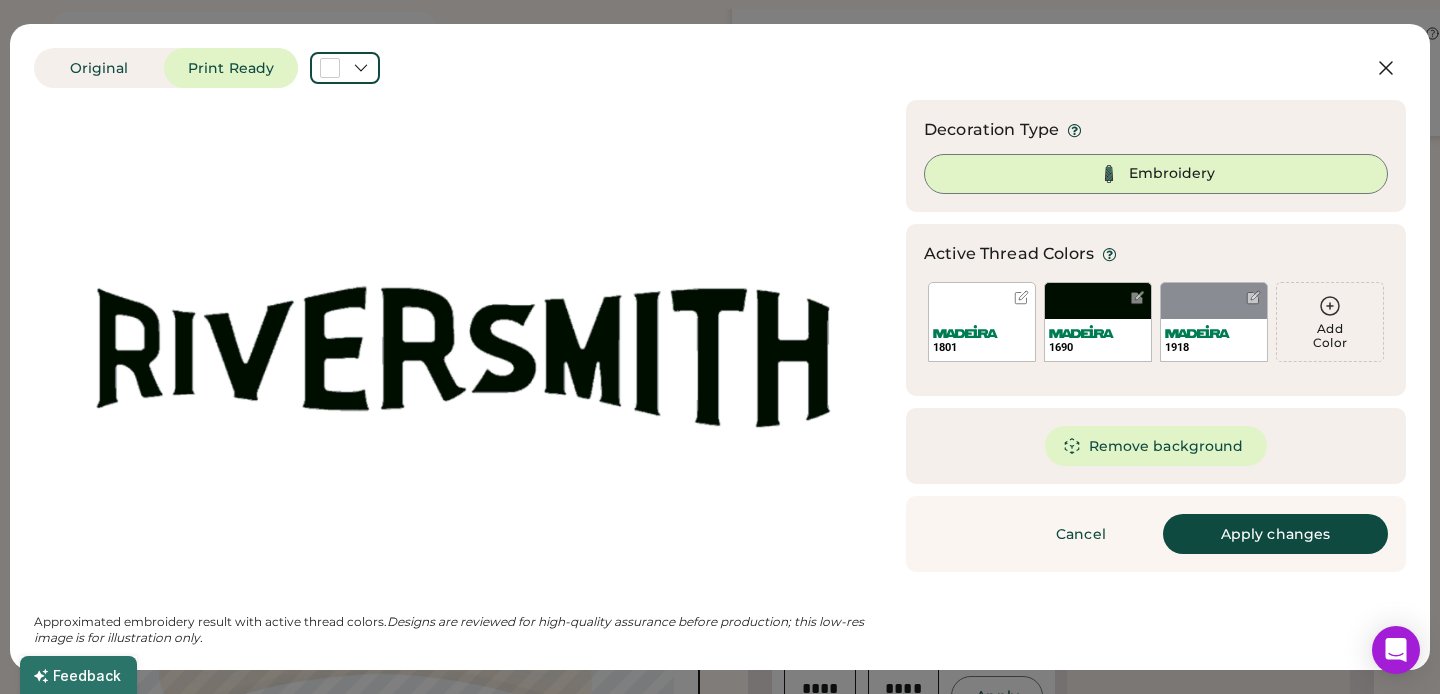 scroll, scrollTop: 0, scrollLeft: 0, axis: both 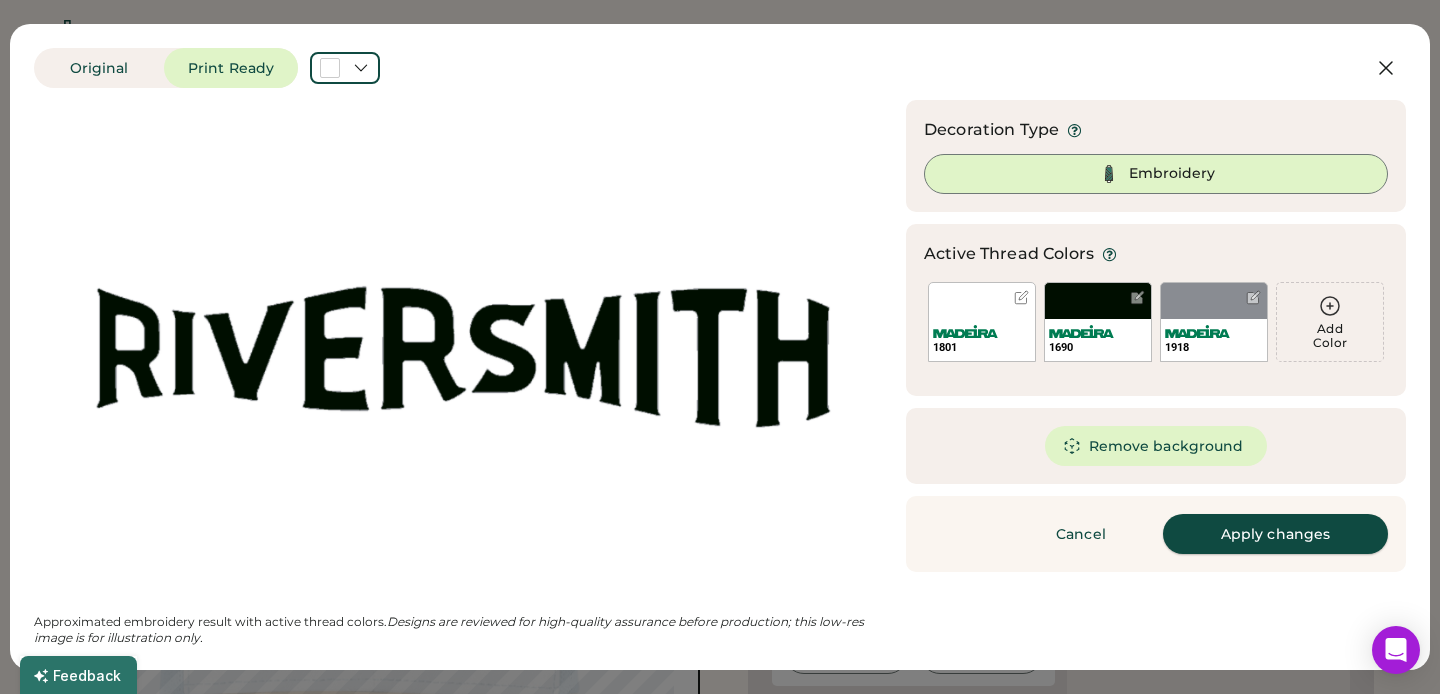 click on "Apply changes" at bounding box center [1275, 534] 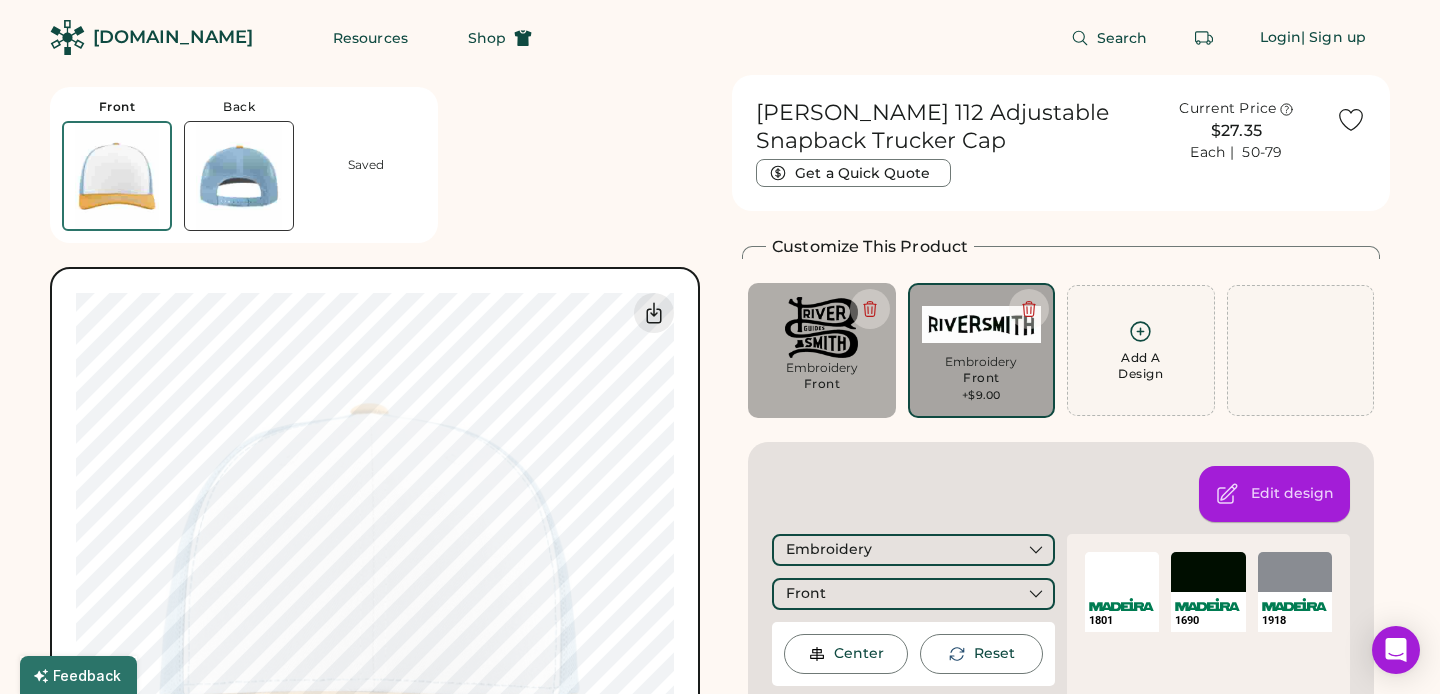 click on "Edit design" at bounding box center (1274, 494) 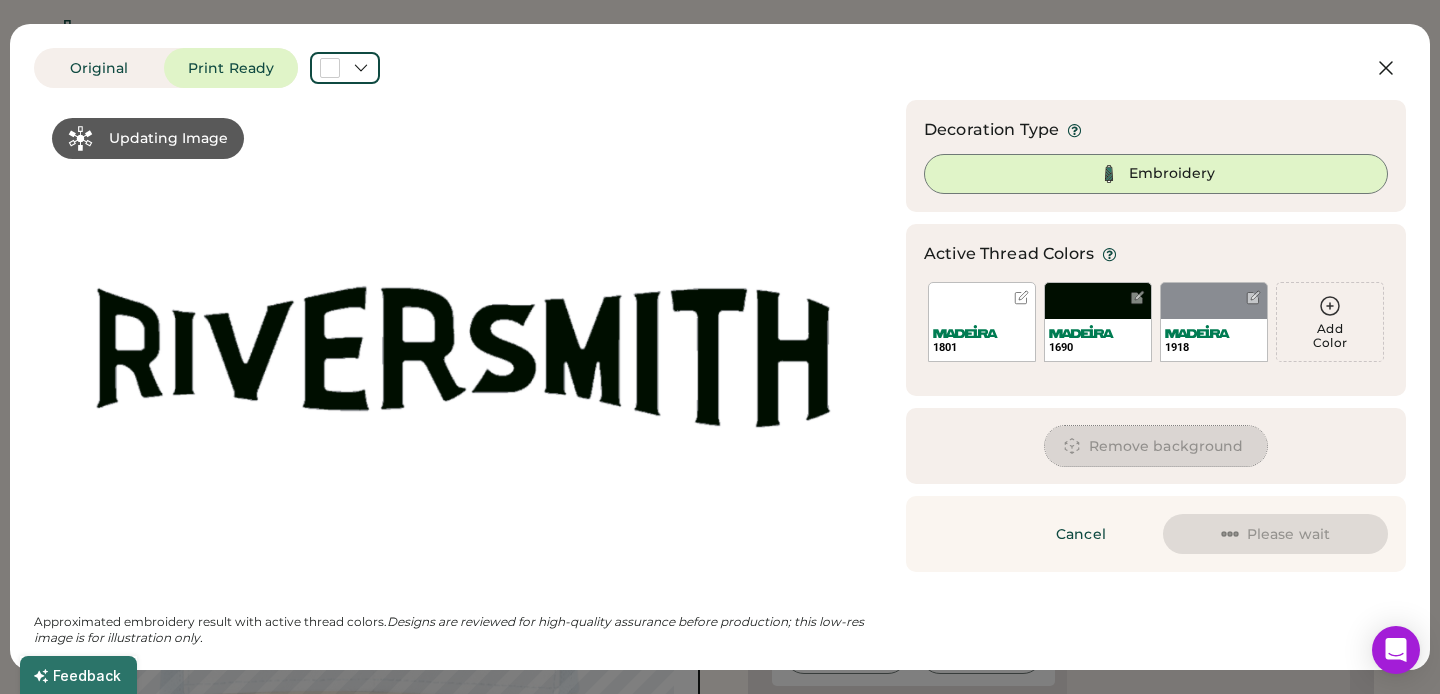 click on "Remove background" at bounding box center (1156, 446) 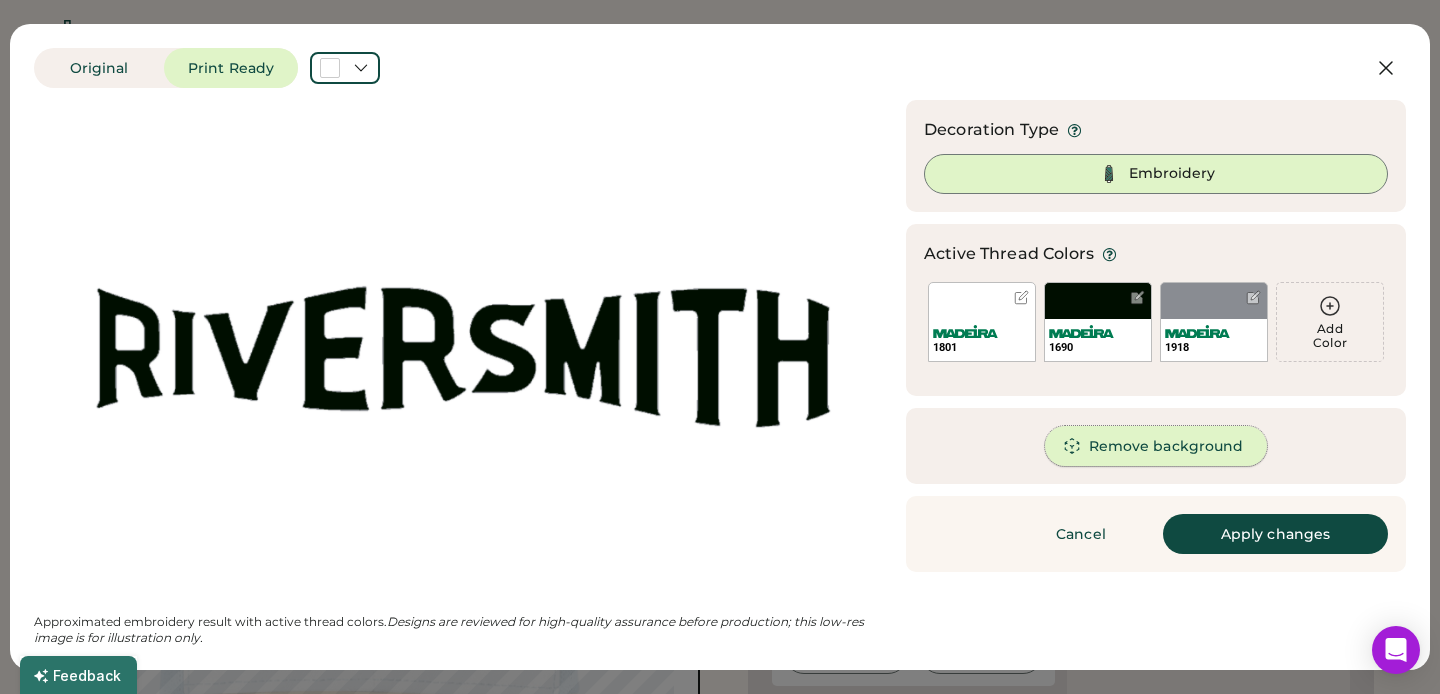 click on "Remove background" at bounding box center [1156, 446] 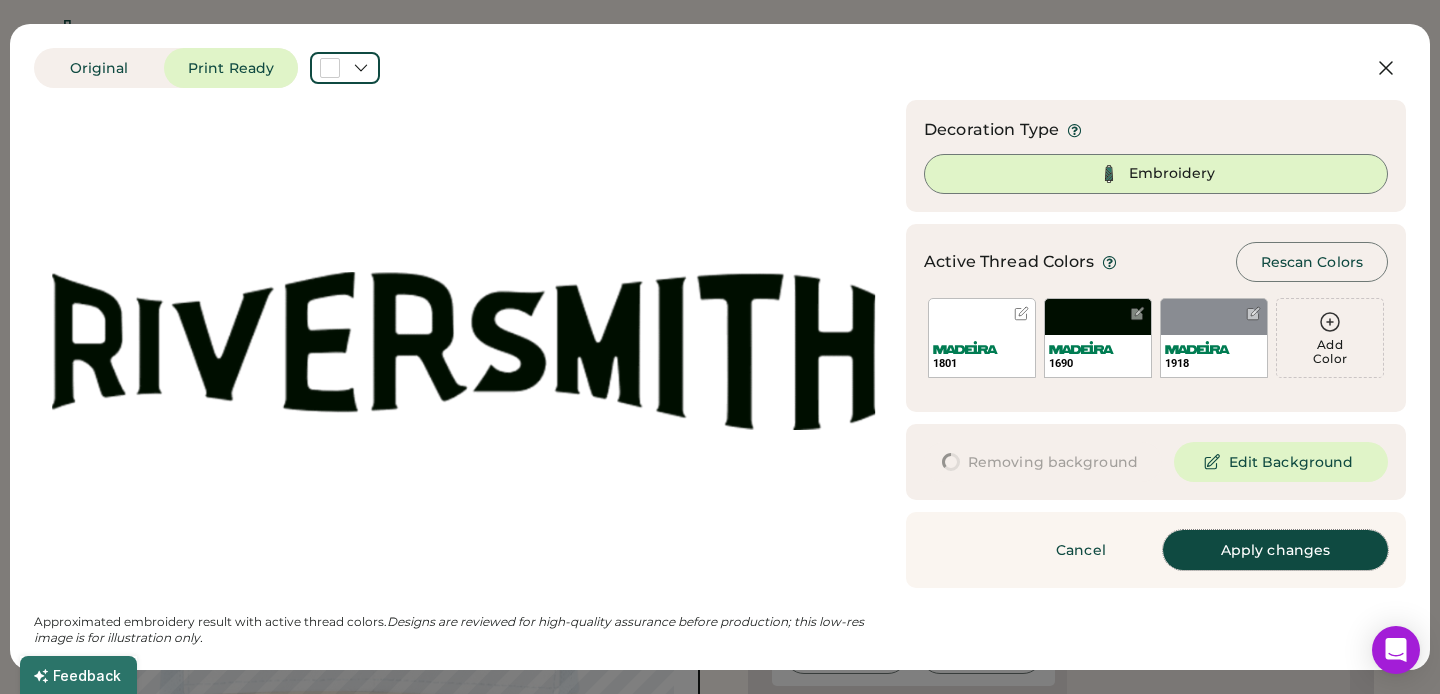 click on "Apply changes" at bounding box center (1275, 550) 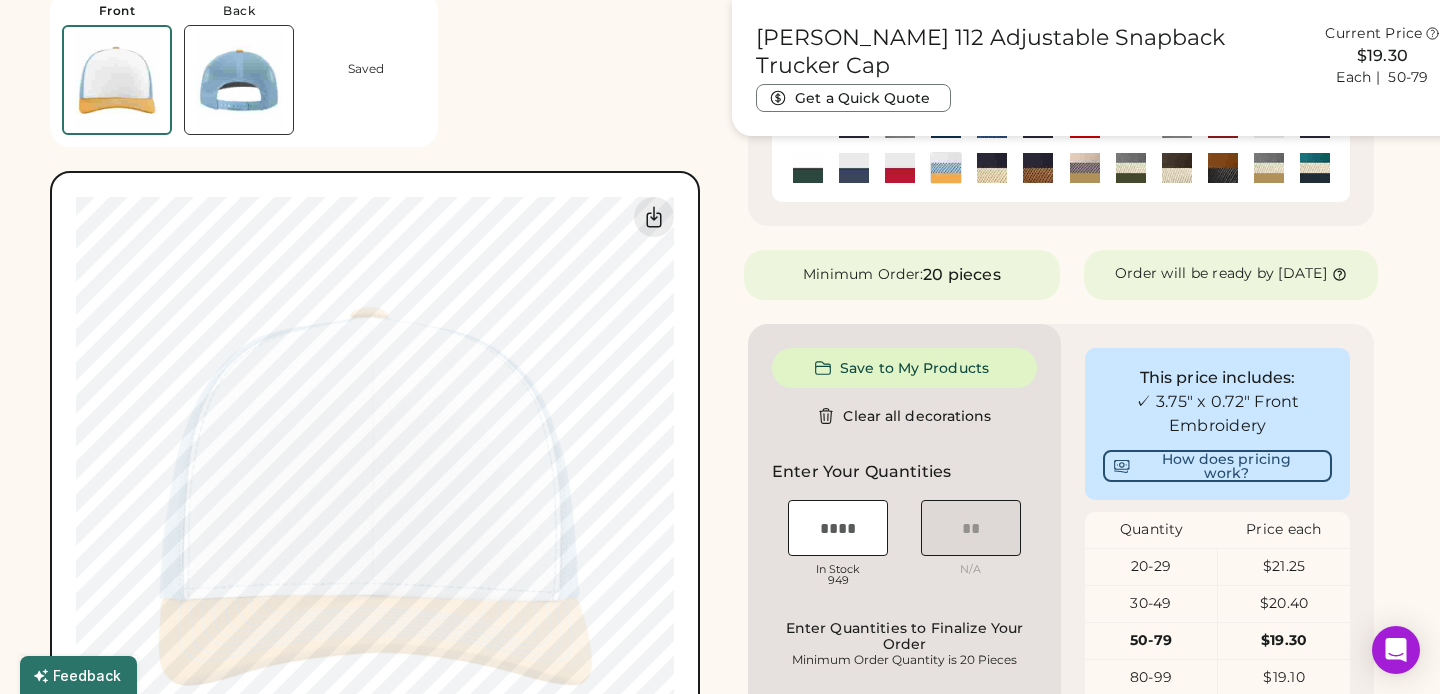 scroll, scrollTop: 702, scrollLeft: 0, axis: vertical 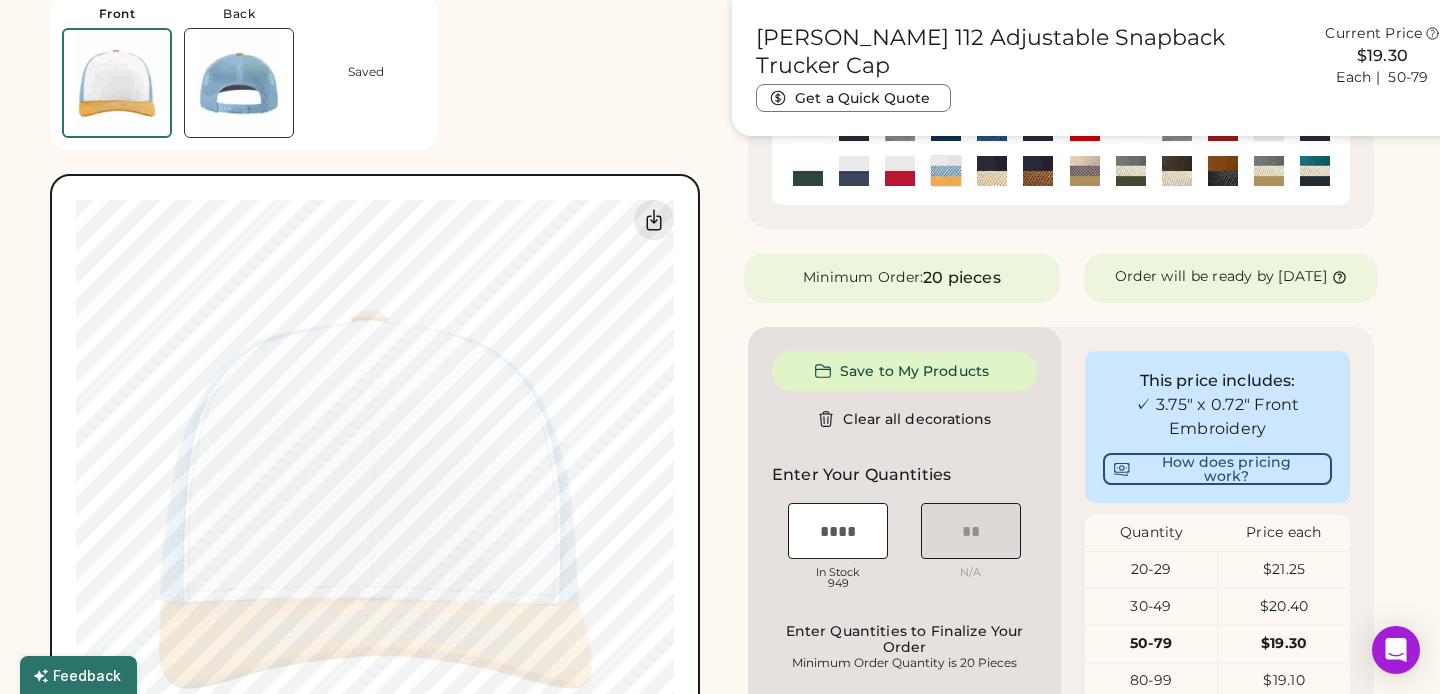 click at bounding box center [900, 171] 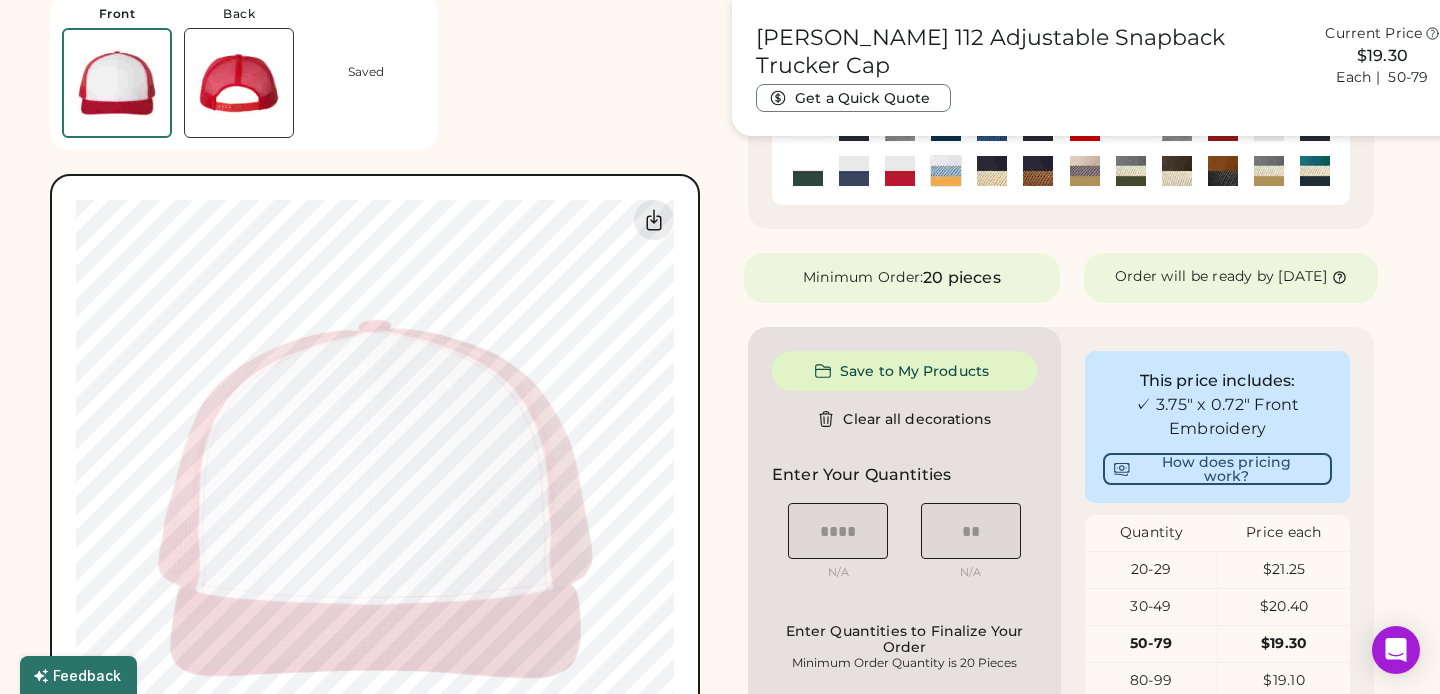 click at bounding box center [946, 171] 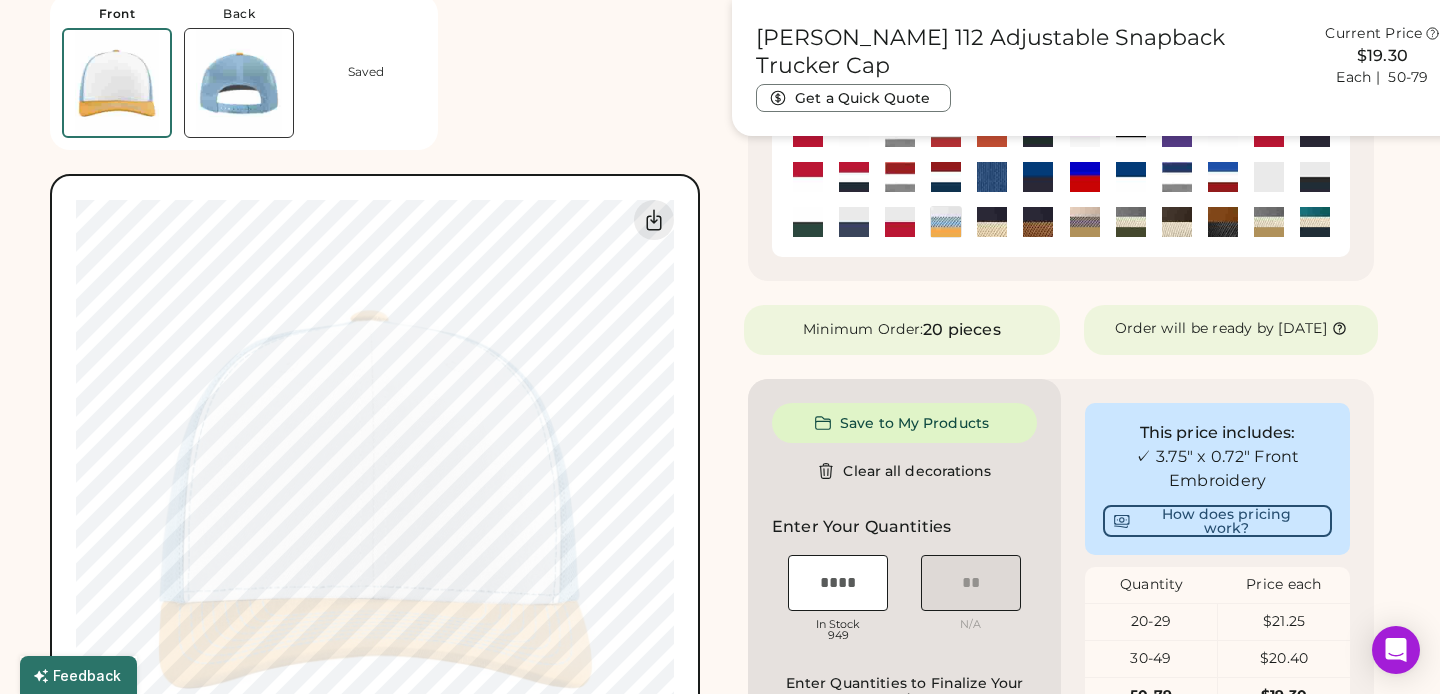 click at bounding box center [1269, 222] 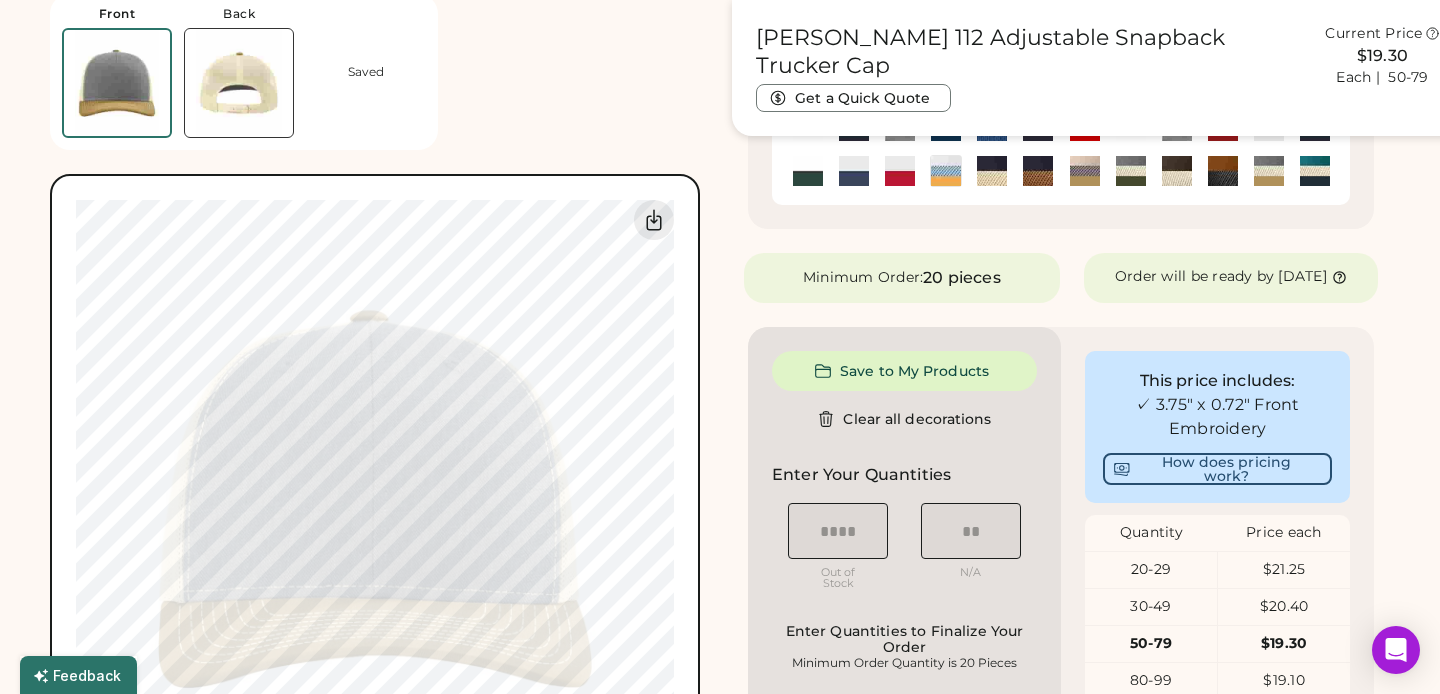 click at bounding box center (1315, 171) 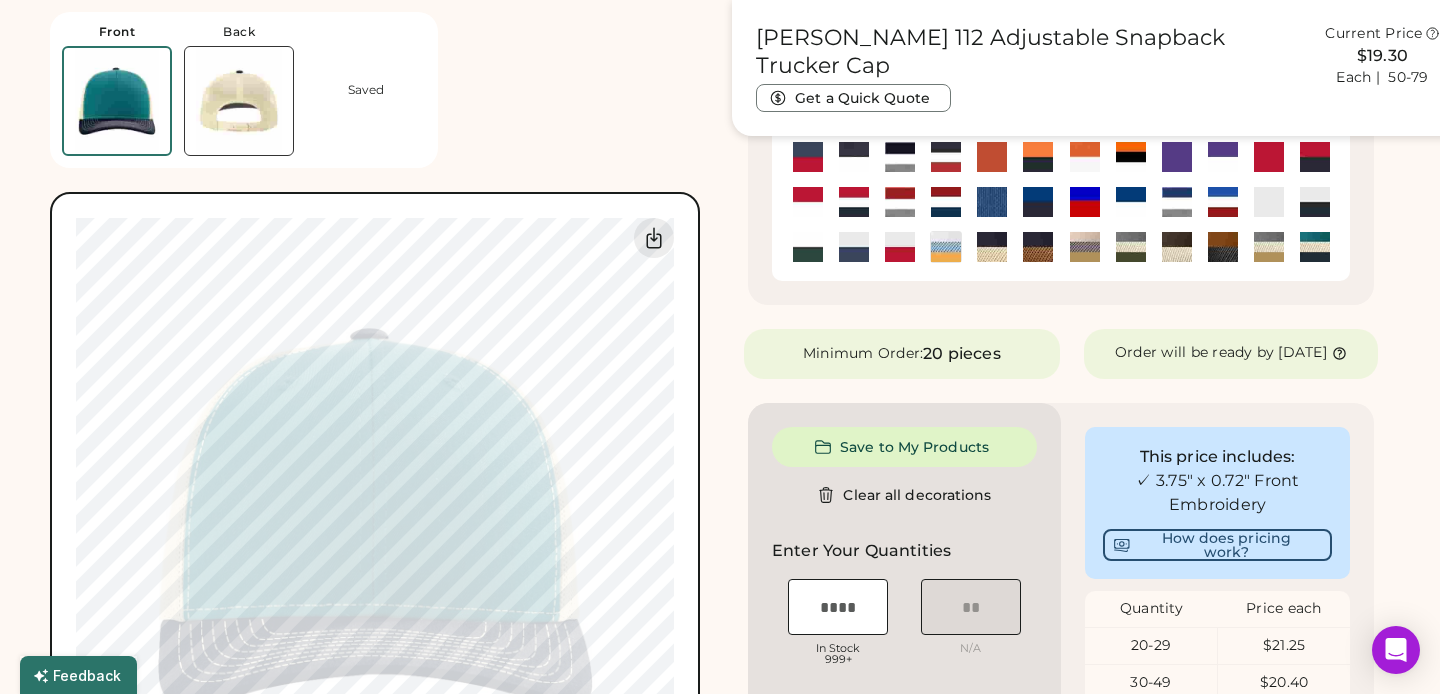 scroll, scrollTop: 628, scrollLeft: 0, axis: vertical 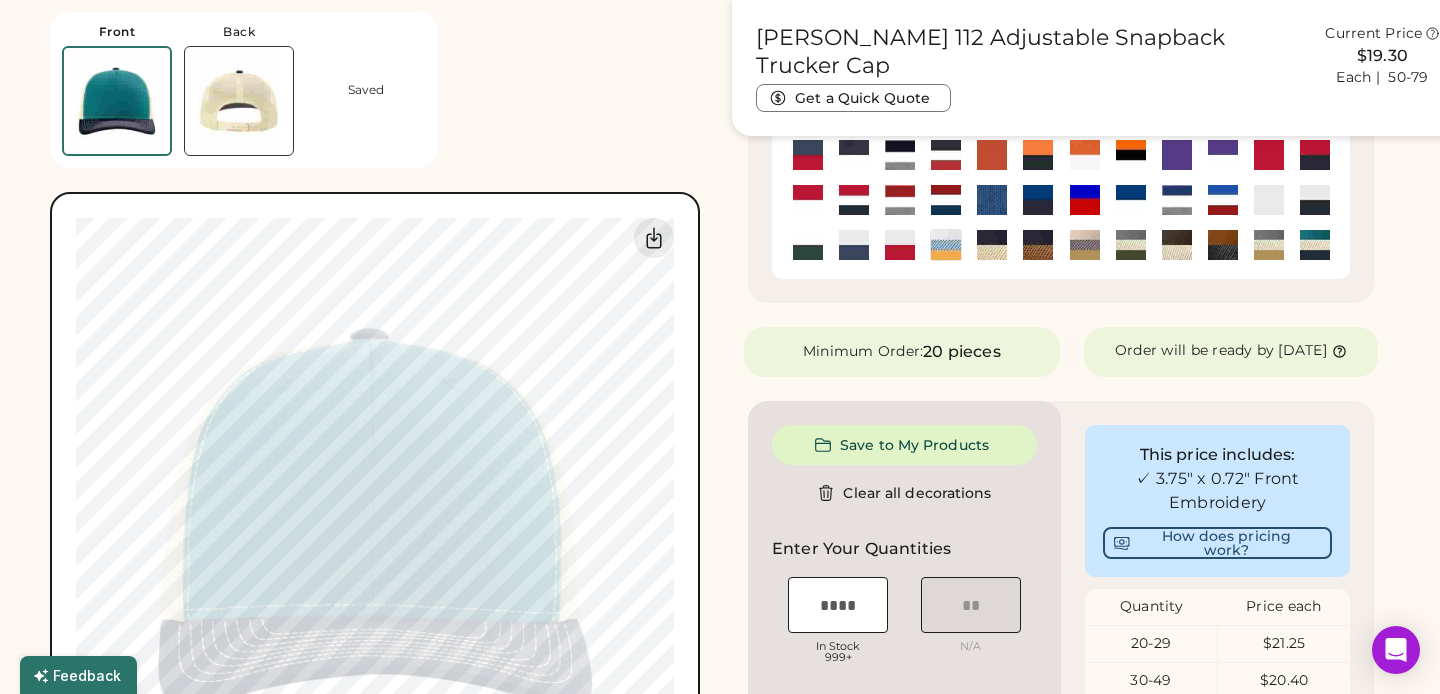 click at bounding box center [946, 200] 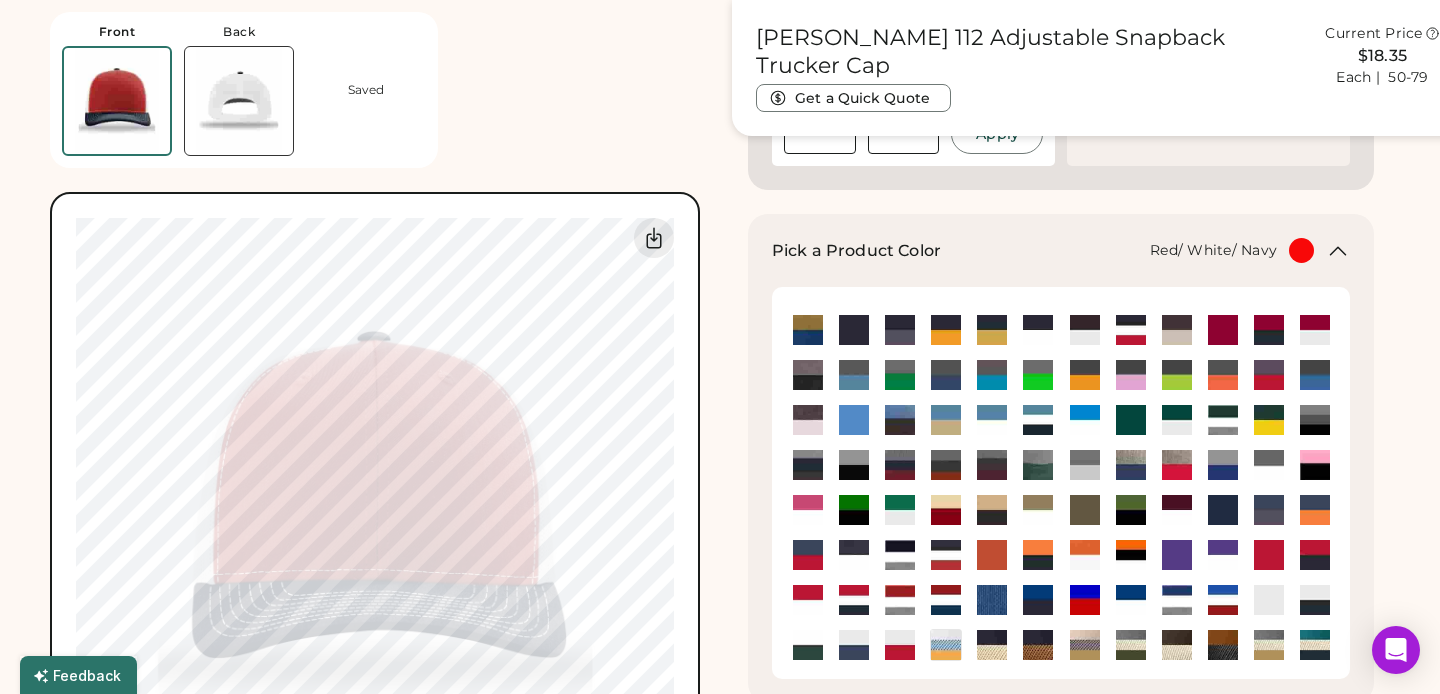 click on "Front Back Saved Switch to back    My uploaded designs Upload new design
SVG, Ai, PDF, EPS, PSD Non-preferred files:
PNG, JPG, TIFF Max File Size: 25MB    Guidelines are approximate; our team will confirm the correct placement. 0% 0%" at bounding box center [379, 421] 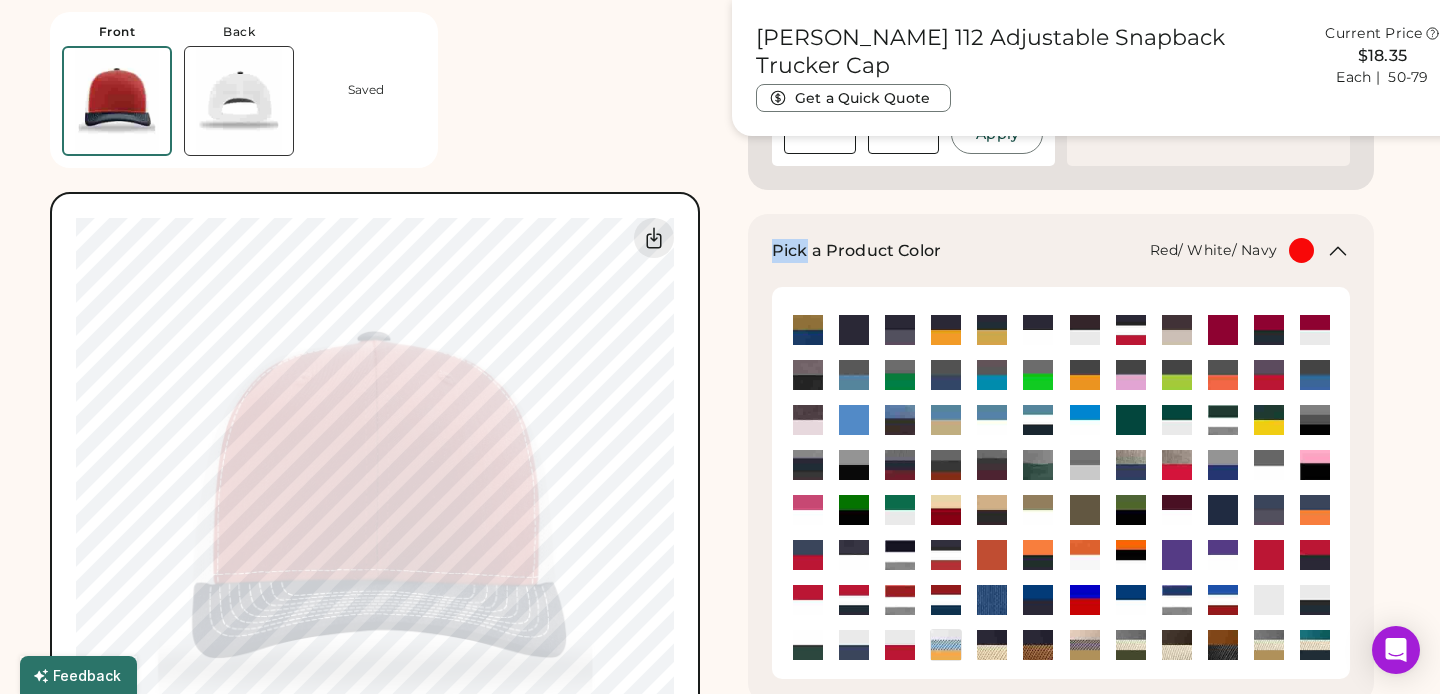 click on "[PERSON_NAME] 112 Adjustable Snapback Trucker Cap    Get a Quick Quote Current Price    $18.35 Each |  50-79    Customize This Product    Add A
Design Embroidery Front Max Size Exceeded       Add A
Design
+$0.00        Add A
Design    Edit design Embroidery    Front    Center    Reset Width Height 5" x 3" max Apply Maximum Embroidery Size Exceeded Resize to fit 1801 SELECT
A COLOR 1800 SELECT
A COLOR 1918 Pick a Product Color + Red/ White/ Navy    Minimum Order:  20 pieces Order will be ready by [DATE]        Save to My Products    Clear all decorations Enter Your Quantities OSFM In Stock
999+ XL N/A Enter Quantities to Finalize Your Order Minimum Order Quantity is 20 Pieces Special instructions Add to cart This price includes: ✓ 1.23" x 1.02" Front Embroidery    How does pricing work? Quantity Price each 20-29 $20.00 30-49 $19.30 50-79 $18.35 80-99 $17.90 100-149 $16.80 150-299 $16.35       View more price breaks Product Details
60/40 cotton/polyester 100% polyester mesh back" at bounding box center (1061, 556) 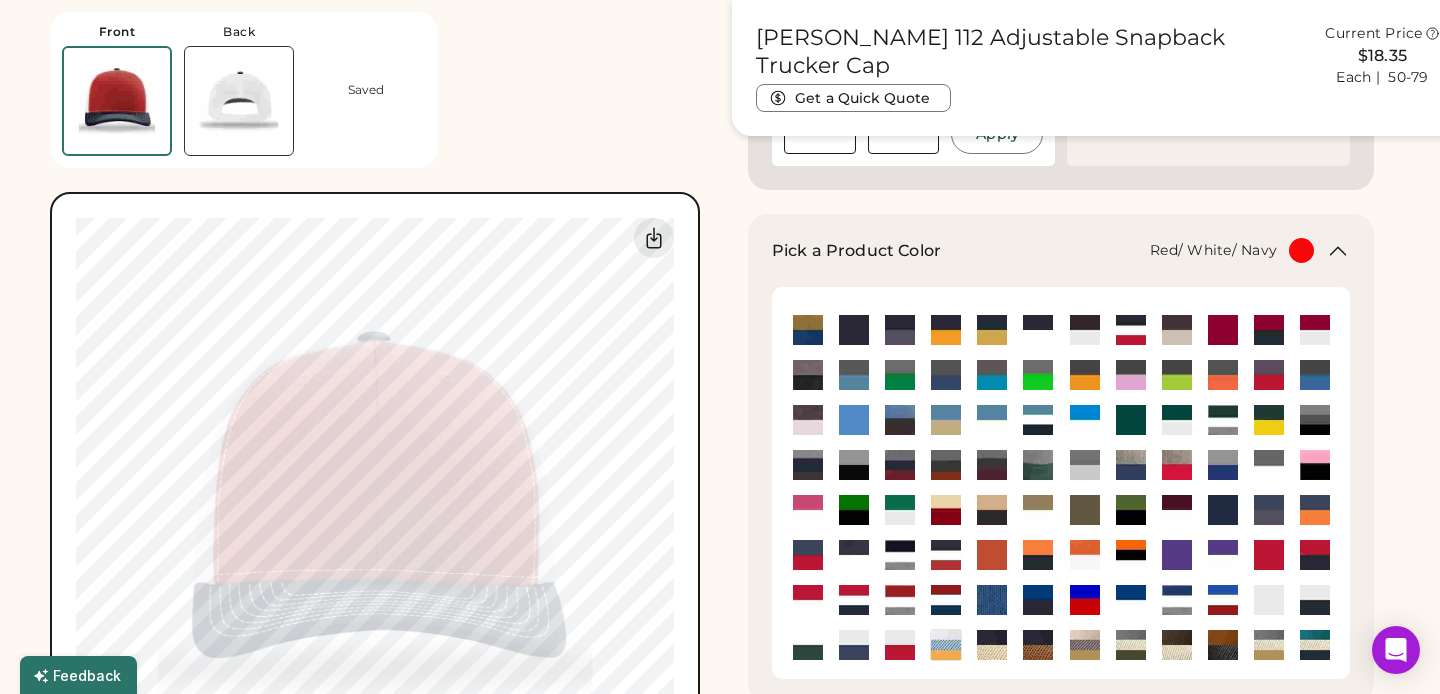 click on "Switch to back    My uploaded designs Upload new design
SVG, Ai, PDF, EPS, PSD Non-preferred files:
PNG, JPG, TIFF Max File Size: 25MB    Guidelines are approximate; our team will confirm the correct placement. 0% 0%" at bounding box center [375, 517] 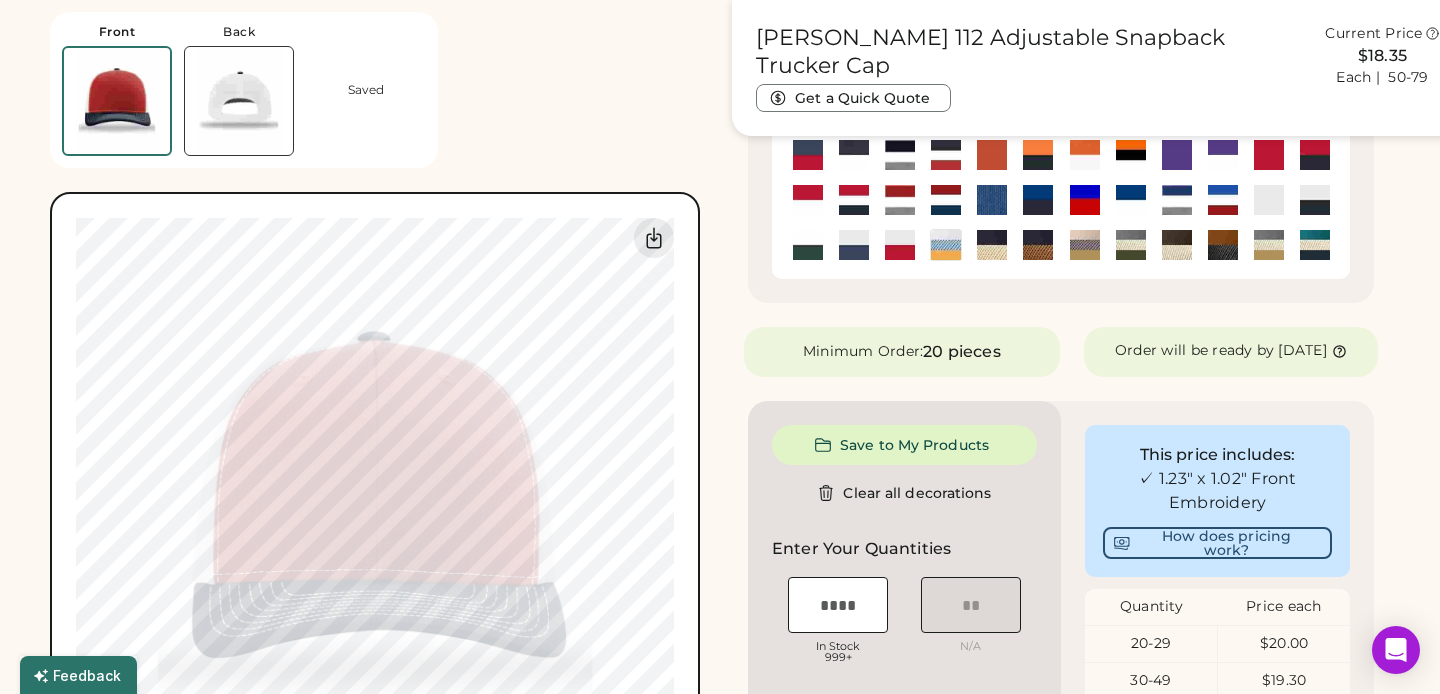 click at bounding box center (899, 200) 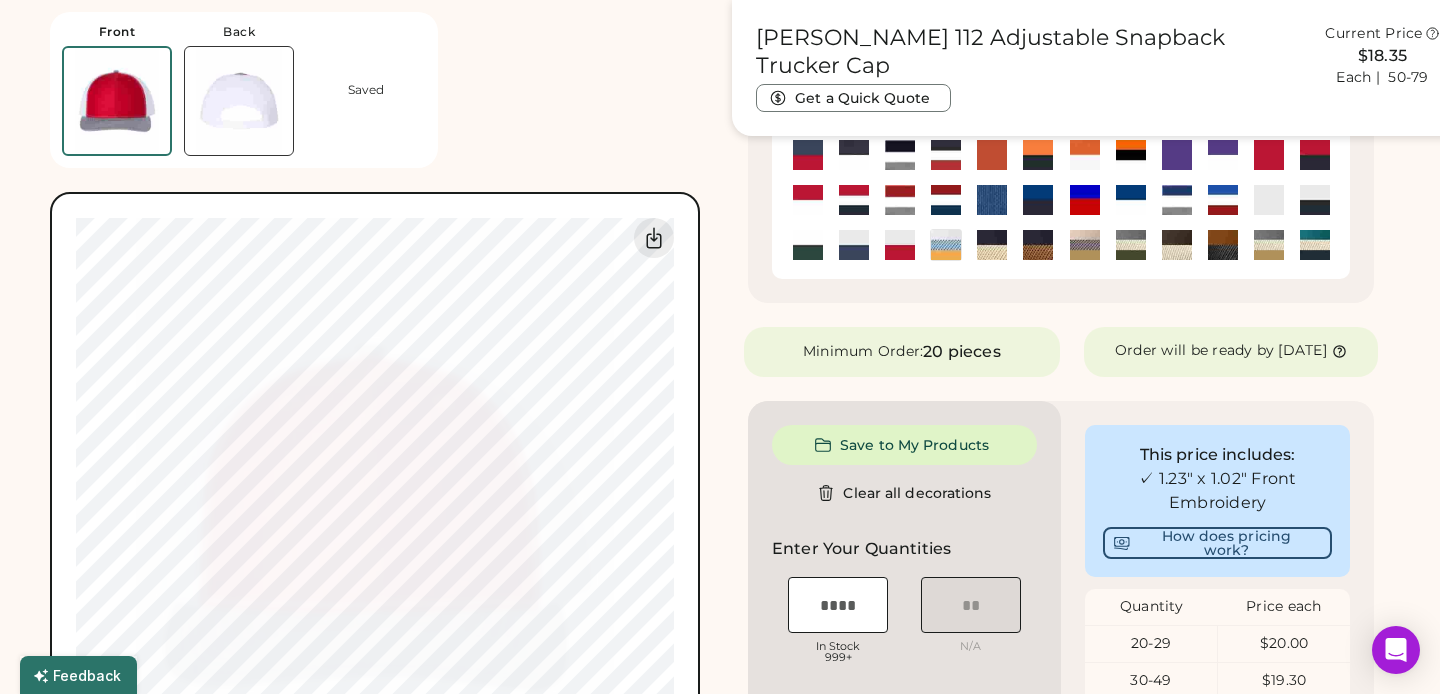 click at bounding box center (854, 200) 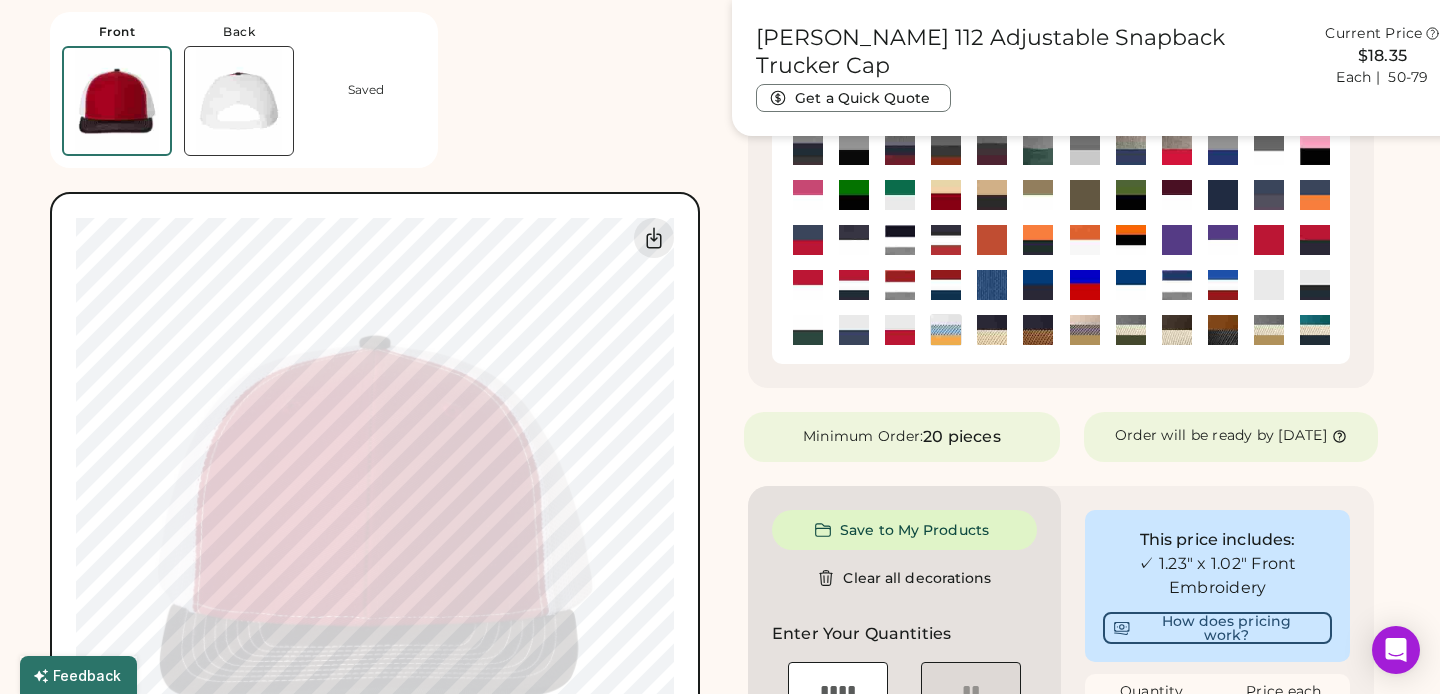 scroll, scrollTop: 528, scrollLeft: 0, axis: vertical 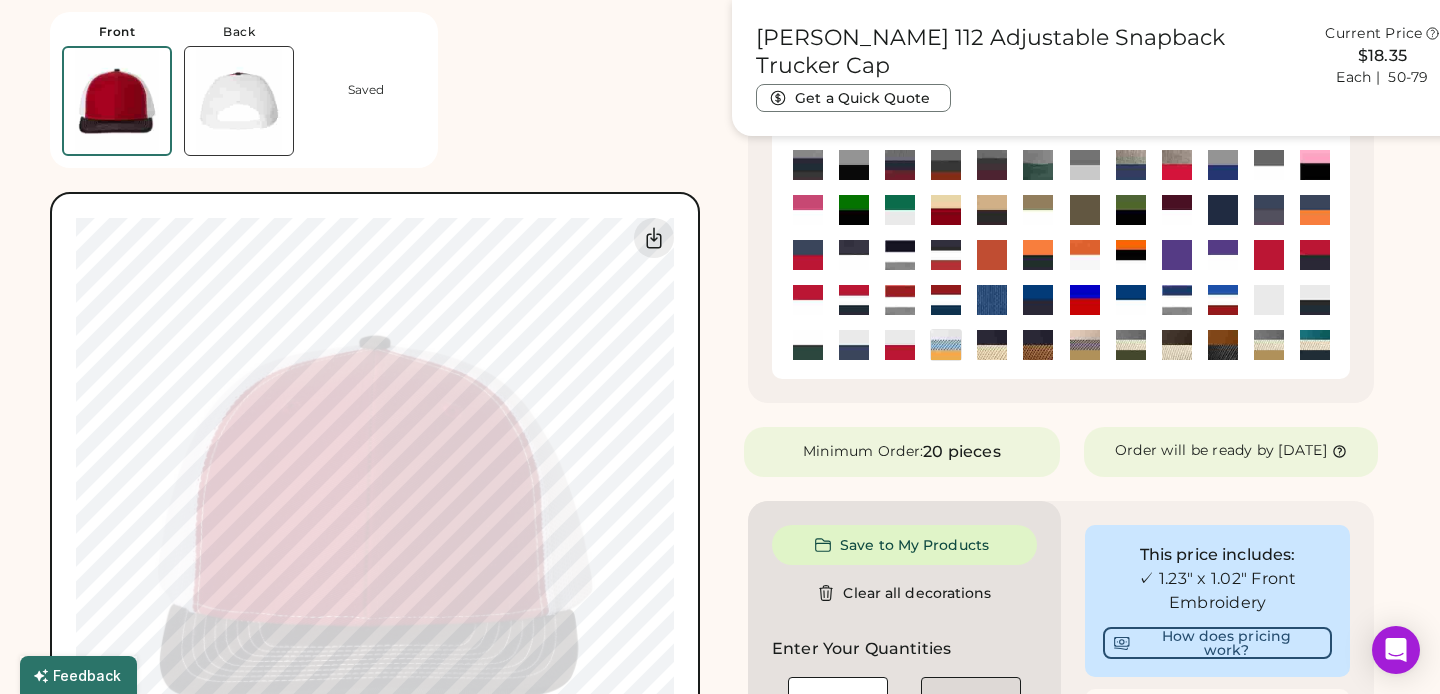click at bounding box center [807, 300] 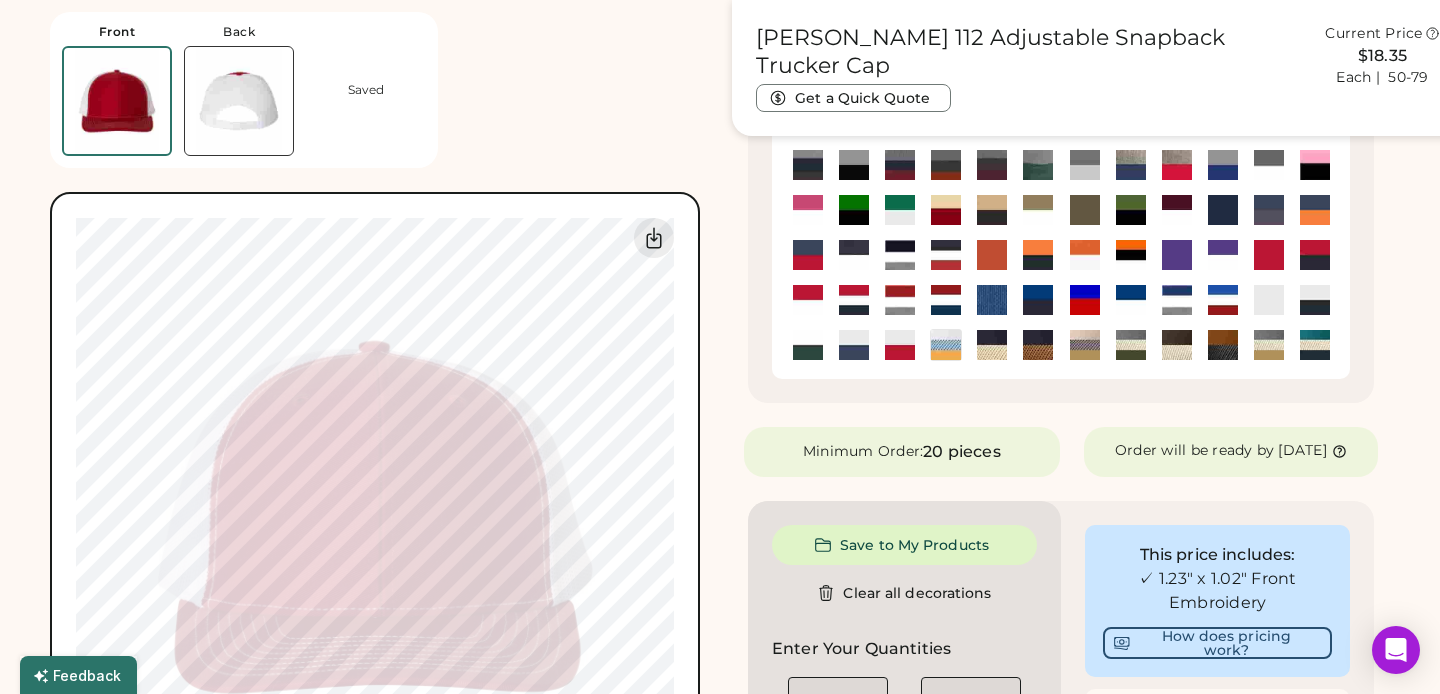 click at bounding box center [854, 255] 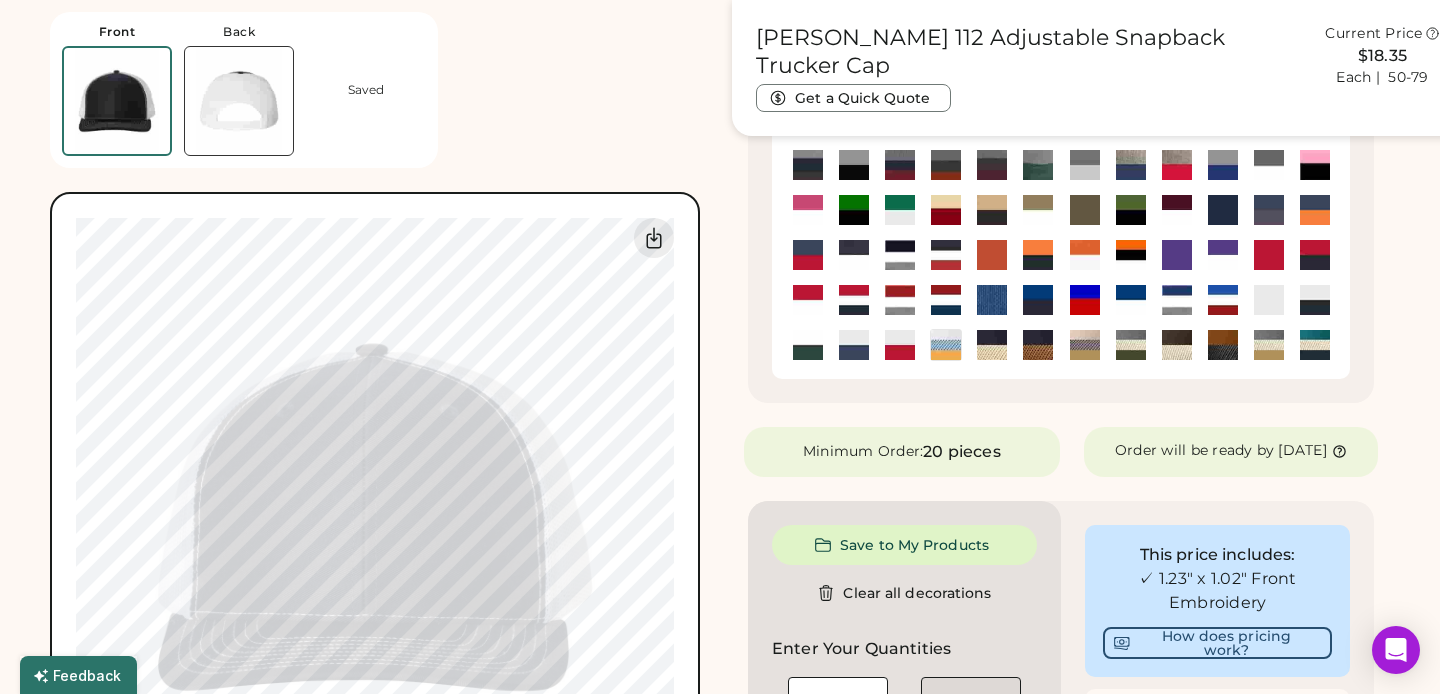 click at bounding box center [900, 255] 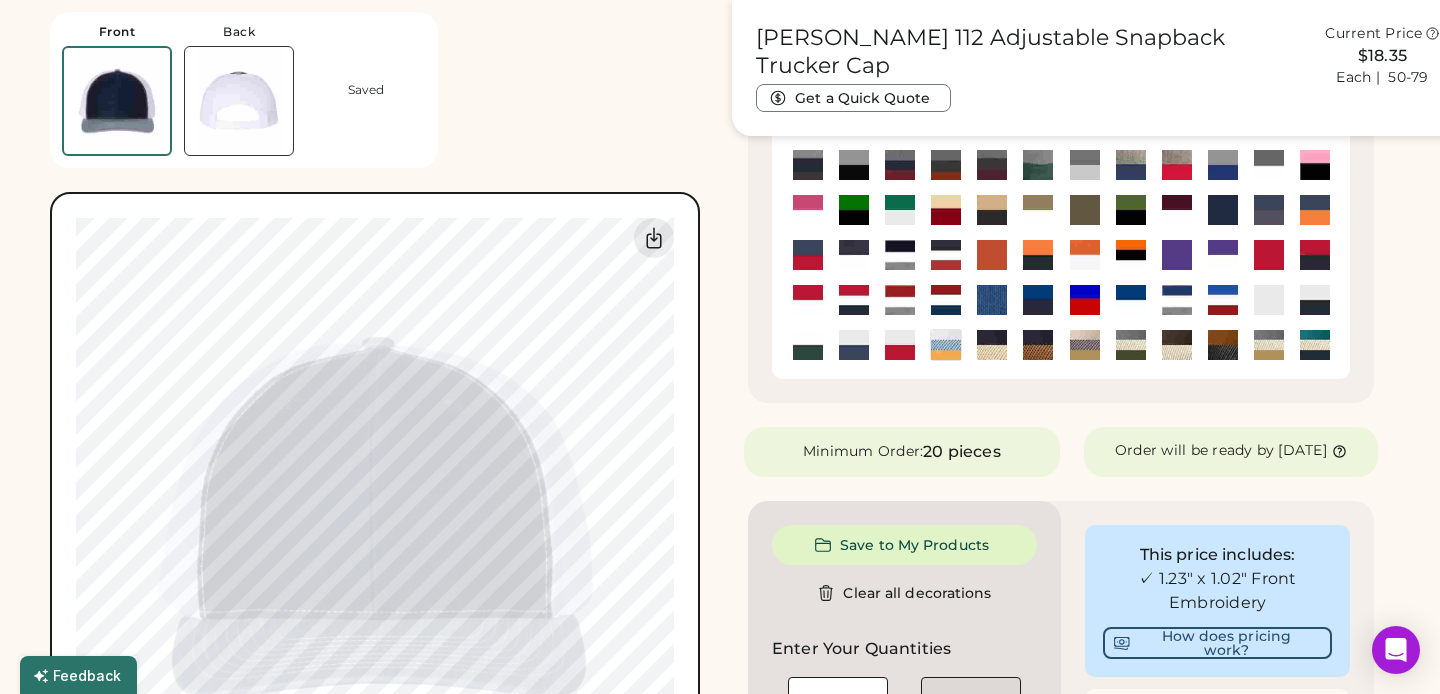 click at bounding box center [946, 255] 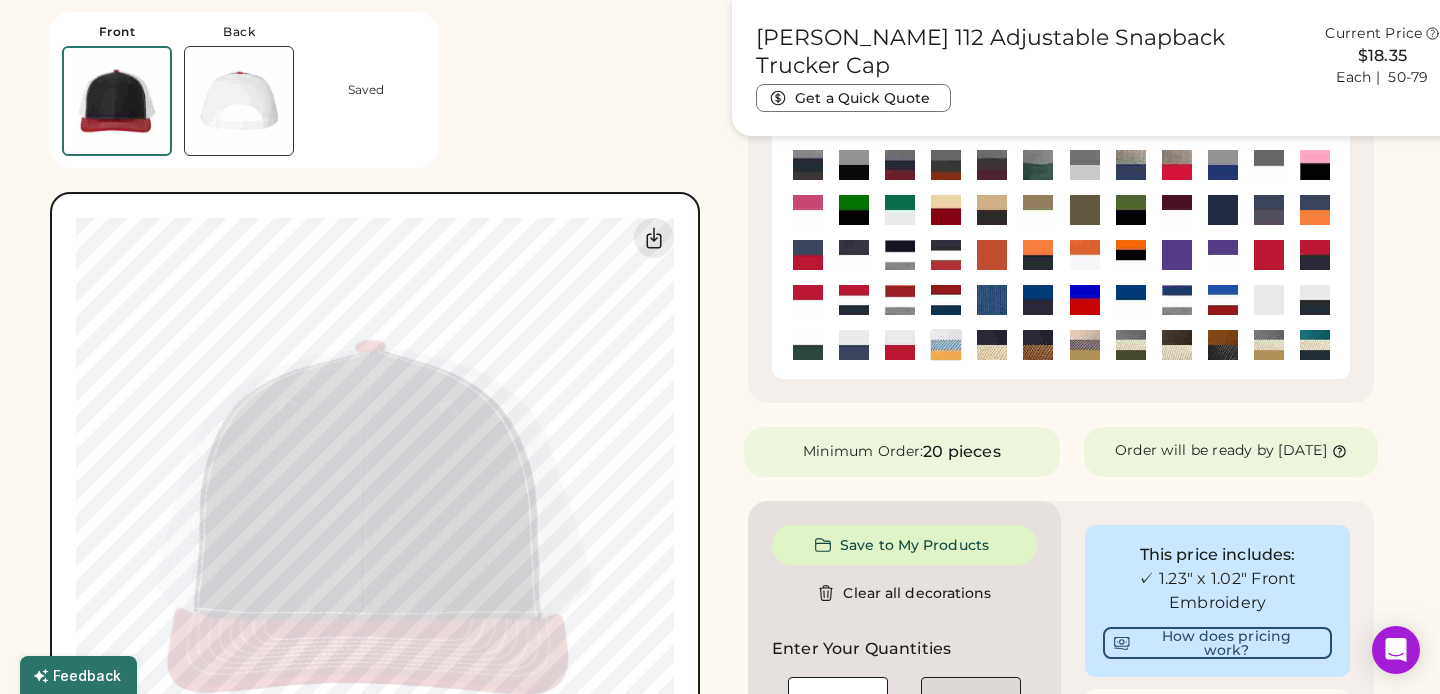click at bounding box center [992, 255] 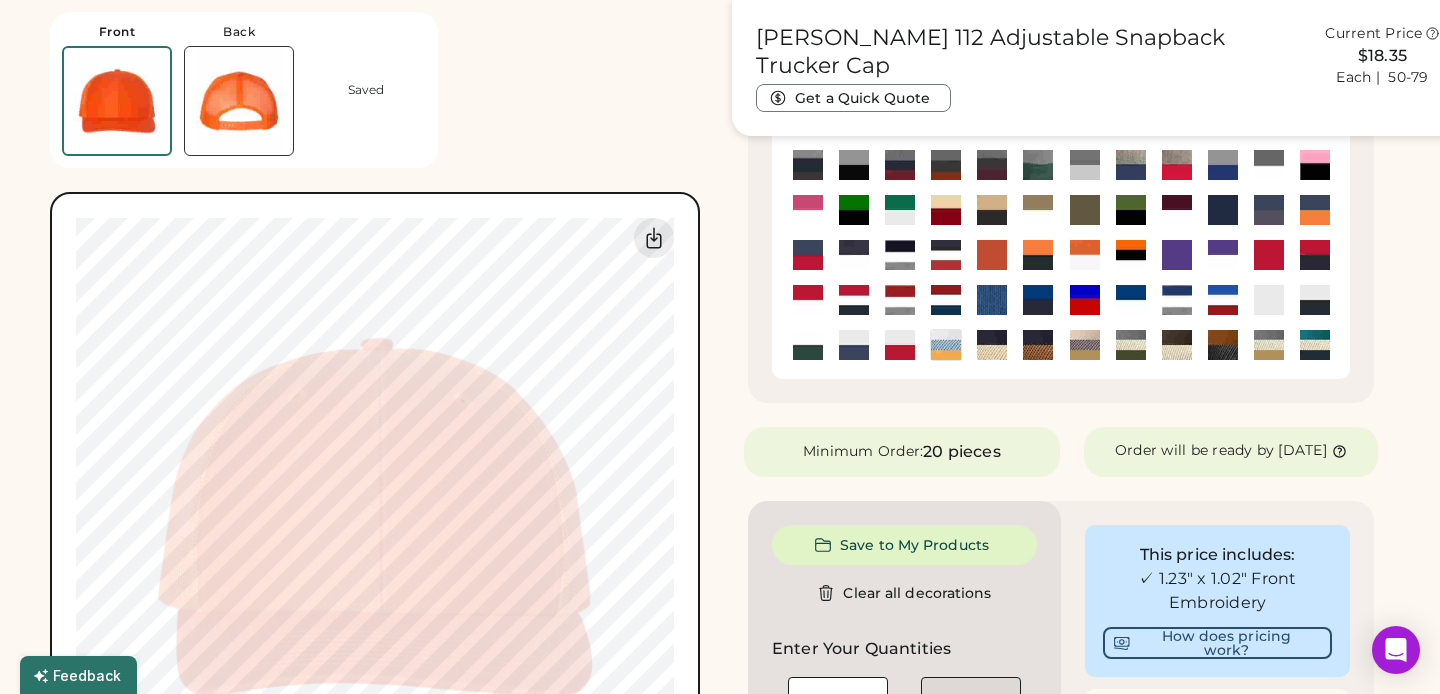 click at bounding box center (1038, 255) 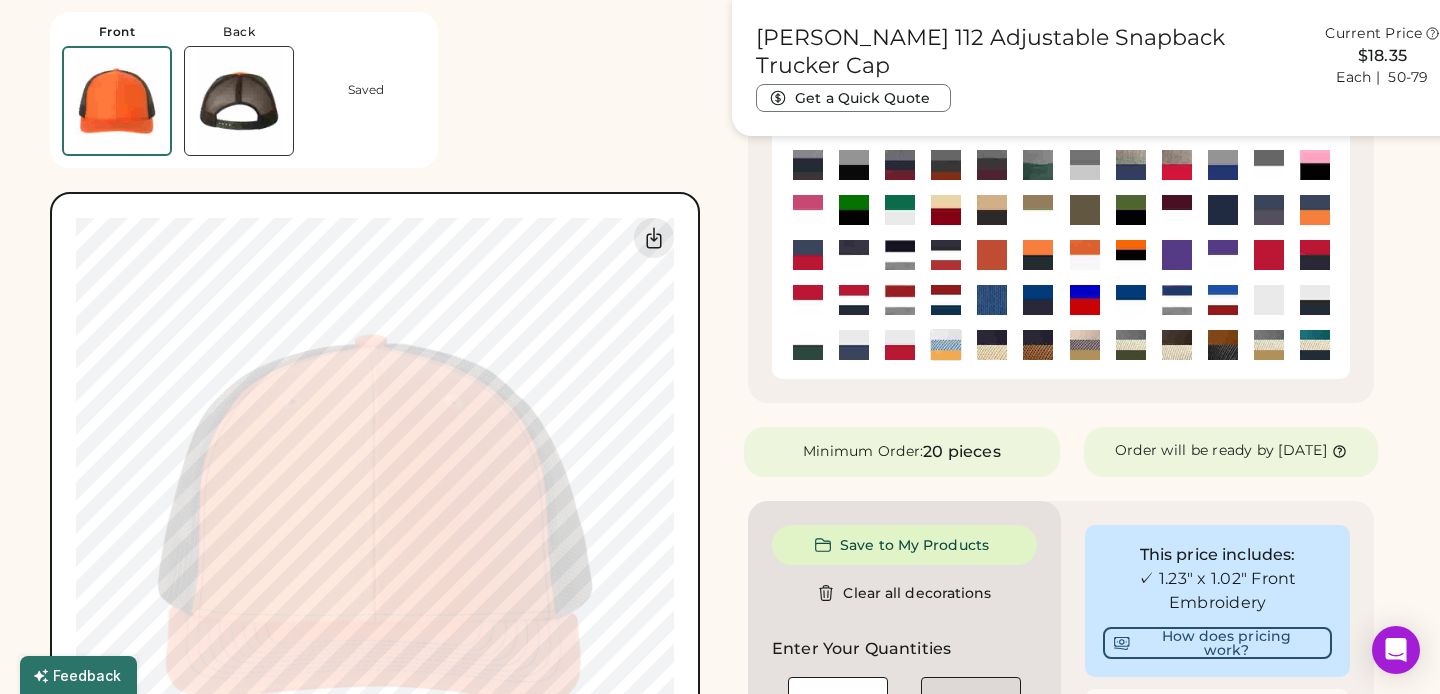click at bounding box center (1085, 255) 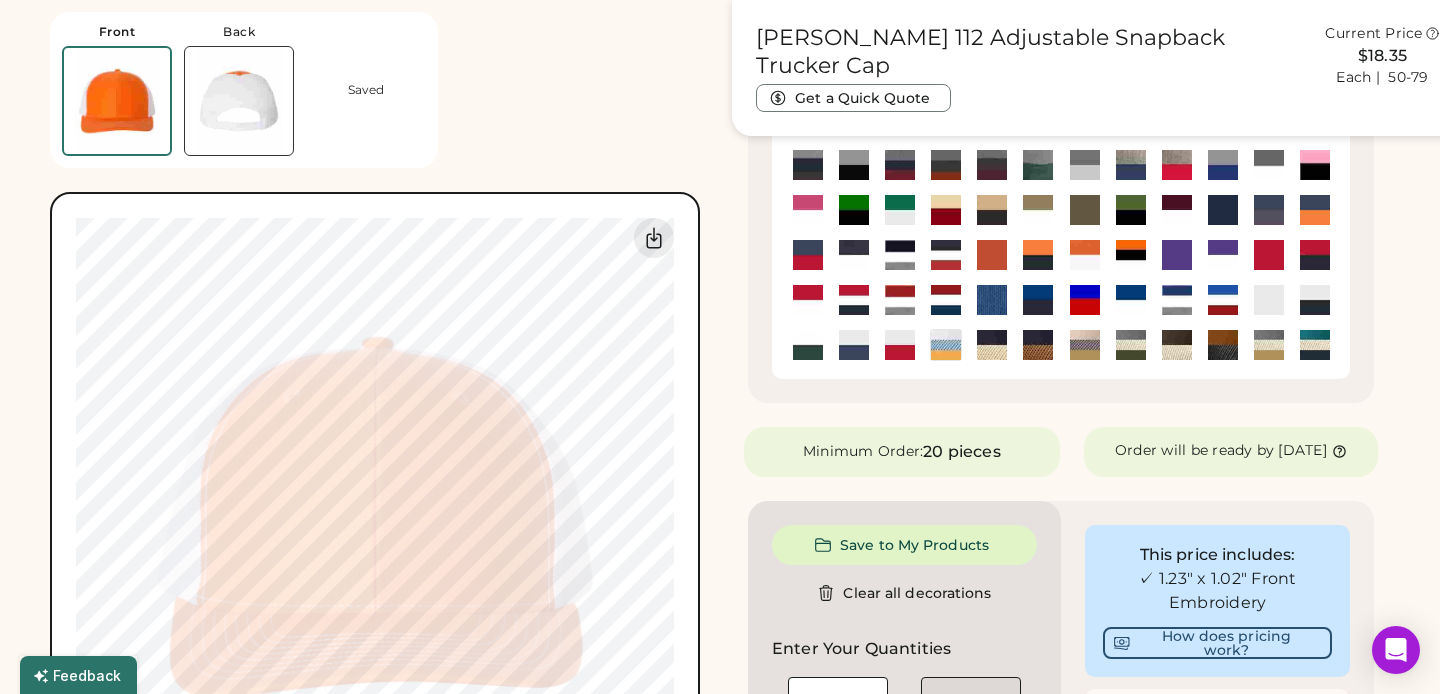 click at bounding box center [1131, 255] 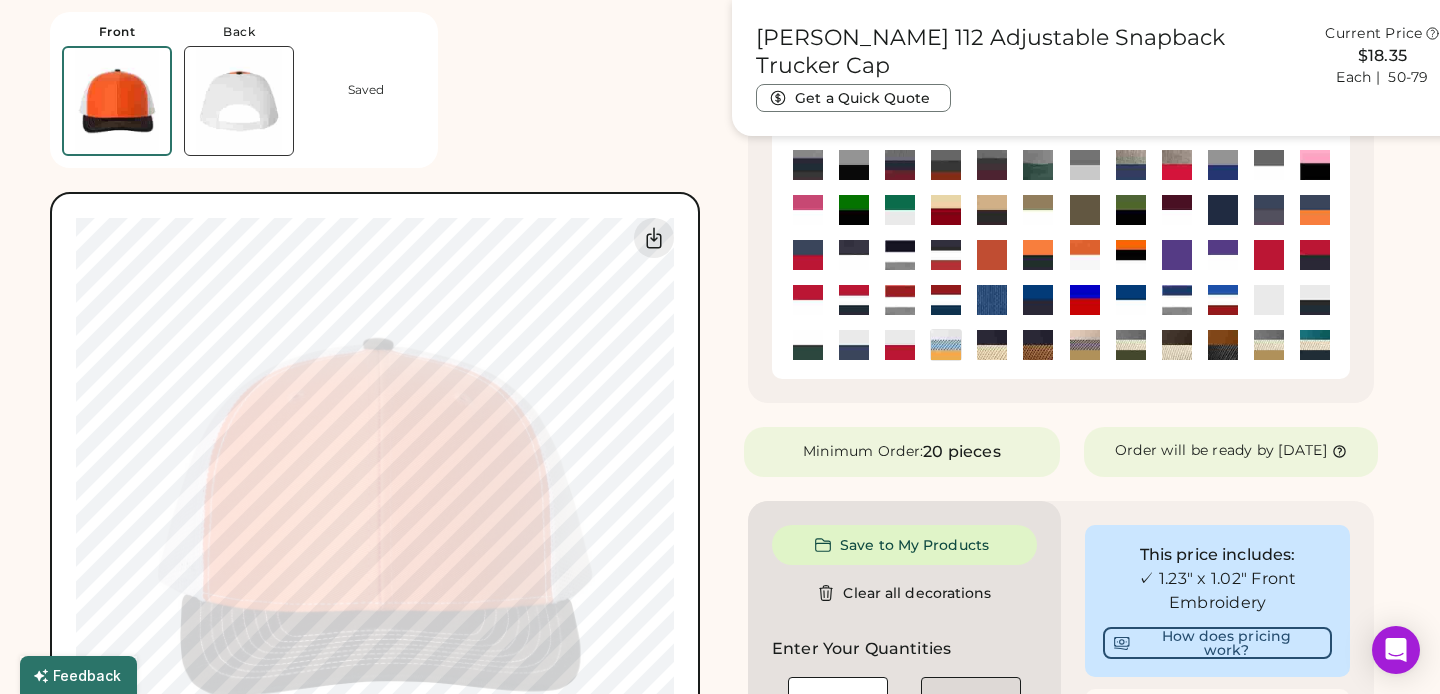 click at bounding box center (1177, 255) 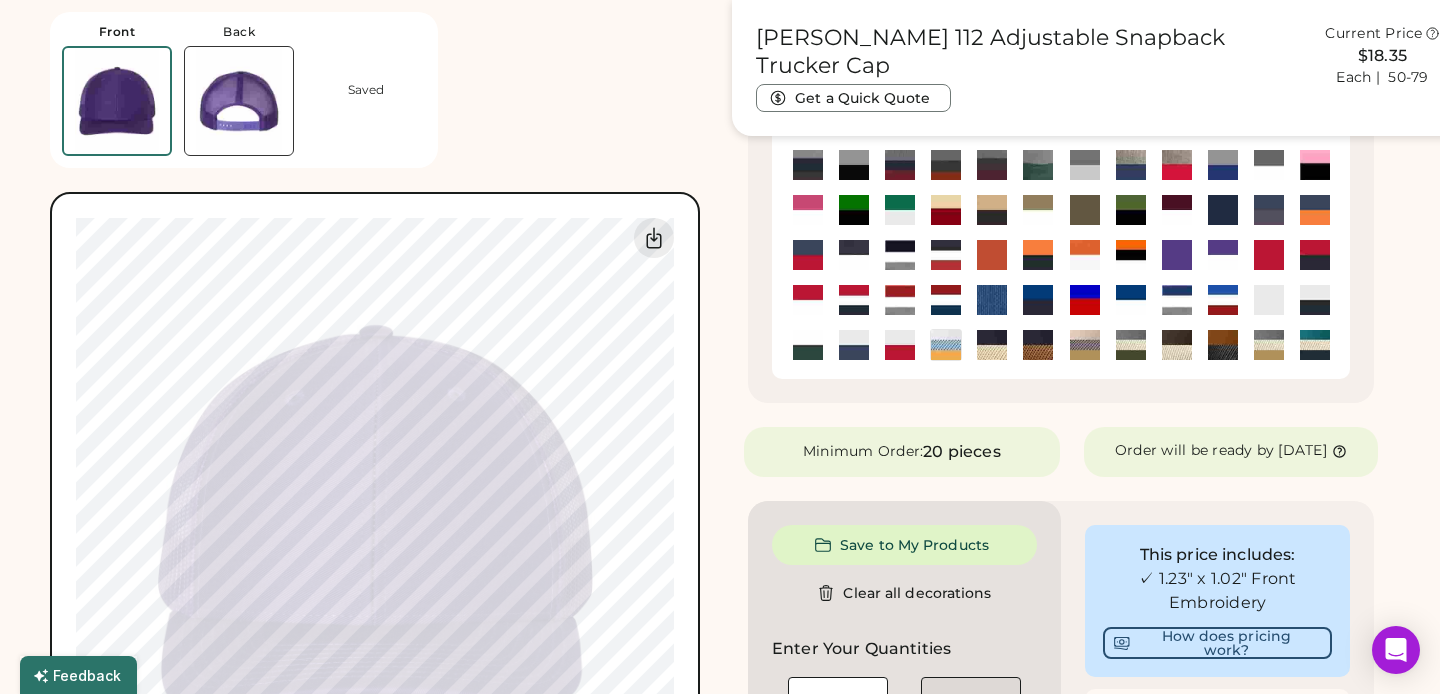 click at bounding box center (1223, 255) 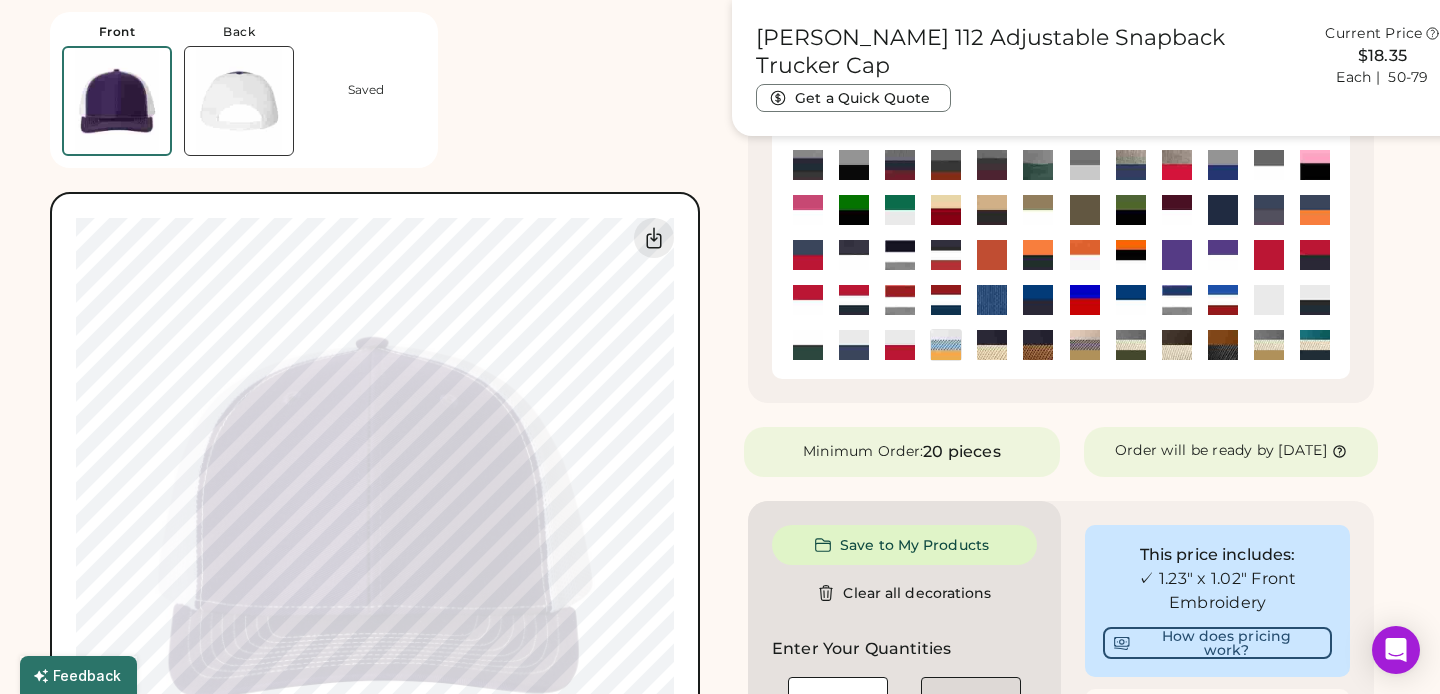 click at bounding box center (1269, 255) 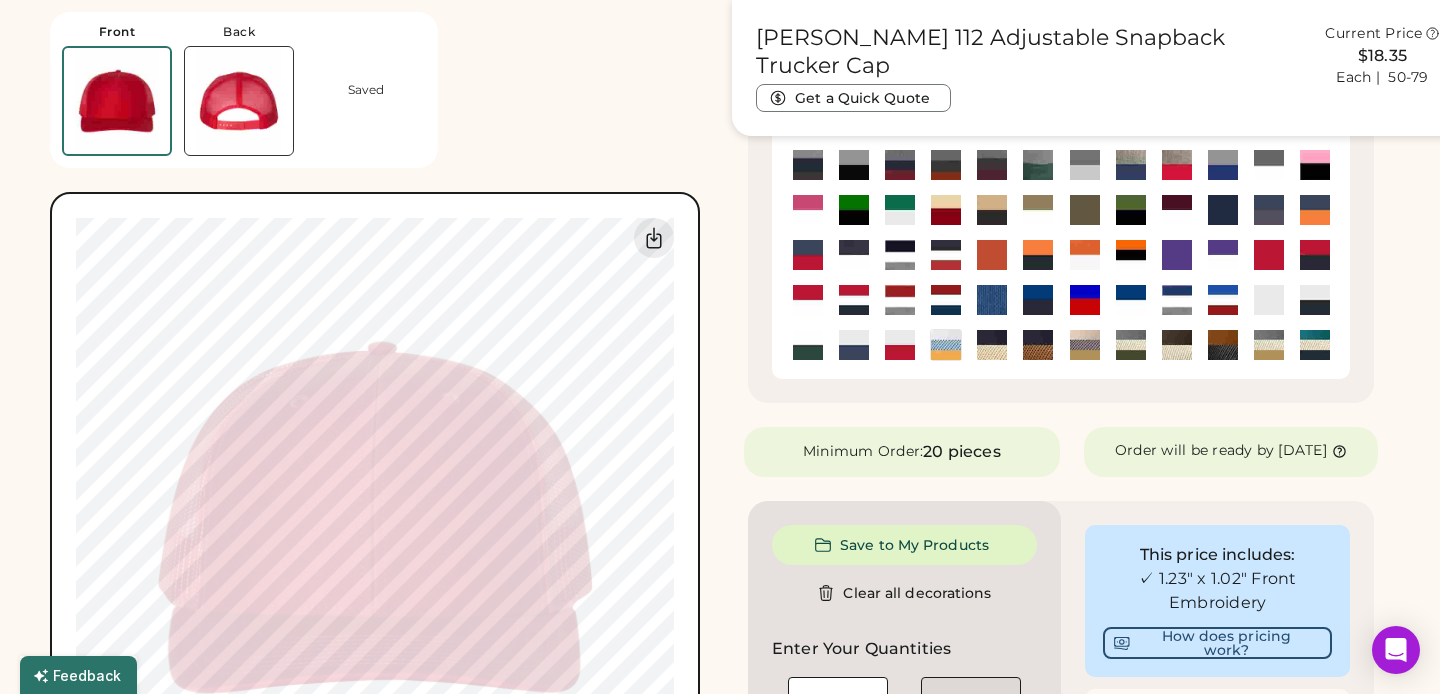 click at bounding box center (1315, 255) 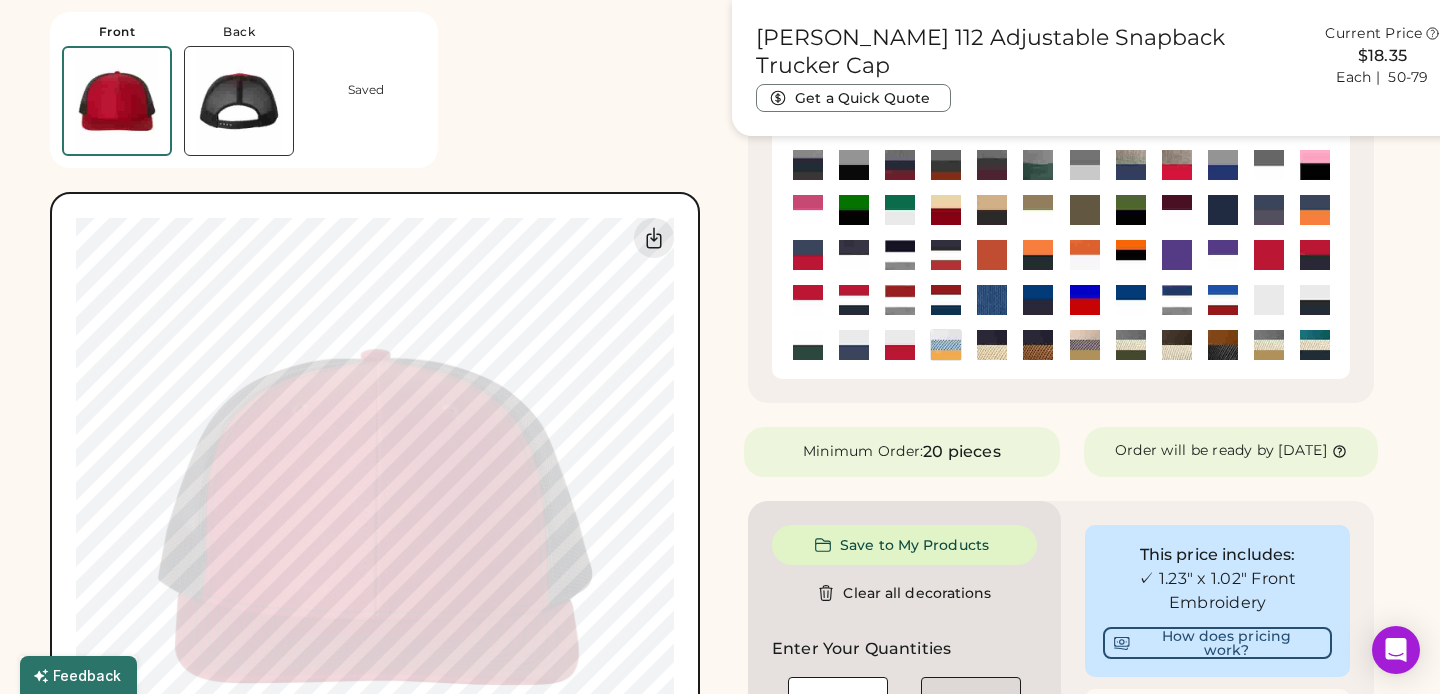 click at bounding box center [1315, 210] 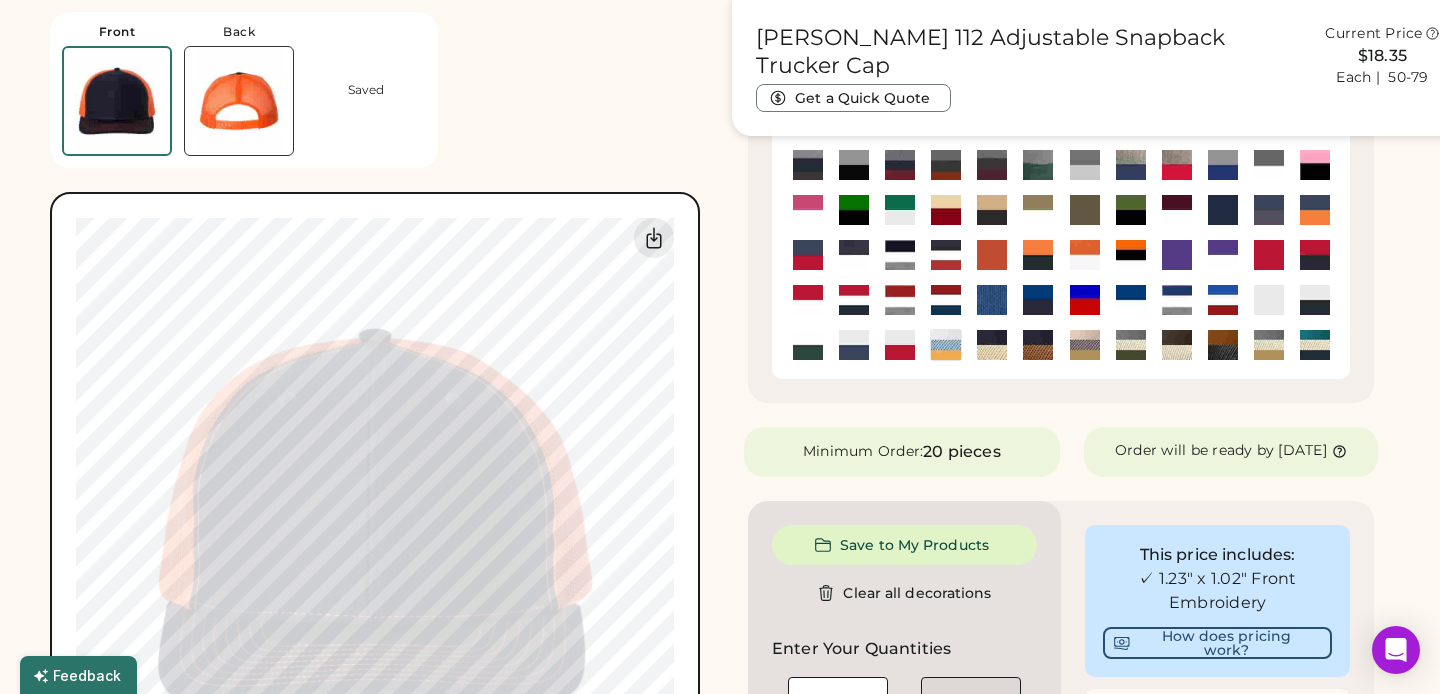 click at bounding box center (1269, 210) 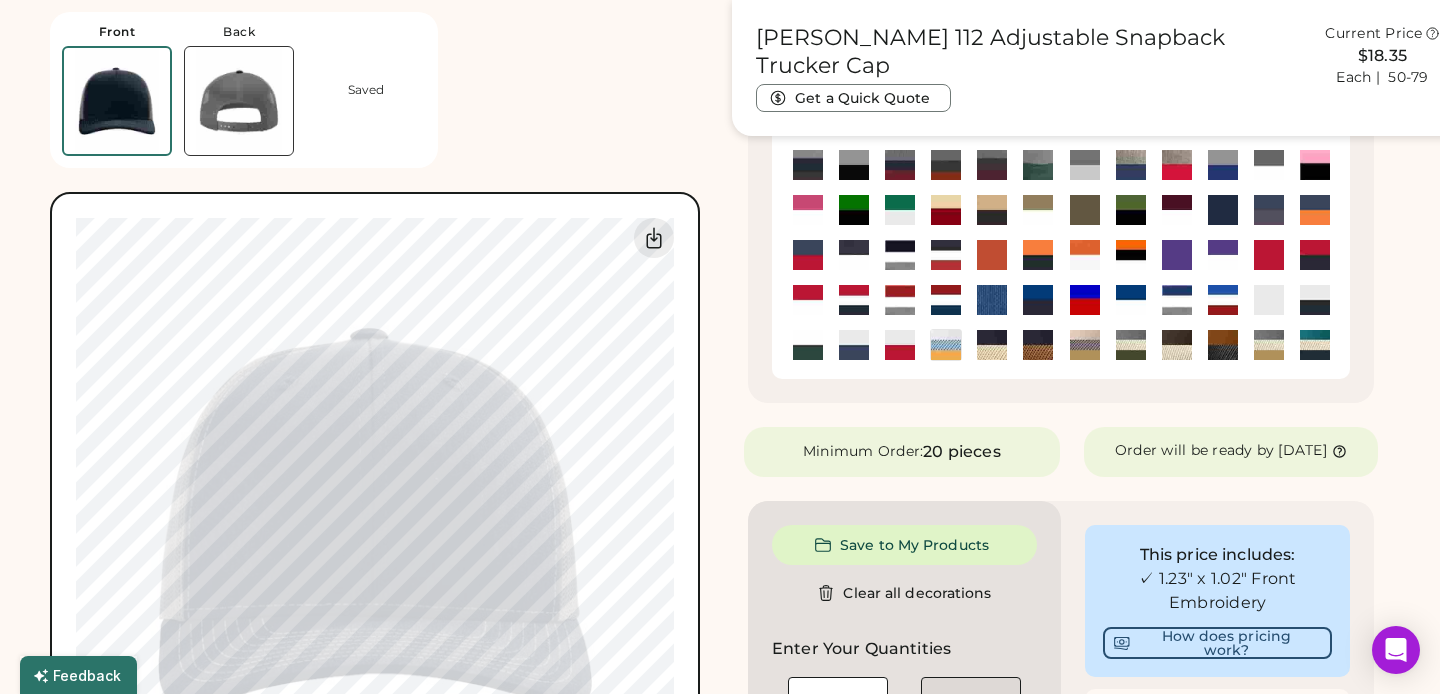 click at bounding box center [1223, 210] 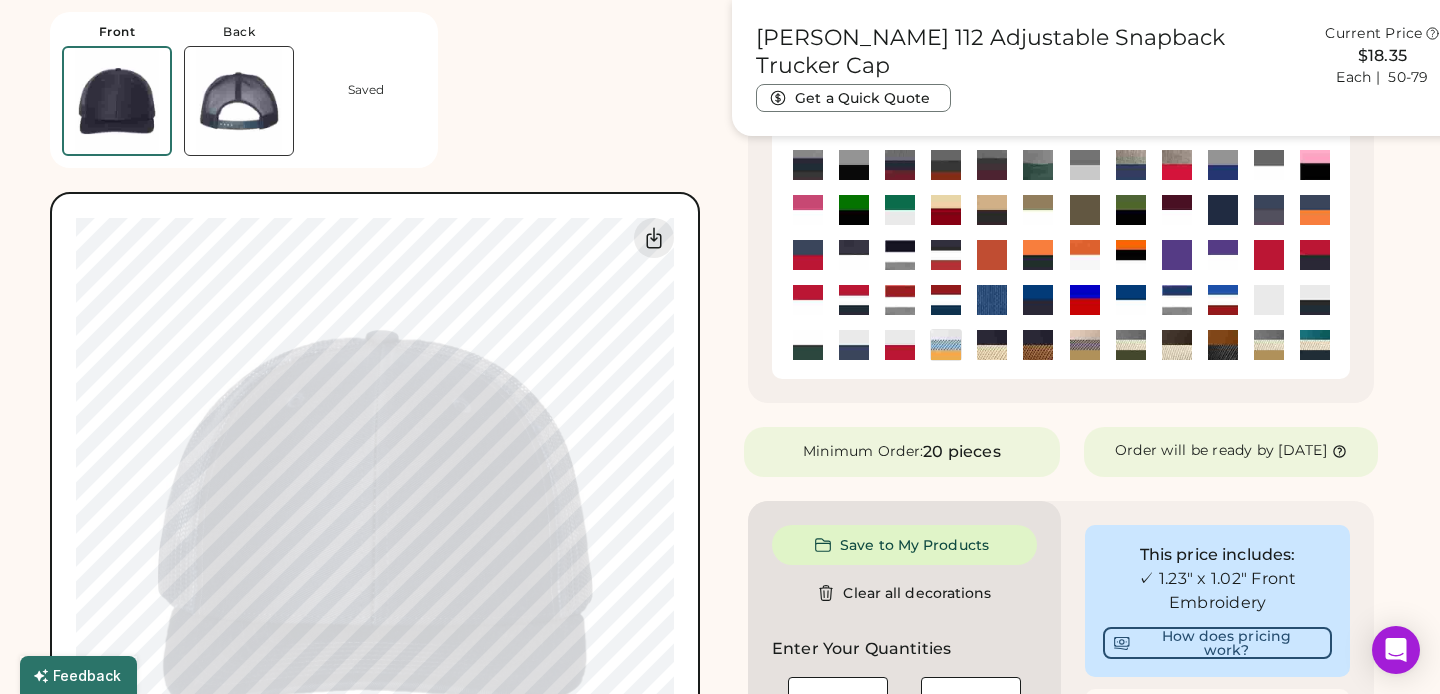 click at bounding box center [1177, 210] 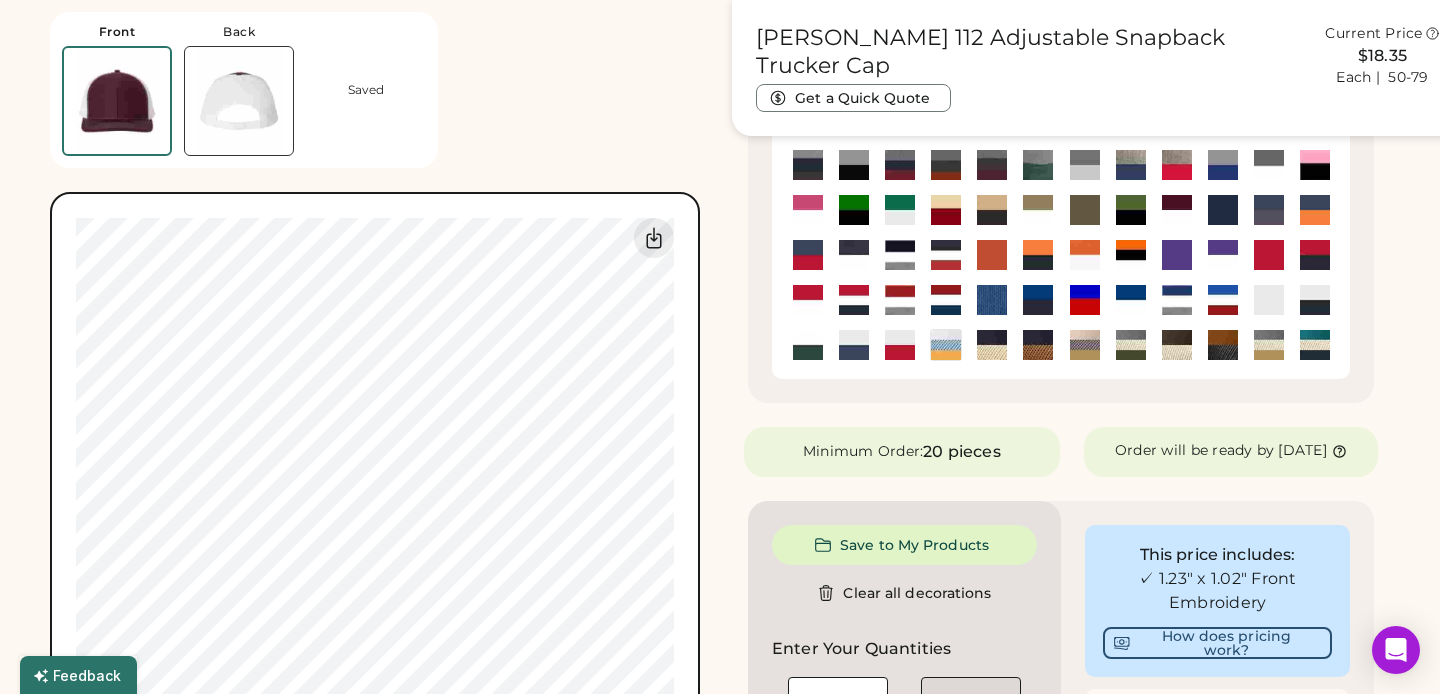 click at bounding box center (1131, 210) 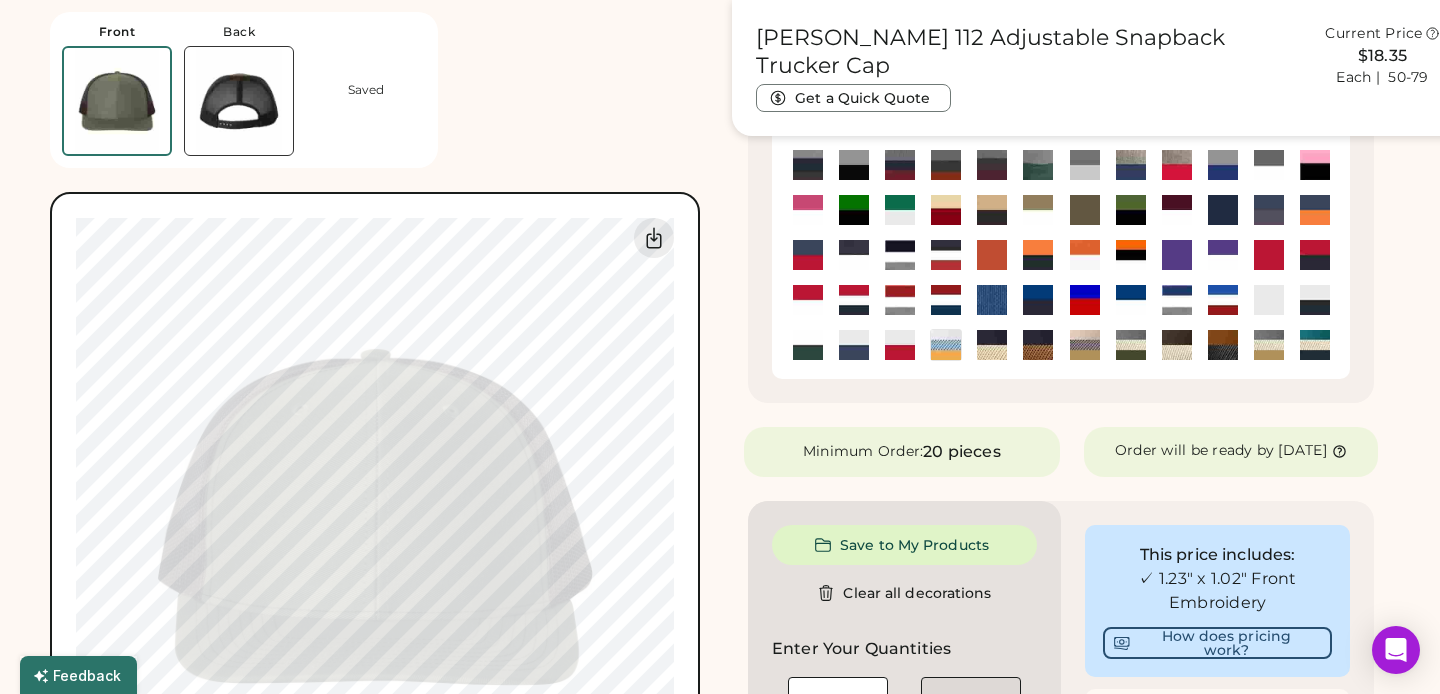 click at bounding box center [1085, 210] 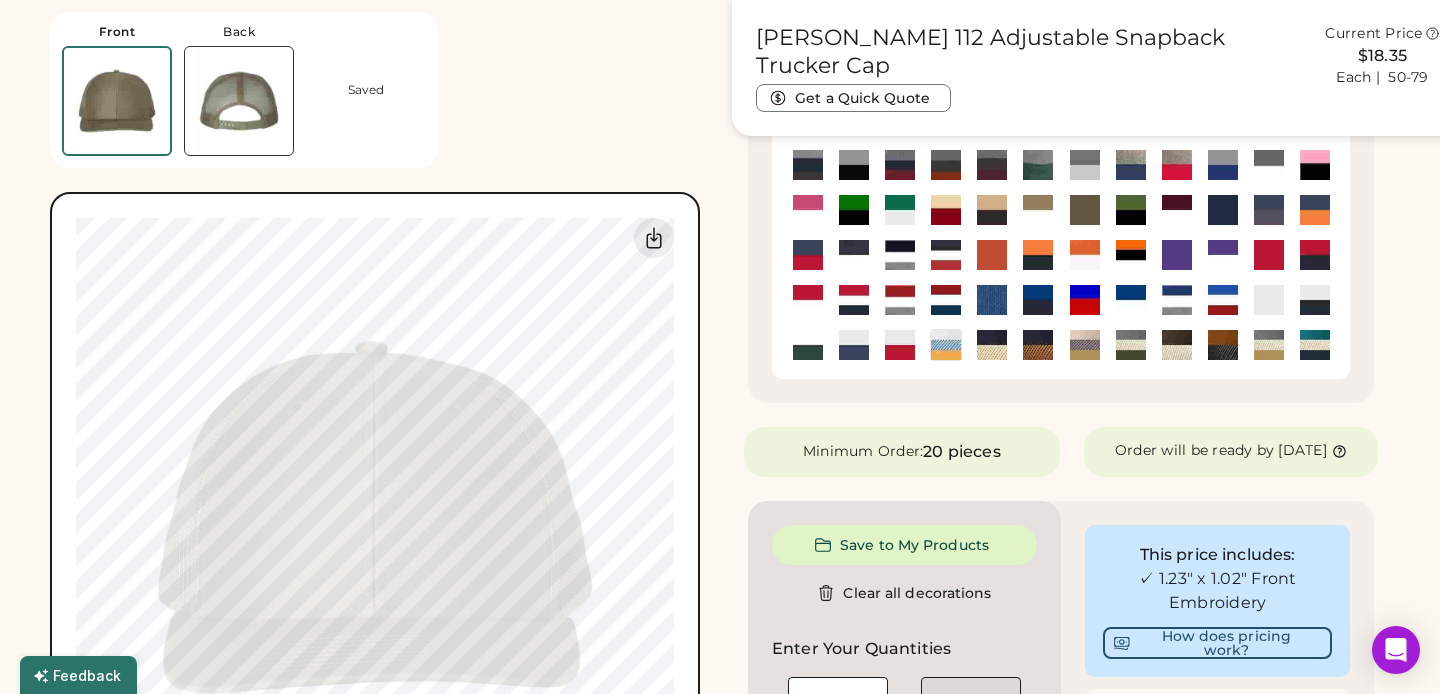 click at bounding box center [1038, 210] 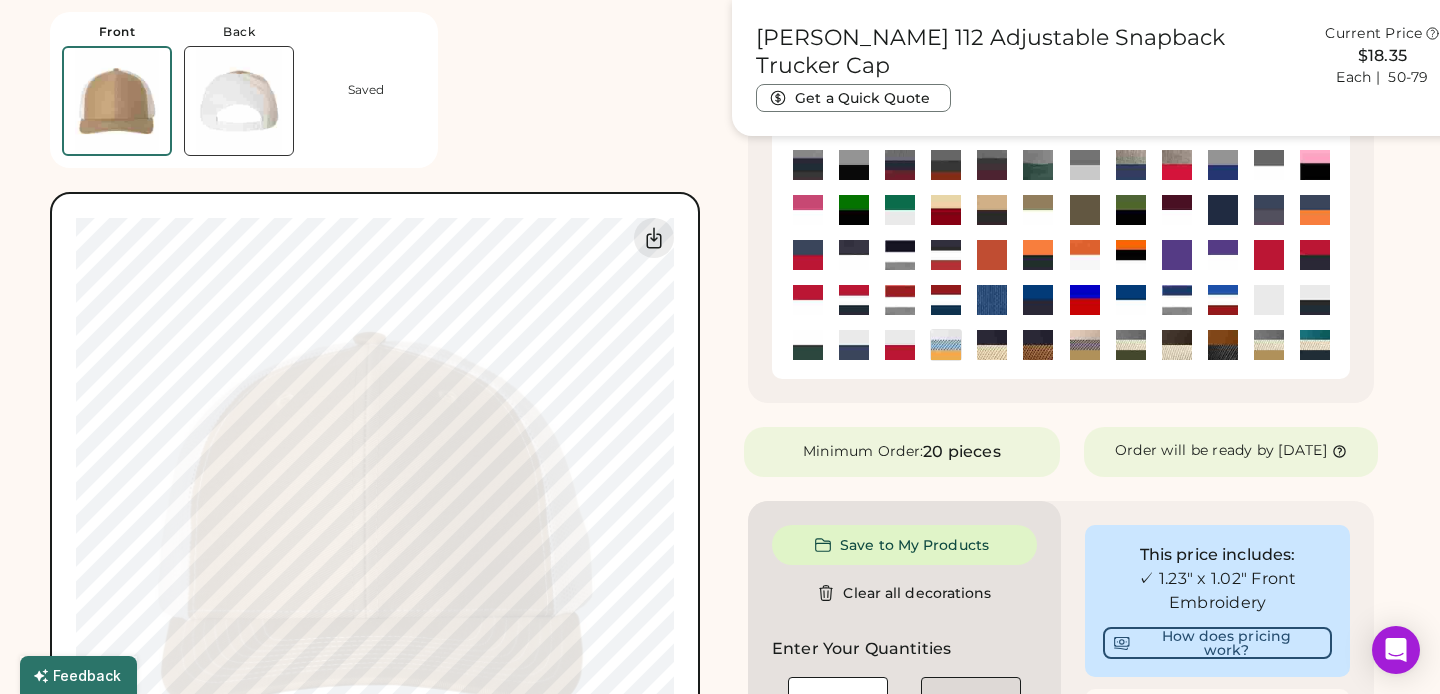 click at bounding box center [992, 210] 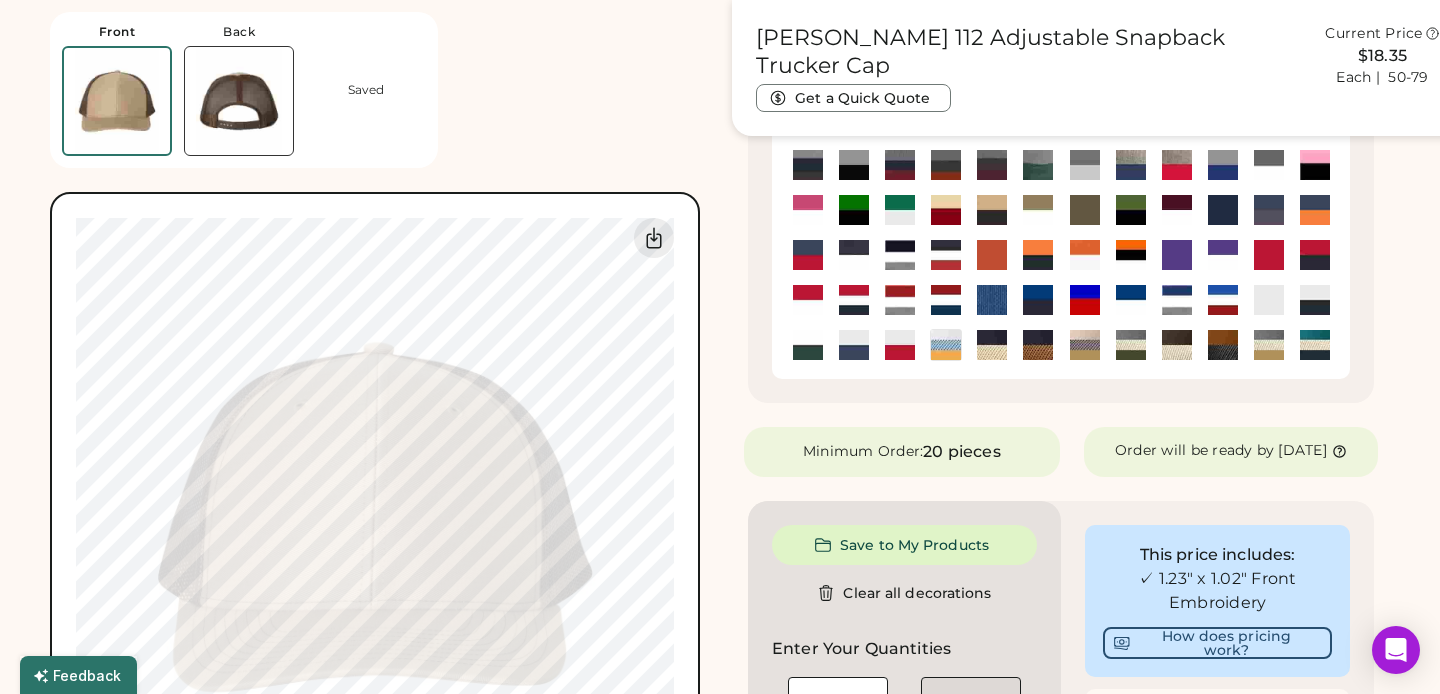 click at bounding box center (946, 210) 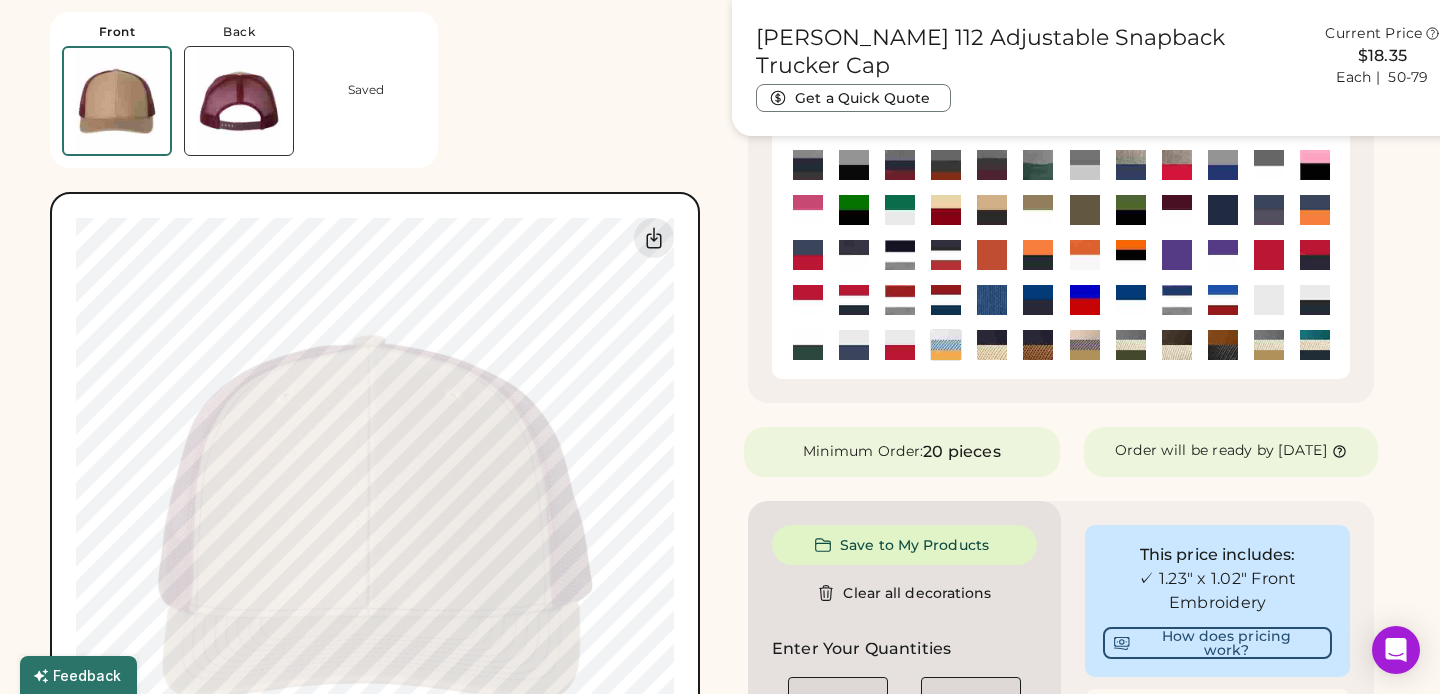 click at bounding box center [900, 210] 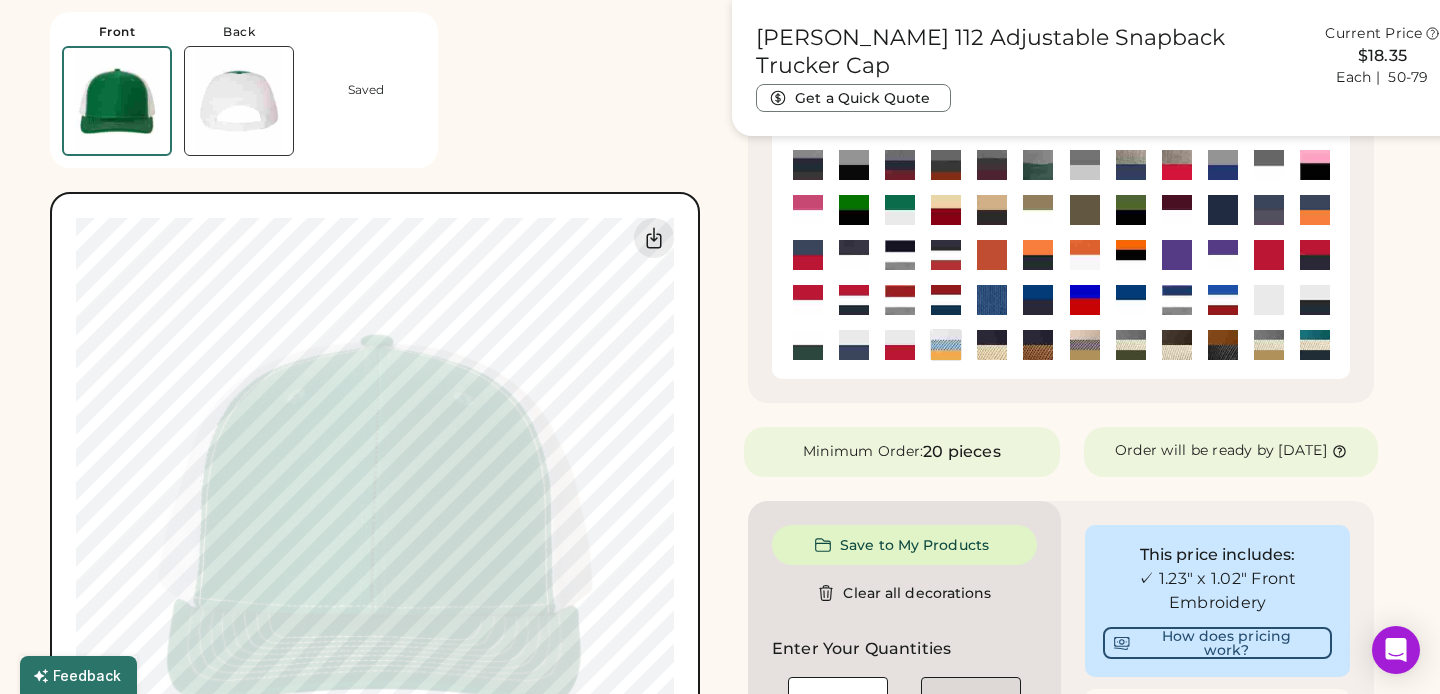 click at bounding box center (854, 210) 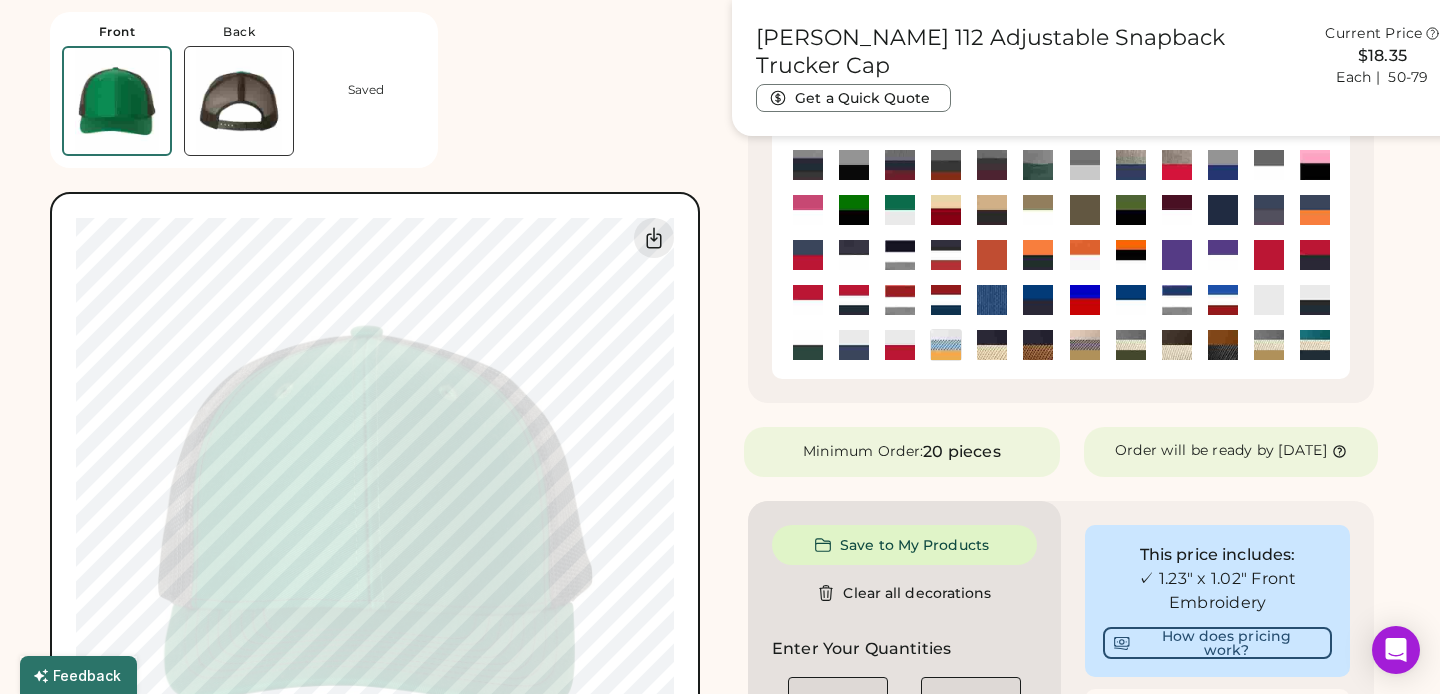 click at bounding box center [808, 210] 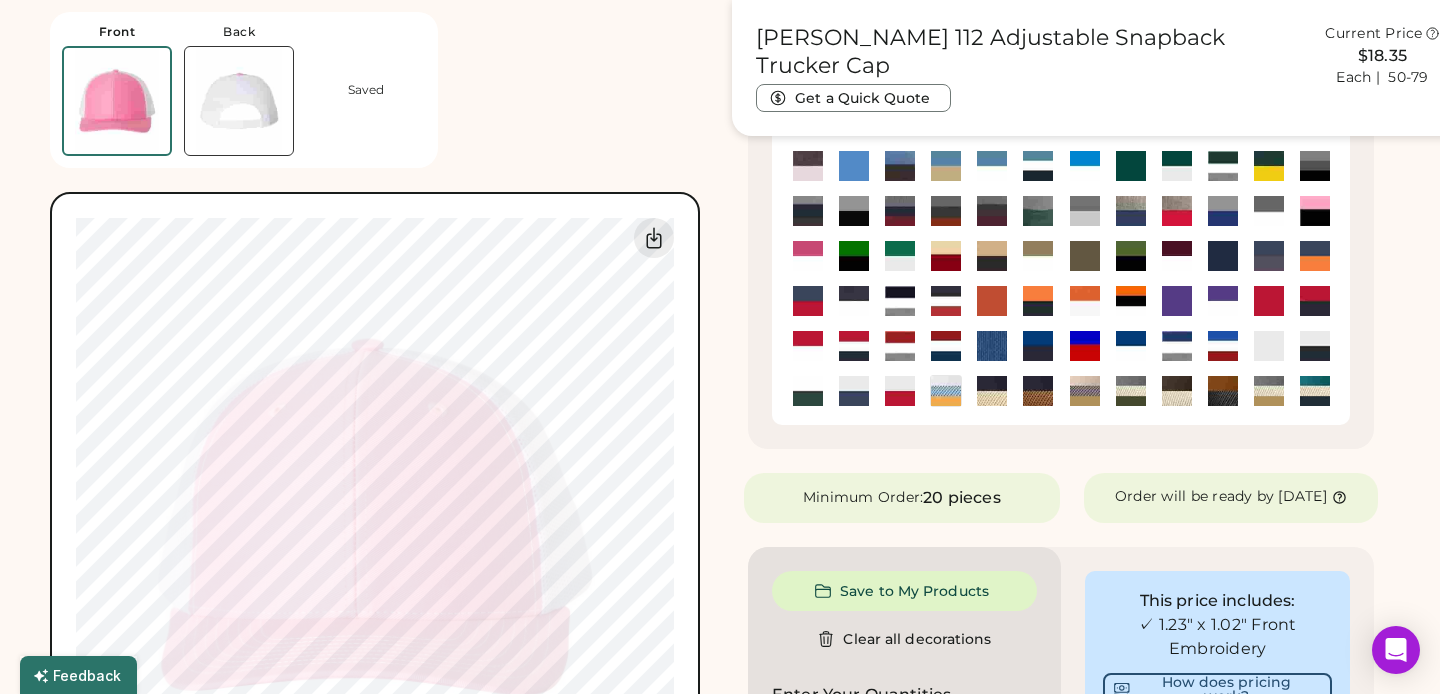 scroll, scrollTop: 444, scrollLeft: 0, axis: vertical 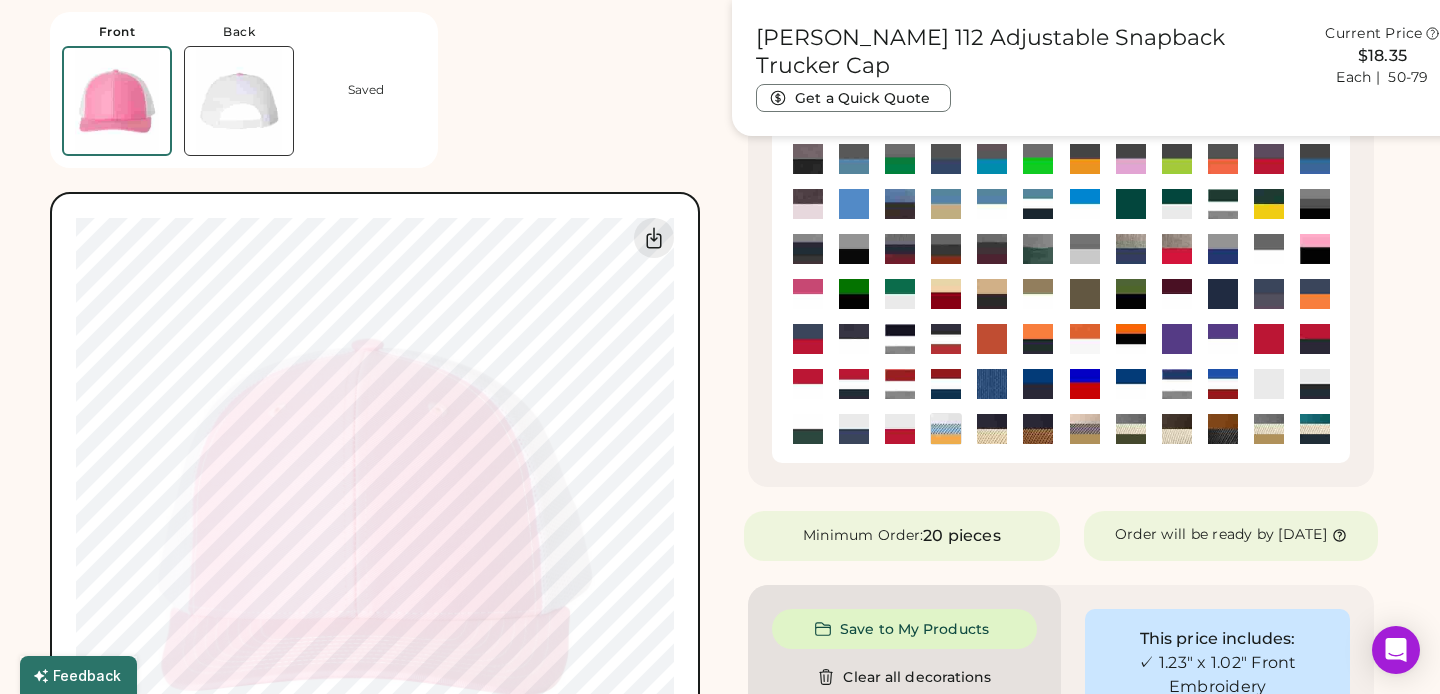 click at bounding box center (808, 249) 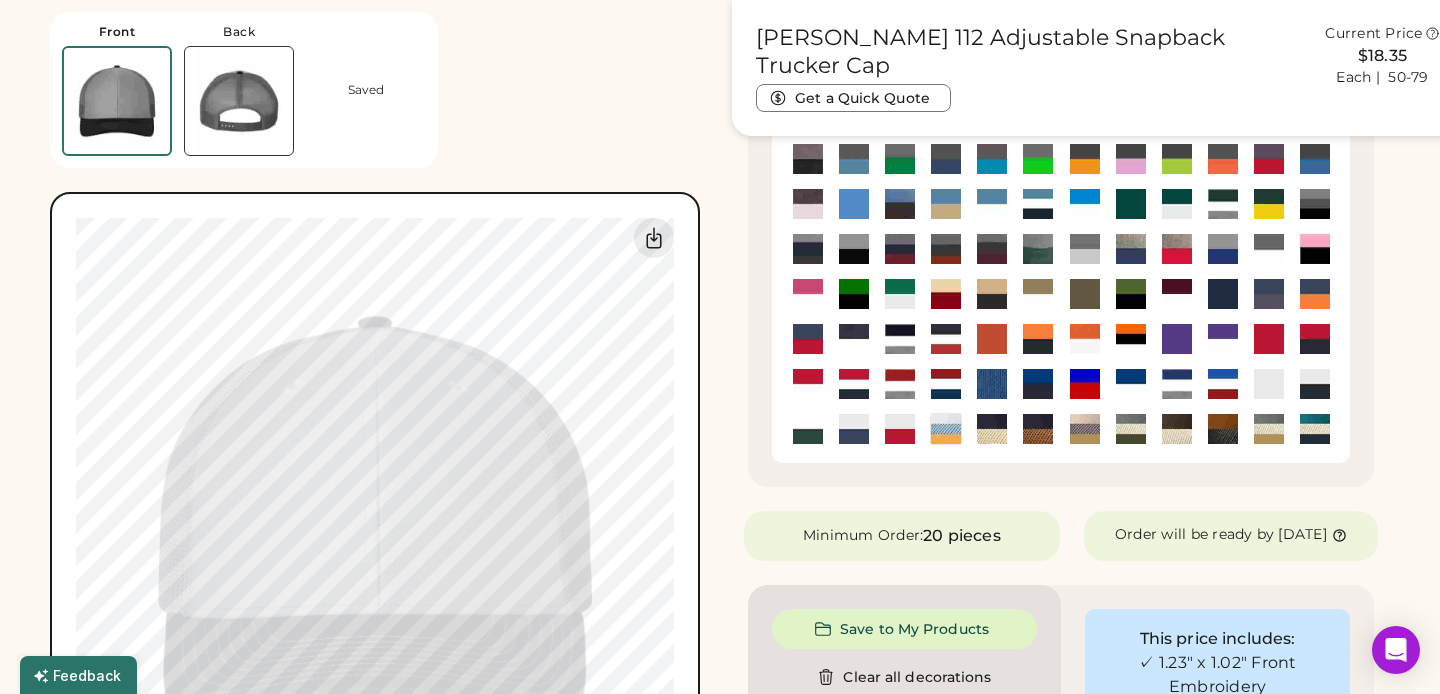 click at bounding box center [854, 249] 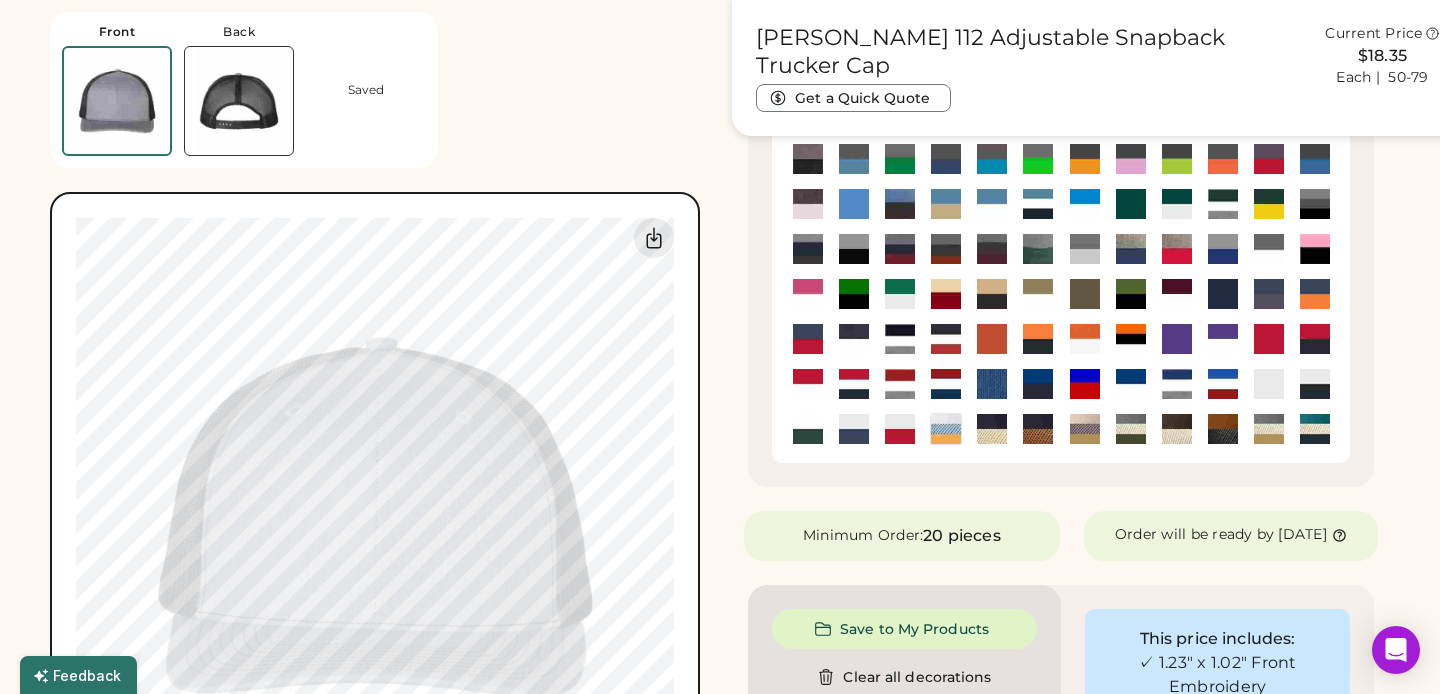 click at bounding box center [900, 249] 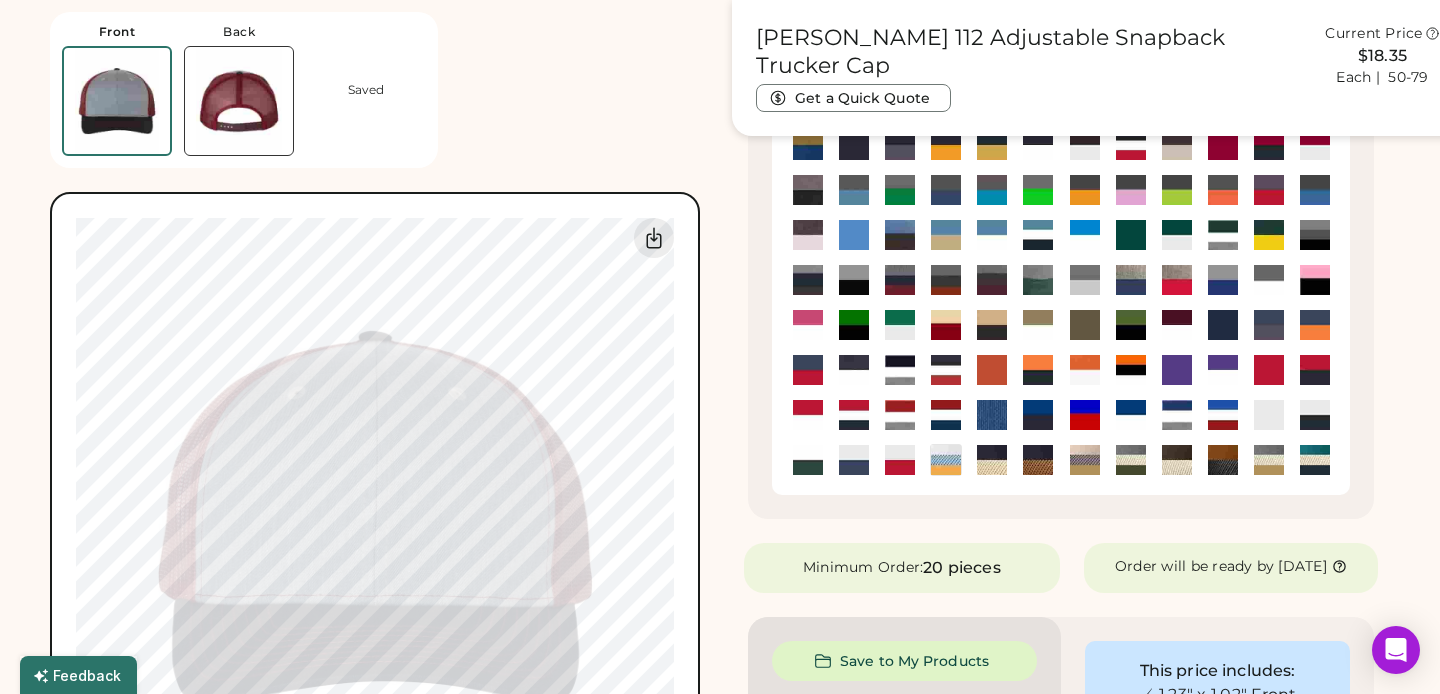 click at bounding box center (946, 280) 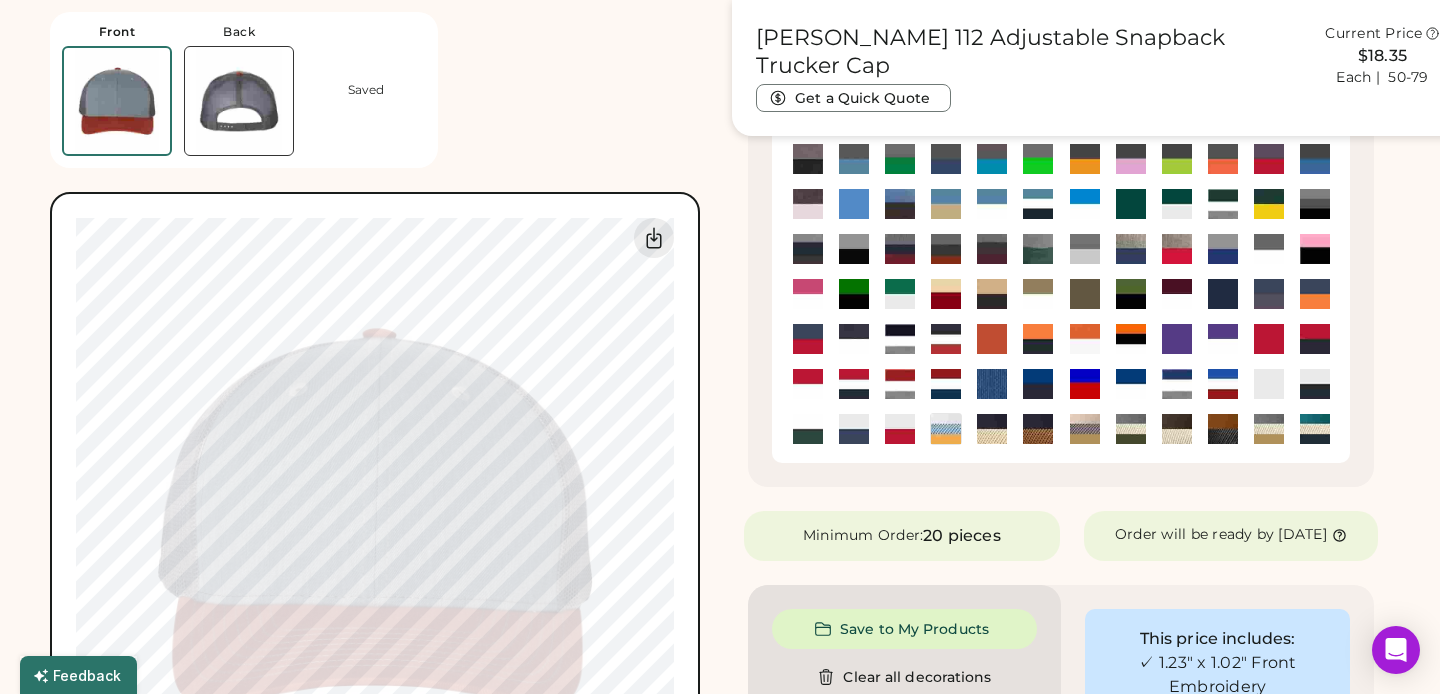 click at bounding box center (992, 249) 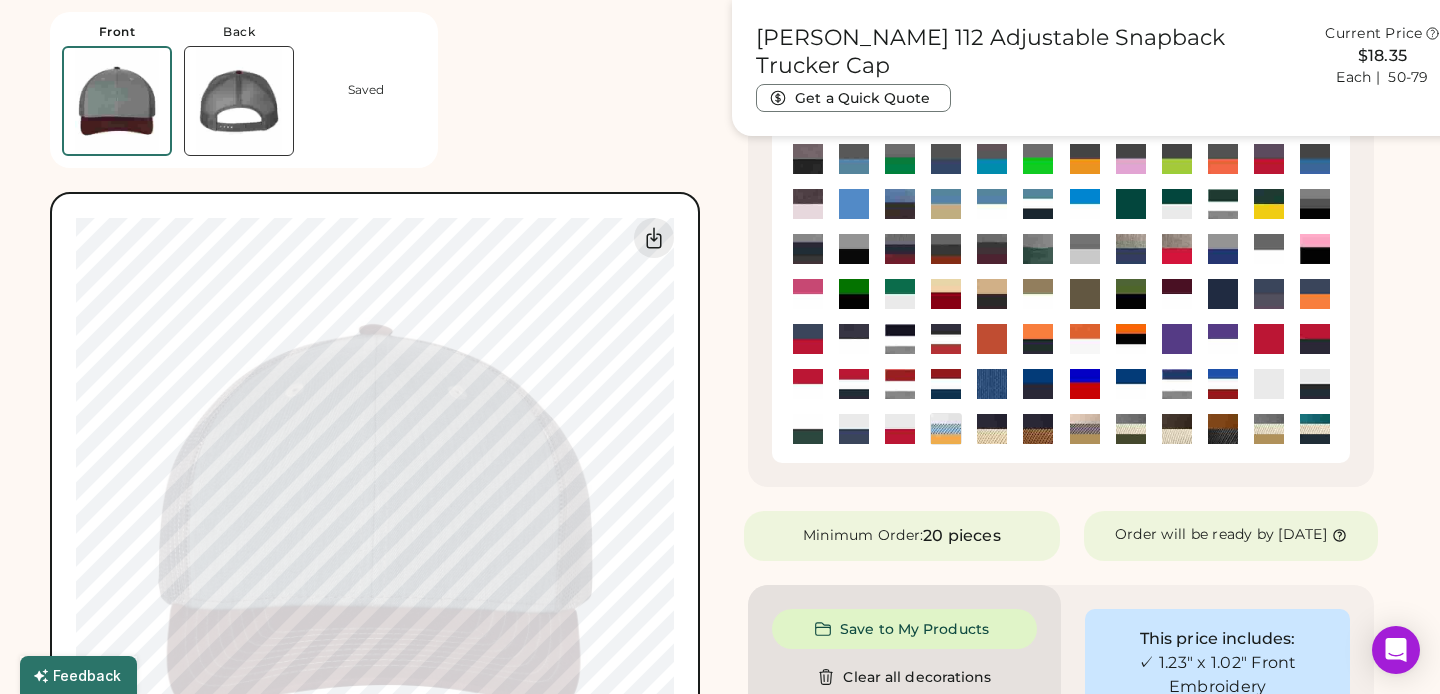 click at bounding box center (1038, 249) 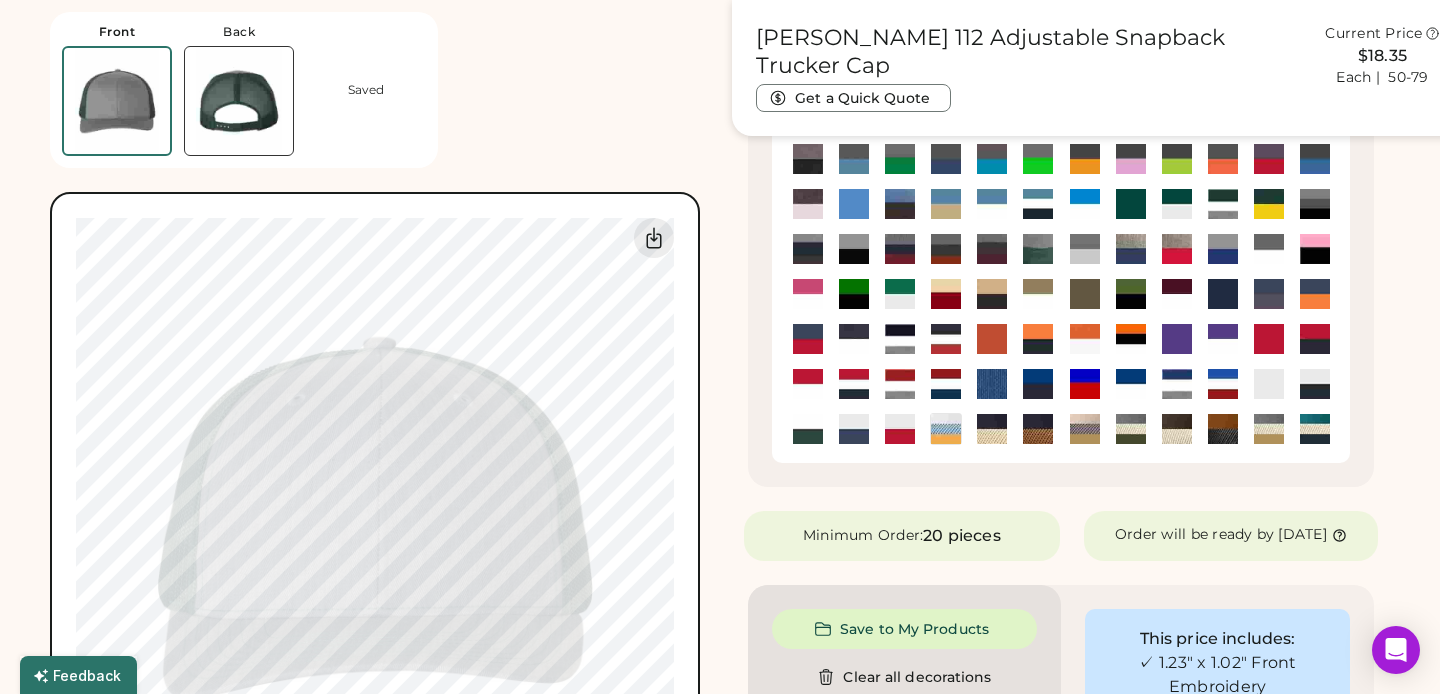 click at bounding box center [1085, 249] 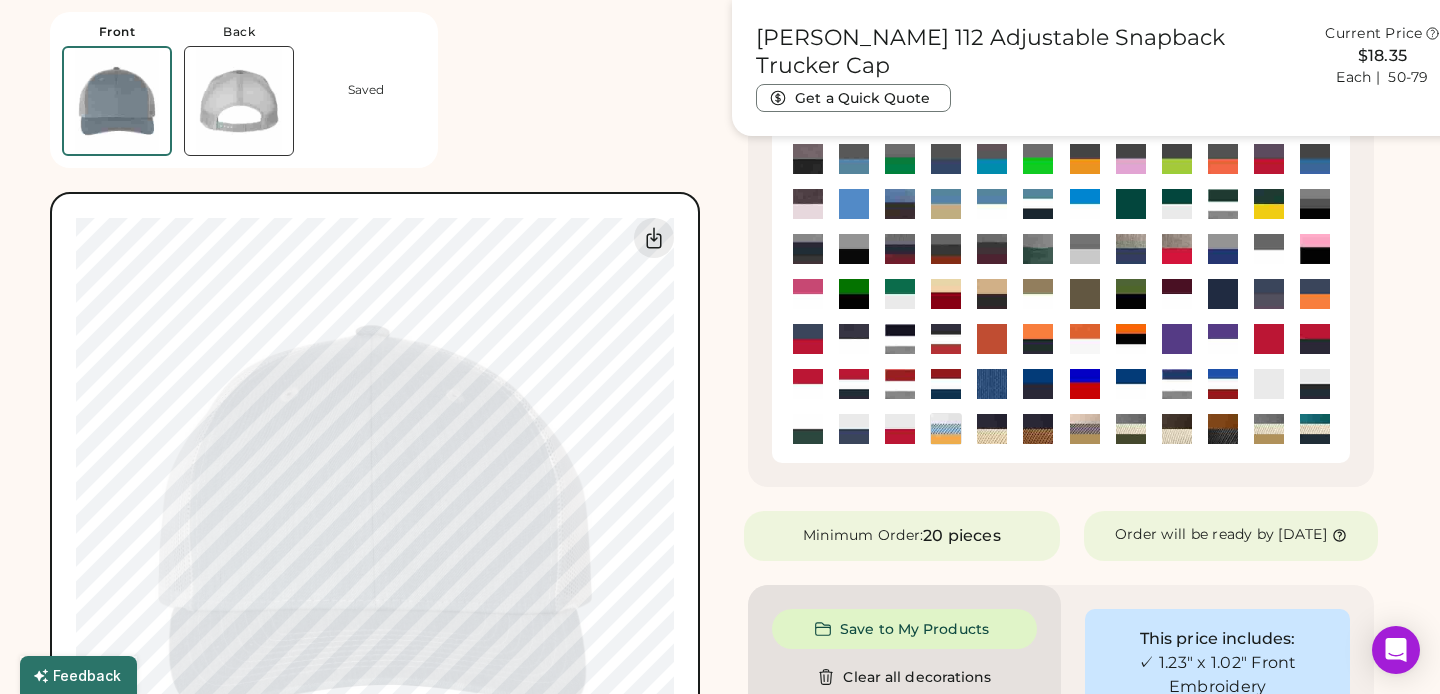click at bounding box center [1131, 249] 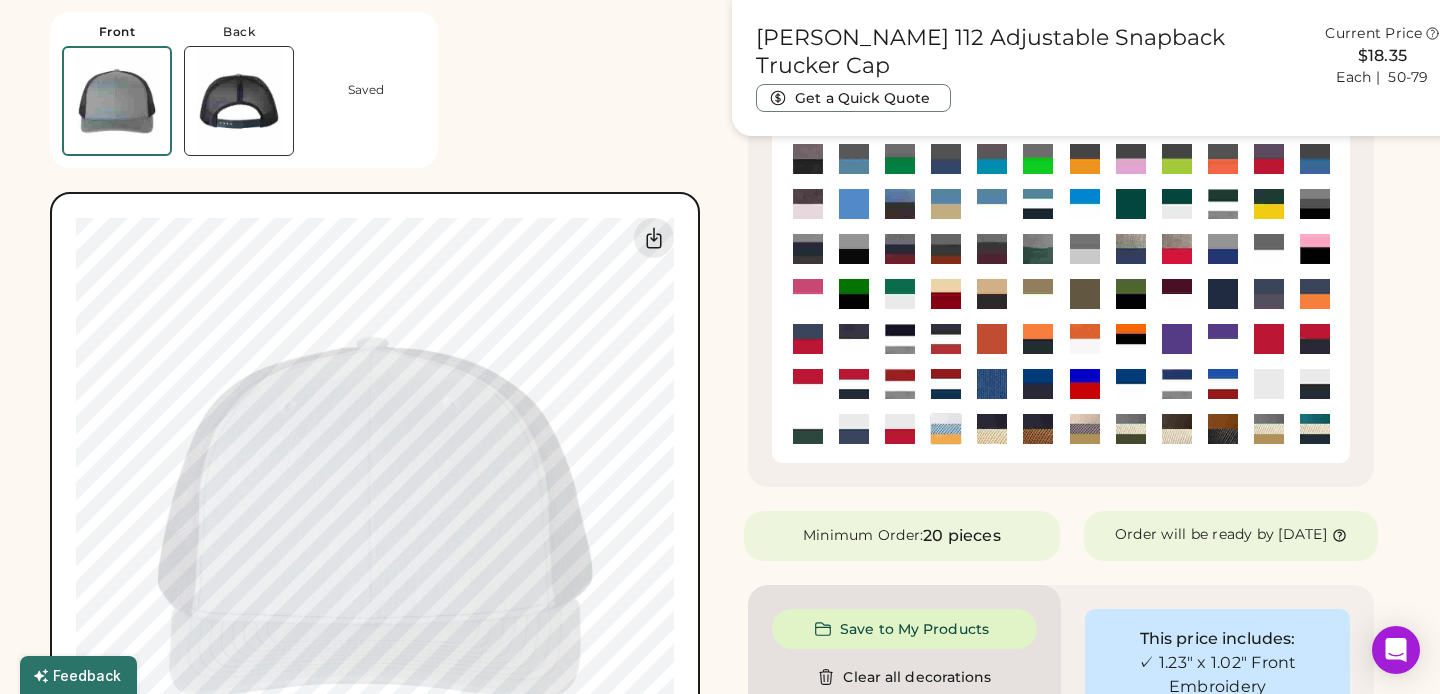 click at bounding box center [1176, 249] 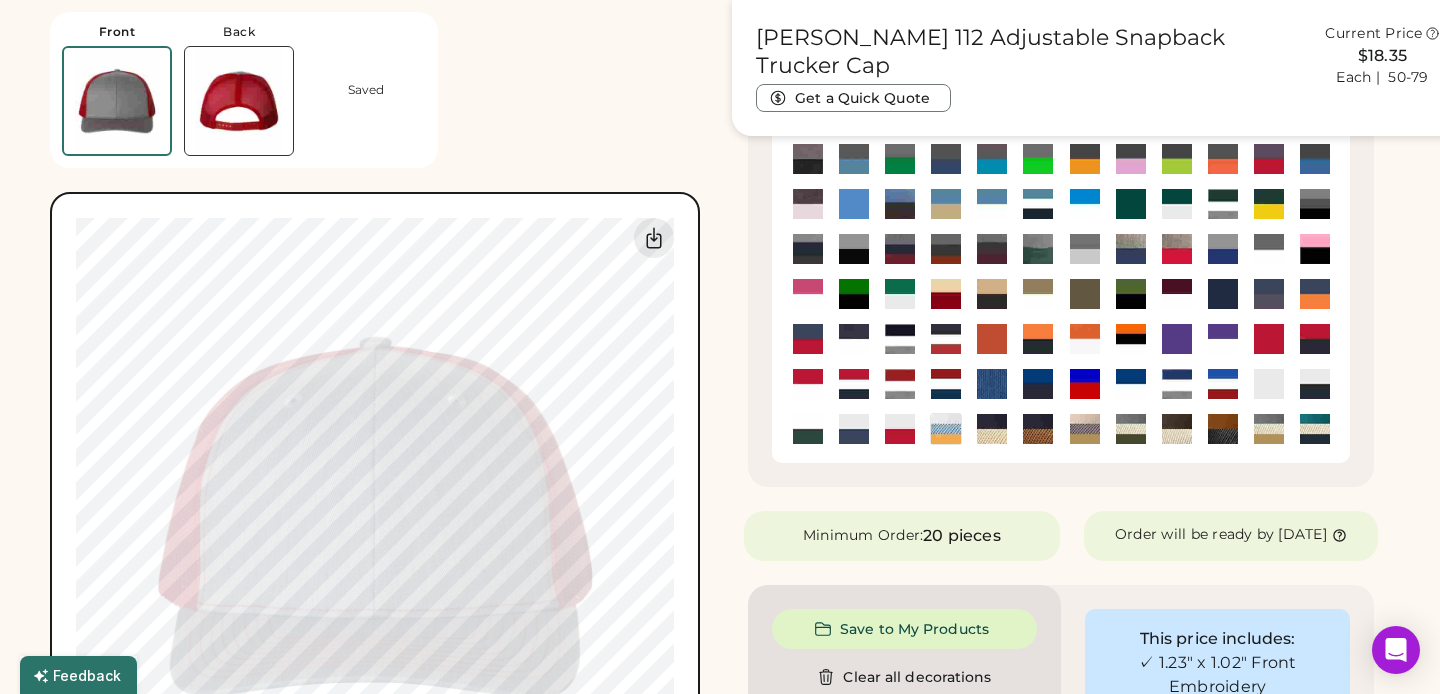 click at bounding box center [1223, 249] 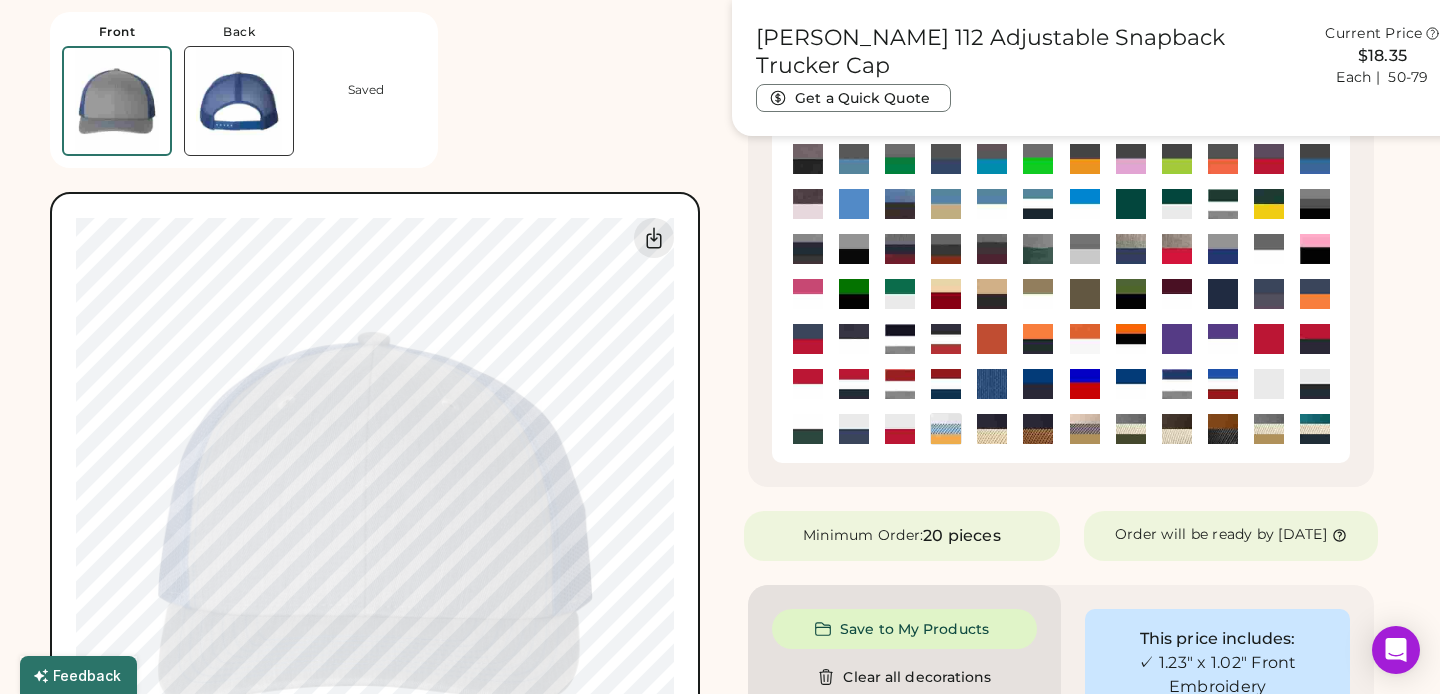 click at bounding box center [1269, 249] 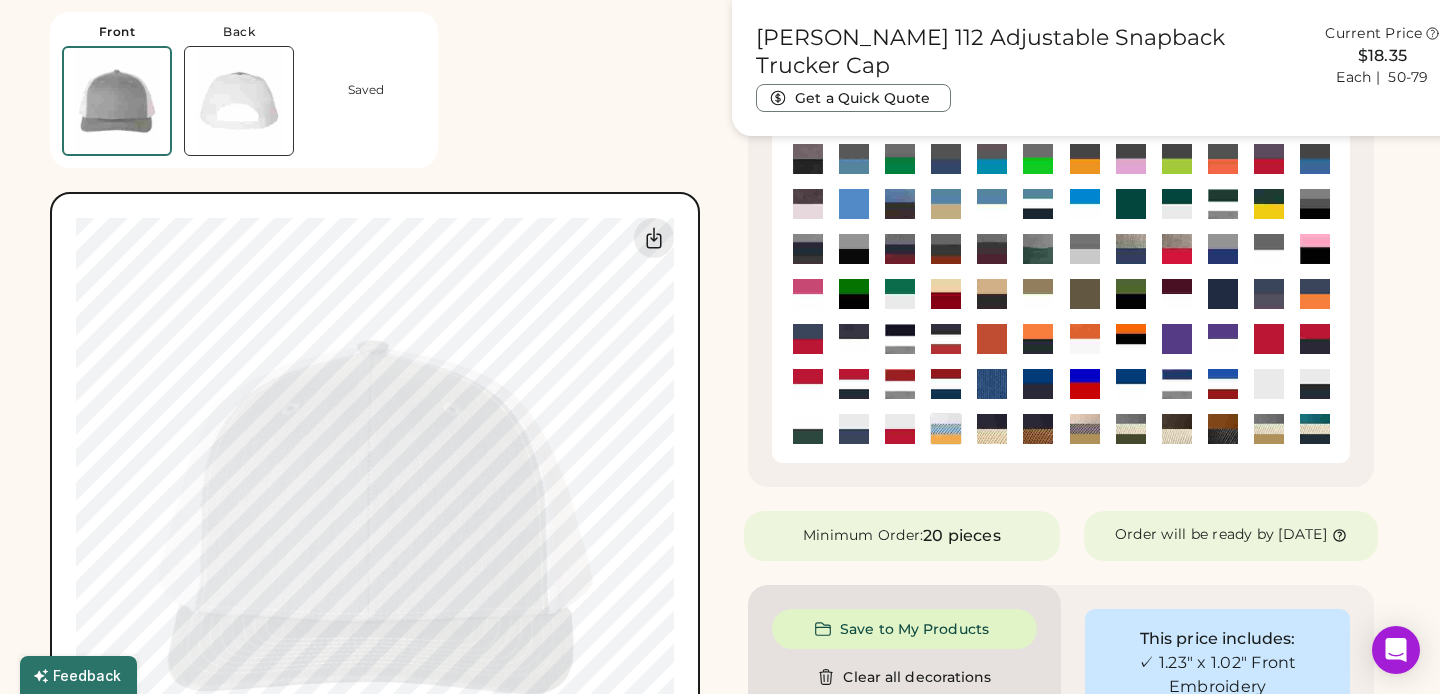 click at bounding box center [1315, 249] 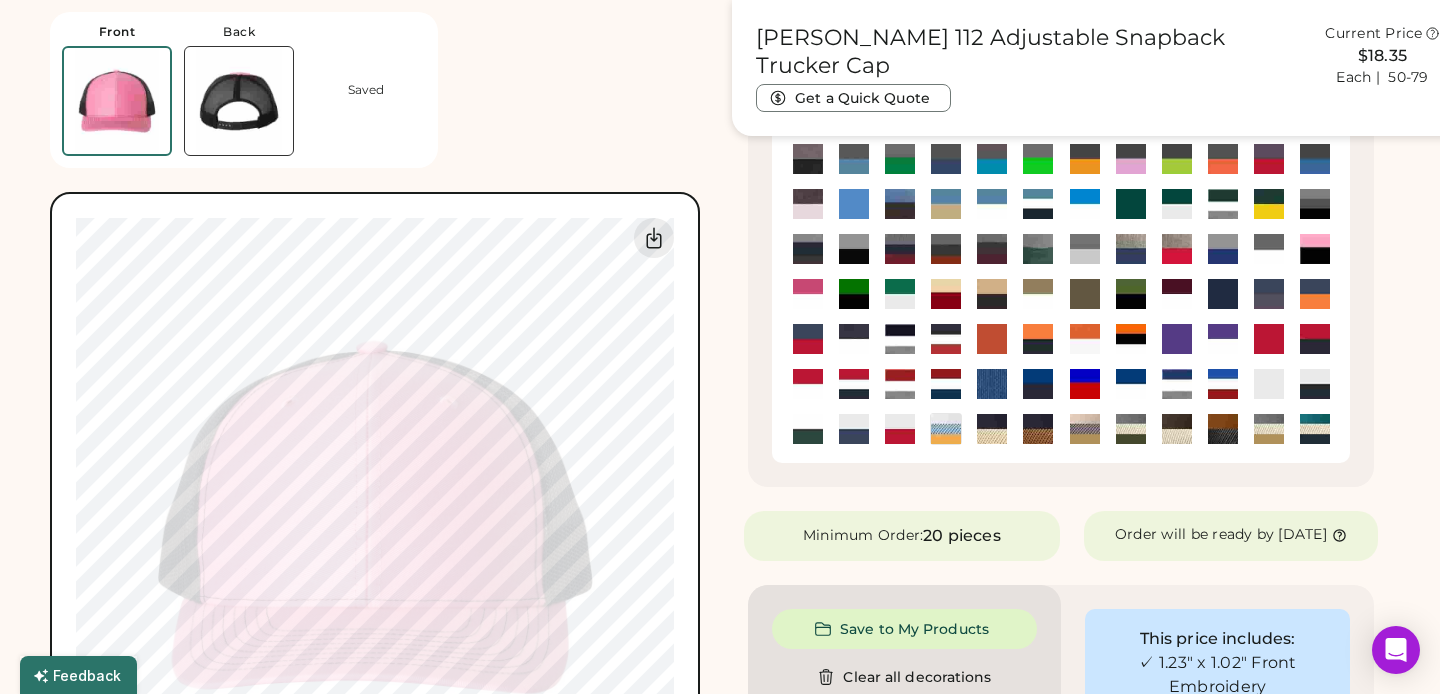 click at bounding box center [1315, 204] 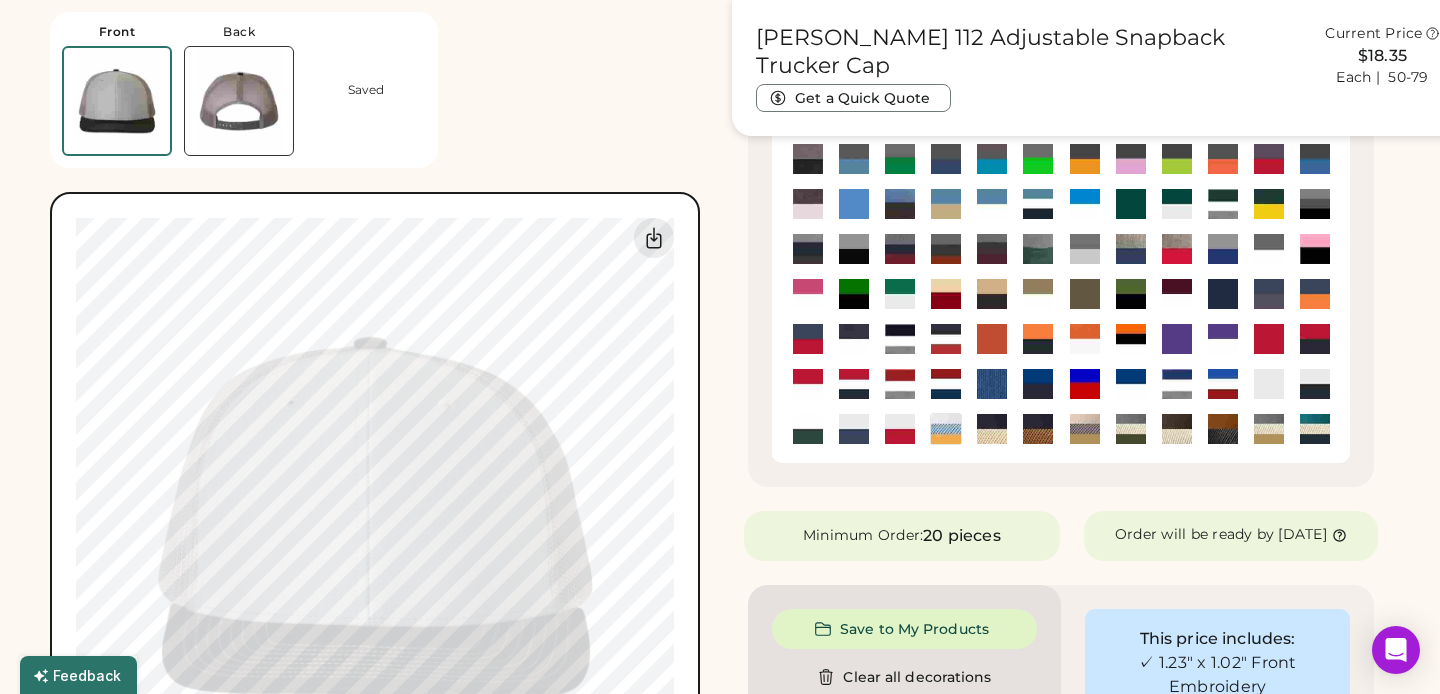 click at bounding box center [1269, 204] 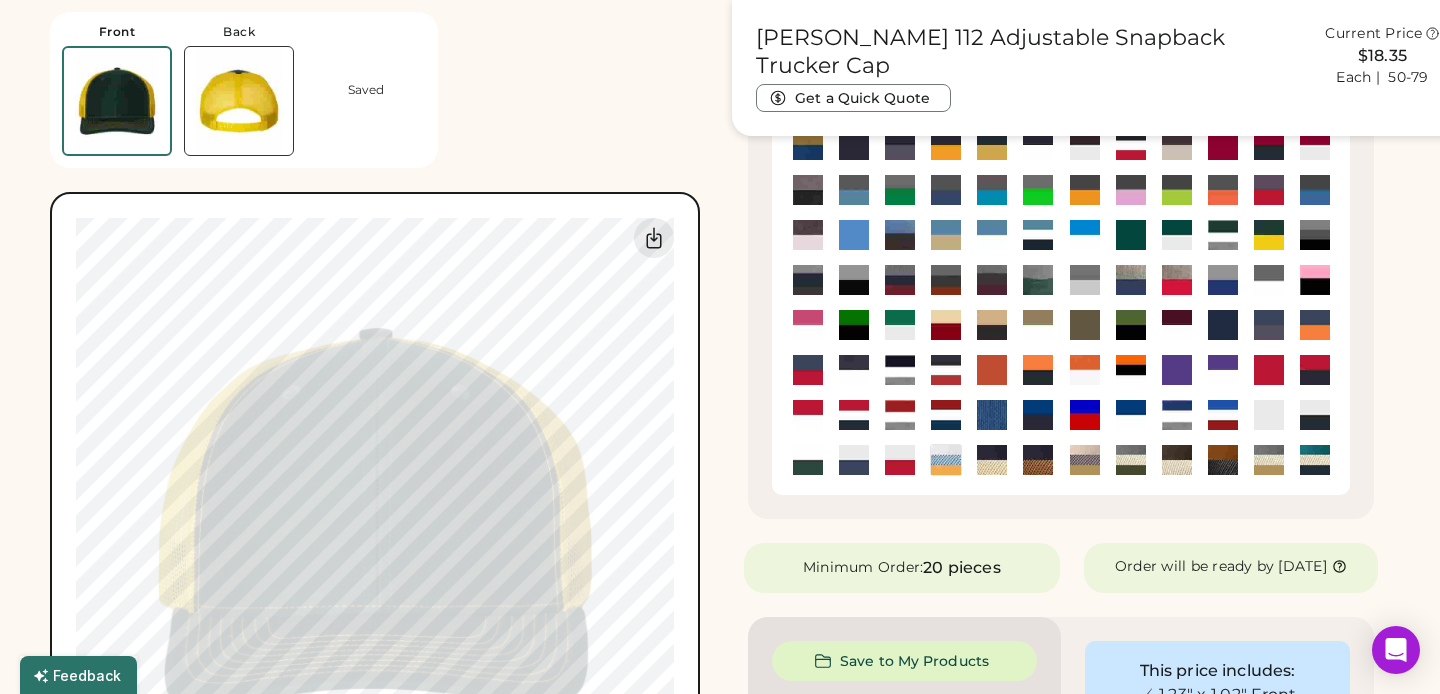 click at bounding box center (1223, 235) 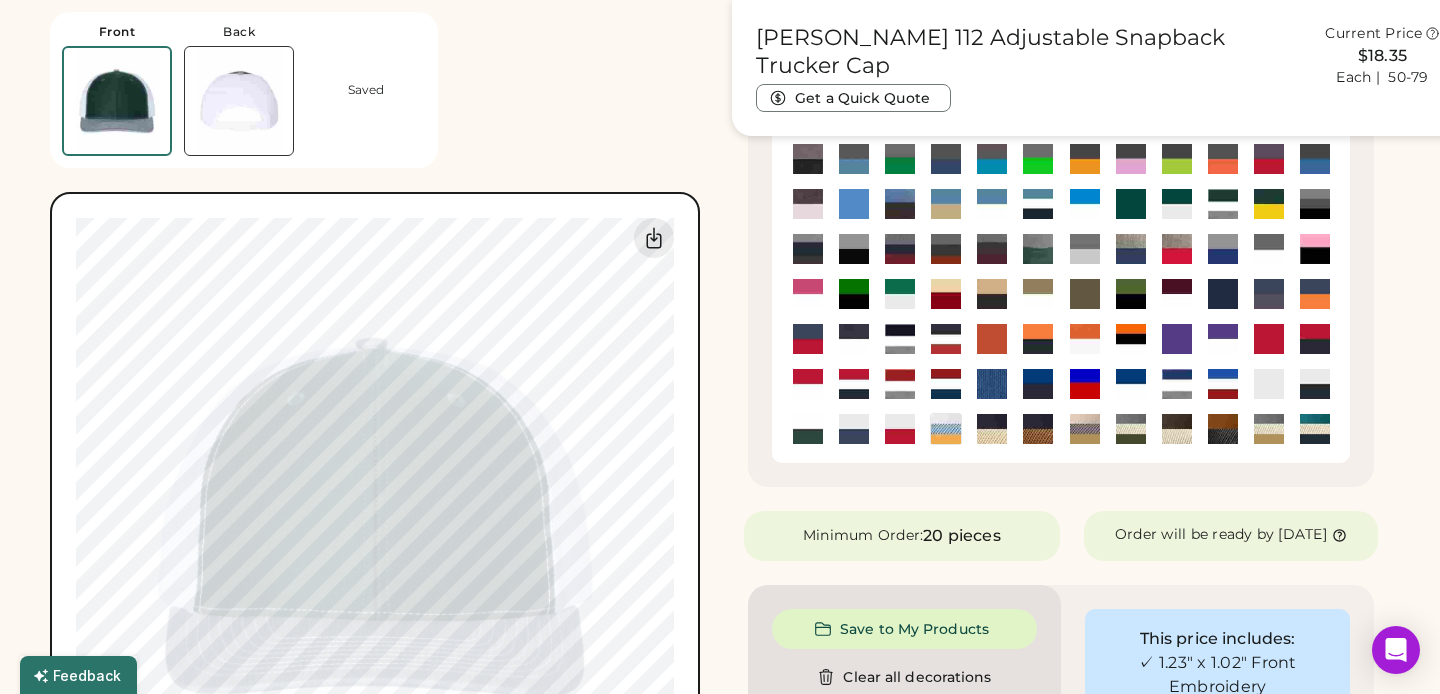 click at bounding box center [1177, 204] 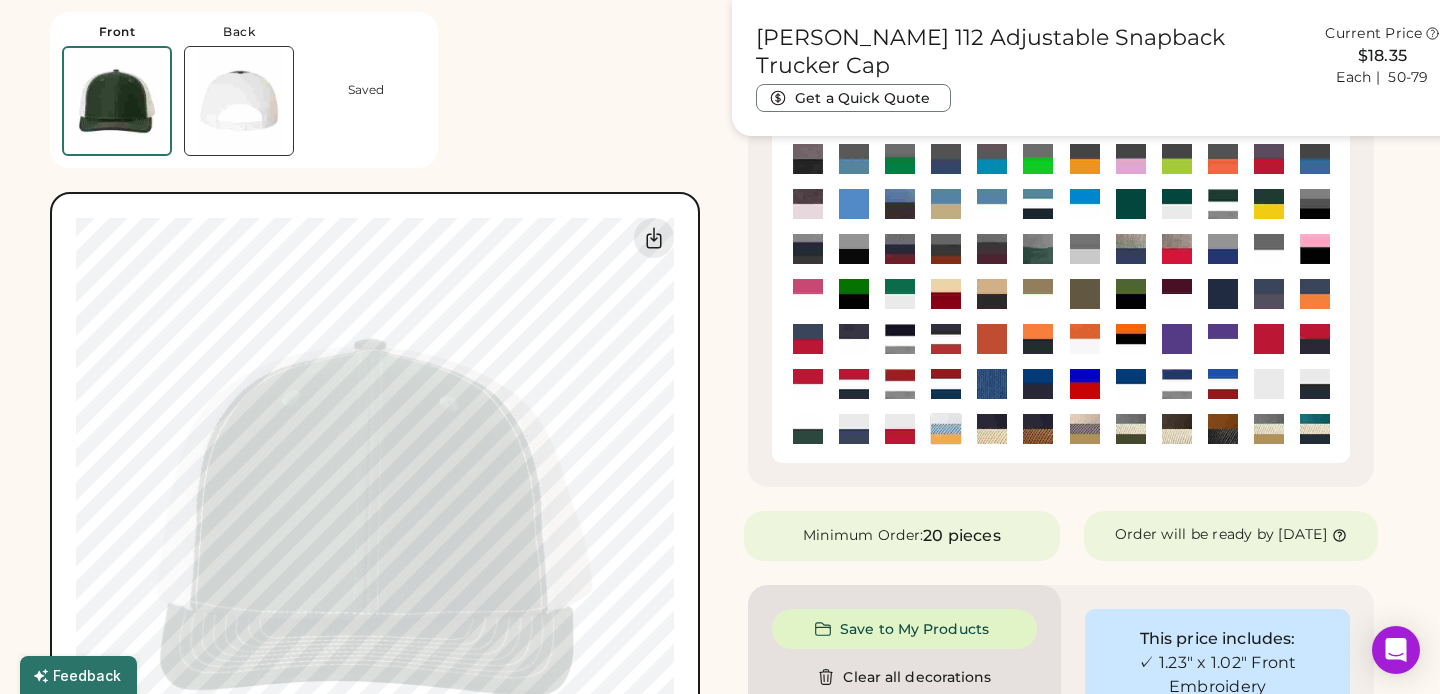 click at bounding box center (1131, 204) 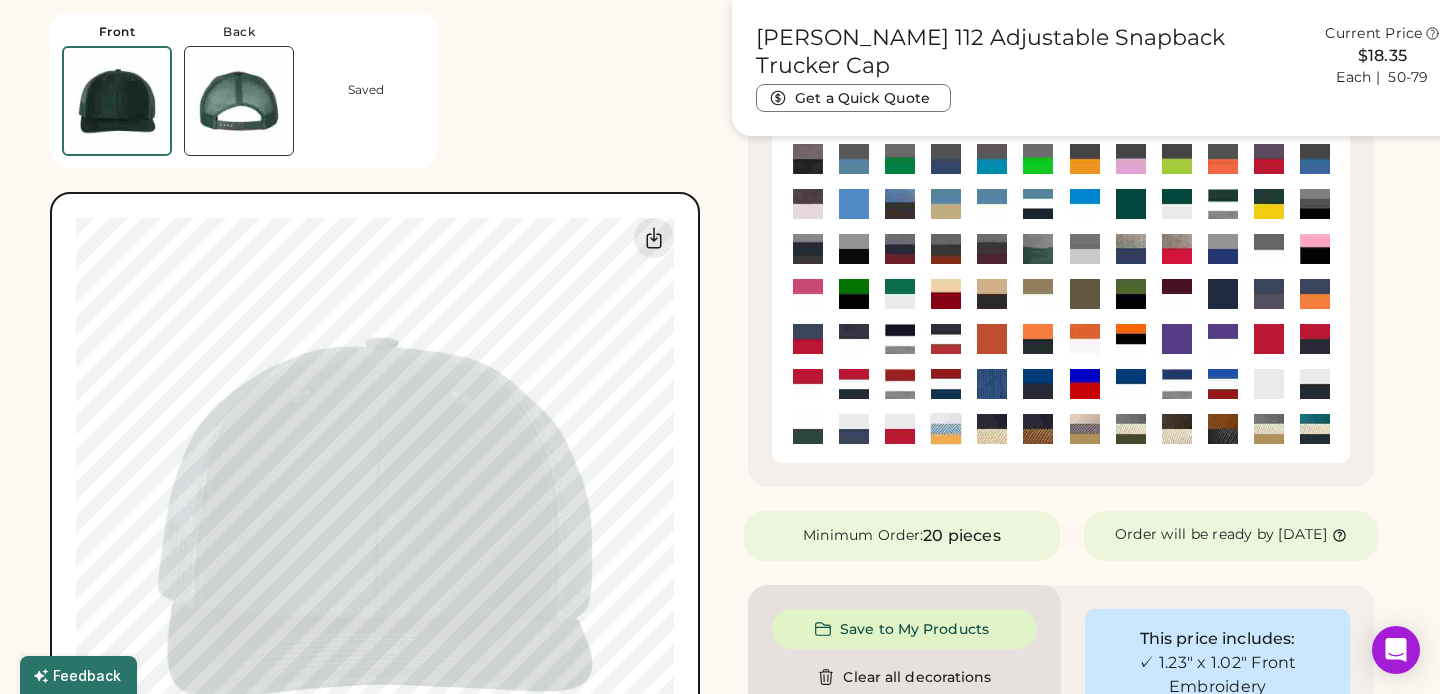 click at bounding box center (1131, 204) 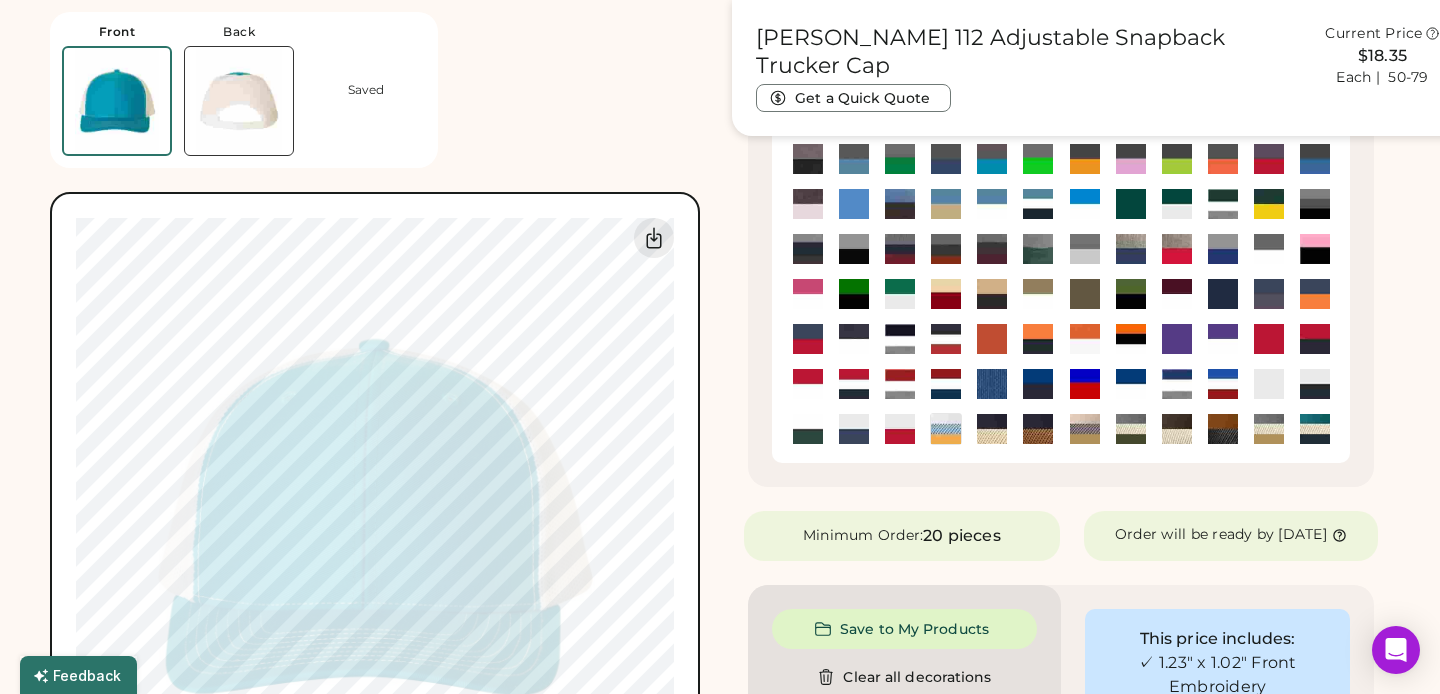 click at bounding box center [1038, 204] 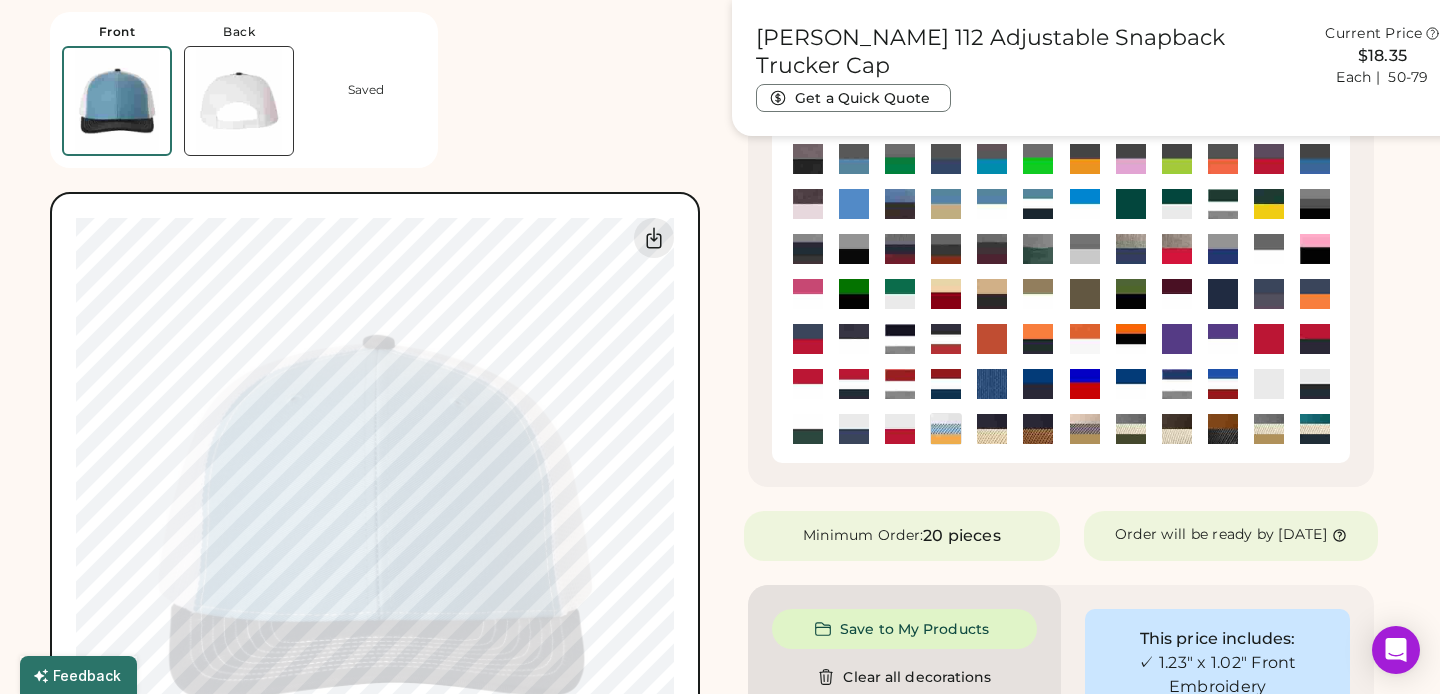 click at bounding box center [992, 204] 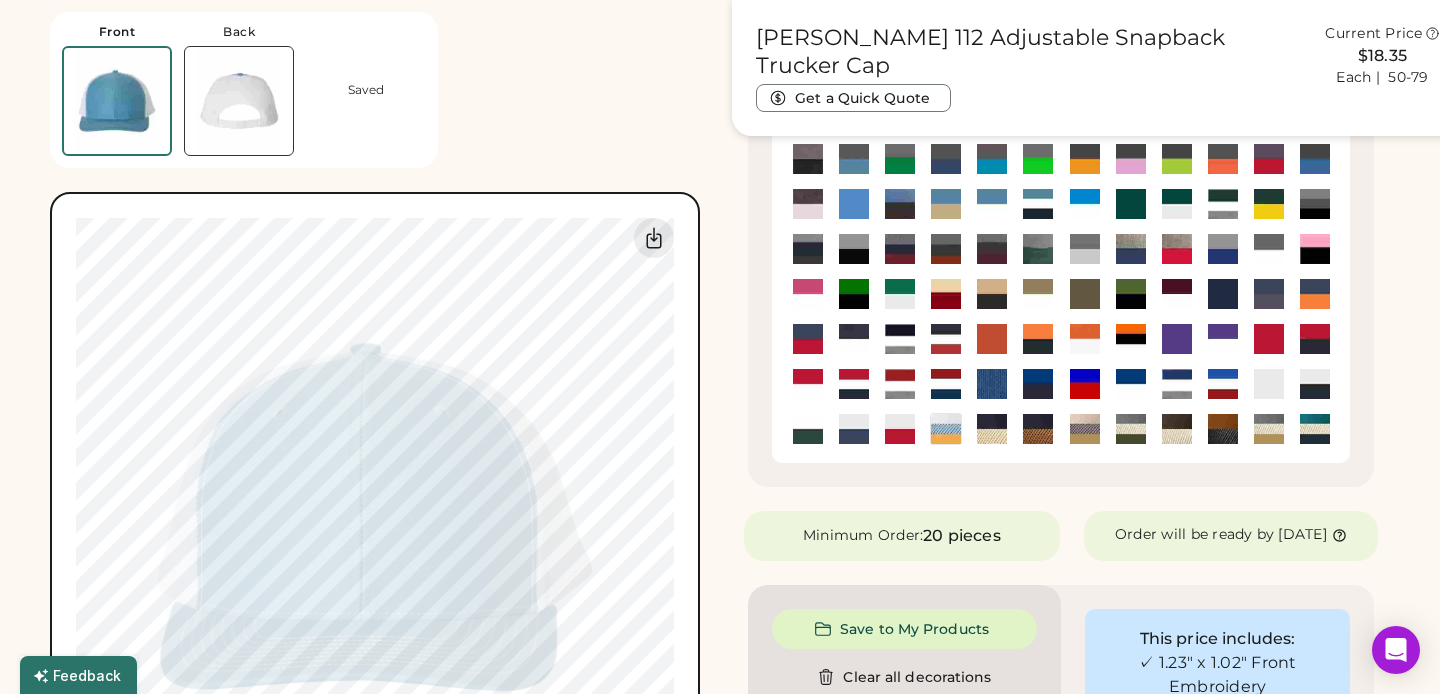 click at bounding box center [992, 204] 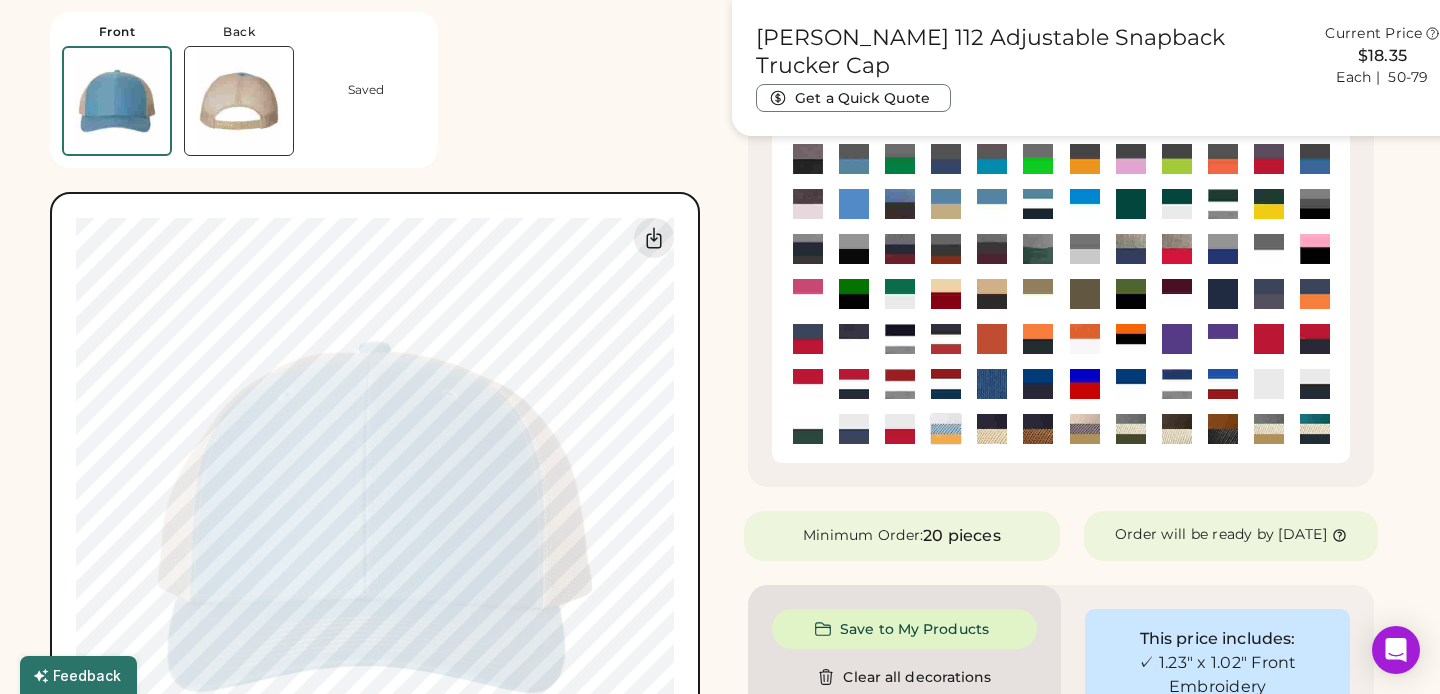 click at bounding box center (900, 204) 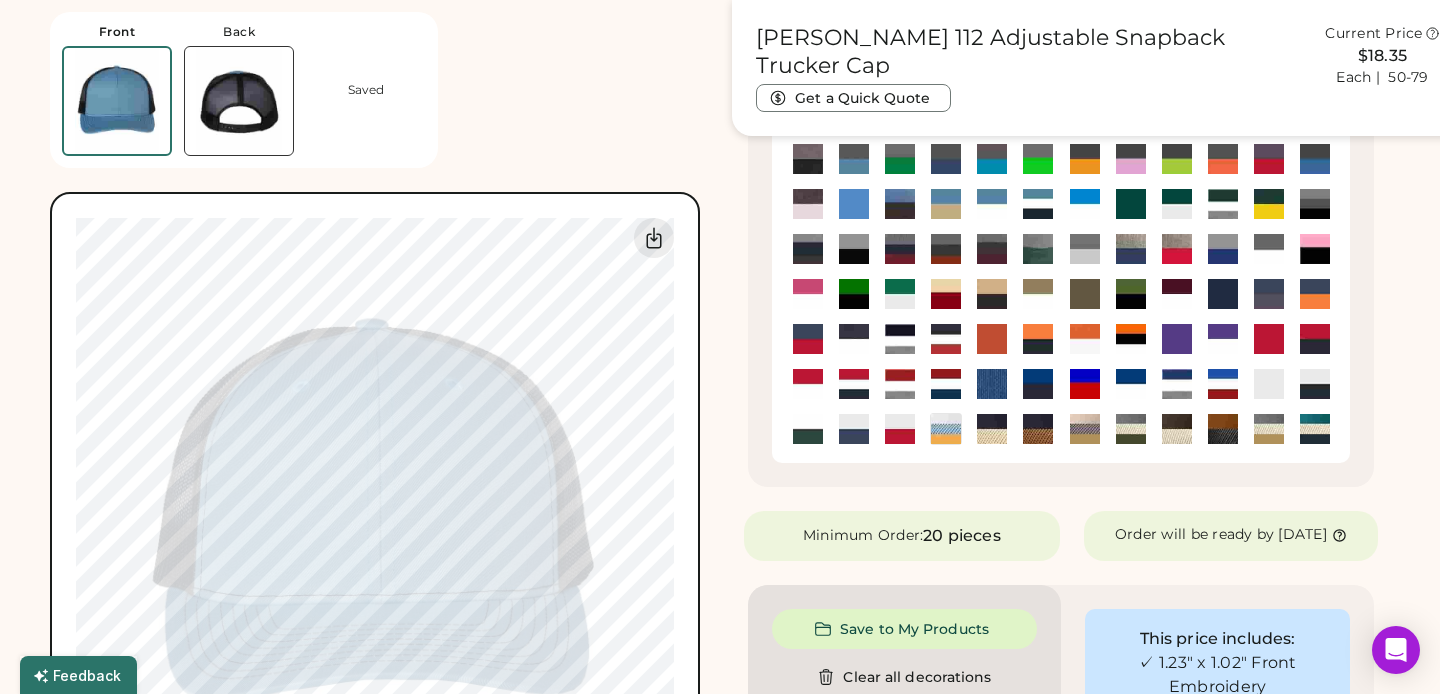 click at bounding box center [854, 204] 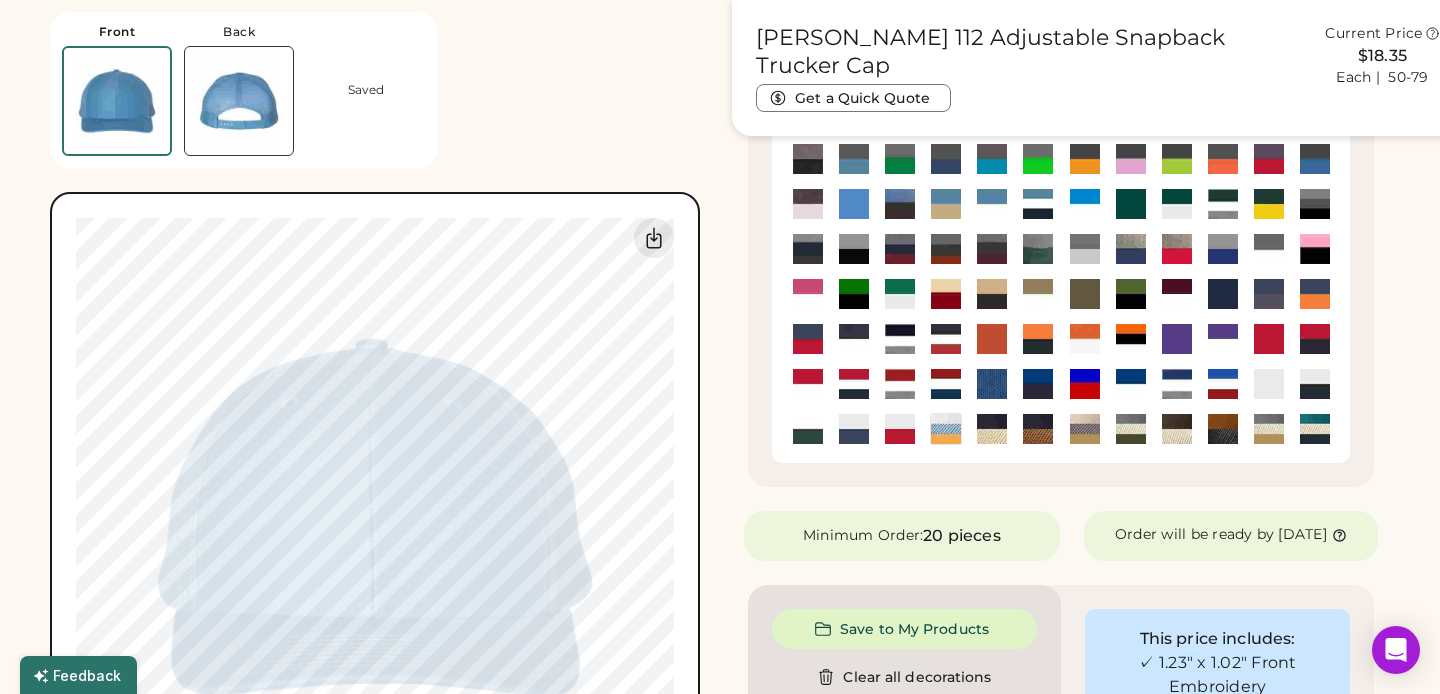 click at bounding box center (808, 204) 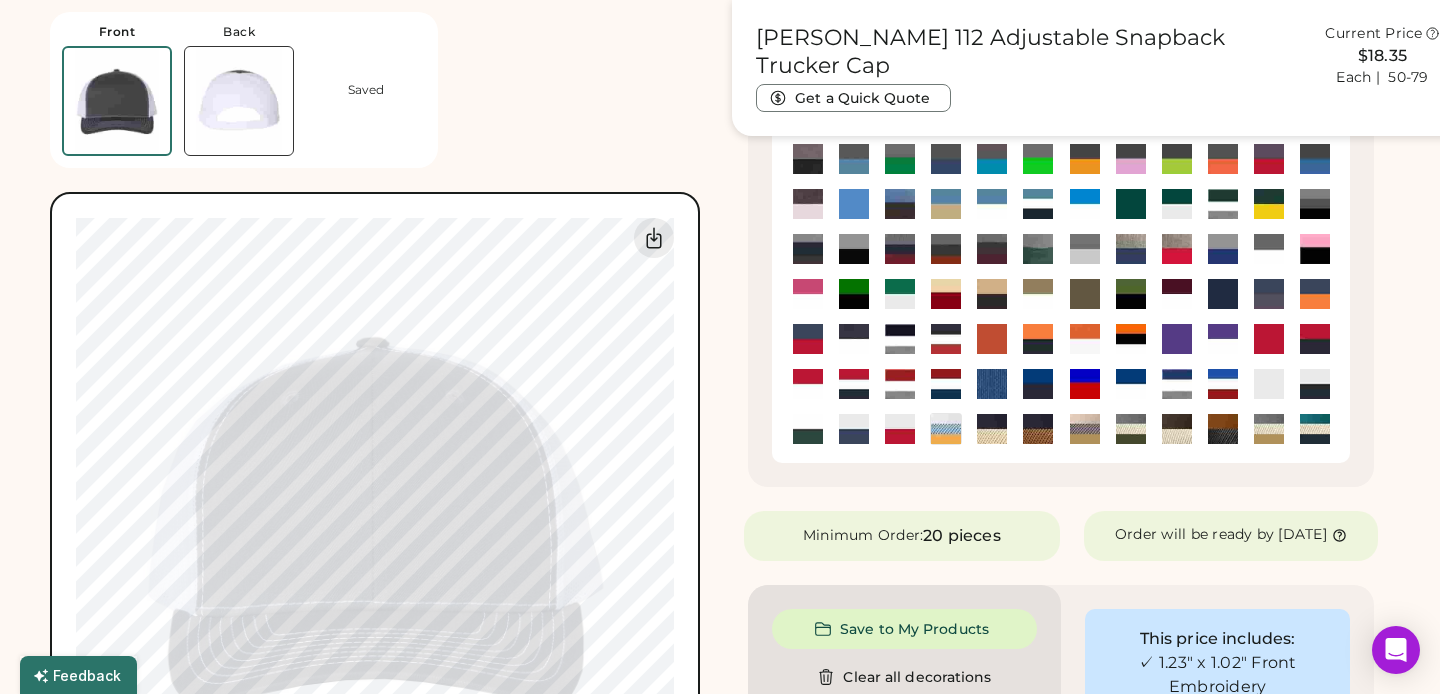 click at bounding box center (1315, 159) 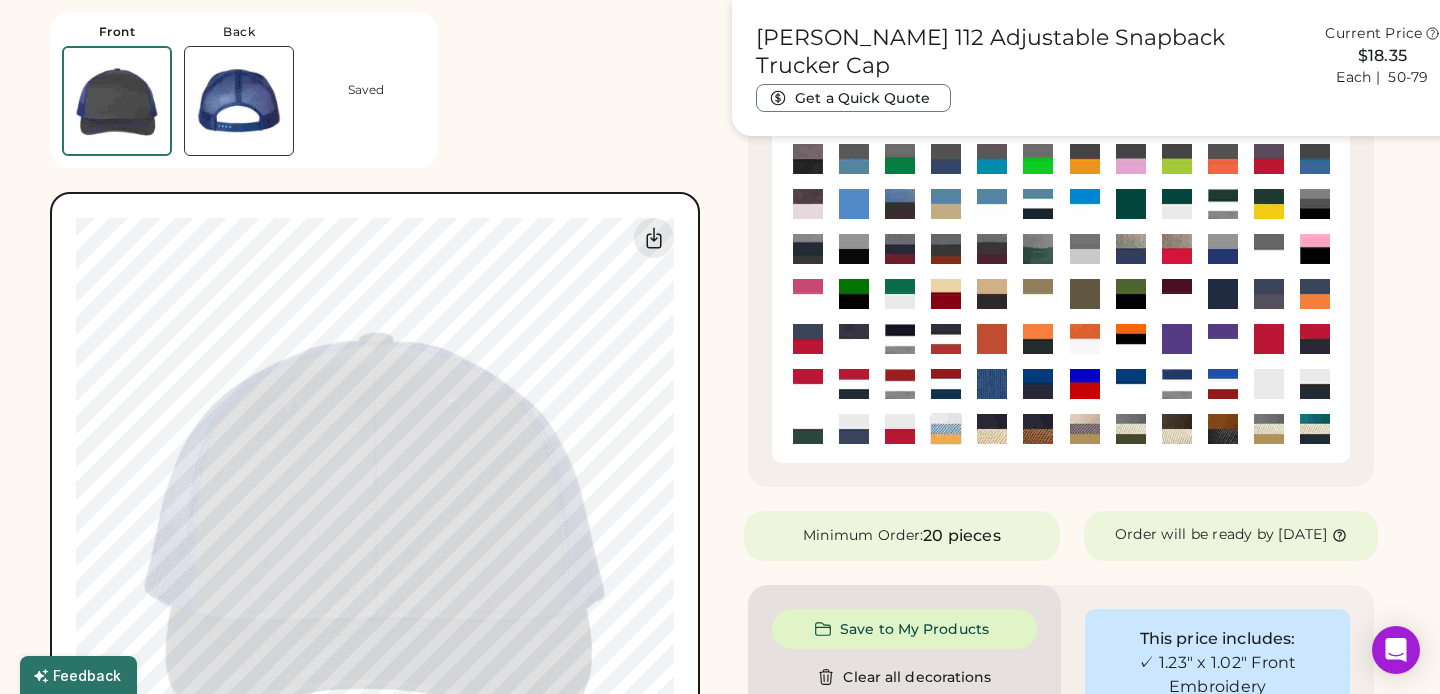 click at bounding box center [1269, 159] 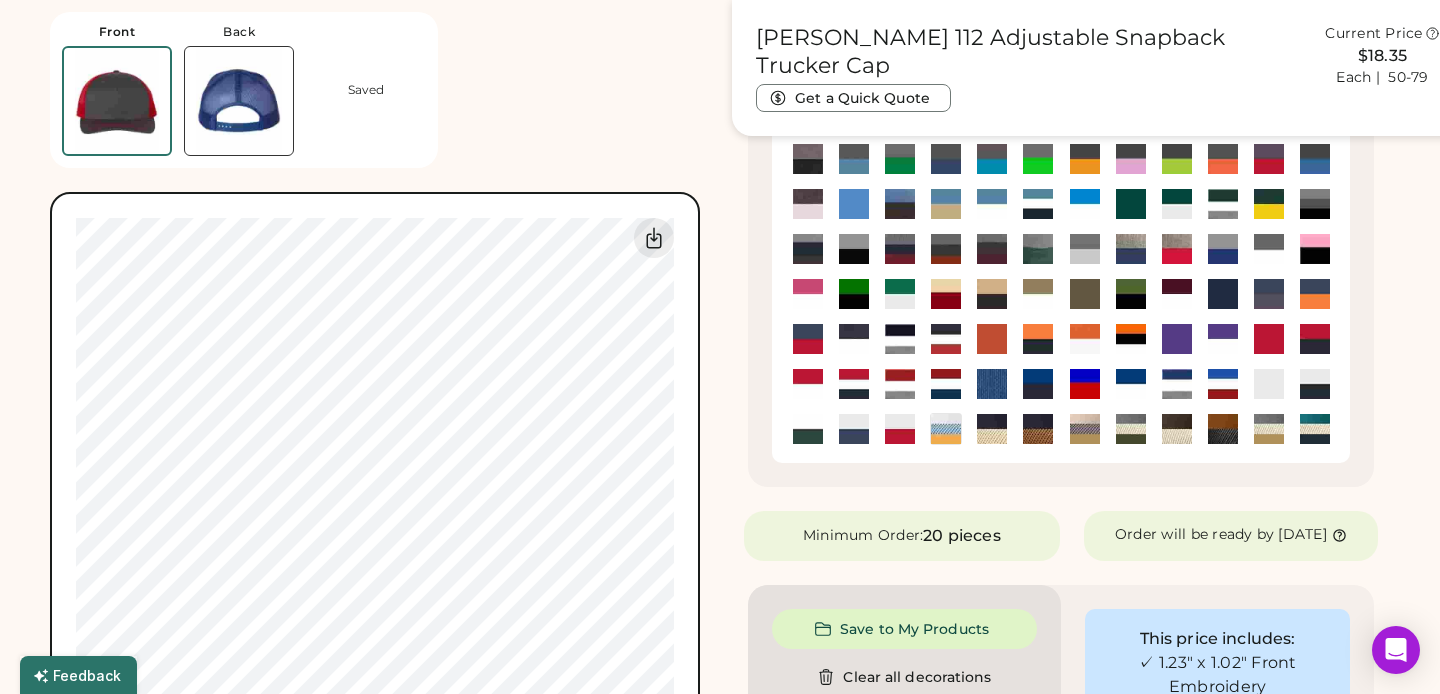 click at bounding box center [1223, 159] 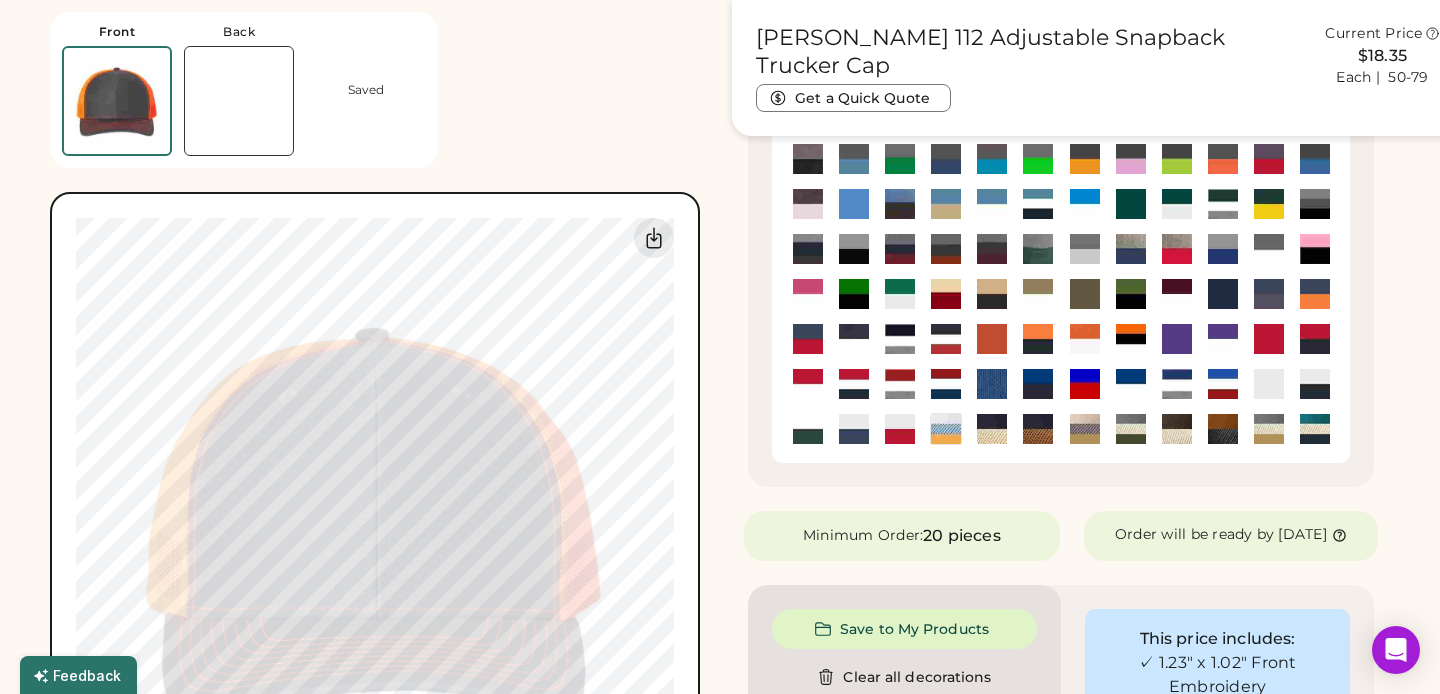click at bounding box center (1176, 159) 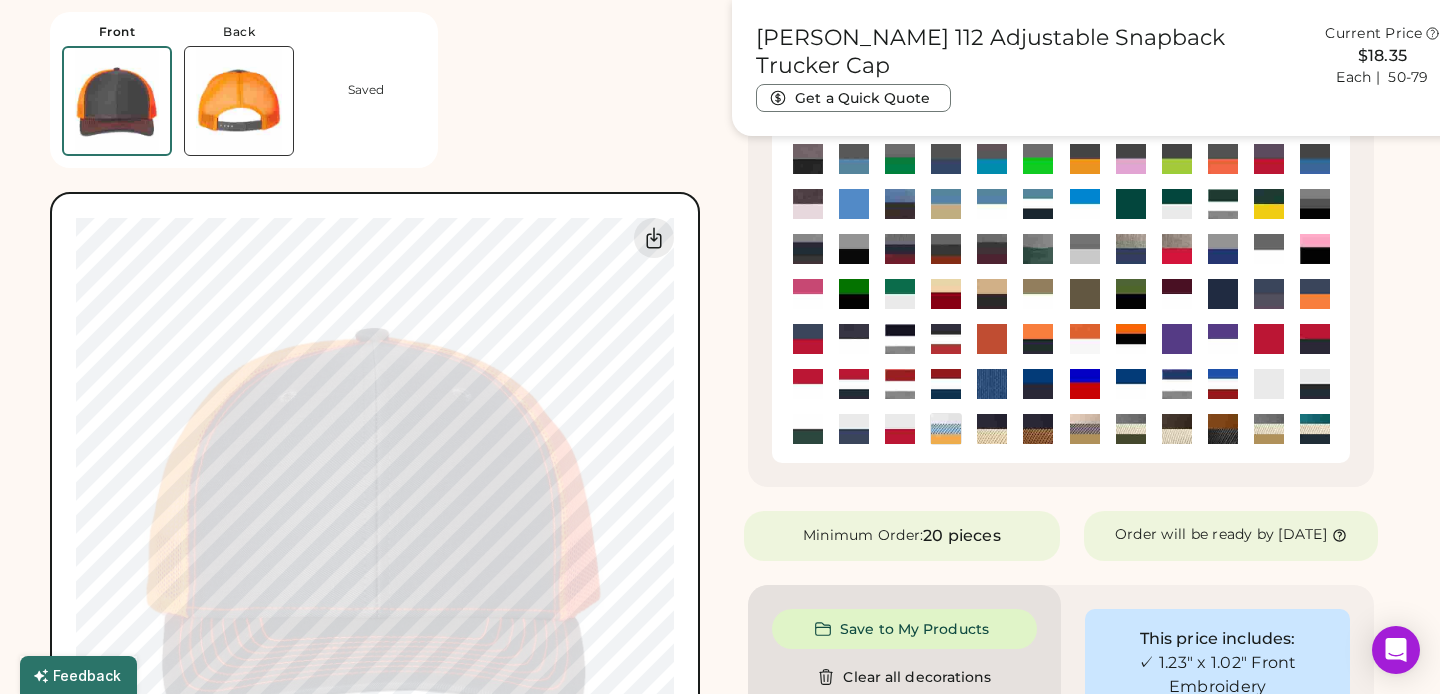 click at bounding box center [1177, 159] 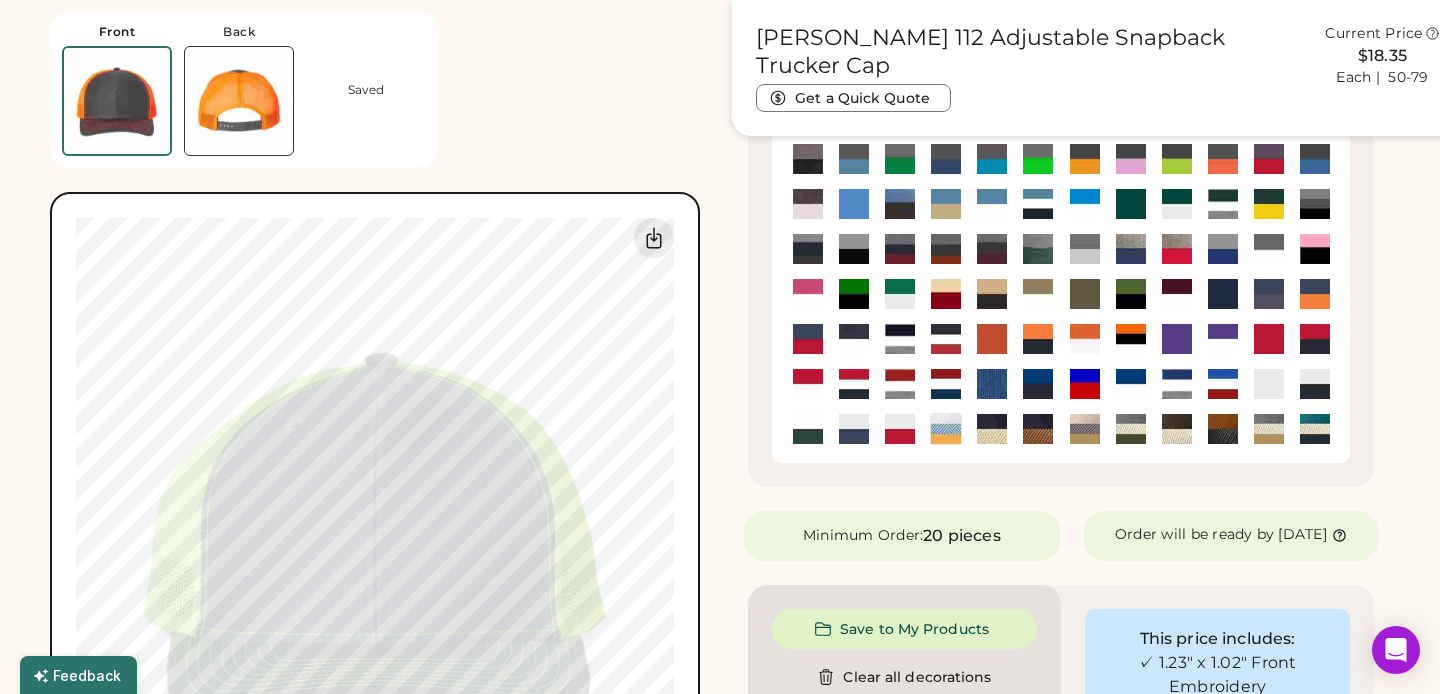 click at bounding box center (1131, 159) 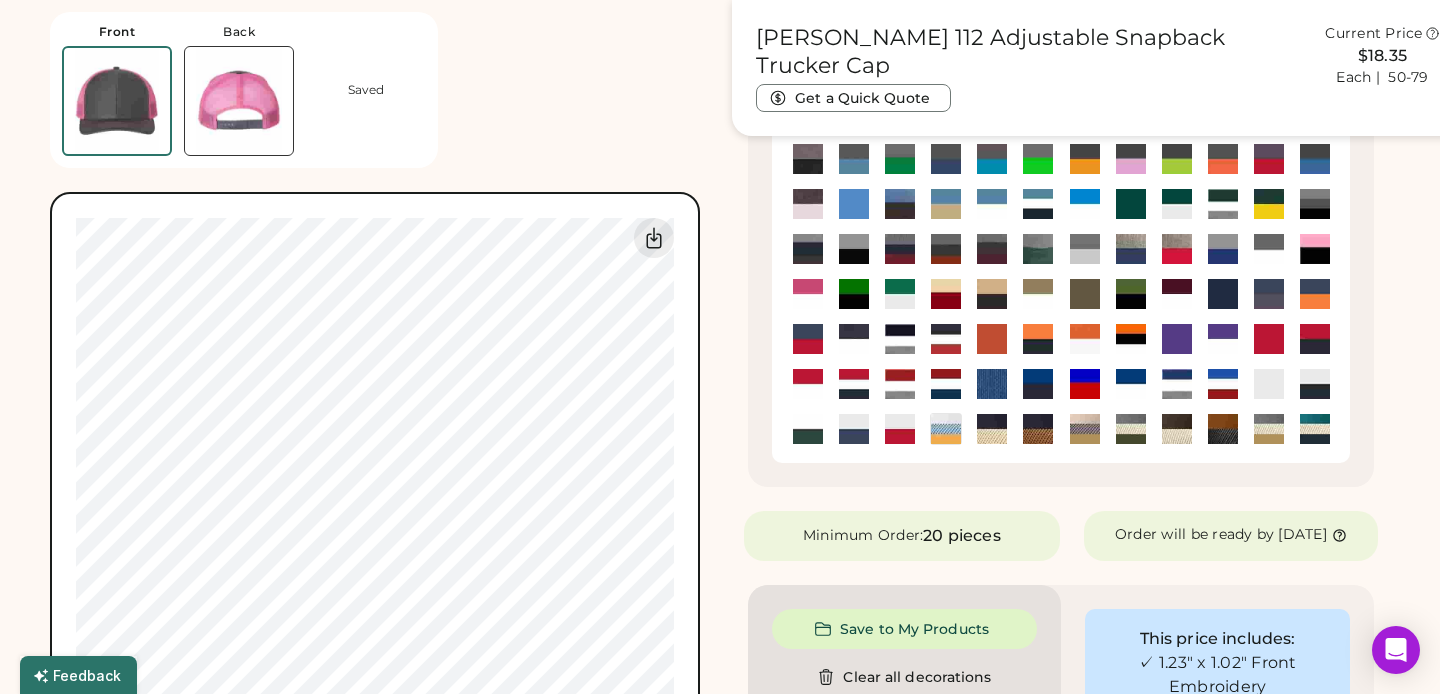 click at bounding box center (1085, 159) 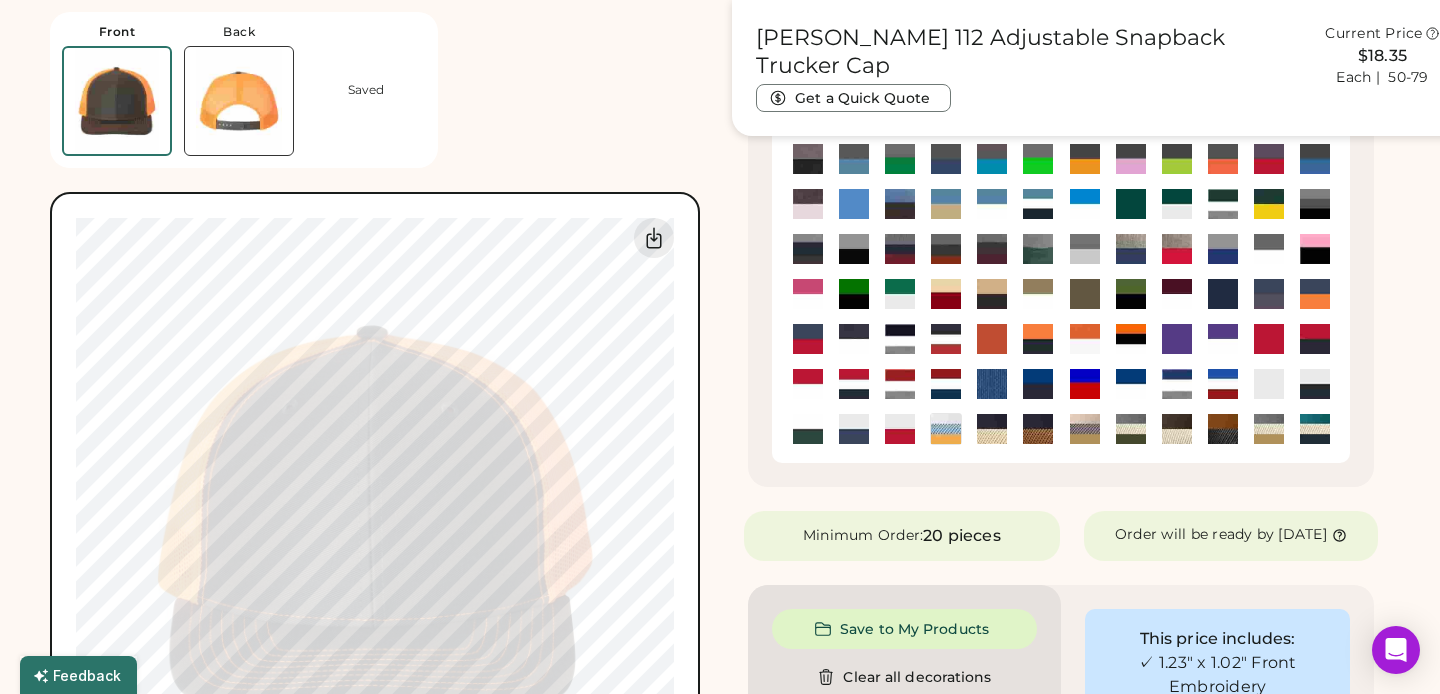 click at bounding box center (1038, 159) 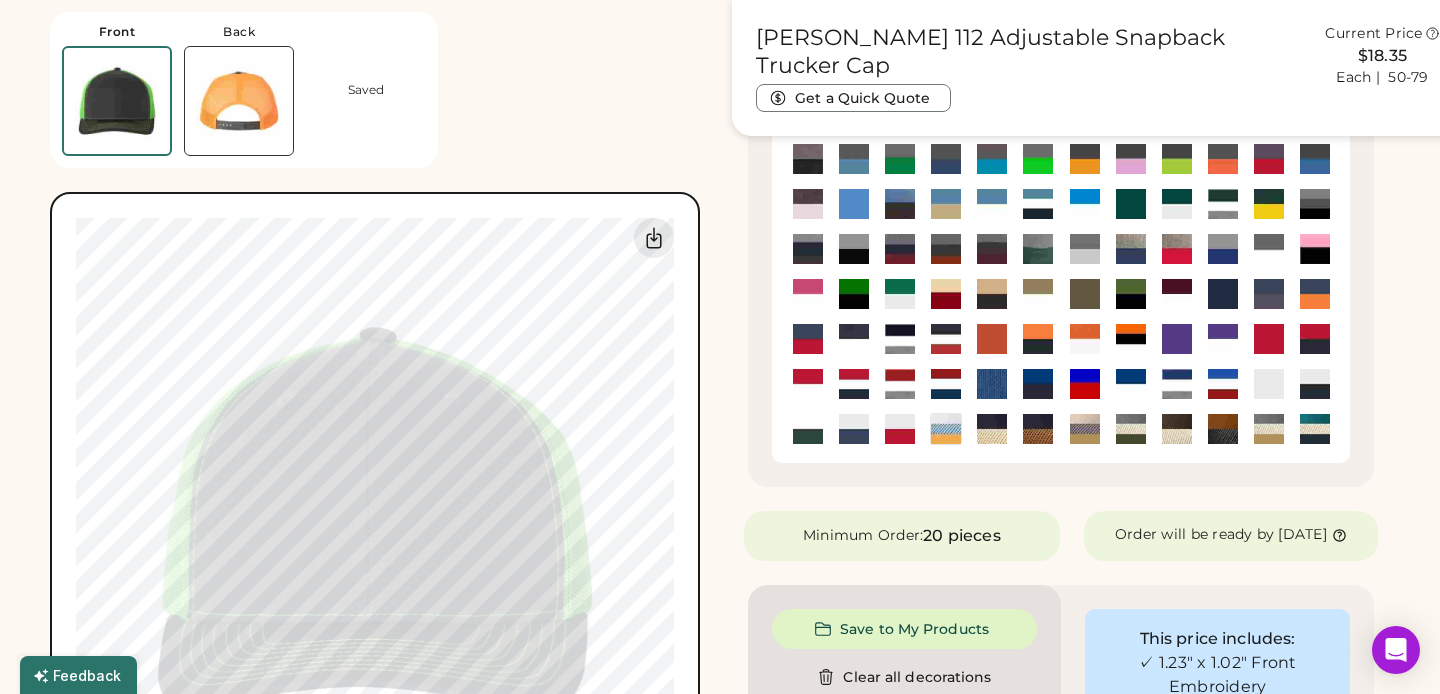 click at bounding box center [992, 159] 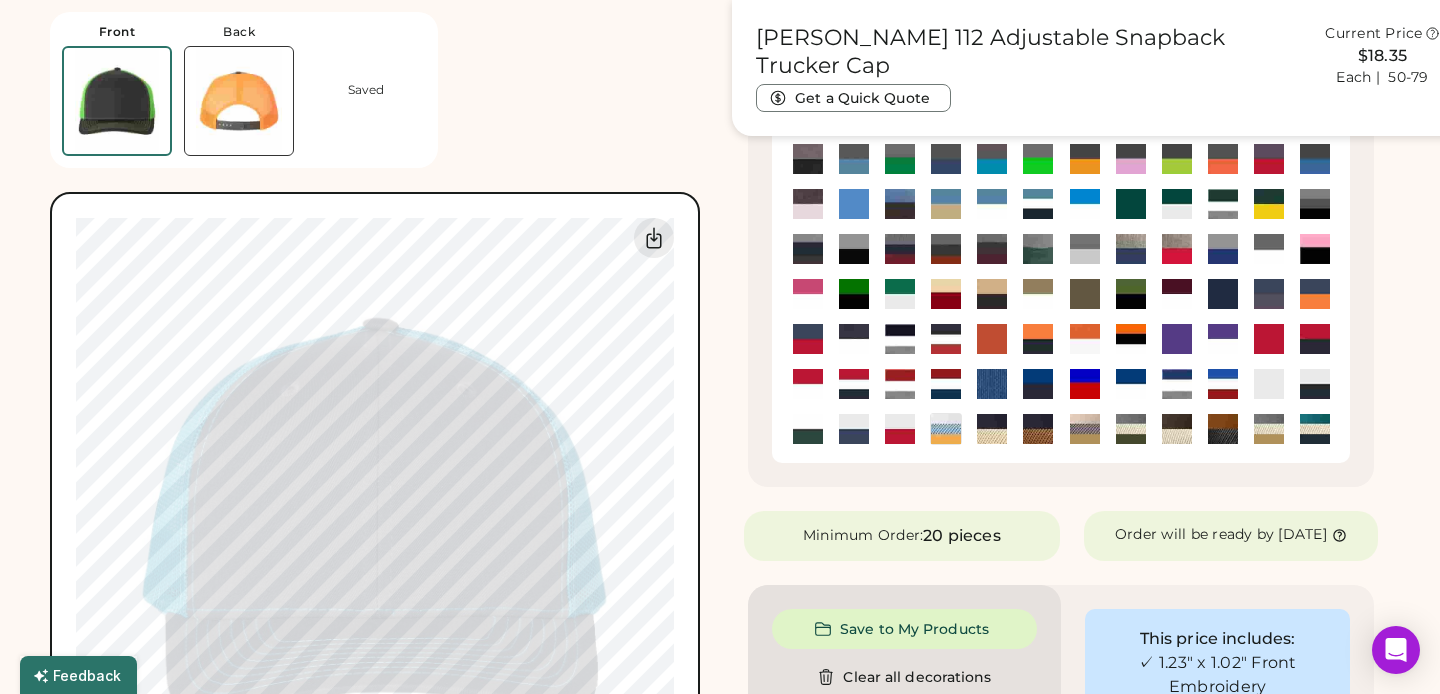 click at bounding box center (946, 159) 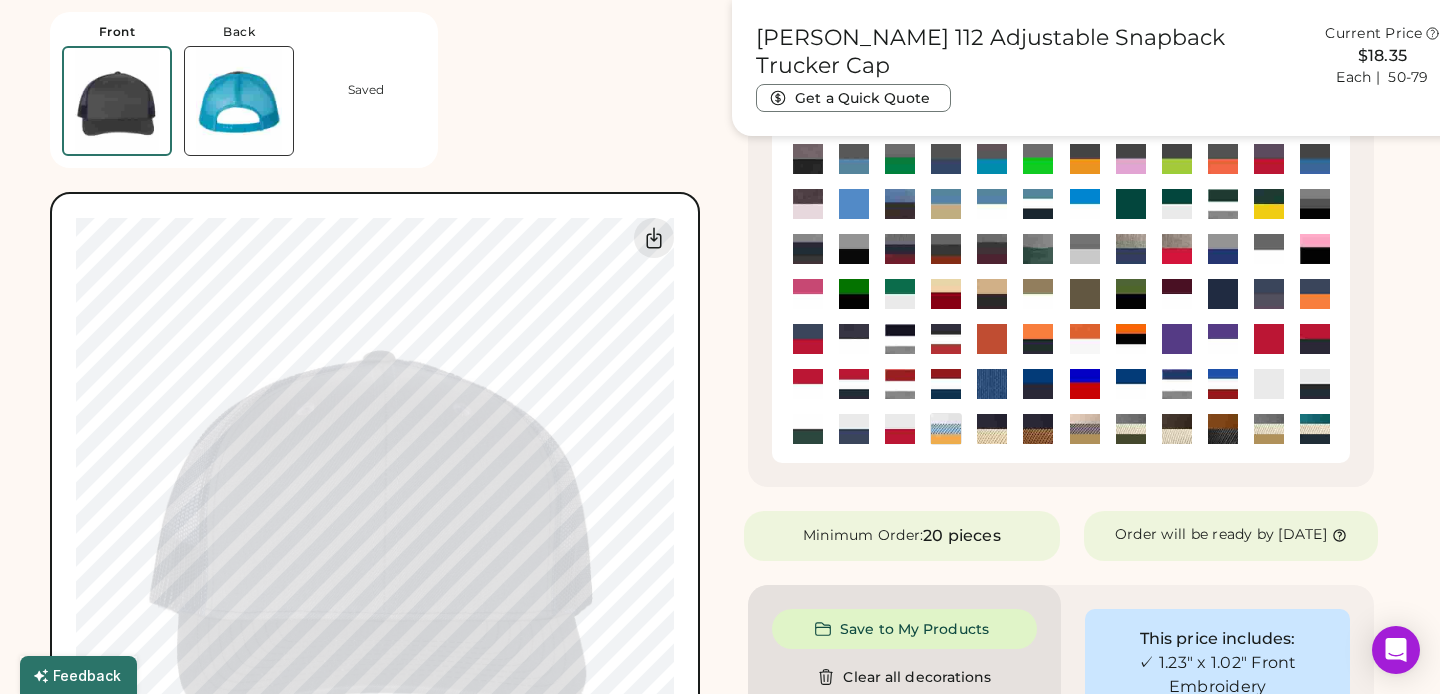 click at bounding box center [900, 159] 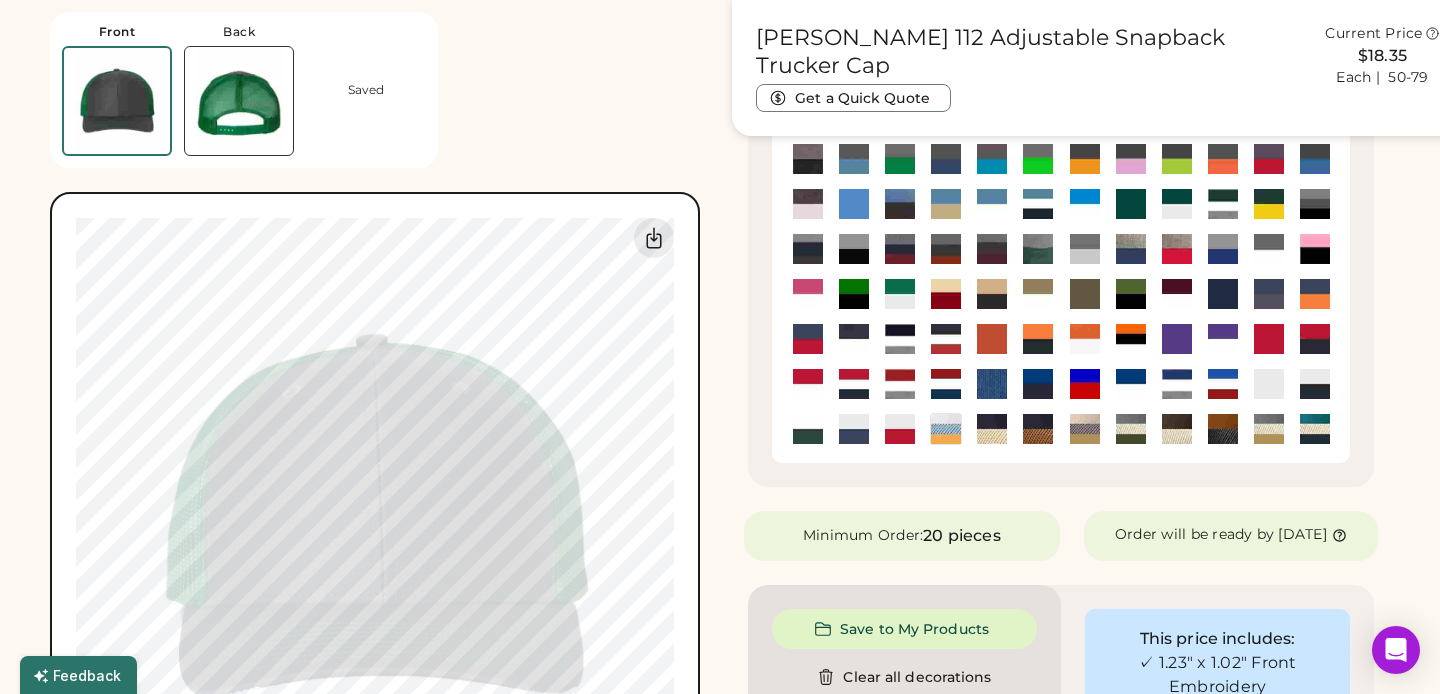 click at bounding box center [854, 159] 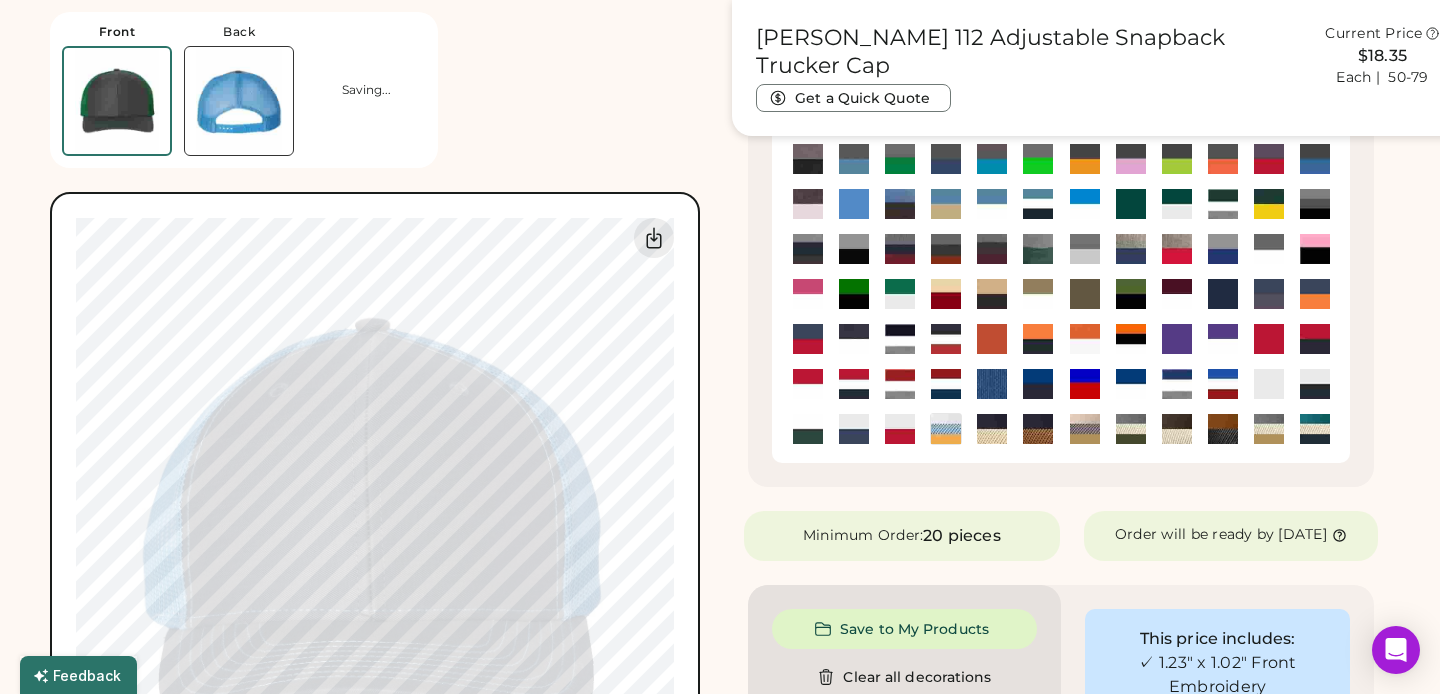 click at bounding box center [807, 159] 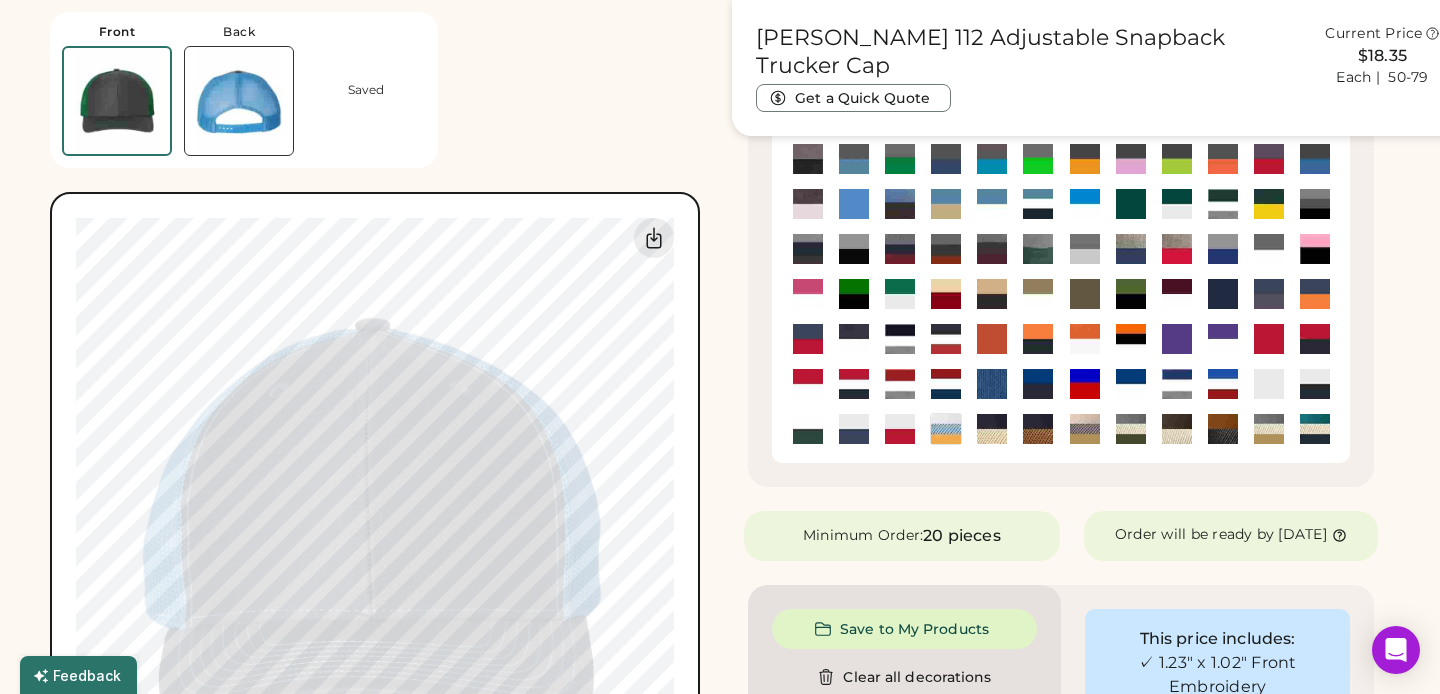 click at bounding box center (808, 159) 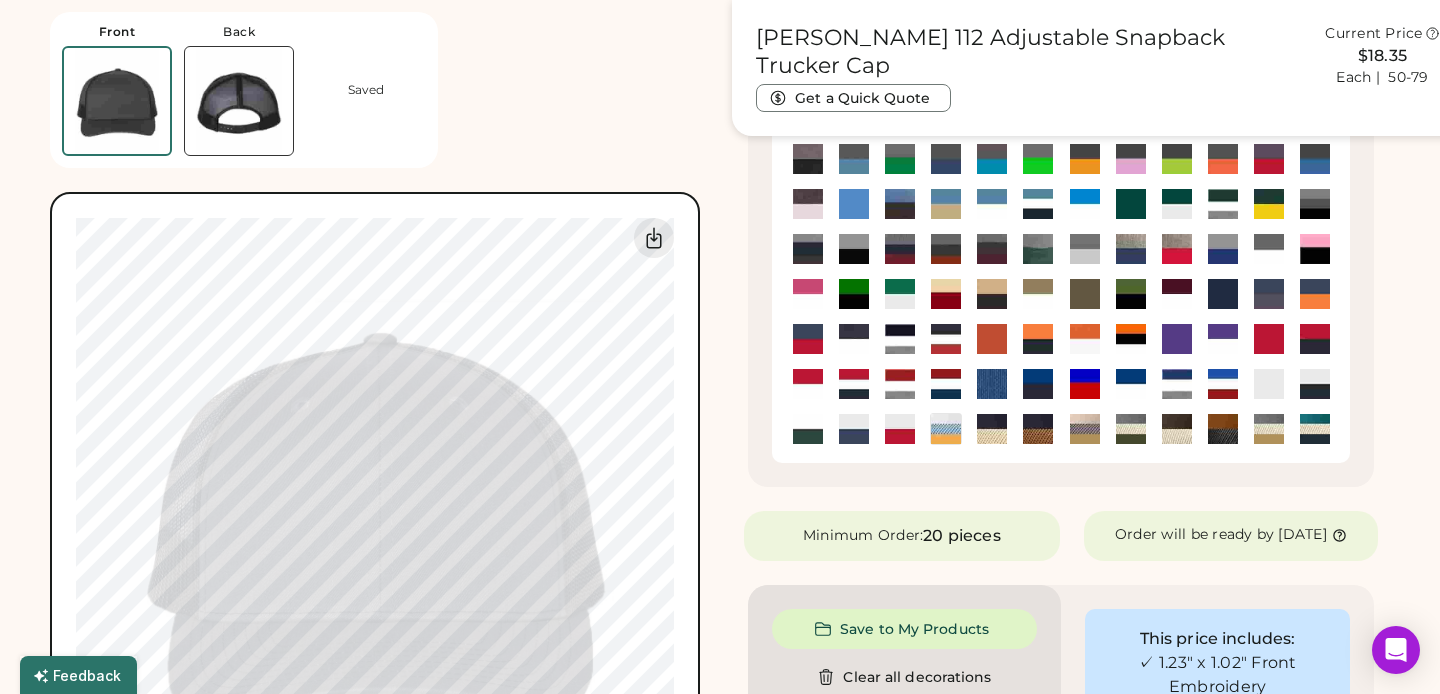 click at bounding box center (808, 204) 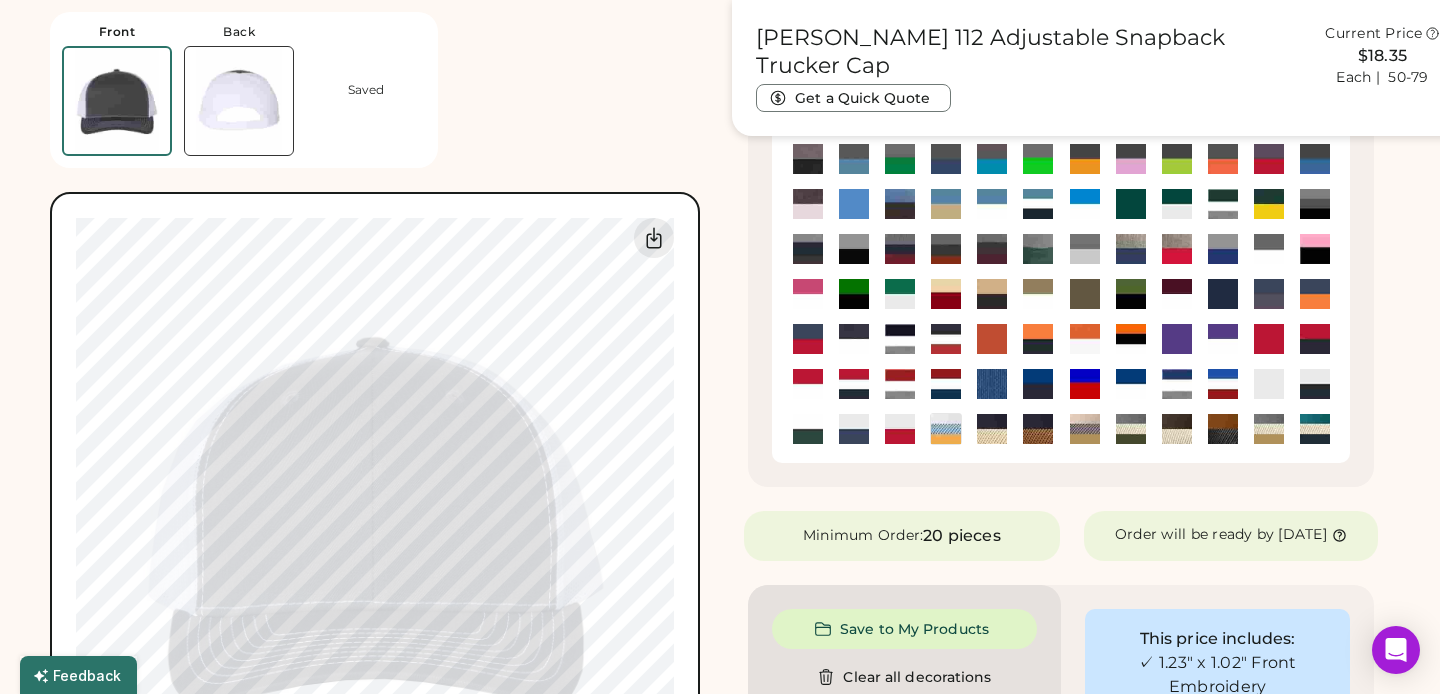 click at bounding box center [992, 204] 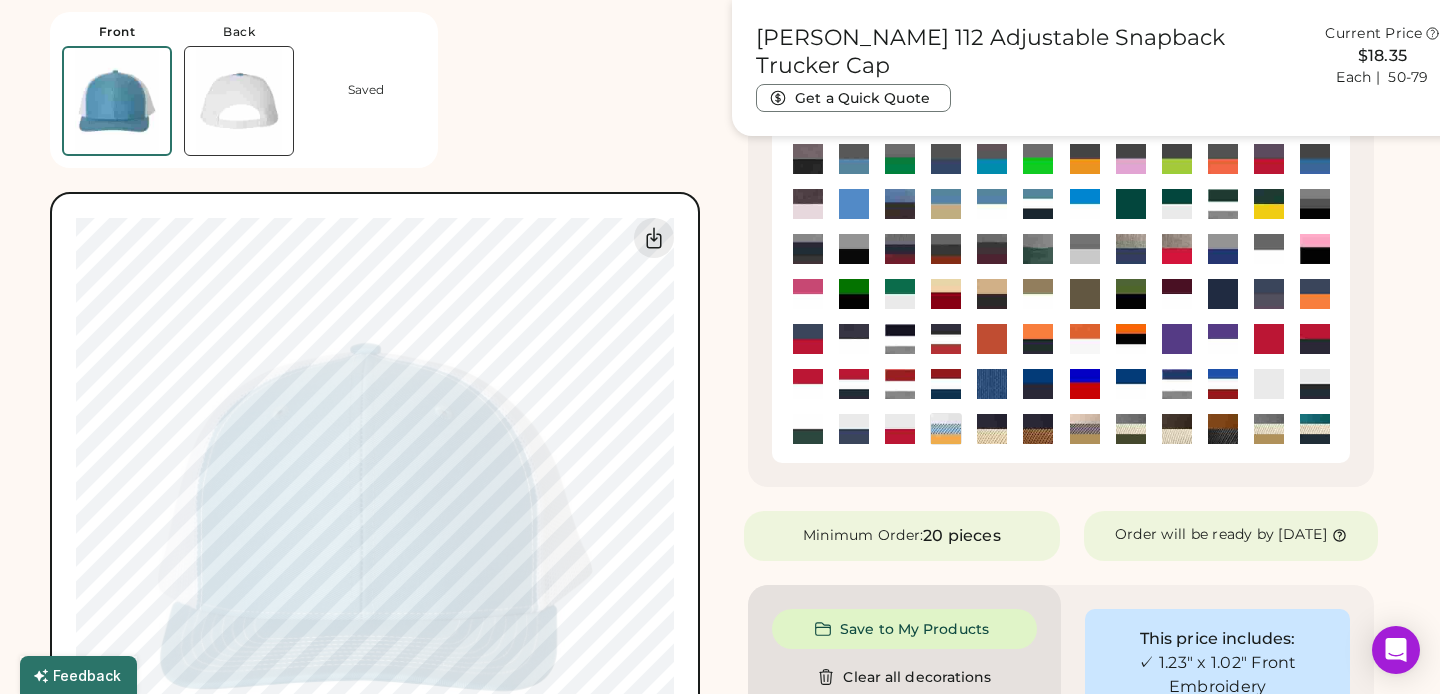 click at bounding box center (1085, 204) 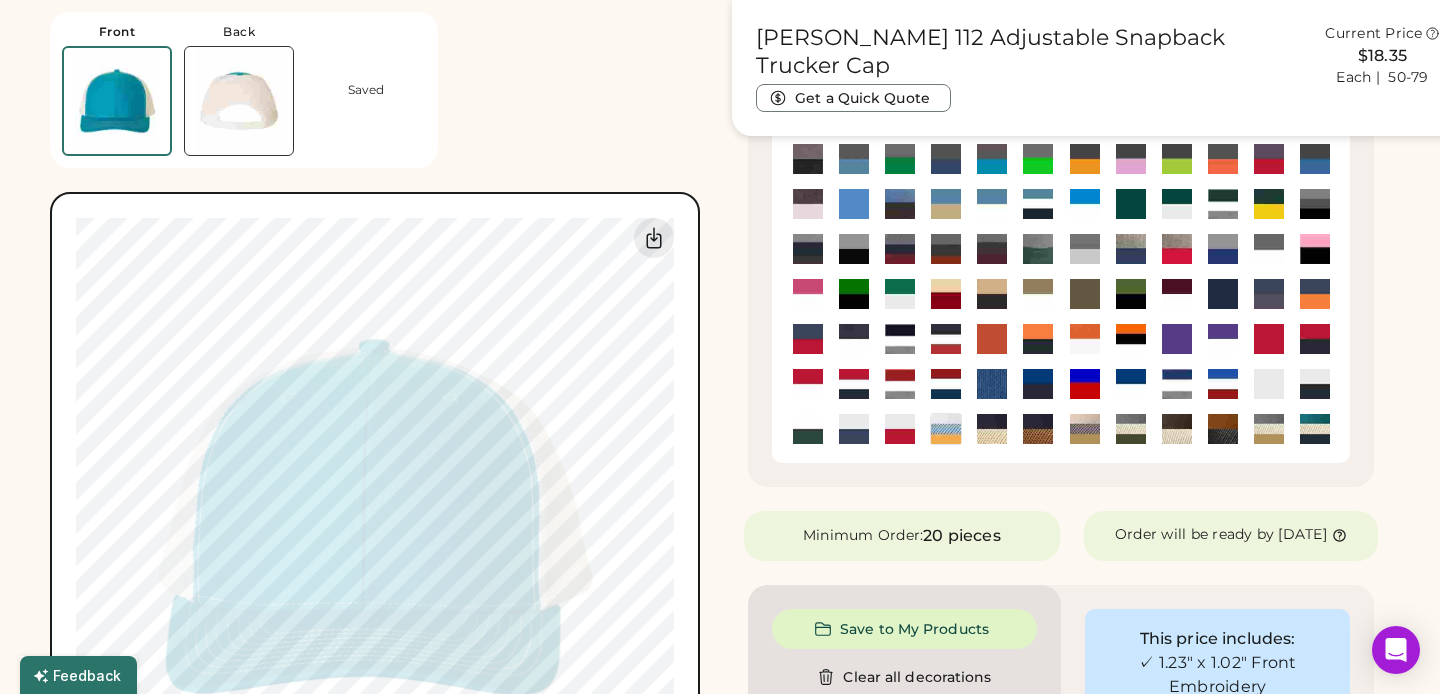 click at bounding box center [946, 204] 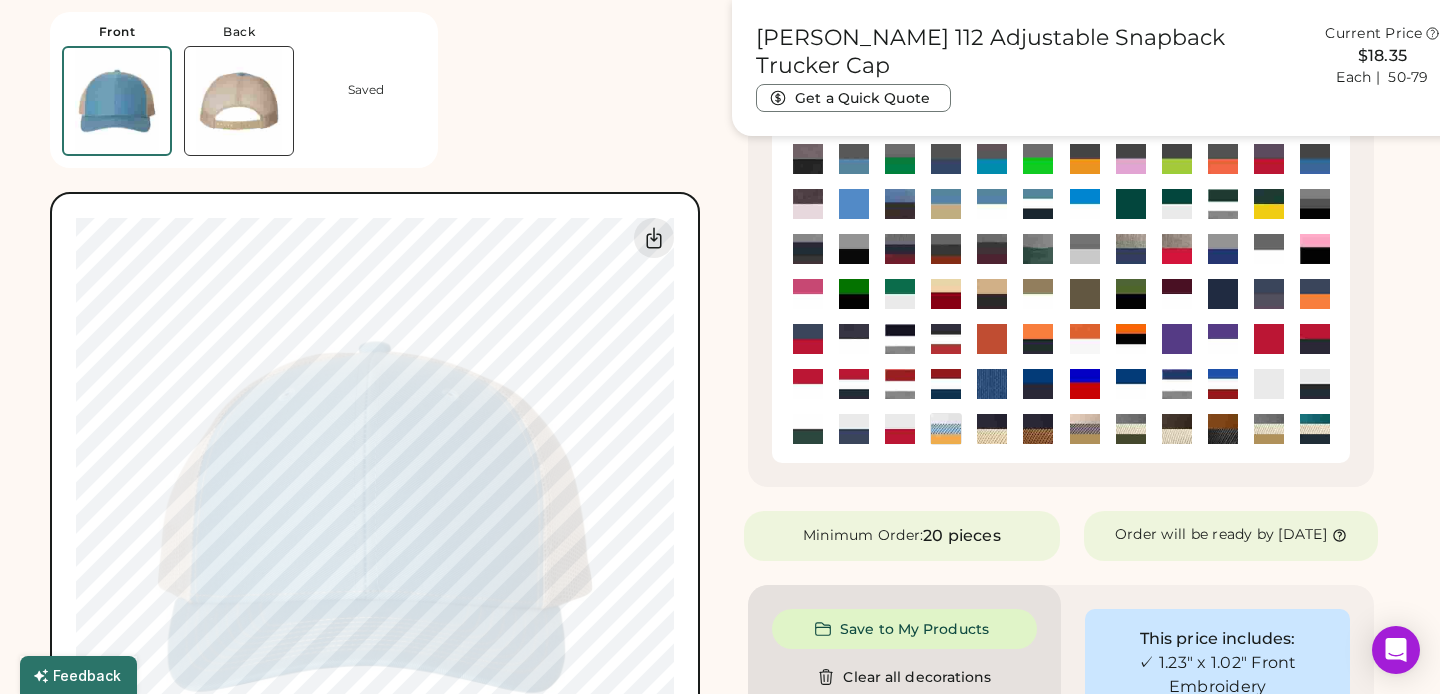 click at bounding box center (853, 248) 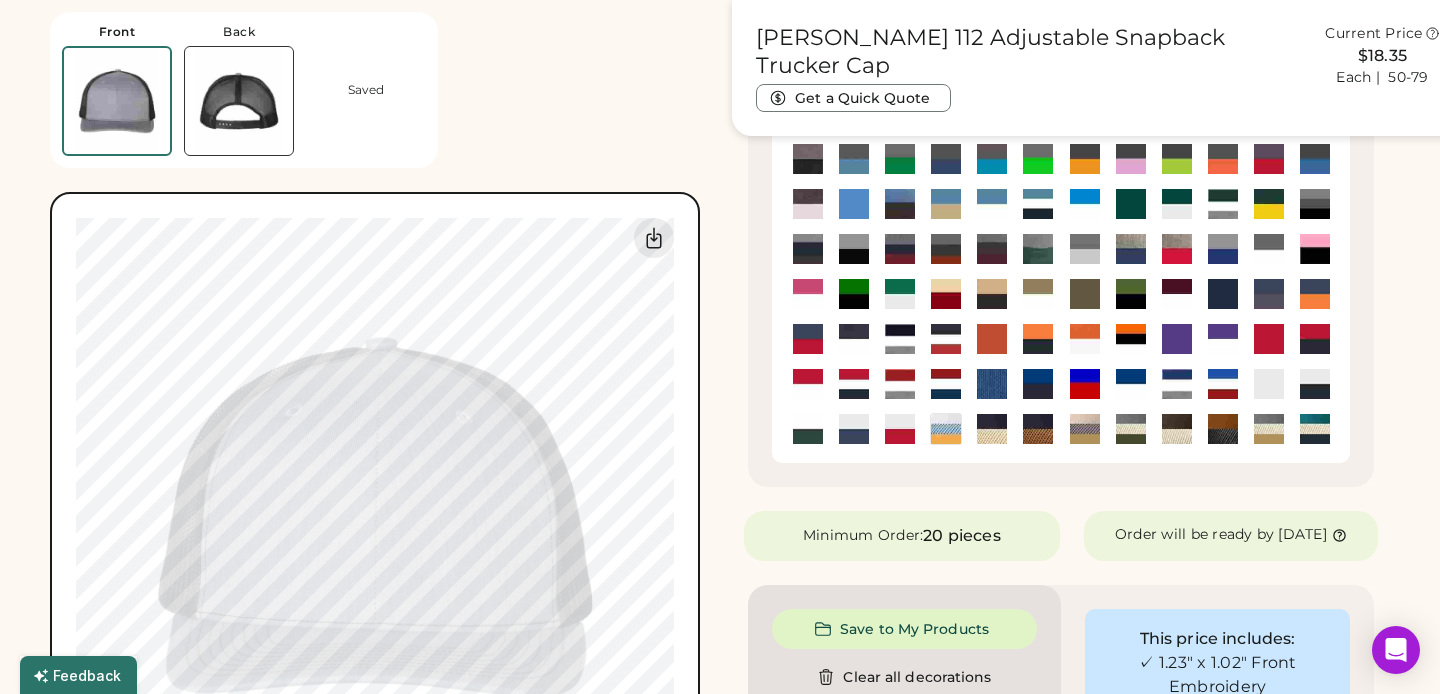 click at bounding box center (900, 384) 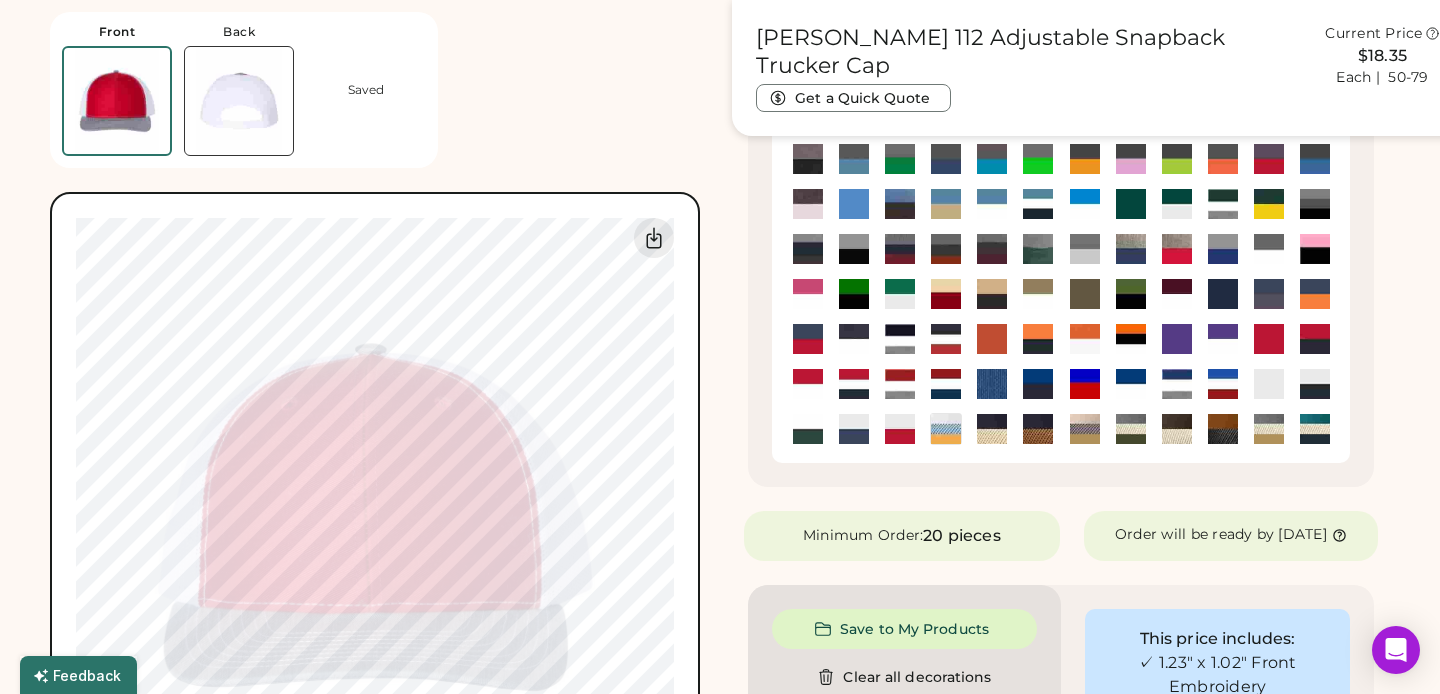 click at bounding box center (946, 384) 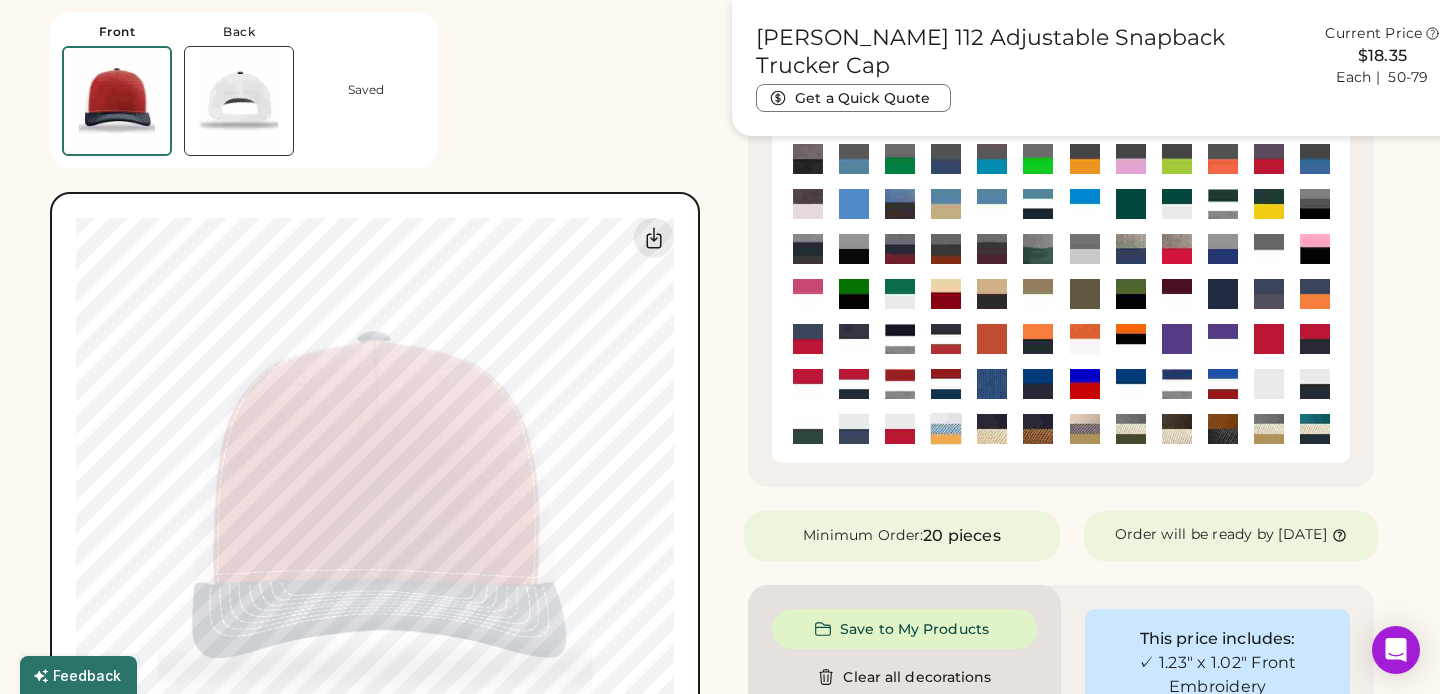 click at bounding box center (946, 429) 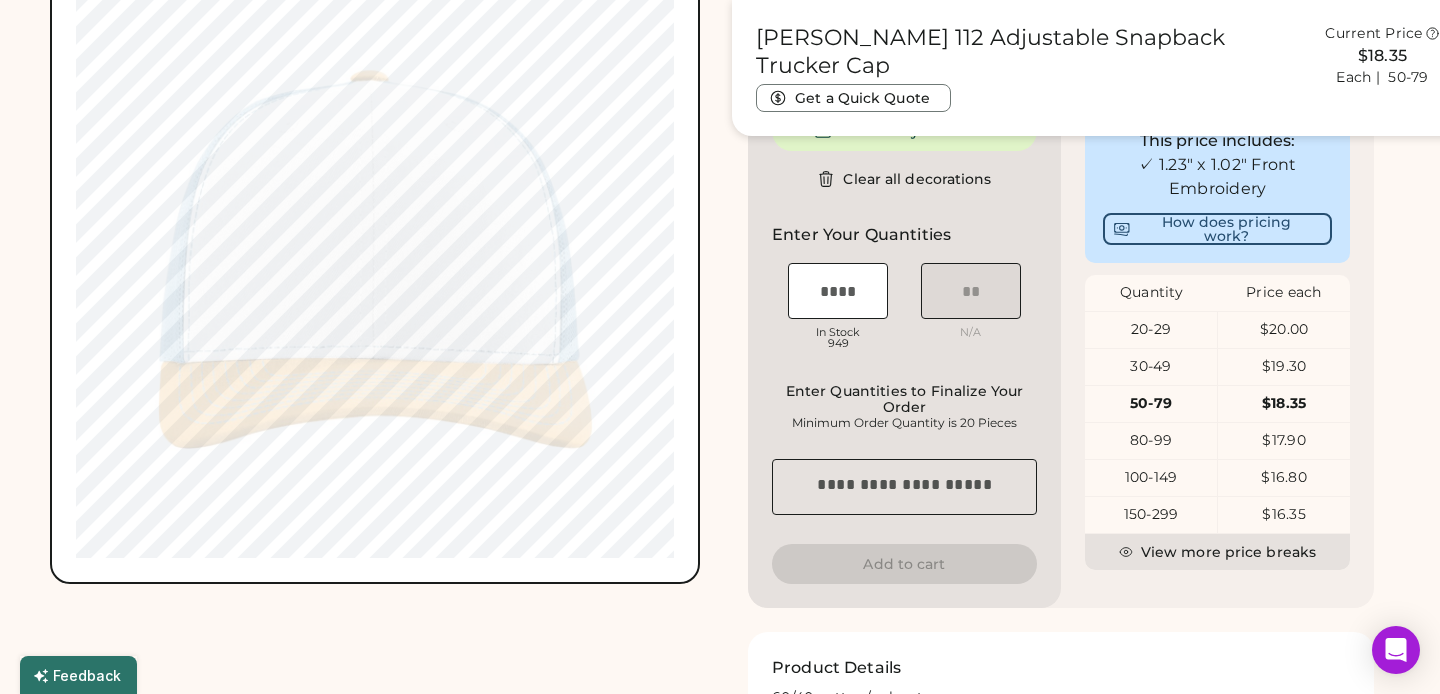 scroll, scrollTop: 941, scrollLeft: 0, axis: vertical 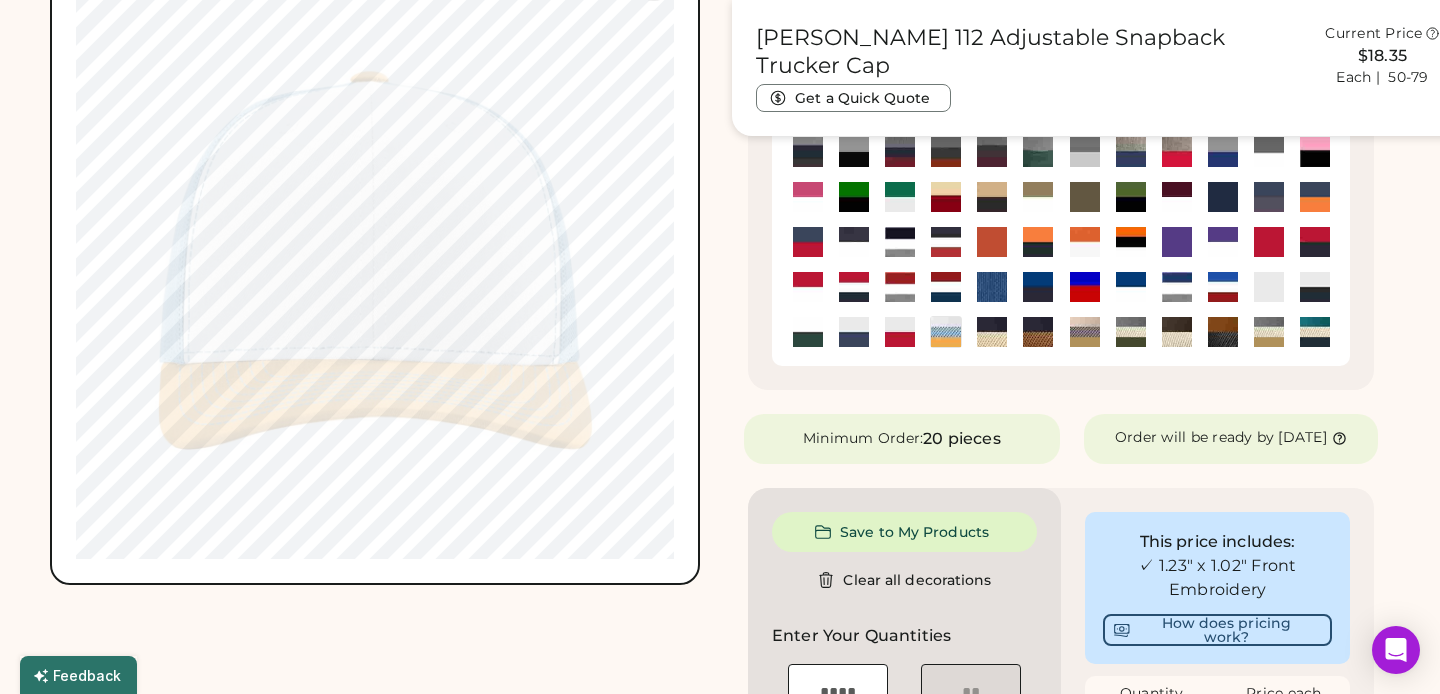 click on "Switch to back    My uploaded designs Upload new design
SVG, Ai, PDF, EPS, PSD Non-preferred files:
PNG, JPG, TIFF Max File Size: 25MB    Guidelines are approximate; our team will confirm the correct placement. 0% 0%" at bounding box center (375, 260) 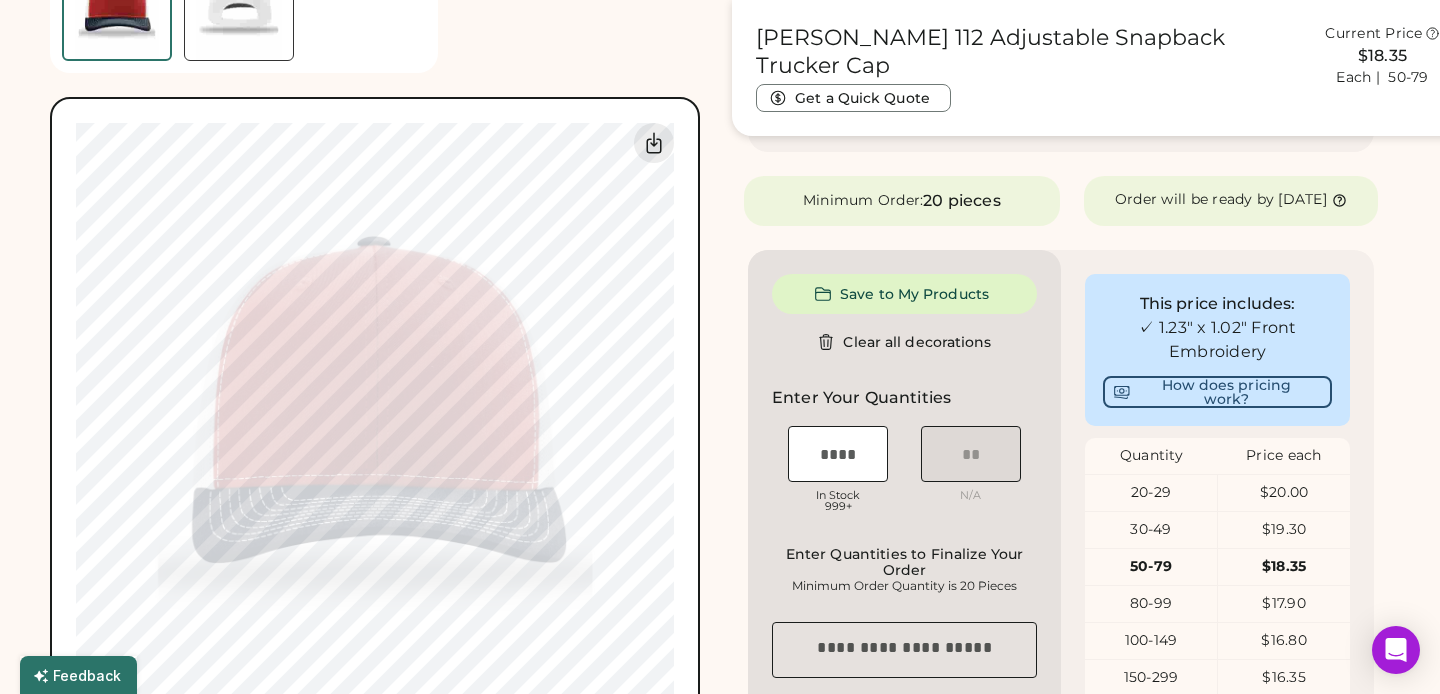 scroll, scrollTop: 785, scrollLeft: 0, axis: vertical 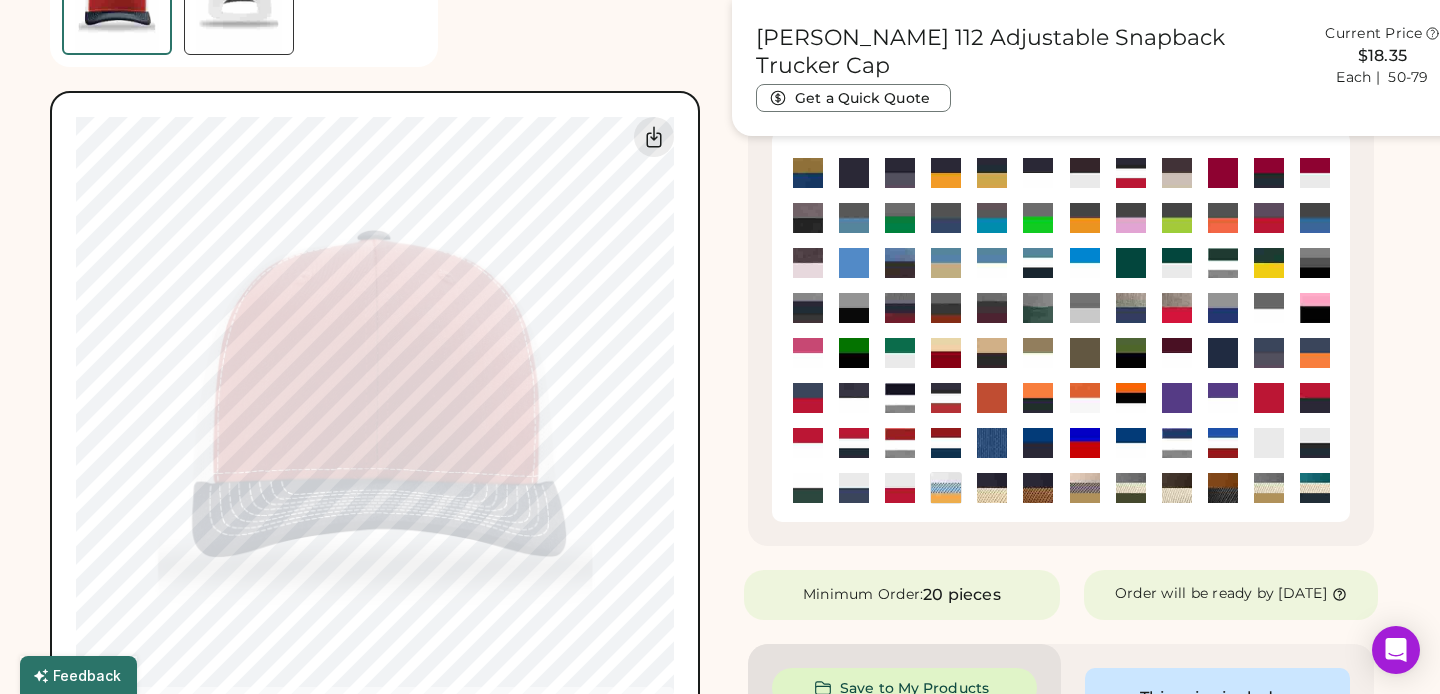 click on "Switch to back    My uploaded designs Upload new design
SVG, Ai, PDF, EPS, PSD Non-preferred files:
PNG, JPG, TIFF Max File Size: 25MB    Guidelines are approximate; our team will confirm the correct placement. 0% 0%" at bounding box center (375, 416) 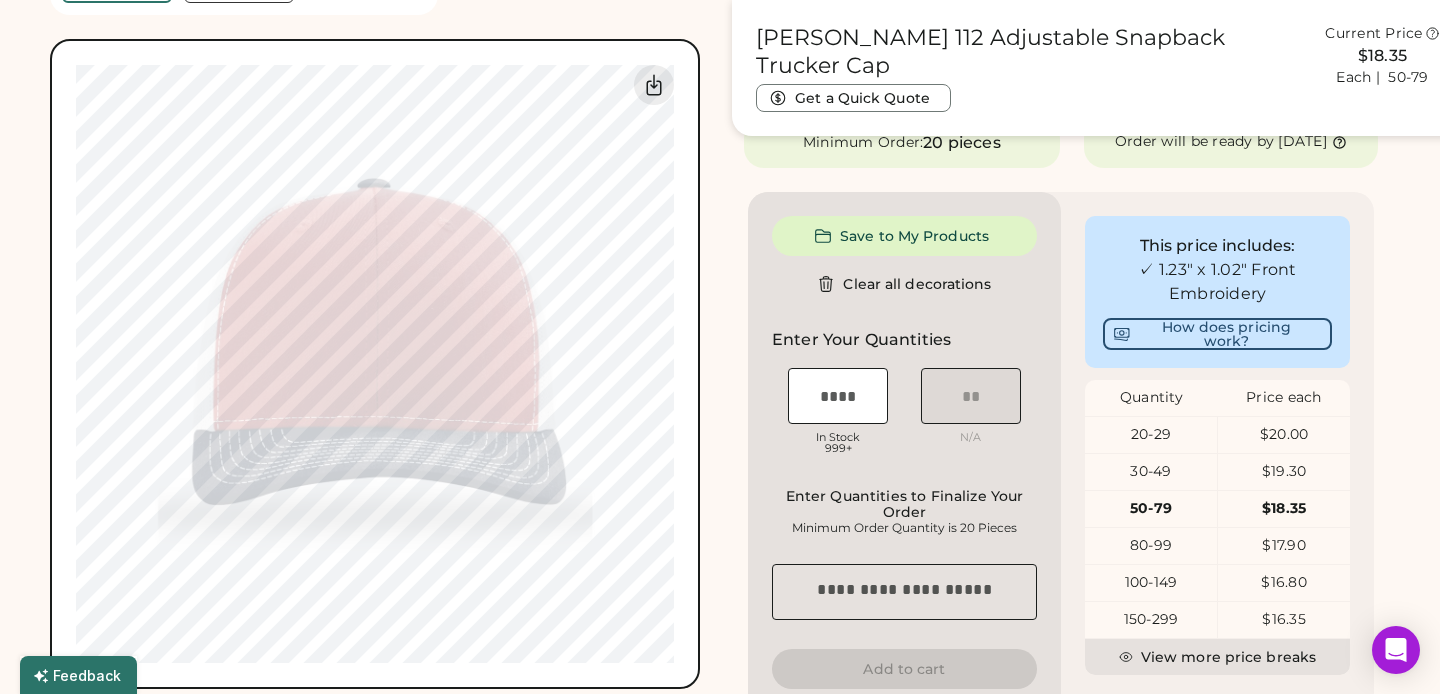 scroll, scrollTop: 821, scrollLeft: 0, axis: vertical 